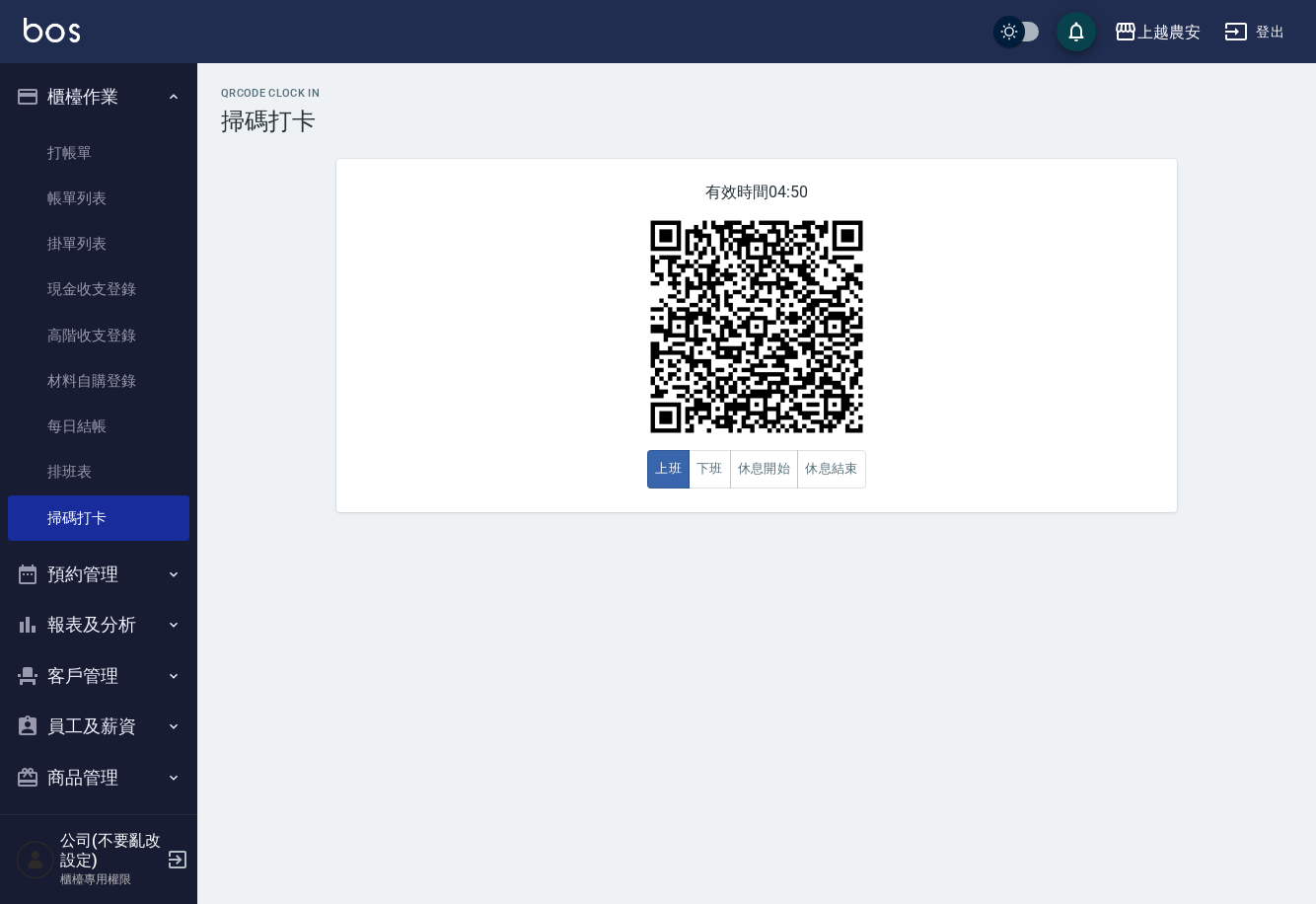 scroll, scrollTop: 0, scrollLeft: 0, axis: both 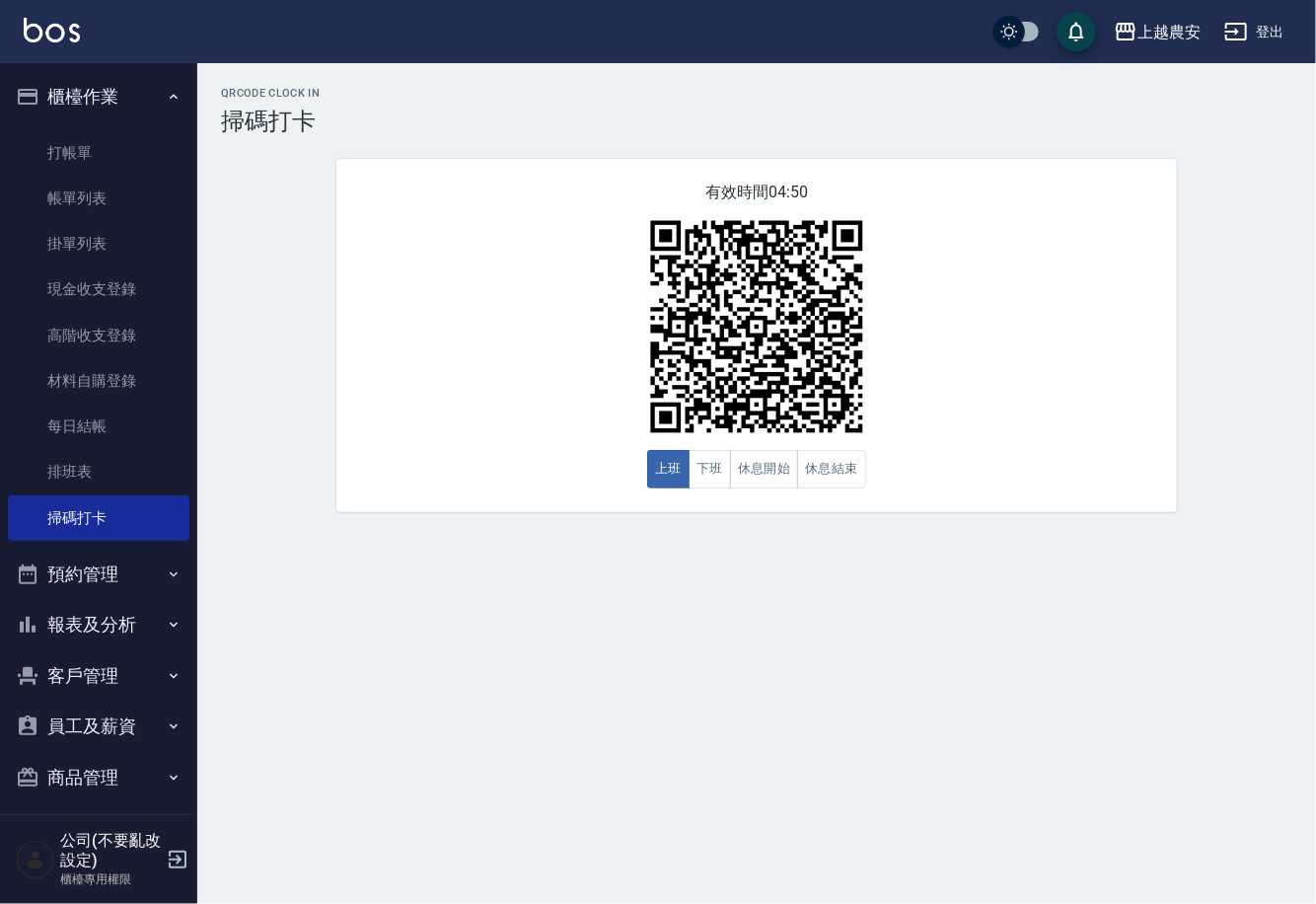 drag, startPoint x: 0, startPoint y: 0, endPoint x: 96, endPoint y: 629, distance: 636.2837 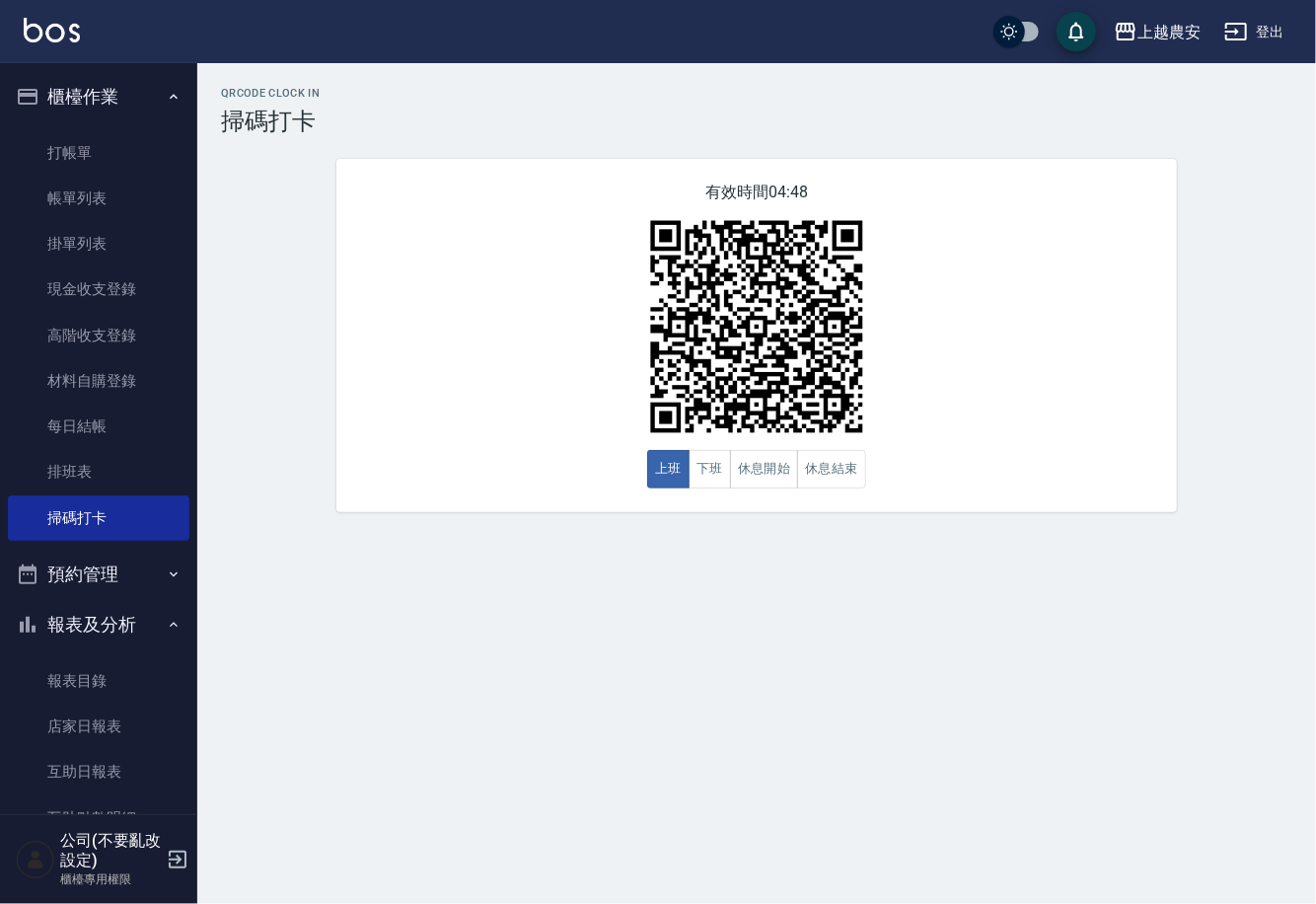 drag, startPoint x: 186, startPoint y: 585, endPoint x: 180, endPoint y: 630, distance: 45.39824 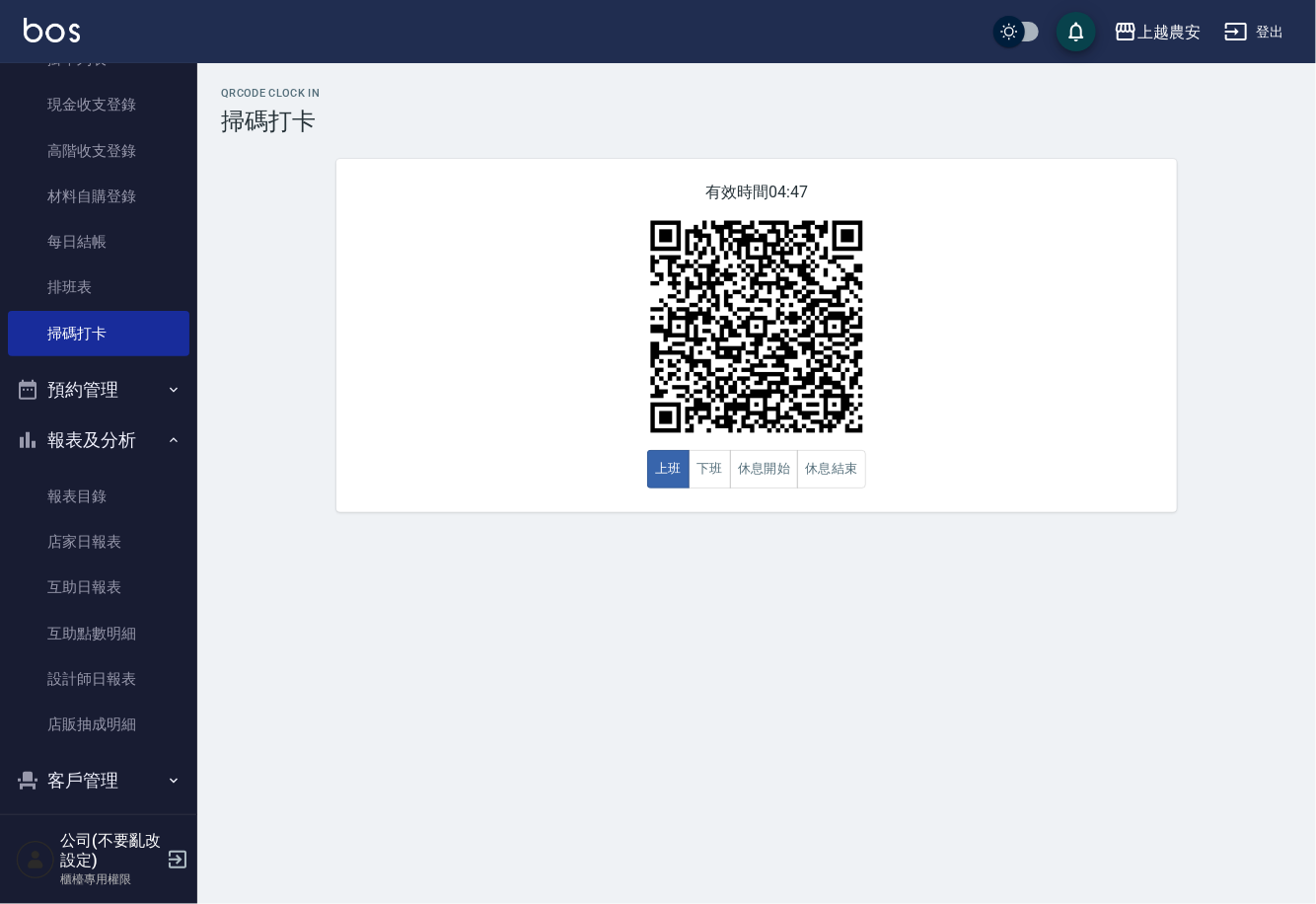 scroll, scrollTop: 210, scrollLeft: 0, axis: vertical 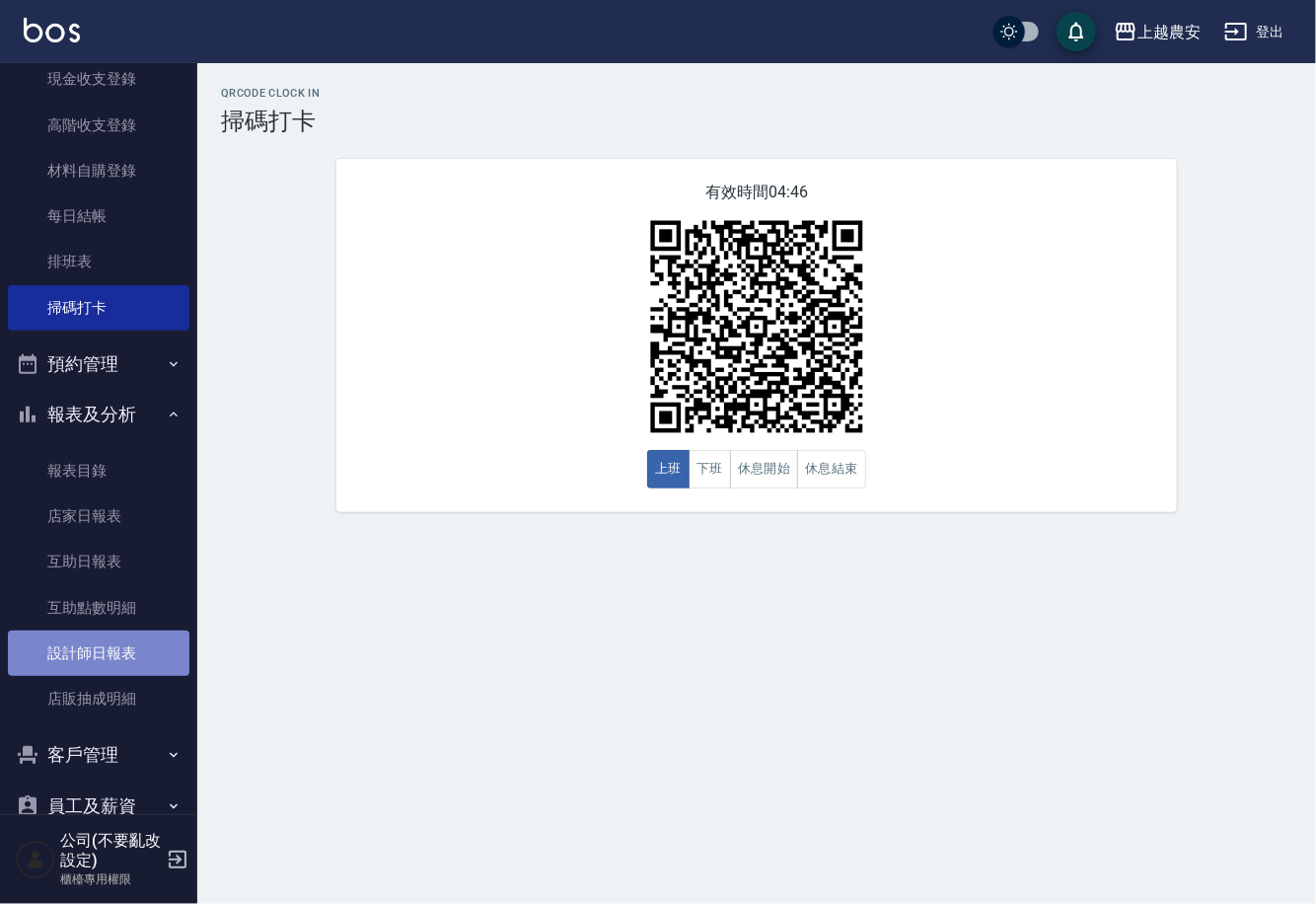 click on "設計師日報表" at bounding box center (99, 653) 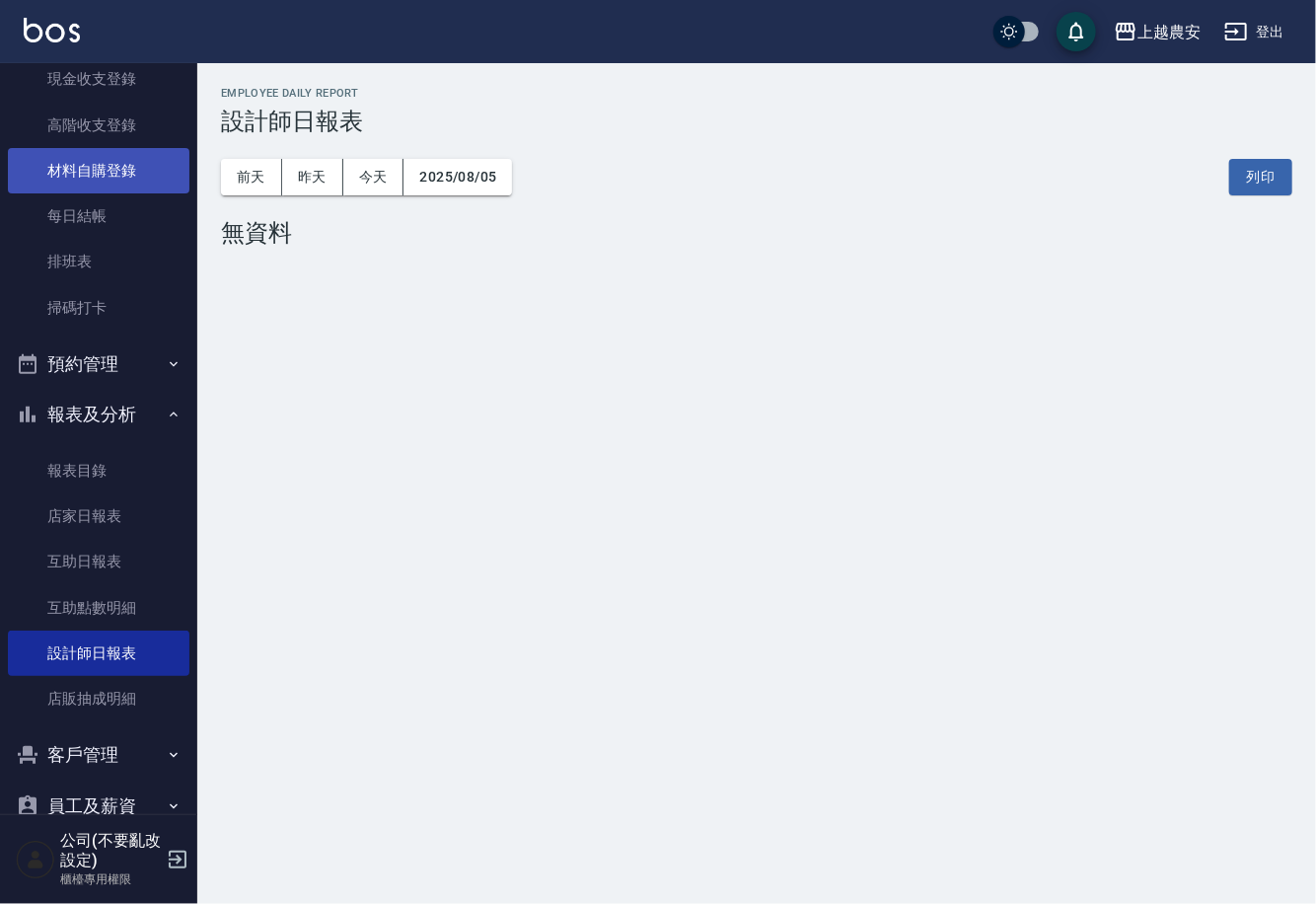 click on "昨天" at bounding box center [313, 177] 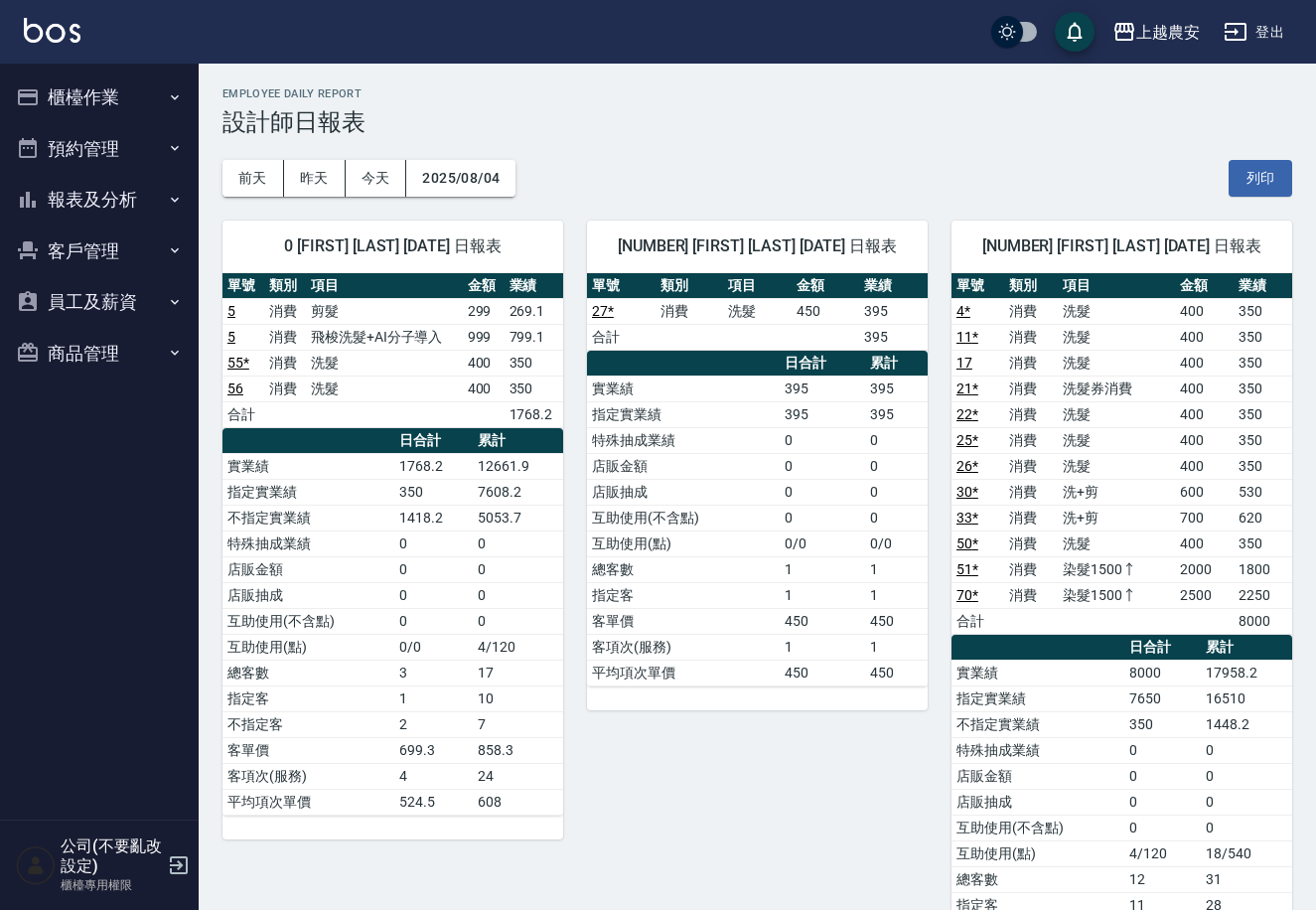 scroll, scrollTop: 0, scrollLeft: 0, axis: both 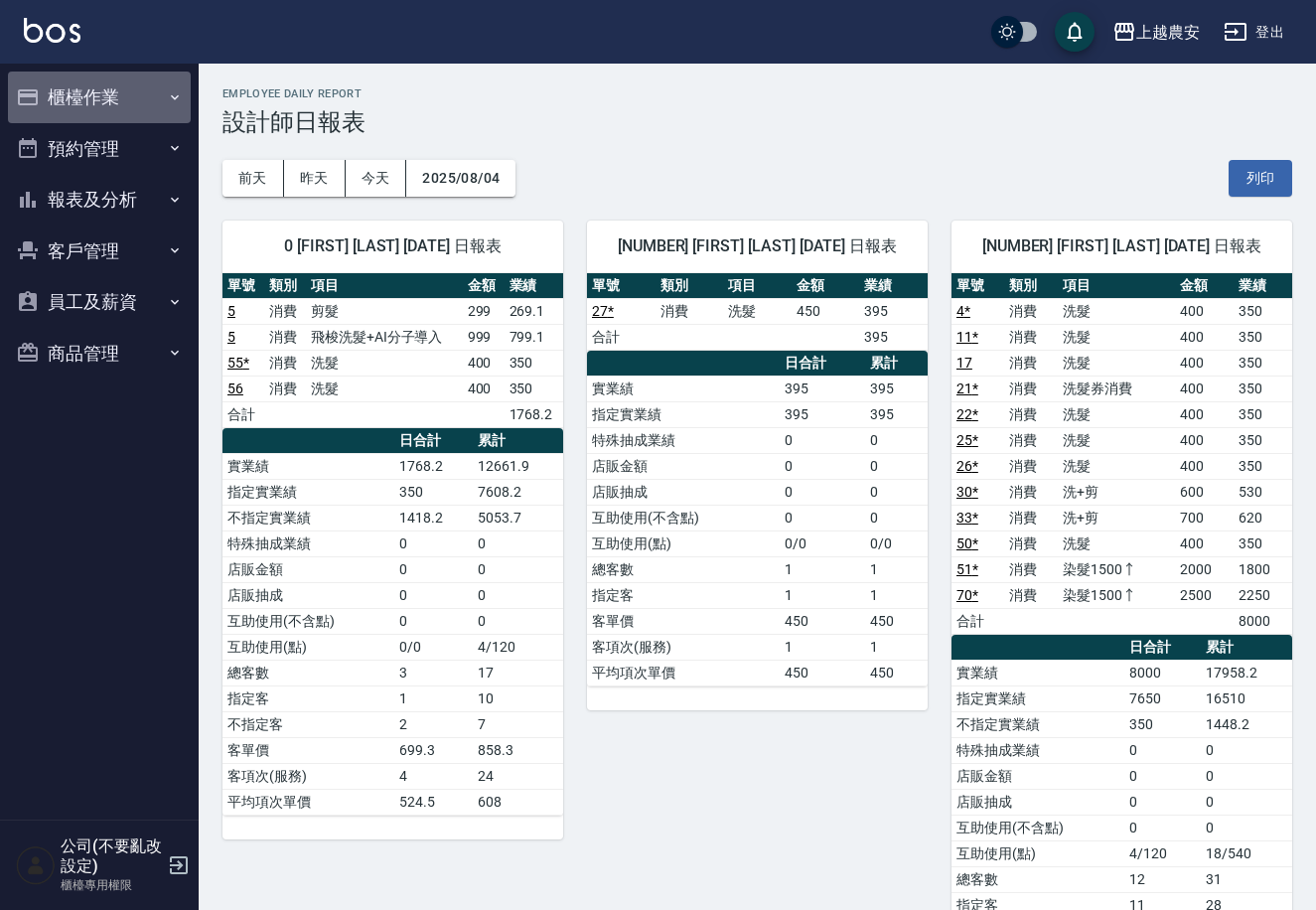 click on "櫃檯作業" at bounding box center [99, 97] 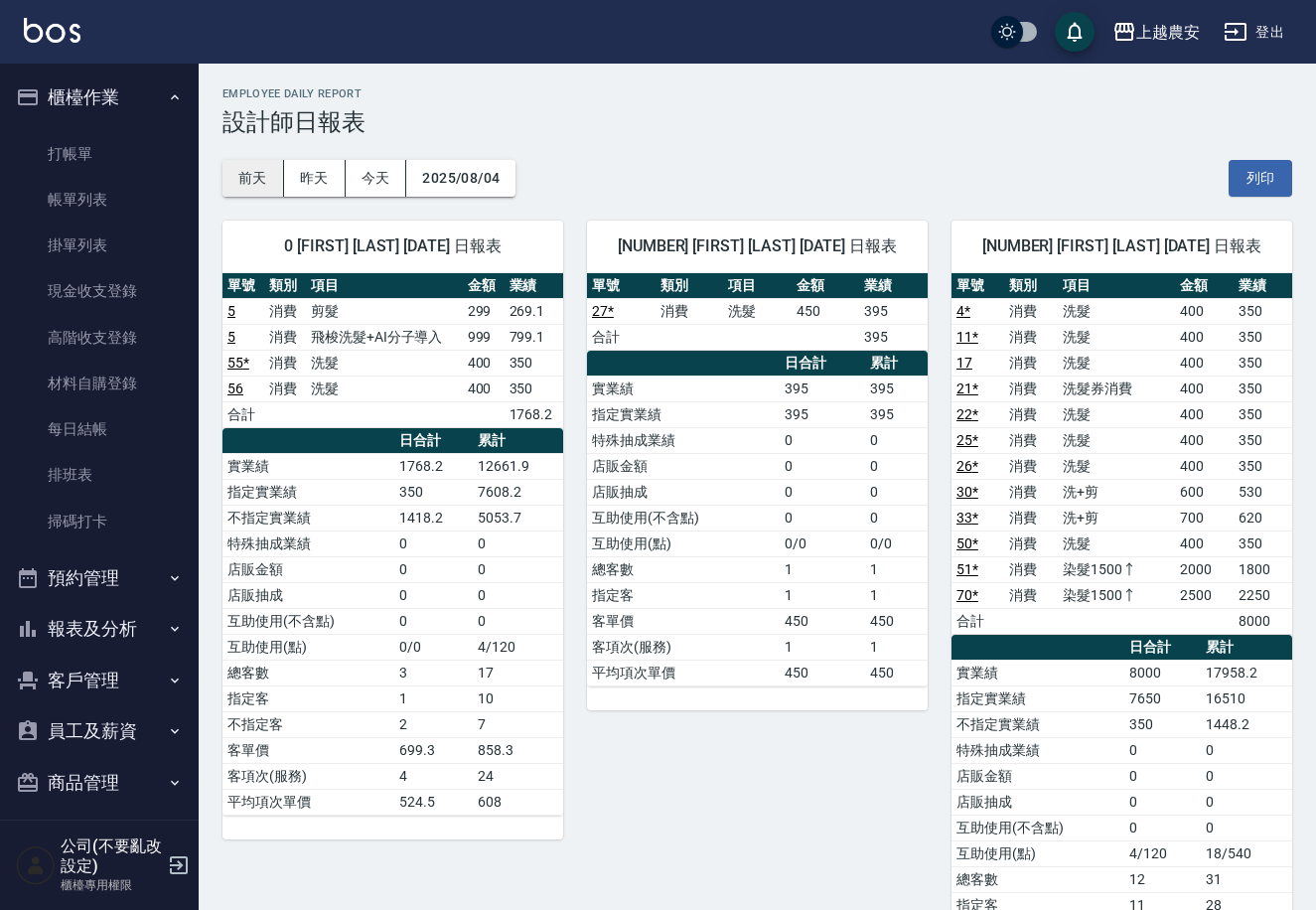 click on "前天" at bounding box center (253, 178) 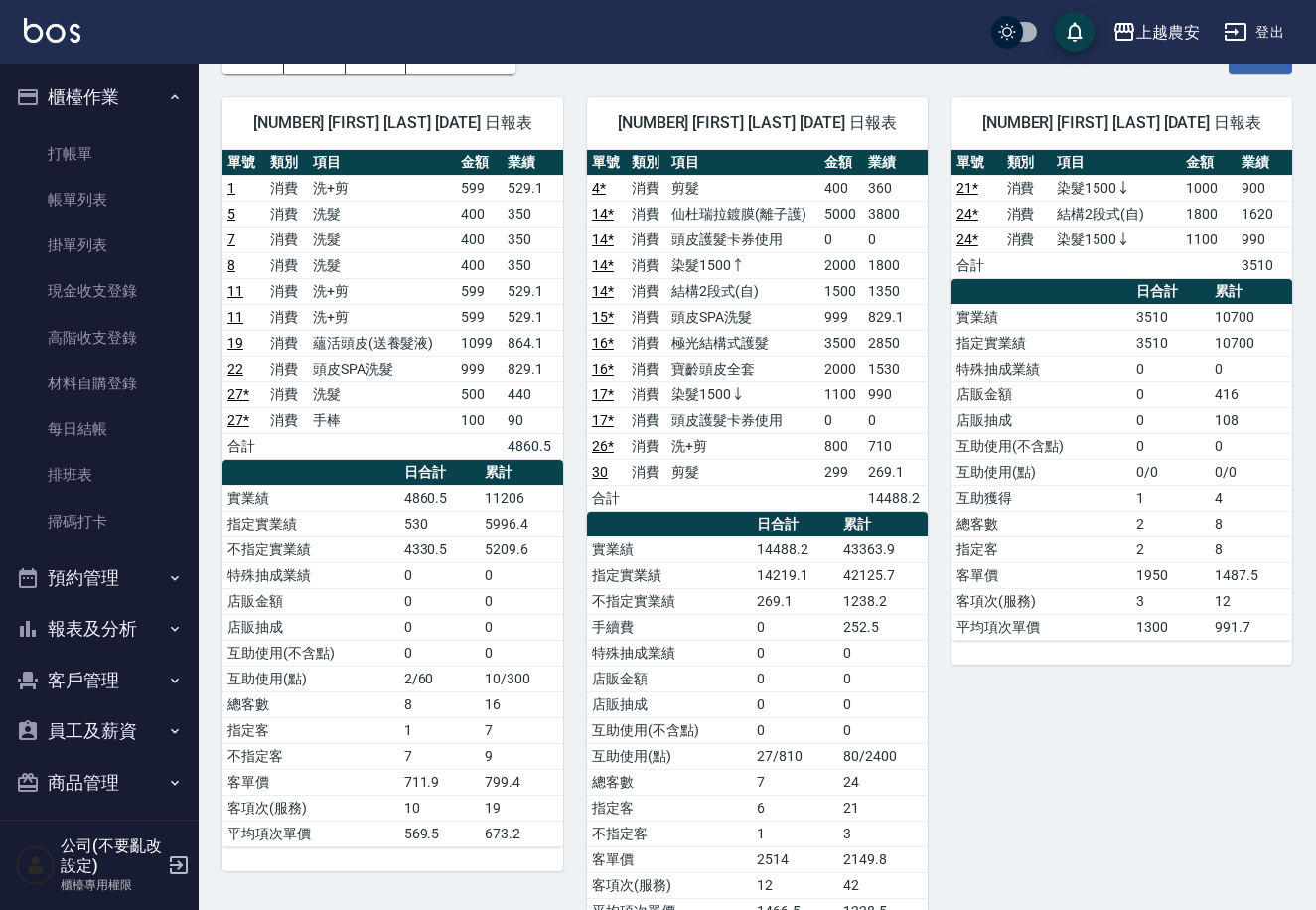 scroll, scrollTop: 139, scrollLeft: 0, axis: vertical 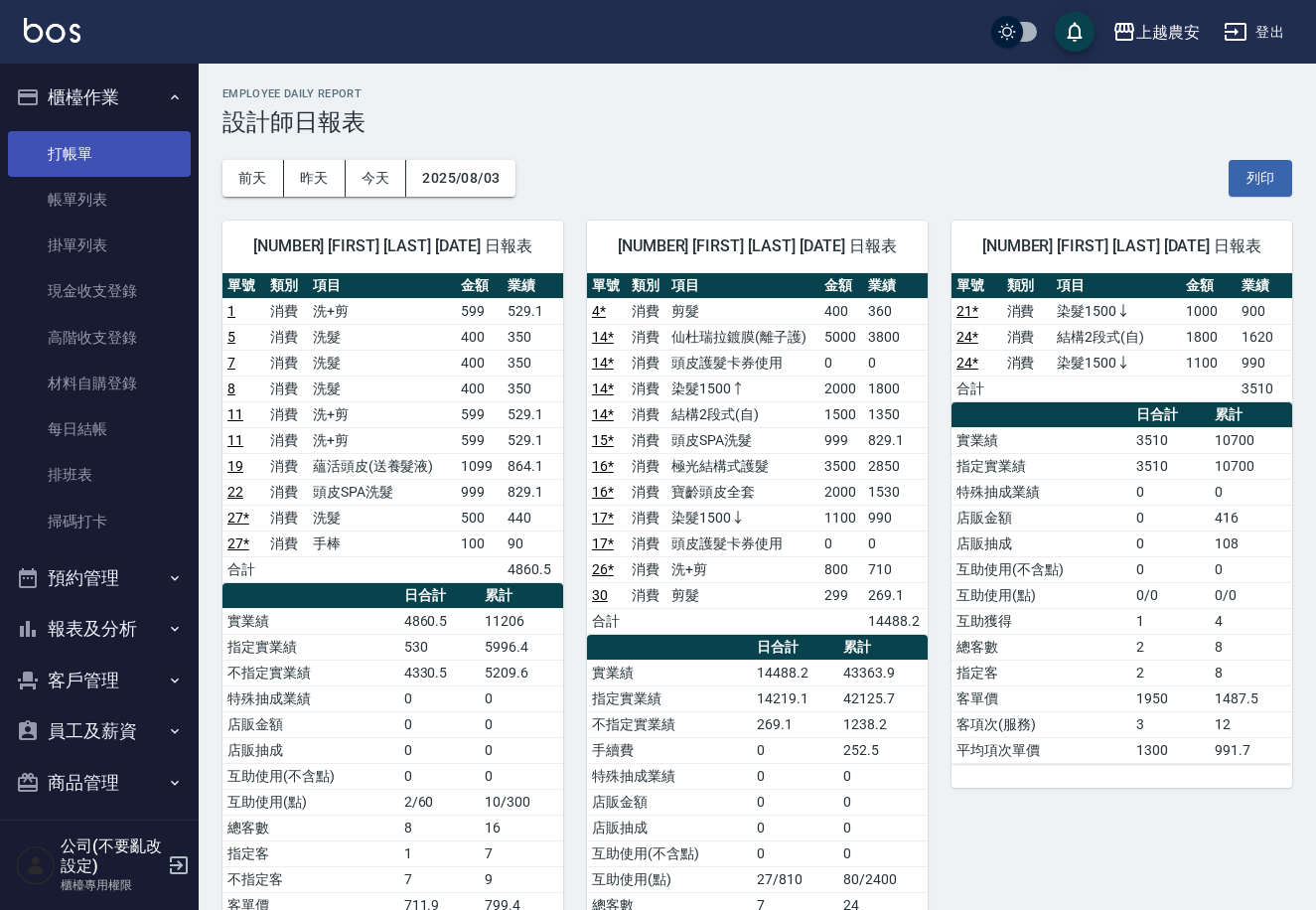 click on "打帳單" at bounding box center [99, 154] 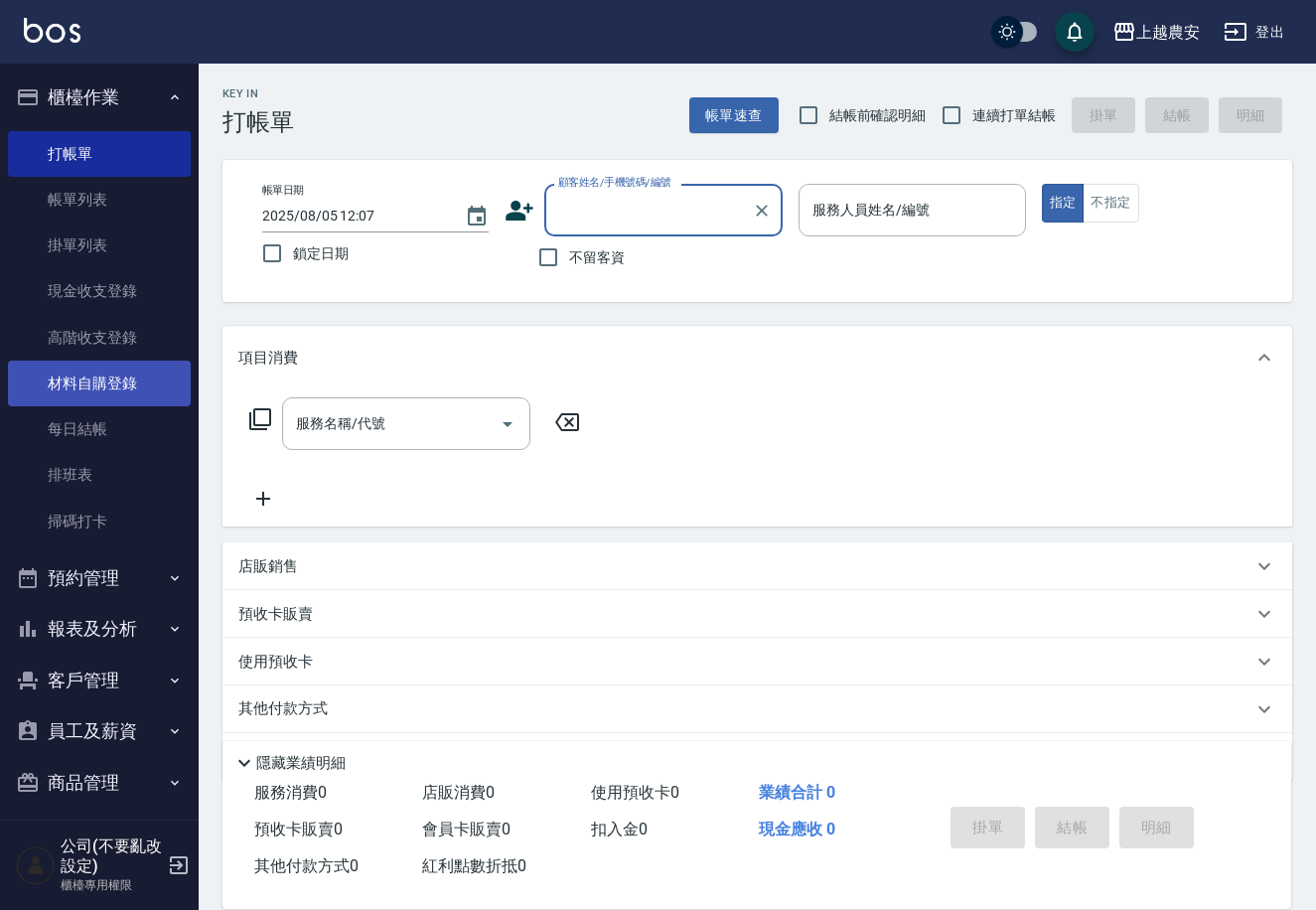 click on "材料自購登錄" at bounding box center [99, 383] 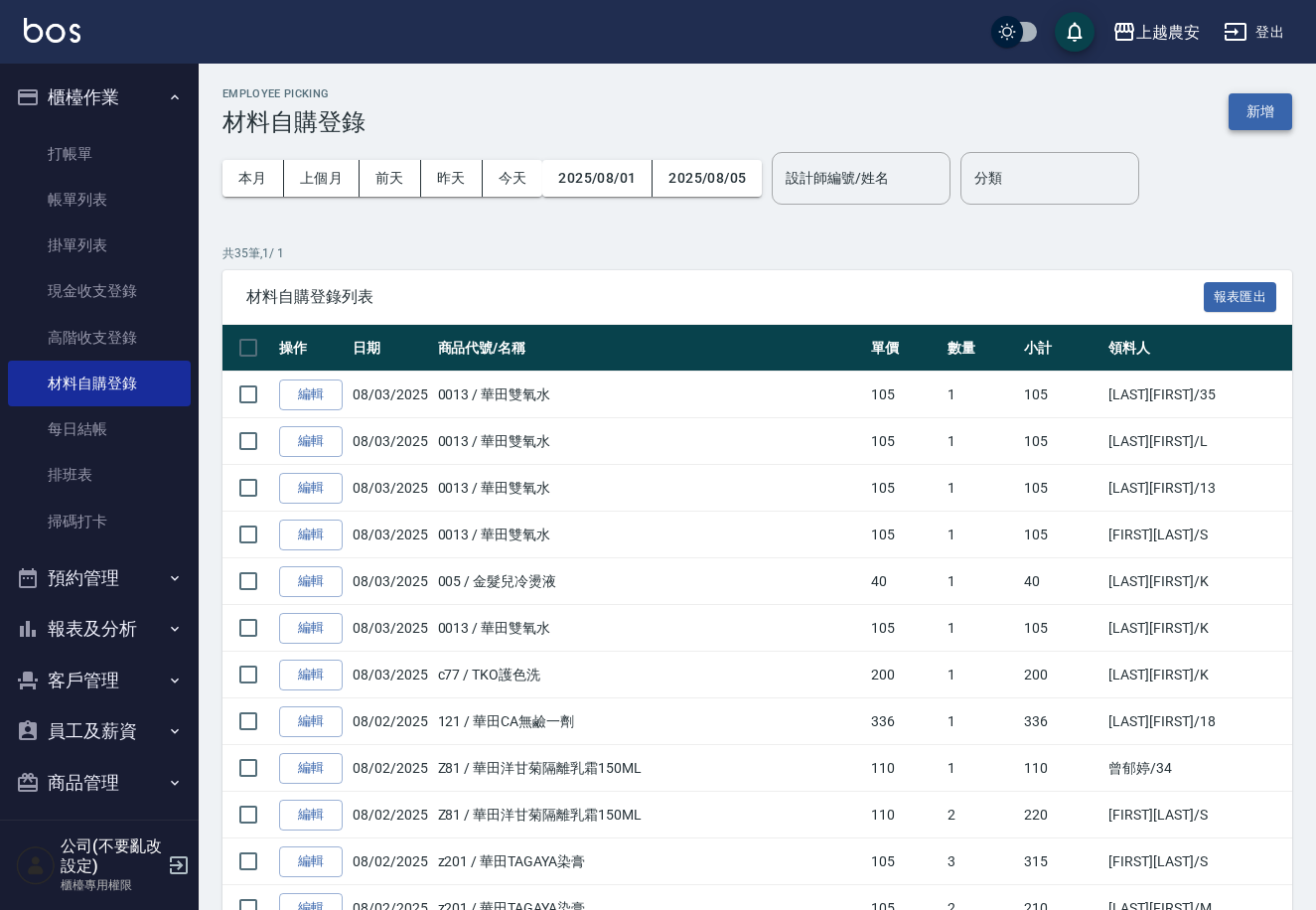 click on "新增" at bounding box center [1260, 111] 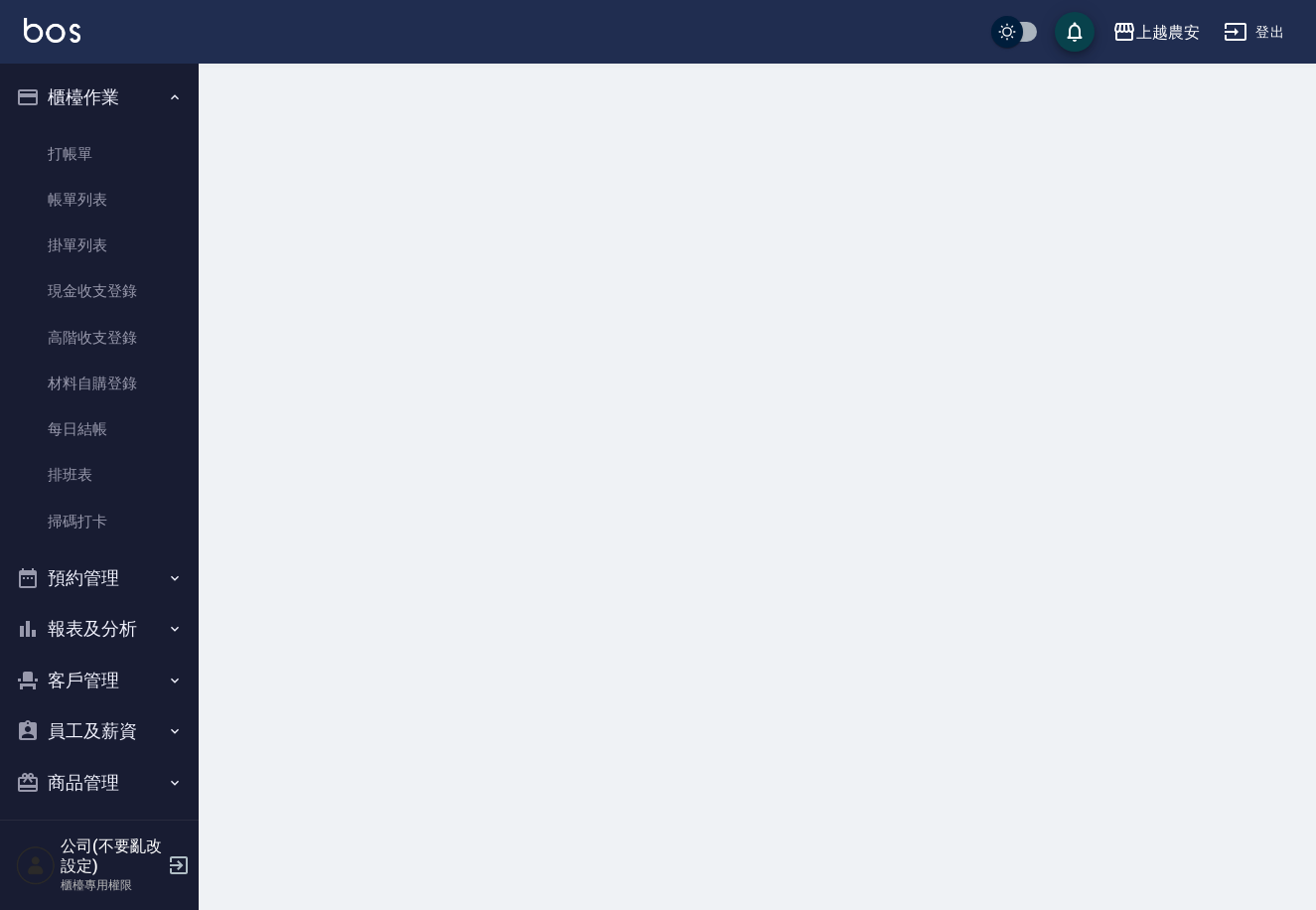 click at bounding box center (658, 455) 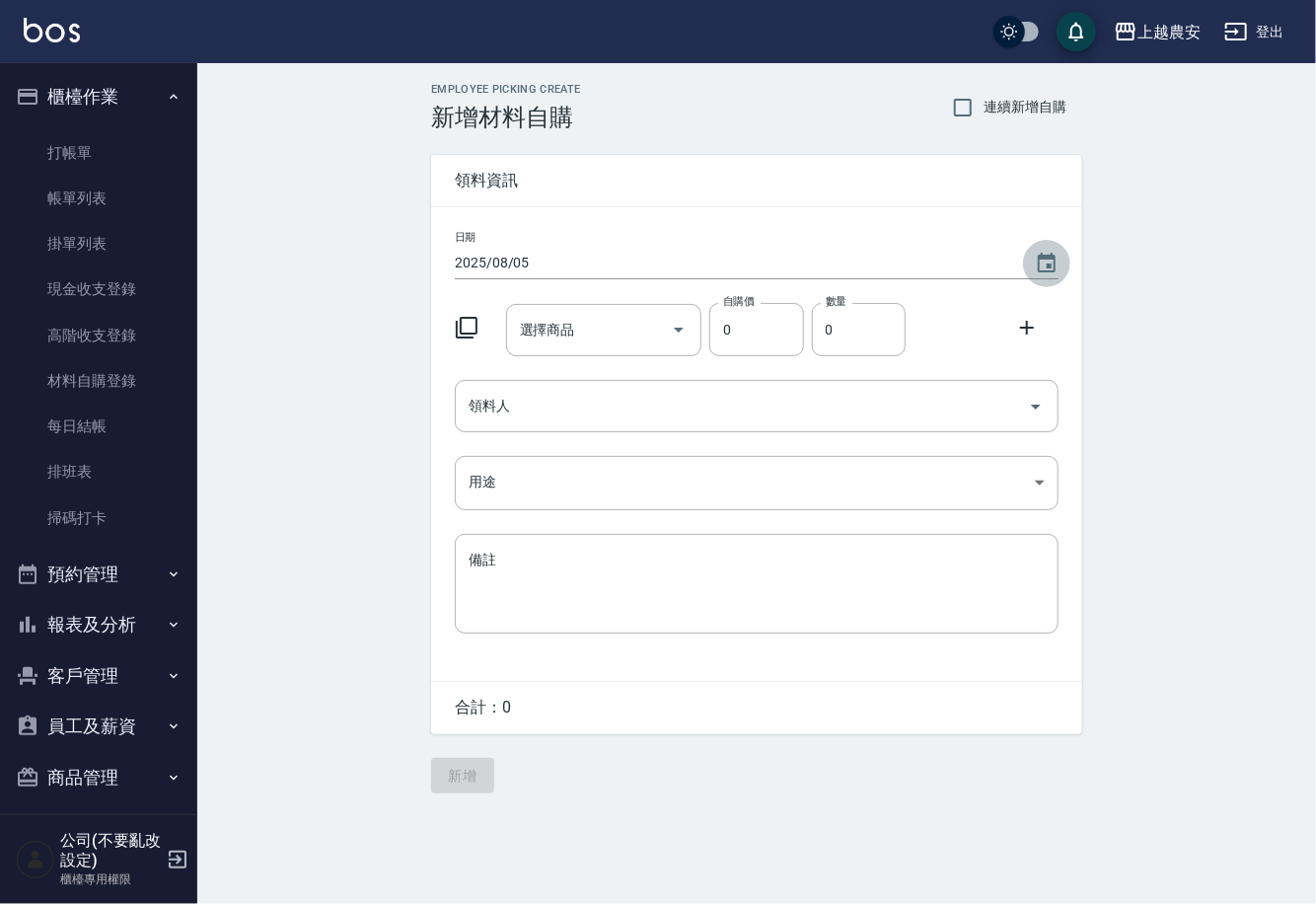 click 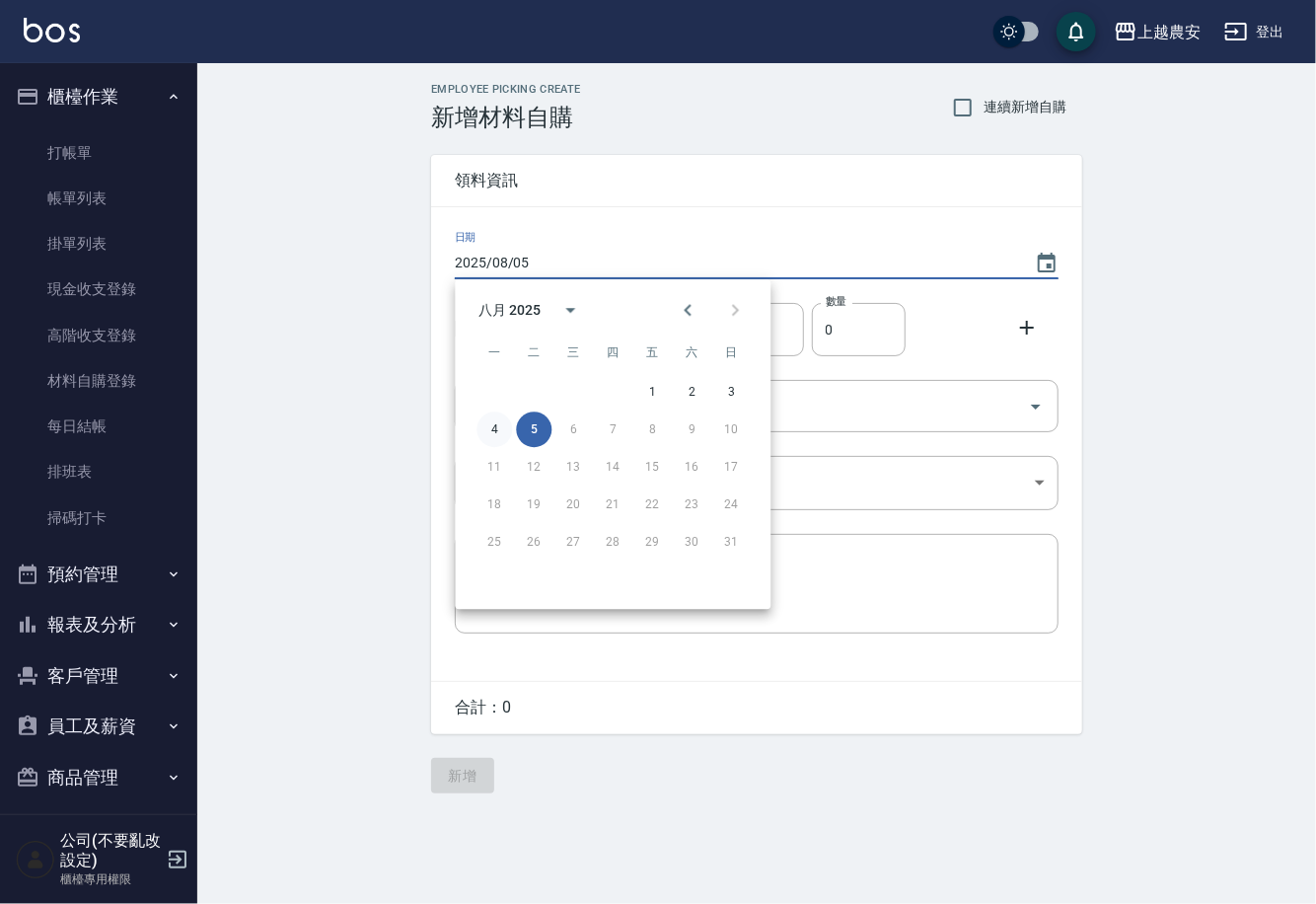 click on "4" at bounding box center [494, 429] 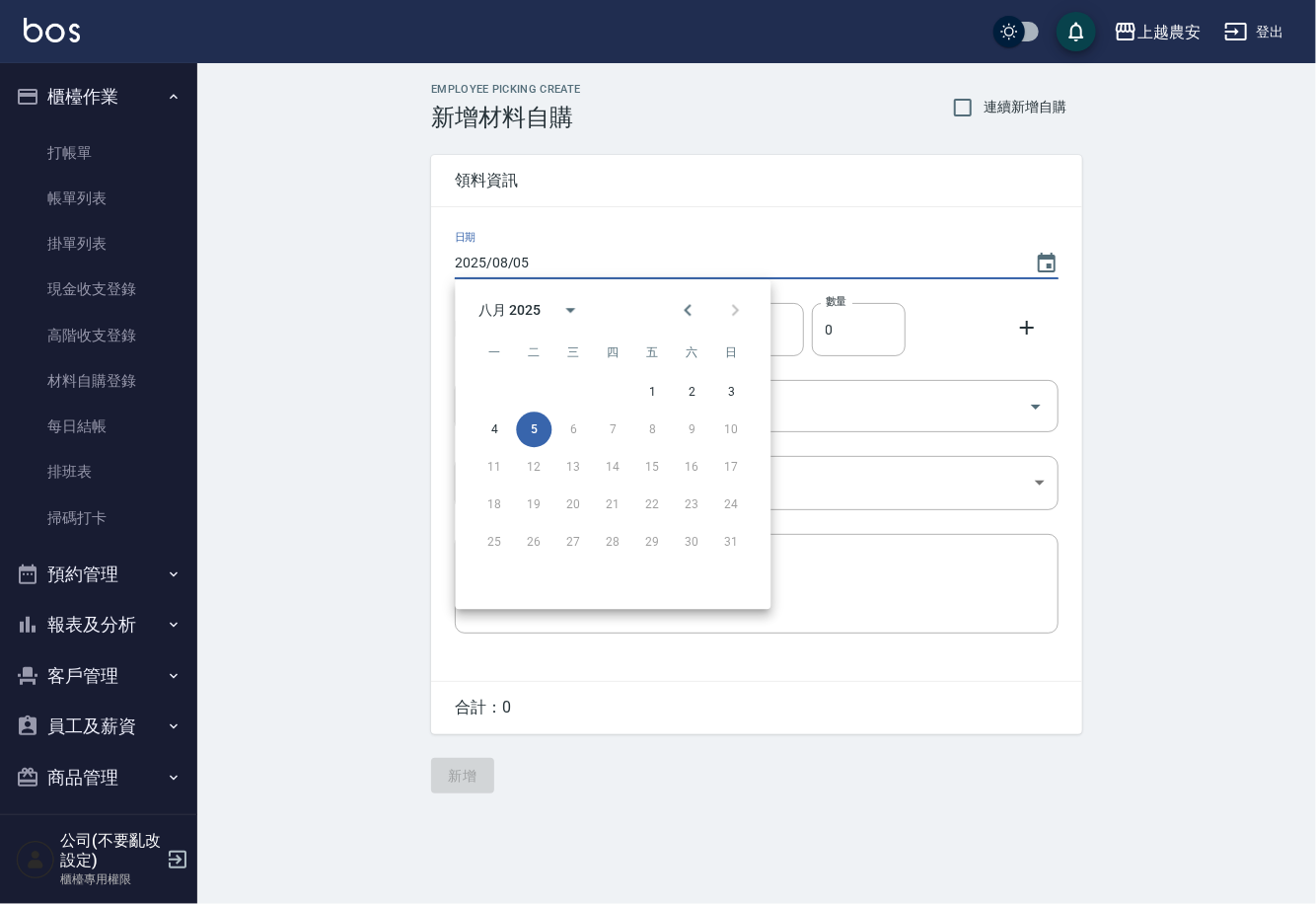 type on "2025/08/04" 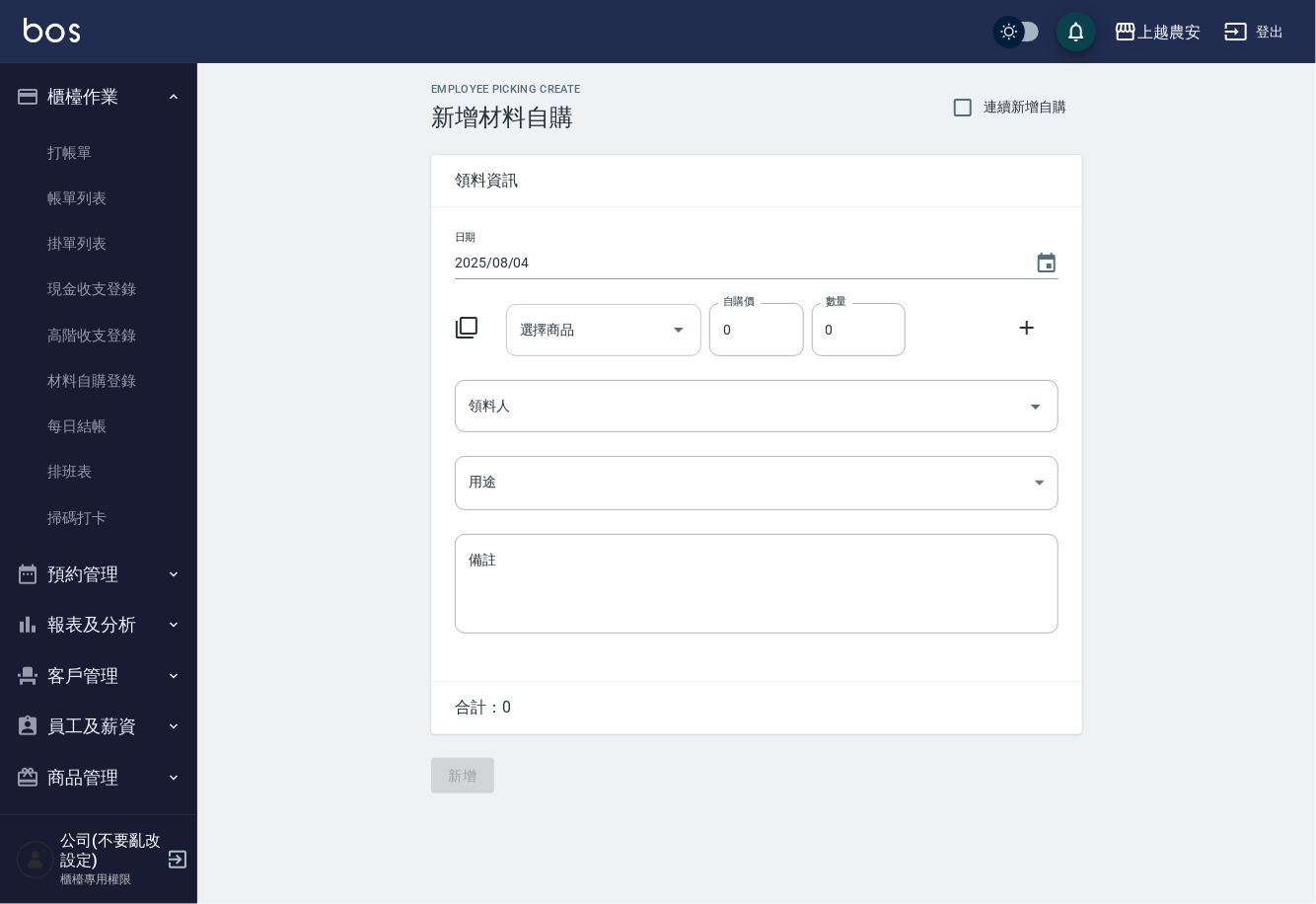 click on "選擇商品 選擇商品" at bounding box center (604, 330) 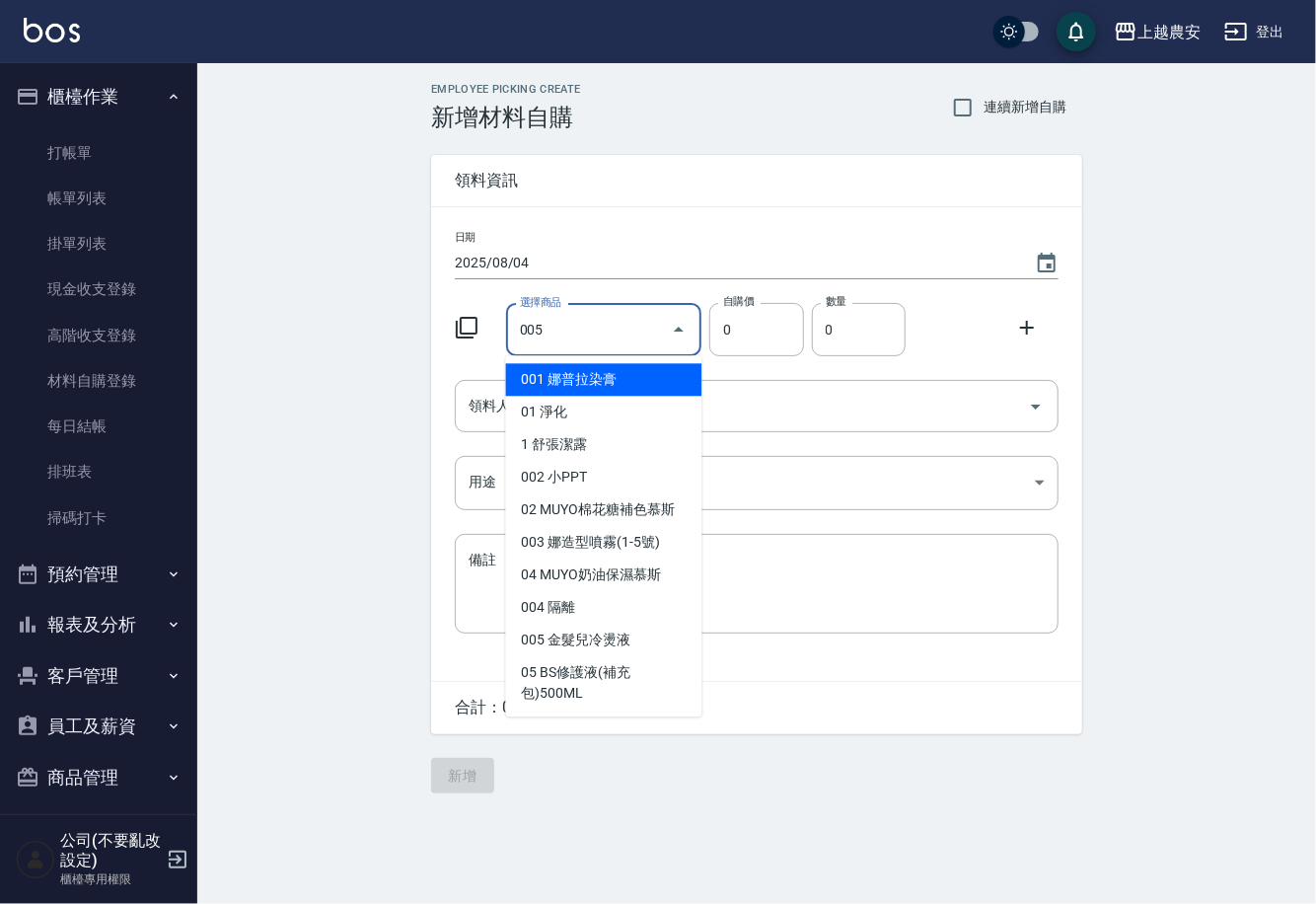 type on "金髮兒冷燙液" 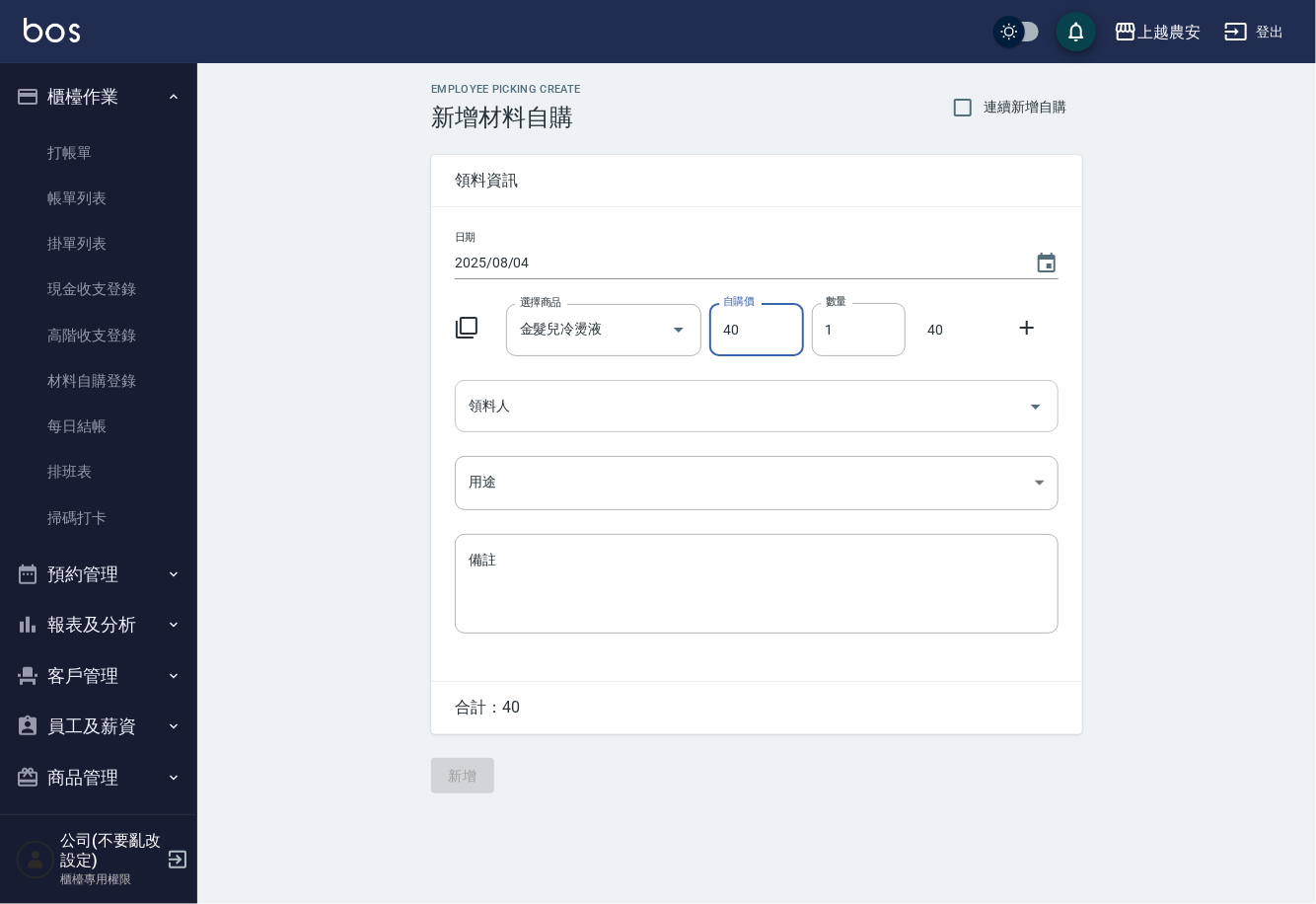 click on "領料人" at bounding box center [742, 406] 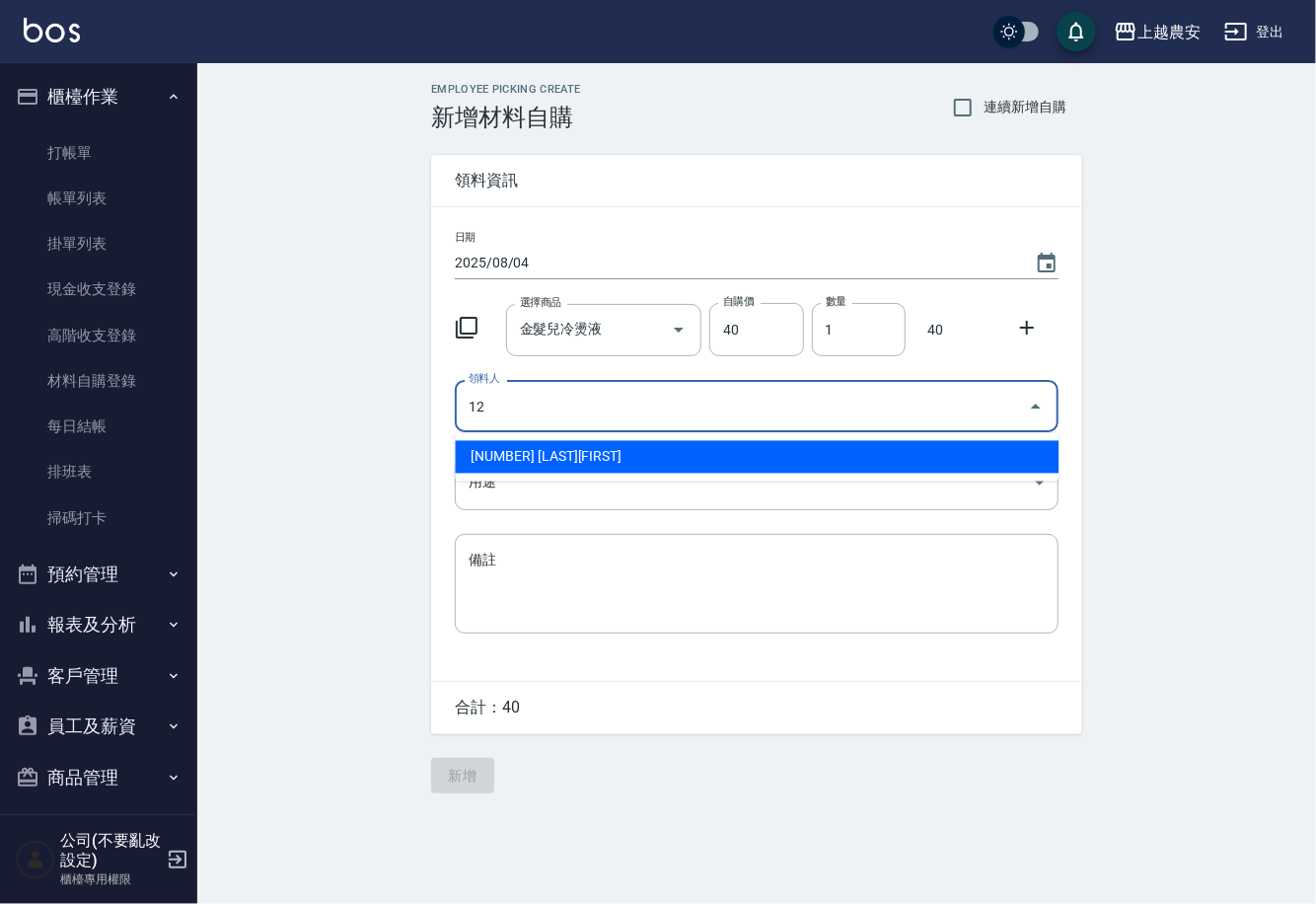 type on "12 蘇淑玲" 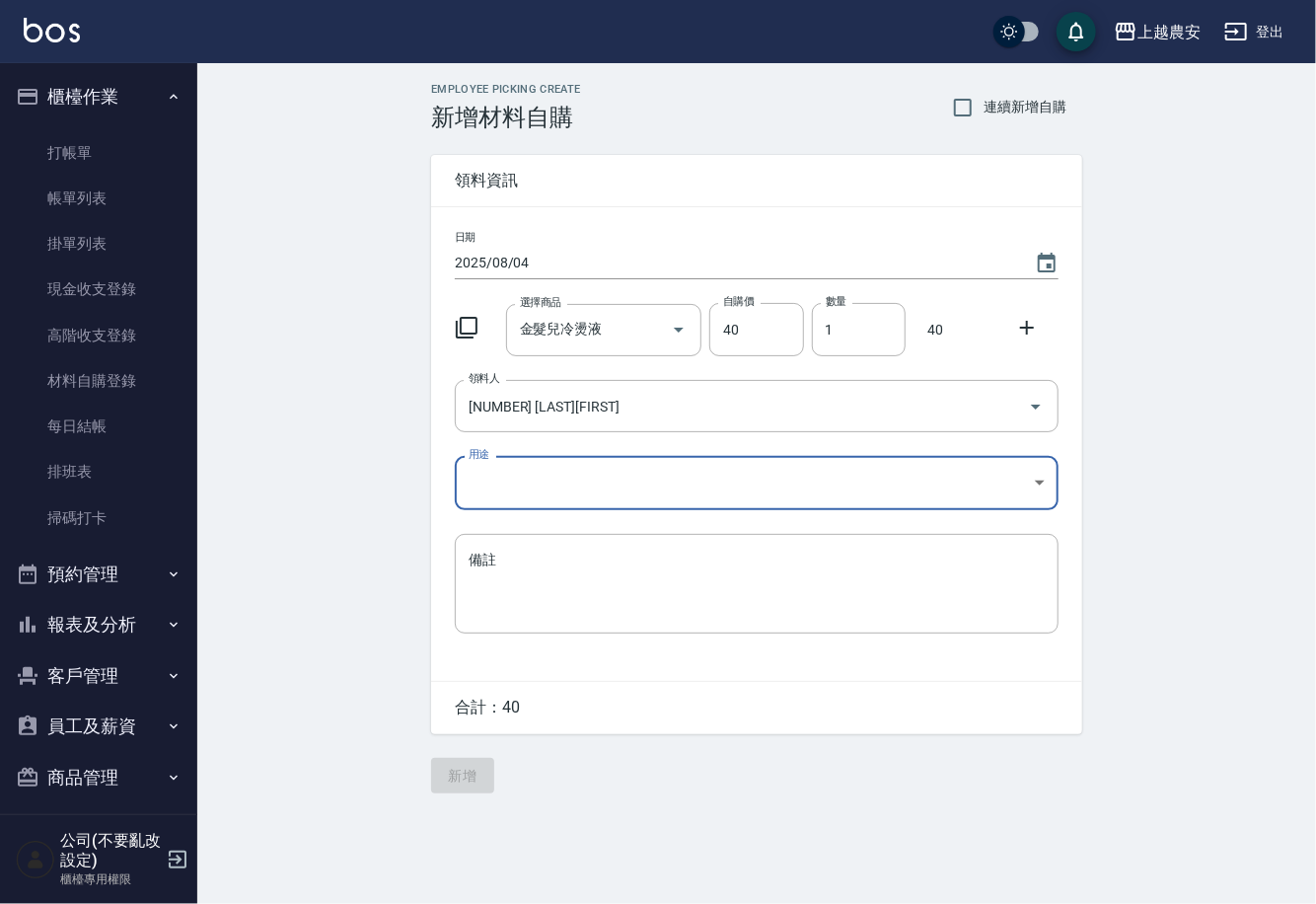 click on "上越農安 登出 櫃檯作業 打帳單 帳單列表 掛單列表 現金收支登錄 高階收支登錄 材料自購登錄 每日結帳 排班表 掃碼打卡 預約管理 預約管理 單日預約紀錄 單週預約紀錄 報表及分析 報表目錄 店家日報表 互助日報表 互助點數明細 設計師日報表 店販抽成明細 客戶管理 客戶列表 卡券管理 入金管理 員工及薪資 員工列表 商品管理 商品分類設定 商品列表 公司(不要亂改設定) 櫃檯專用權限 Employee Picking Create 新增材料自購 連續新增自購 領料資訊 日期 2025/08/04 選擇商品 金髮兒冷燙液 選擇商品 自購價 40 自購價 數量 1 數量 40 領料人 12 蘇淑玲 領料人 用途 ​ 用途 備註 x 備註 合計： 40 新增" at bounding box center (658, 452) 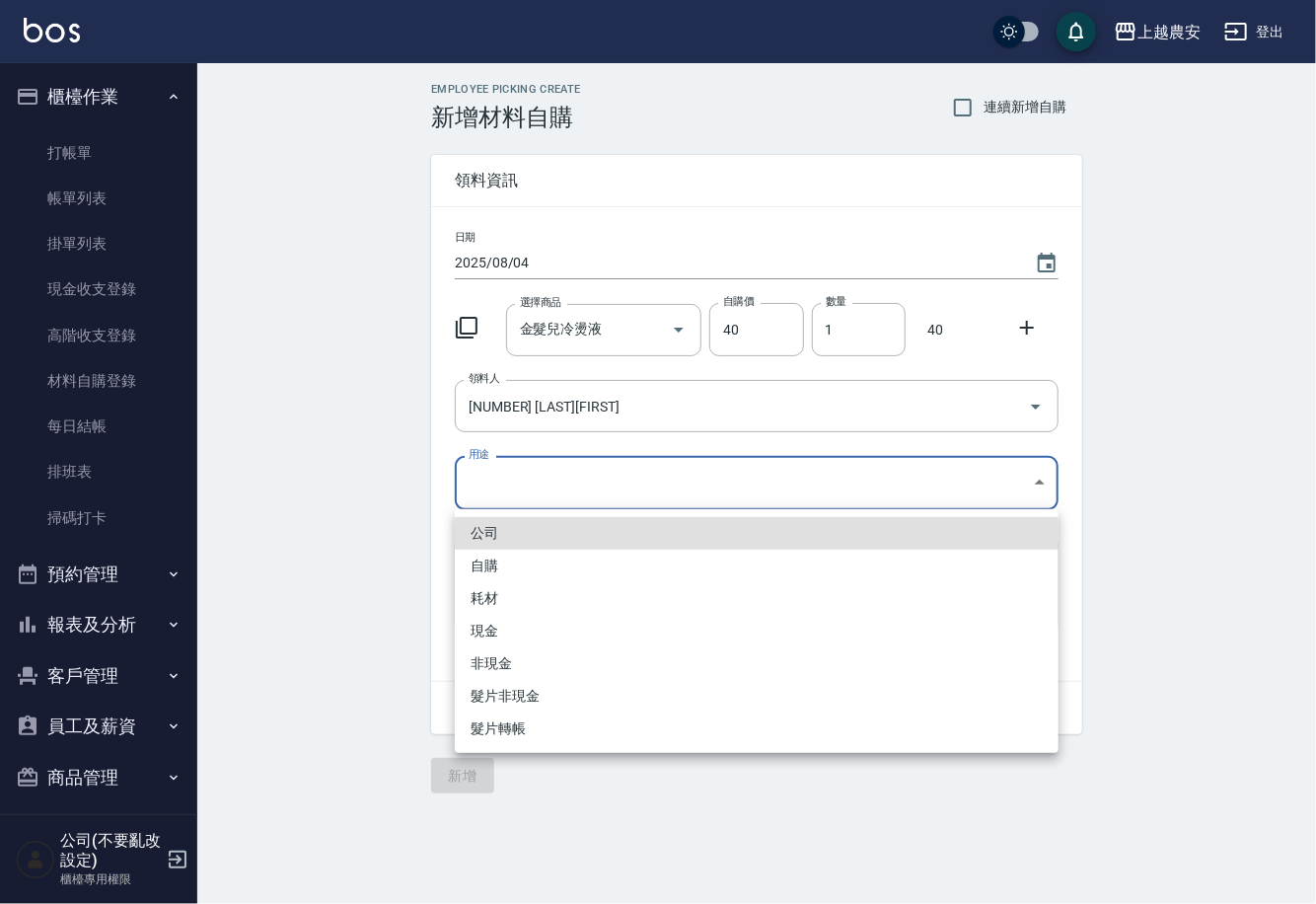 click on "自購" at bounding box center (757, 565) 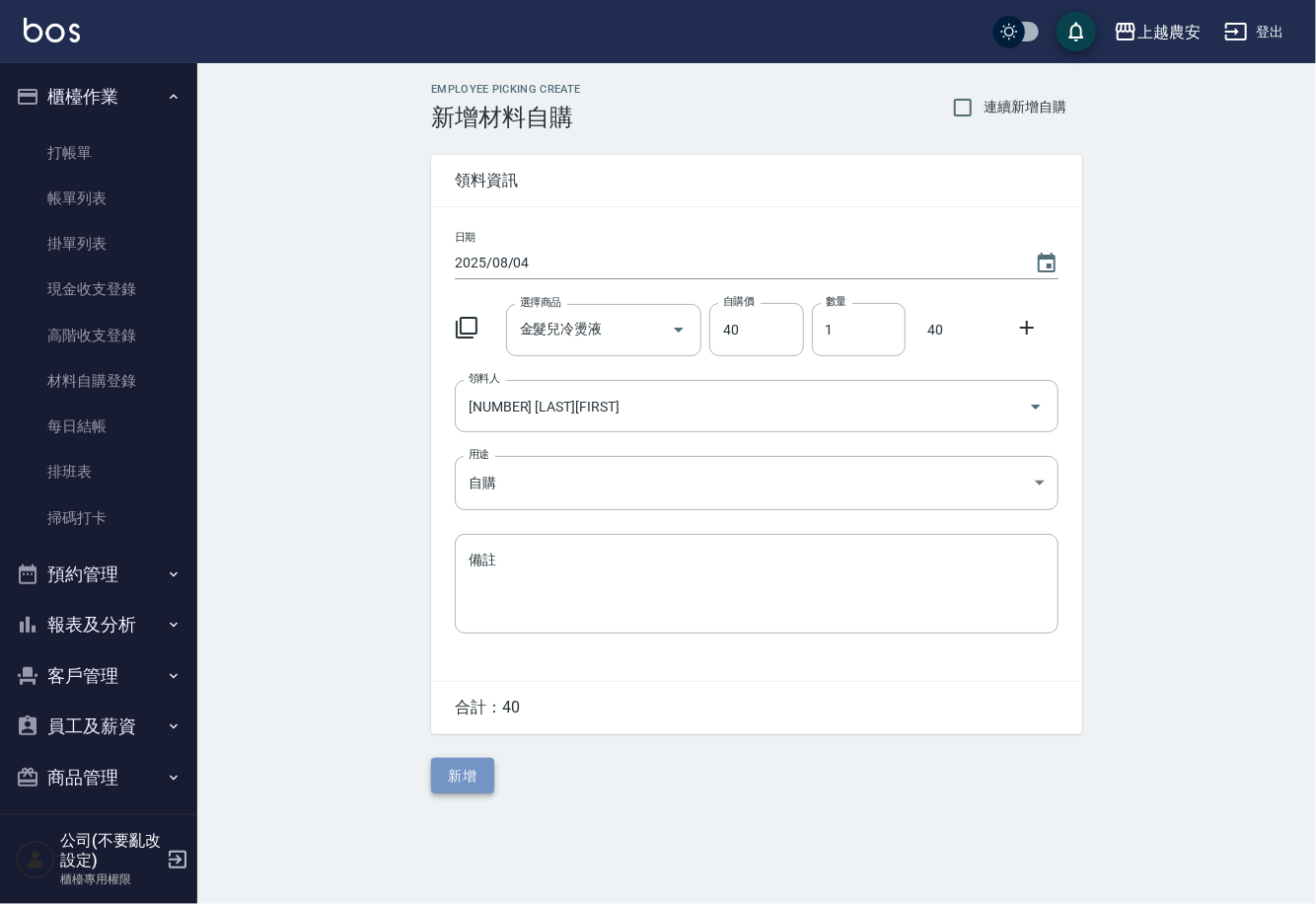 click on "新增" at bounding box center (463, 776) 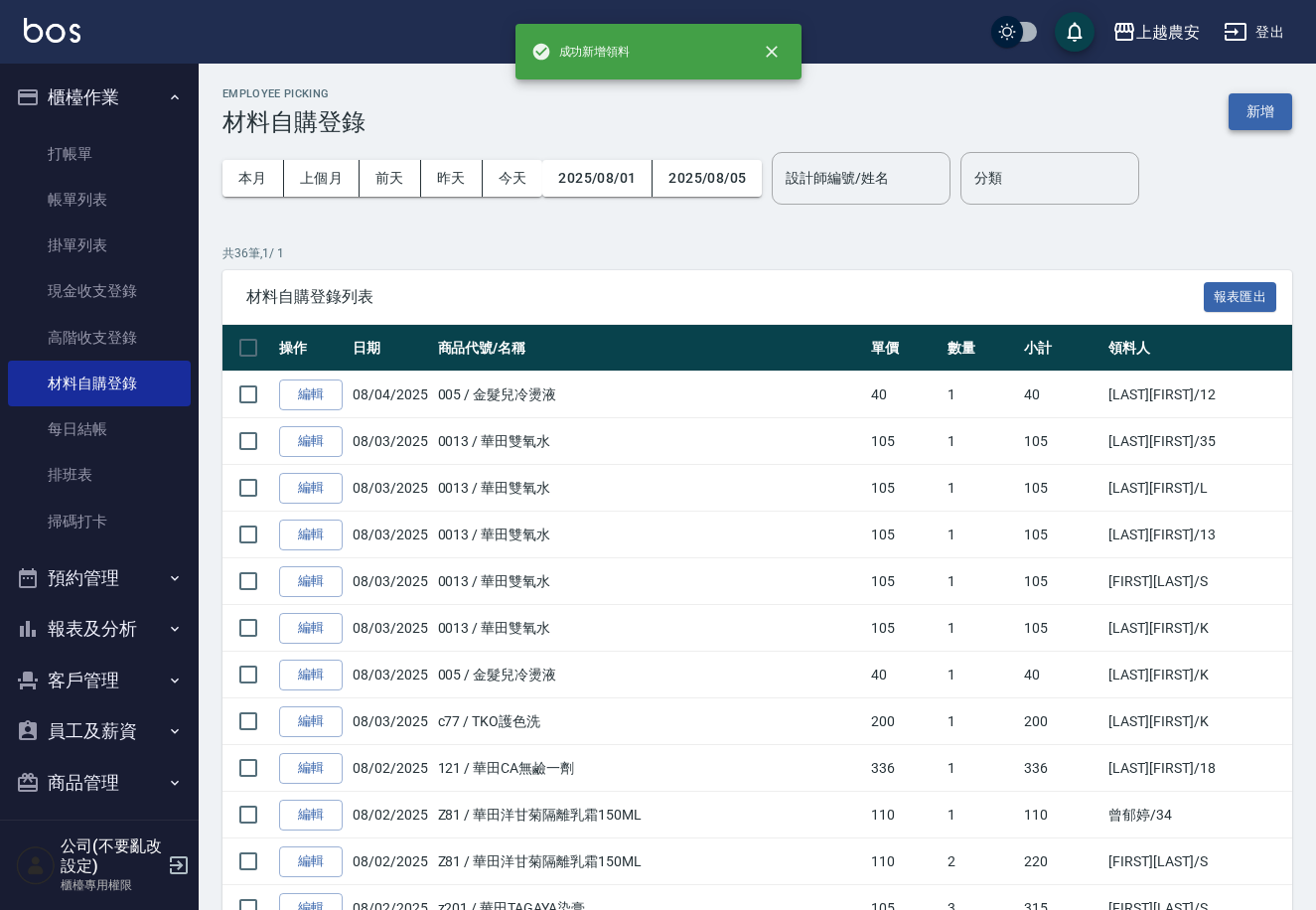 click on "新增" at bounding box center (1260, 111) 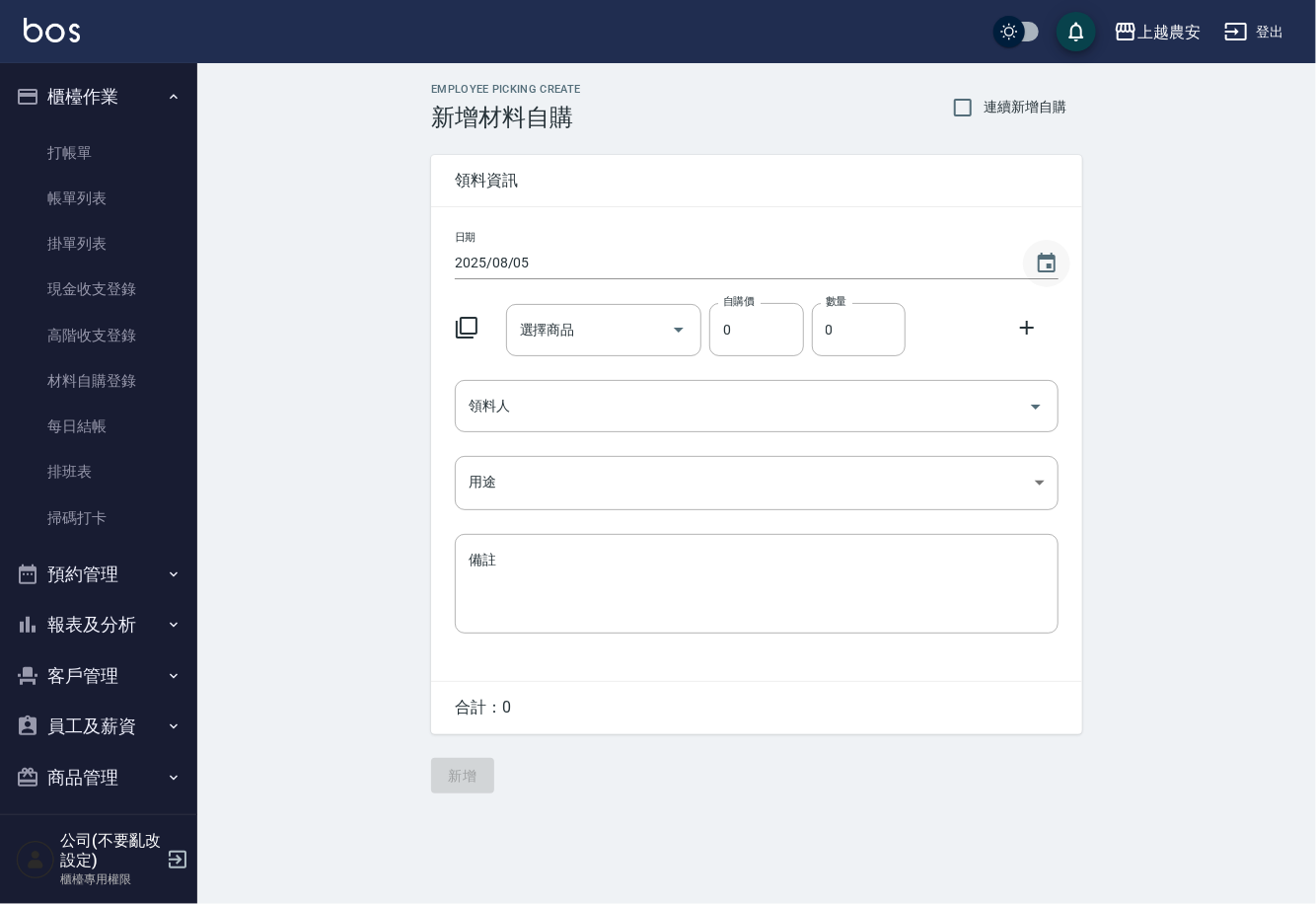 click 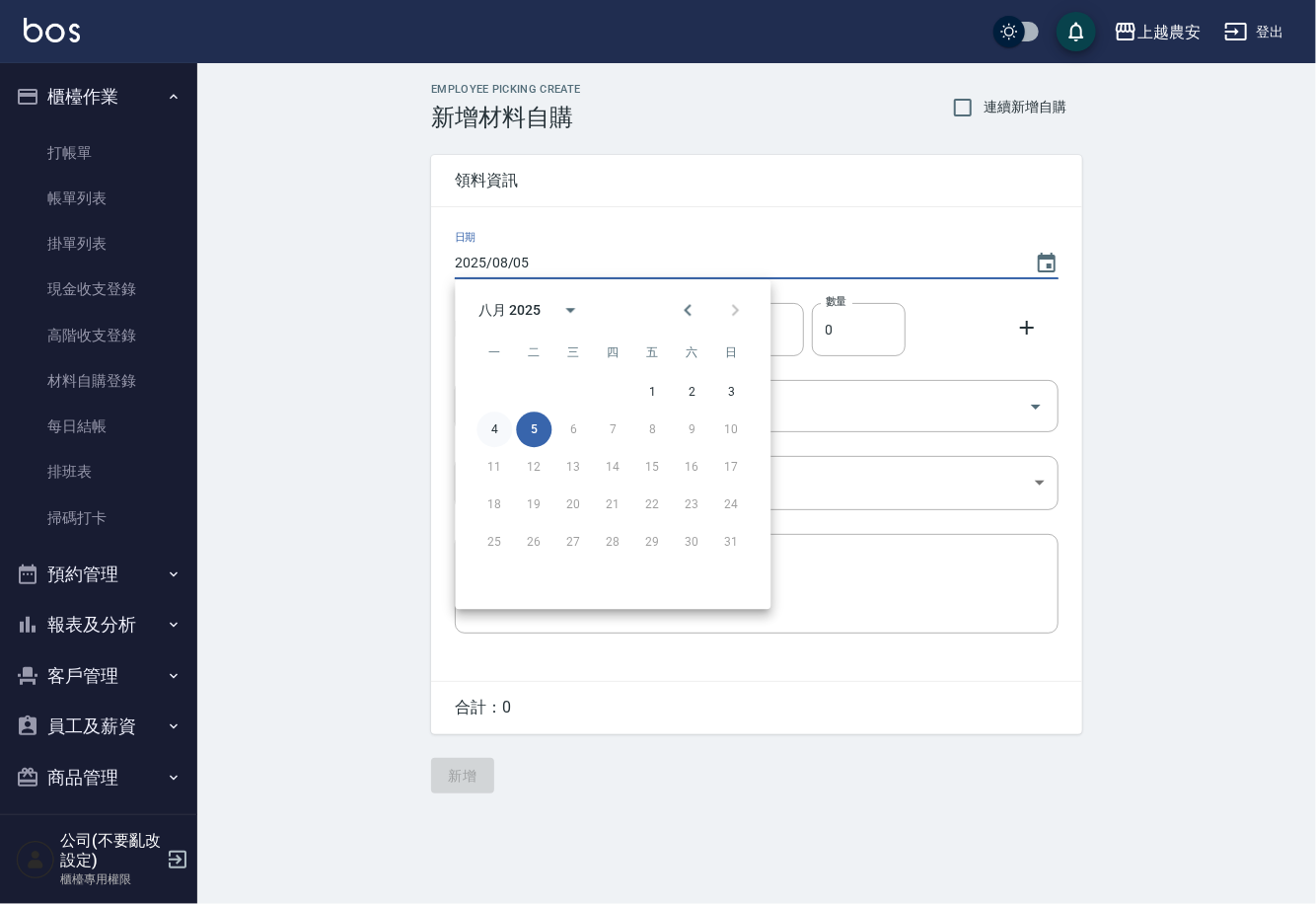 drag, startPoint x: 489, startPoint y: 431, endPoint x: 508, endPoint y: 389, distance: 46.097722 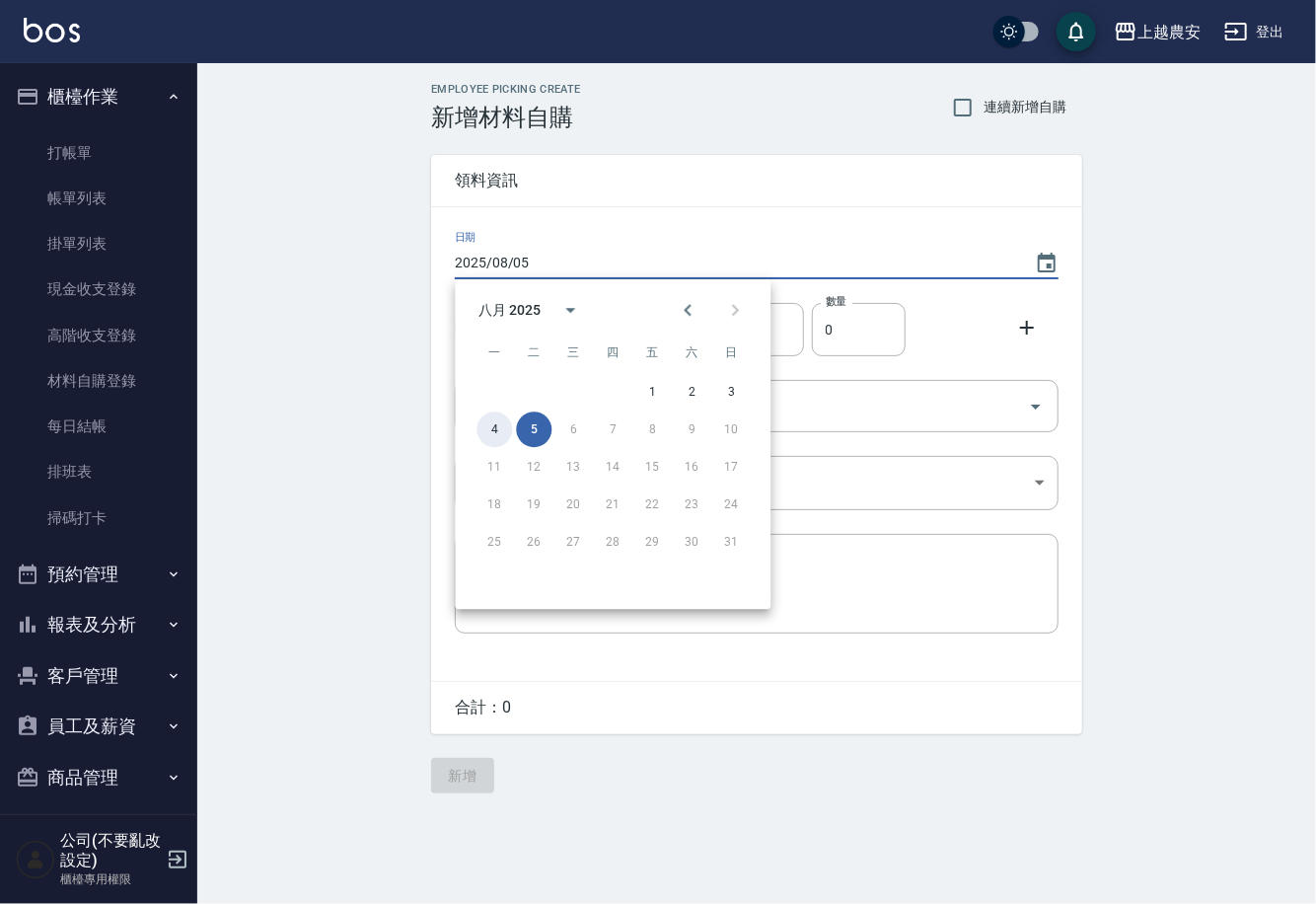 click on "4" at bounding box center (494, 429) 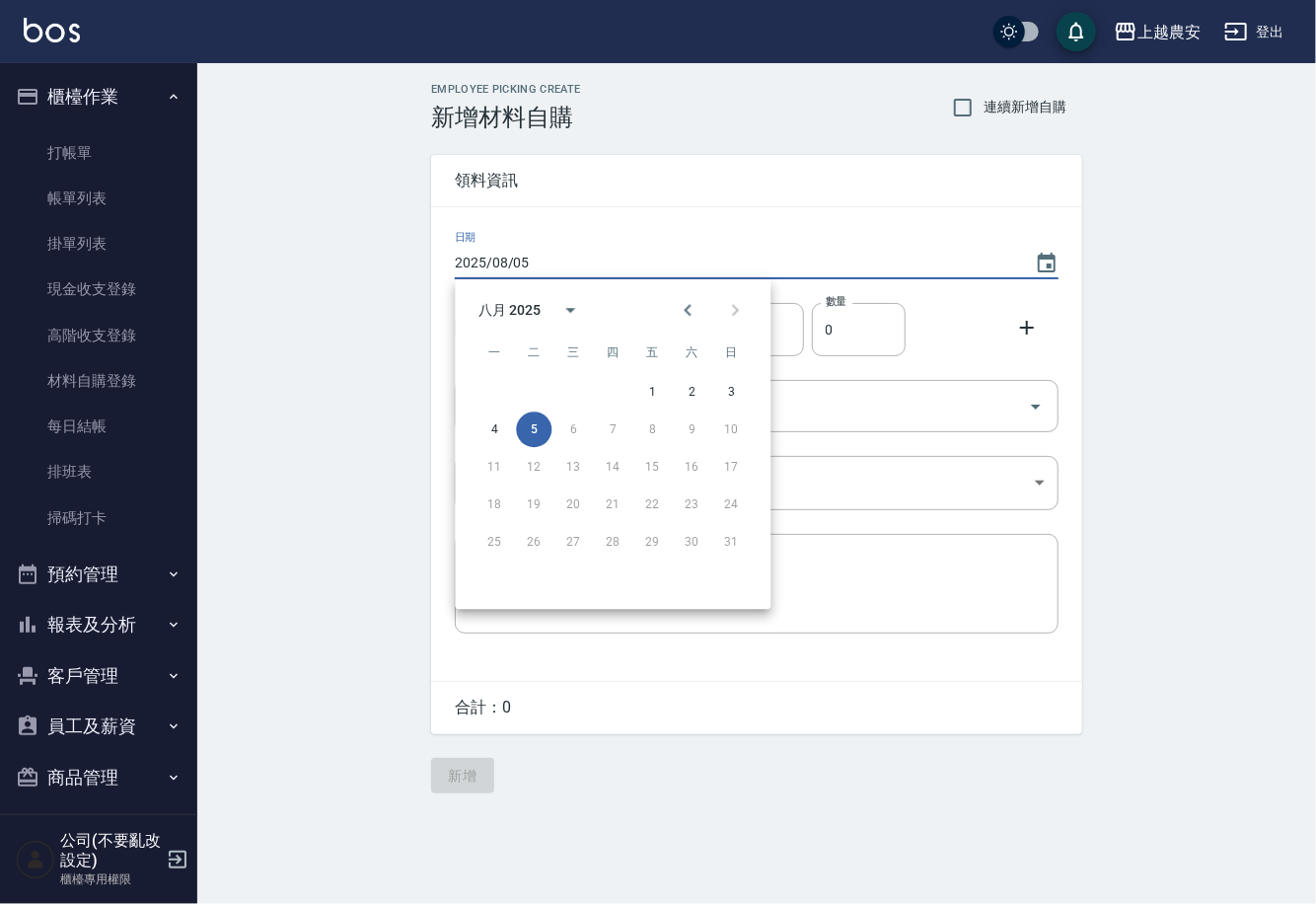type on "2025/08/04" 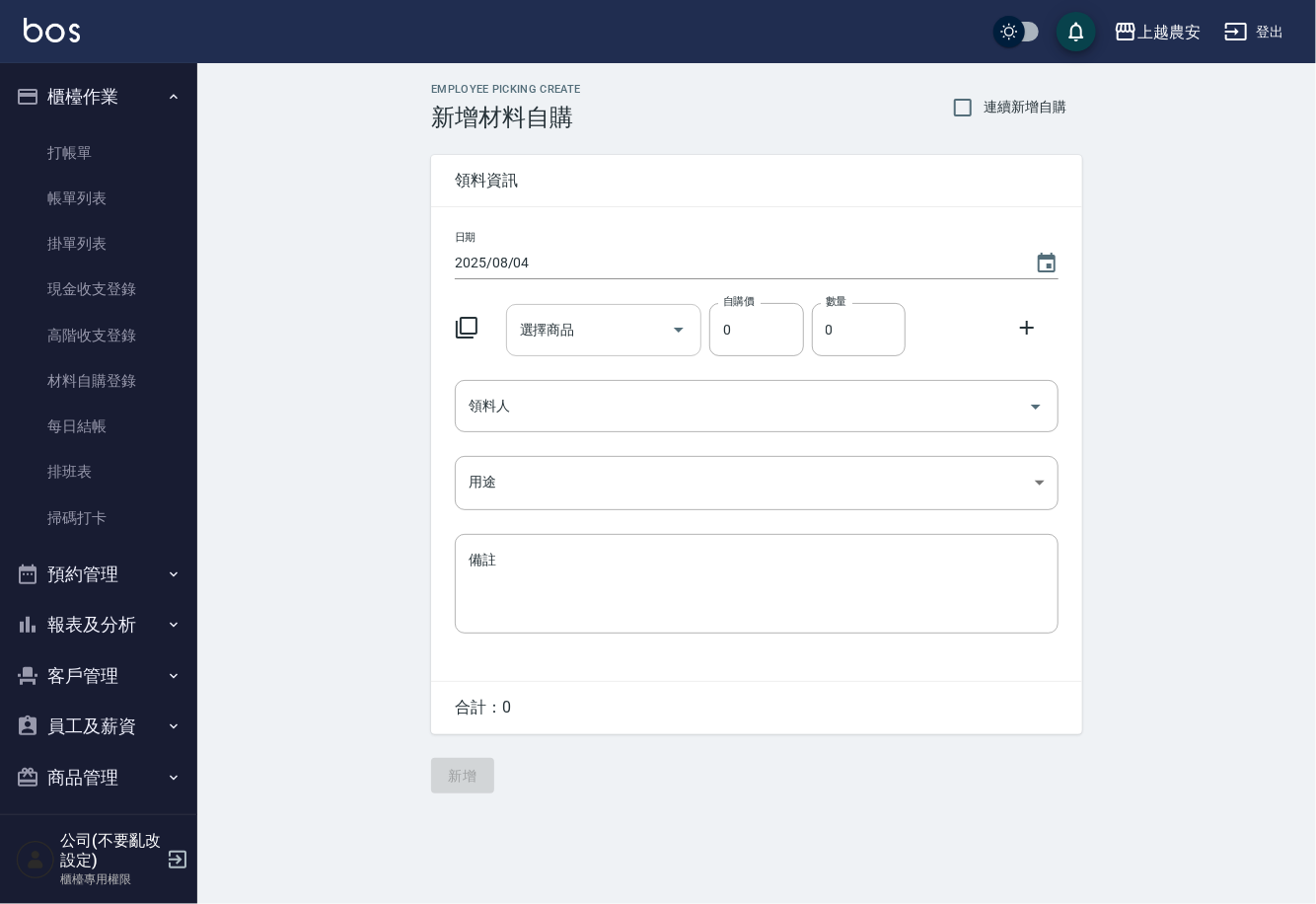 click on "選擇商品 選擇商品" at bounding box center (604, 330) 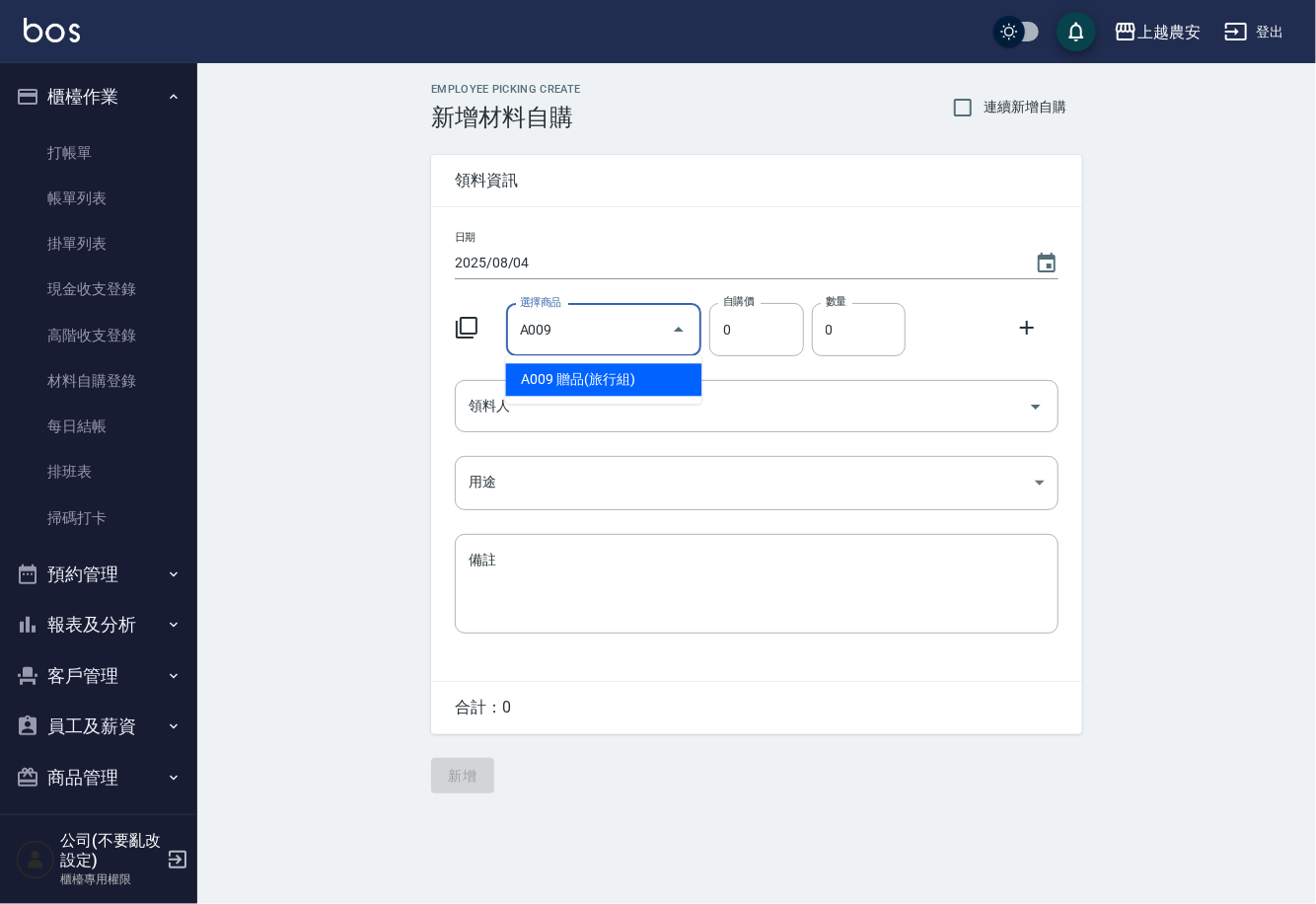 type on "贈品(旅行組)" 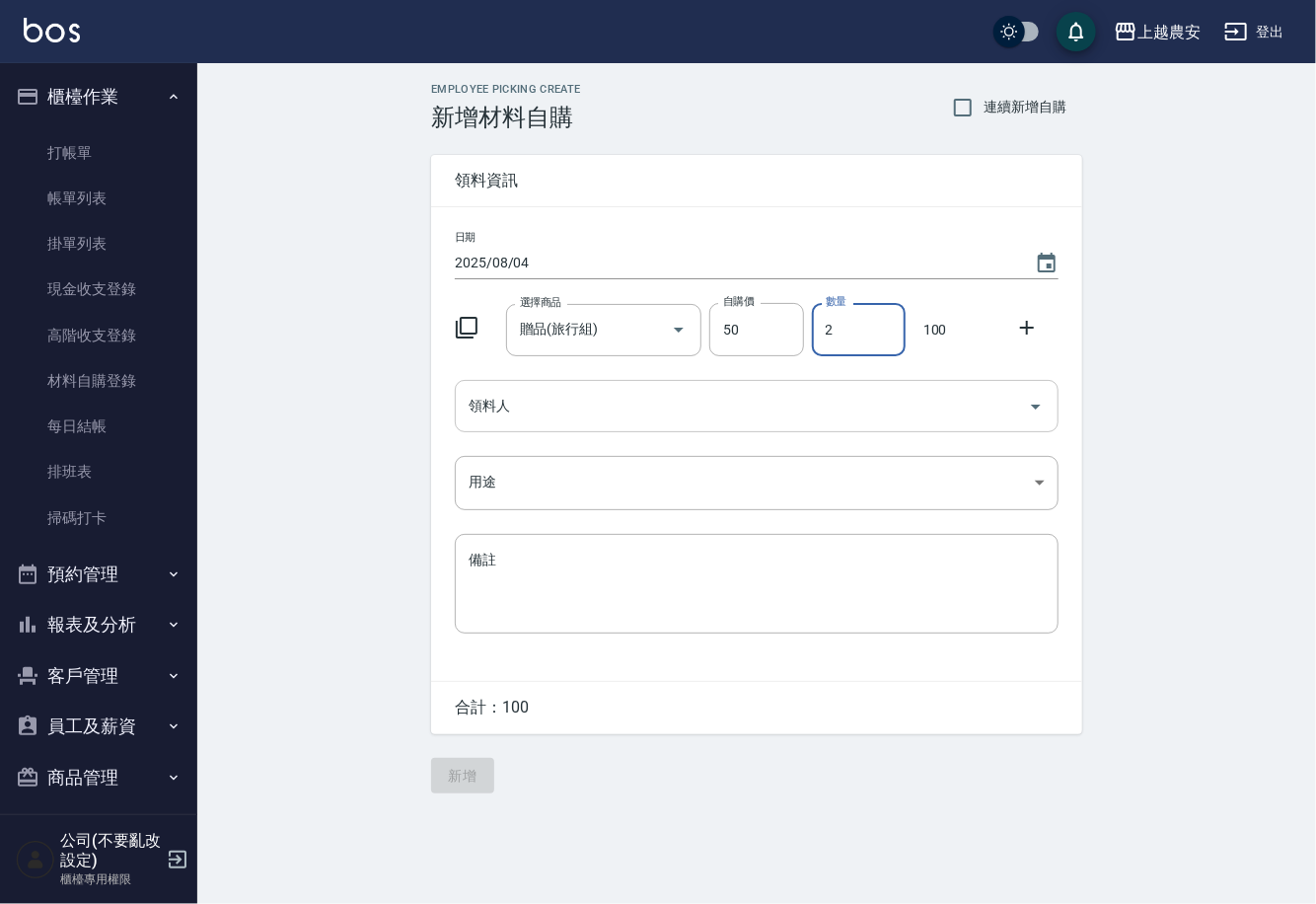 type on "2" 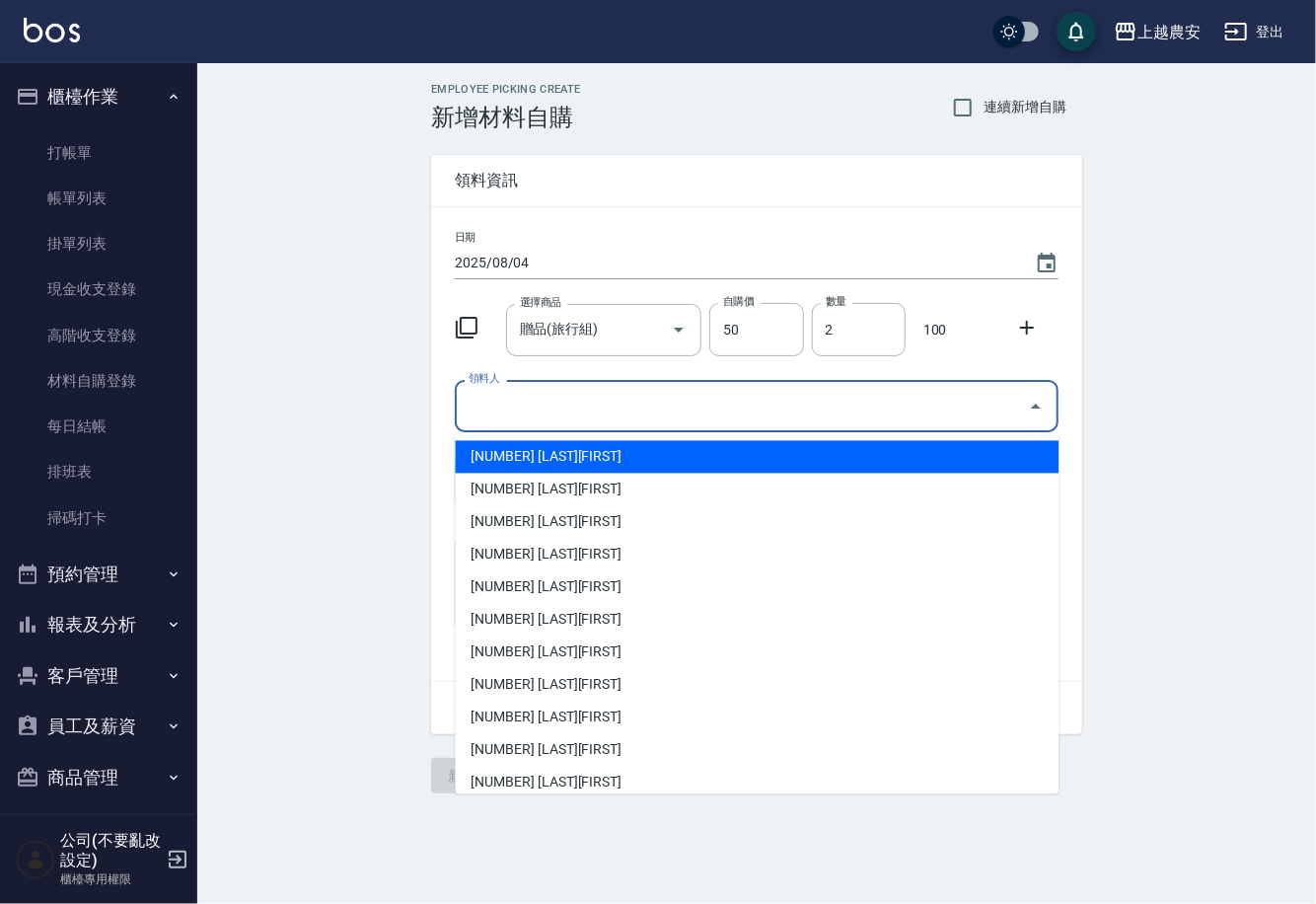 click on "領料人" at bounding box center (742, 406) 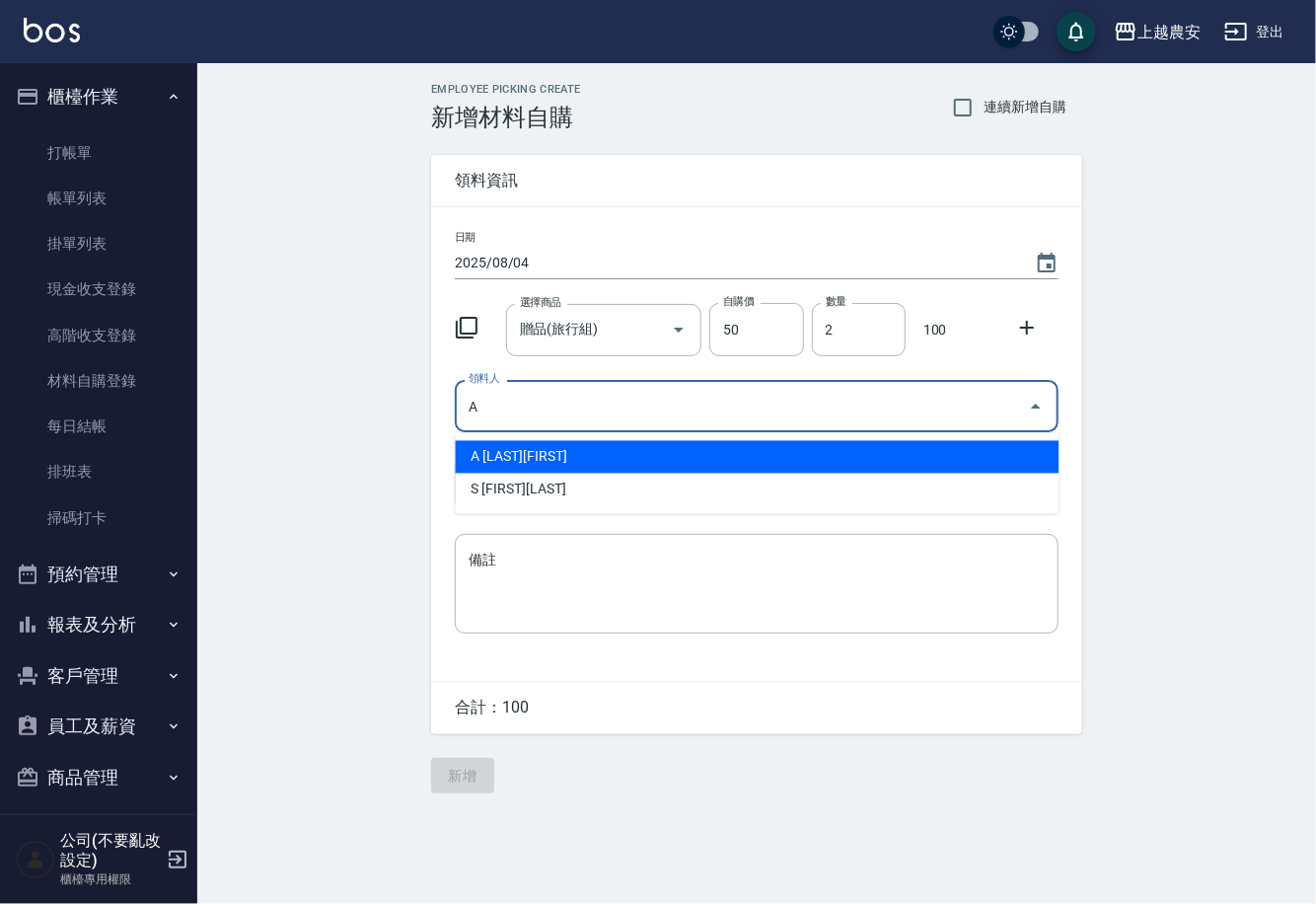 click on "A 林蕾甄" at bounding box center (757, 457) 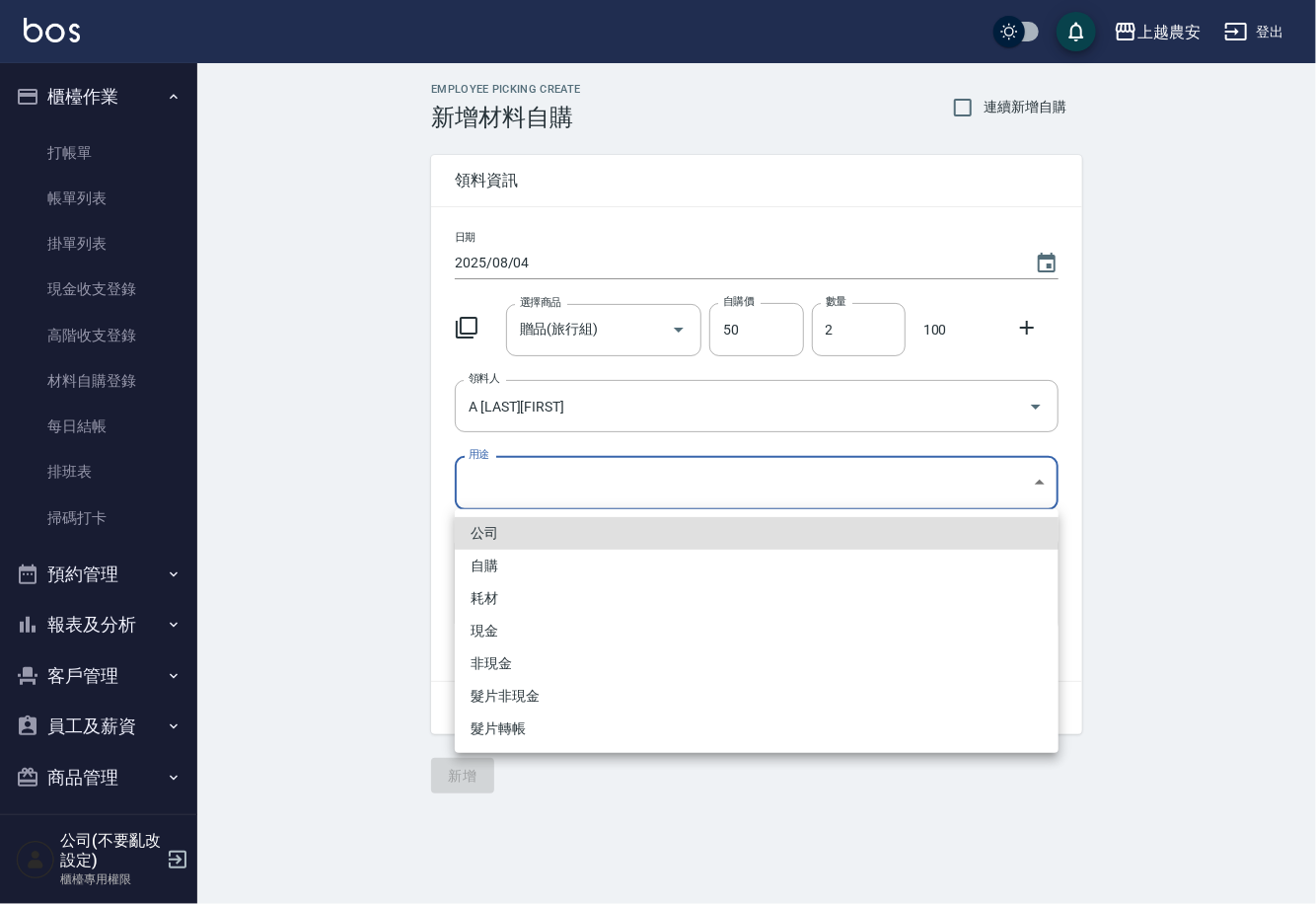 click on "上越農安 登出 櫃檯作業 打帳單 帳單列表 掛單列表 現金收支登錄 高階收支登錄 材料自購登錄 每日結帳 排班表 掃碼打卡 預約管理 預約管理 單日預約紀錄 單週預約紀錄 報表及分析 報表目錄 店家日報表 互助日報表 互助點數明細 設計師日報表 店販抽成明細 客戶管理 客戶列表 卡券管理 入金管理 員工及薪資 員工列表 商品管理 商品分類設定 商品列表 公司(不要亂改設定) 櫃檯專用權限 Employee Picking Create 新增材料自購 連續新增自購 領料資訊 日期 2025/08/04 選擇商品 贈品(旅行組) 選擇商品 自購價 50 自購價 數量 2 數量 100 領料人 A 林蕾甄 領料人 用途 ​ 用途 備註 x 備註 合計： 100 新增 公司 自購 耗材 現金 非現金 髮片非現金 髮片轉帳" at bounding box center (658, 452) 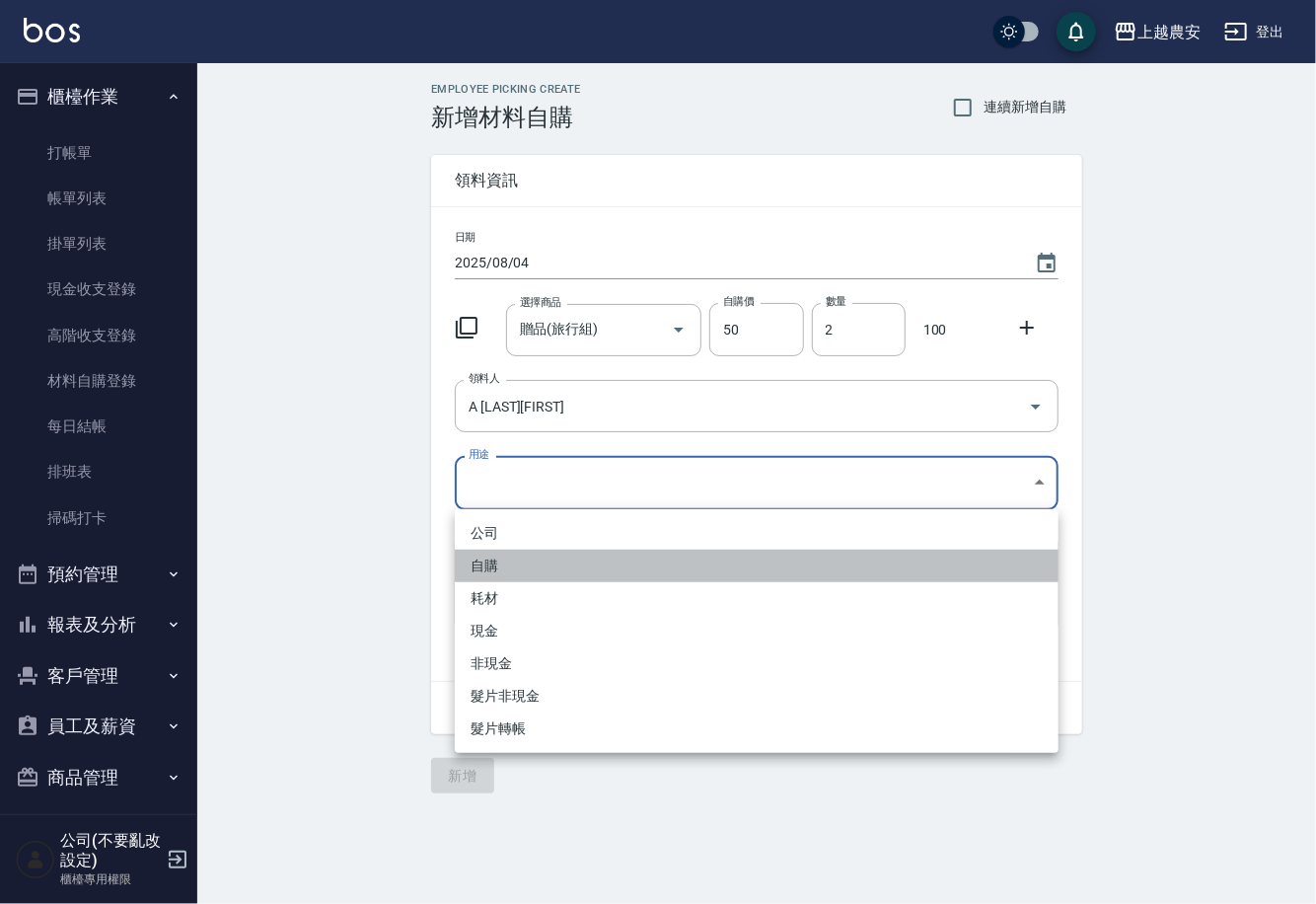 click on "自購" at bounding box center (757, 565) 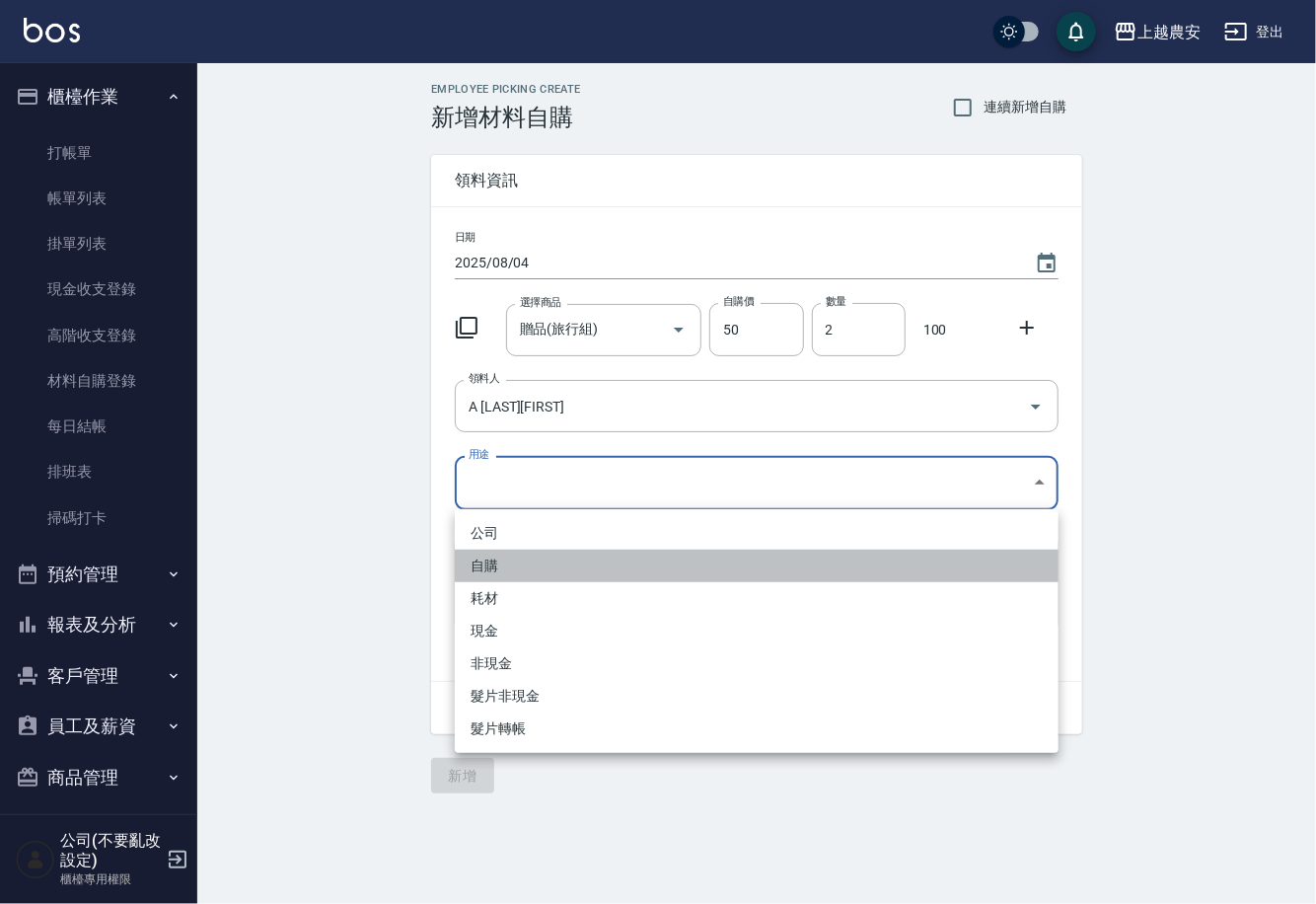 type on "自購" 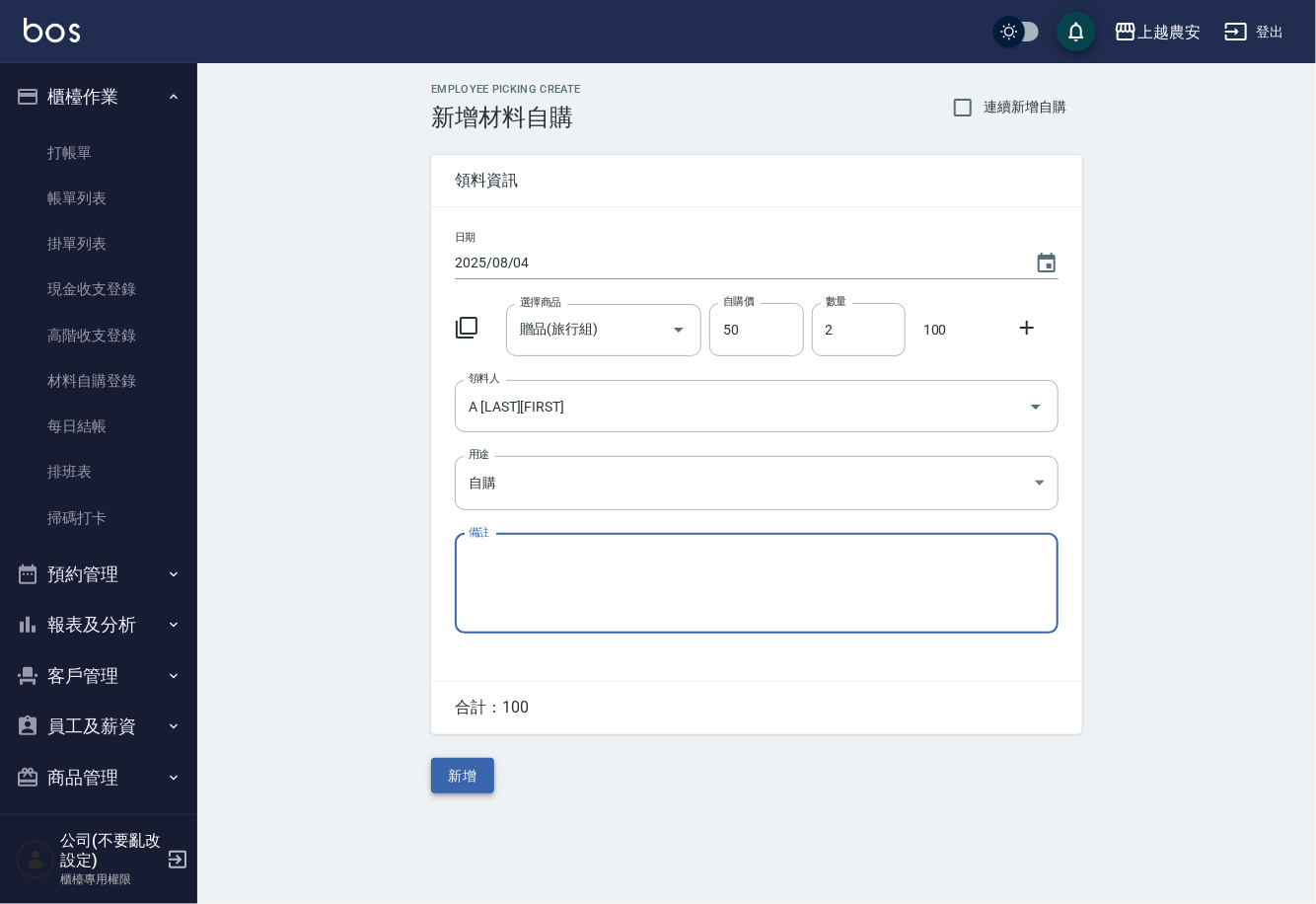 click on "新增" at bounding box center [463, 776] 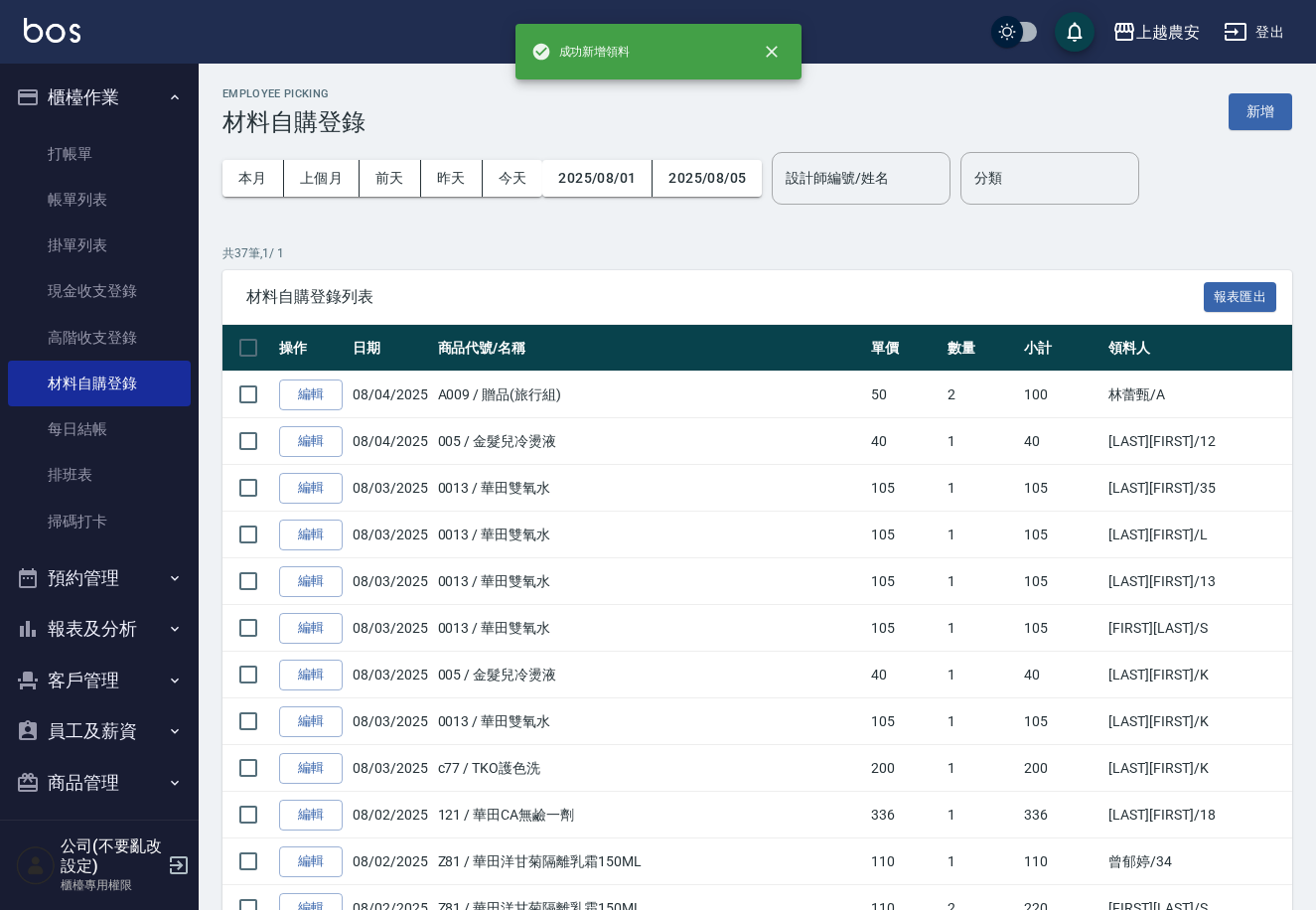click on "Employee Picking 材料自購登錄 新增" at bounding box center (757, 111) 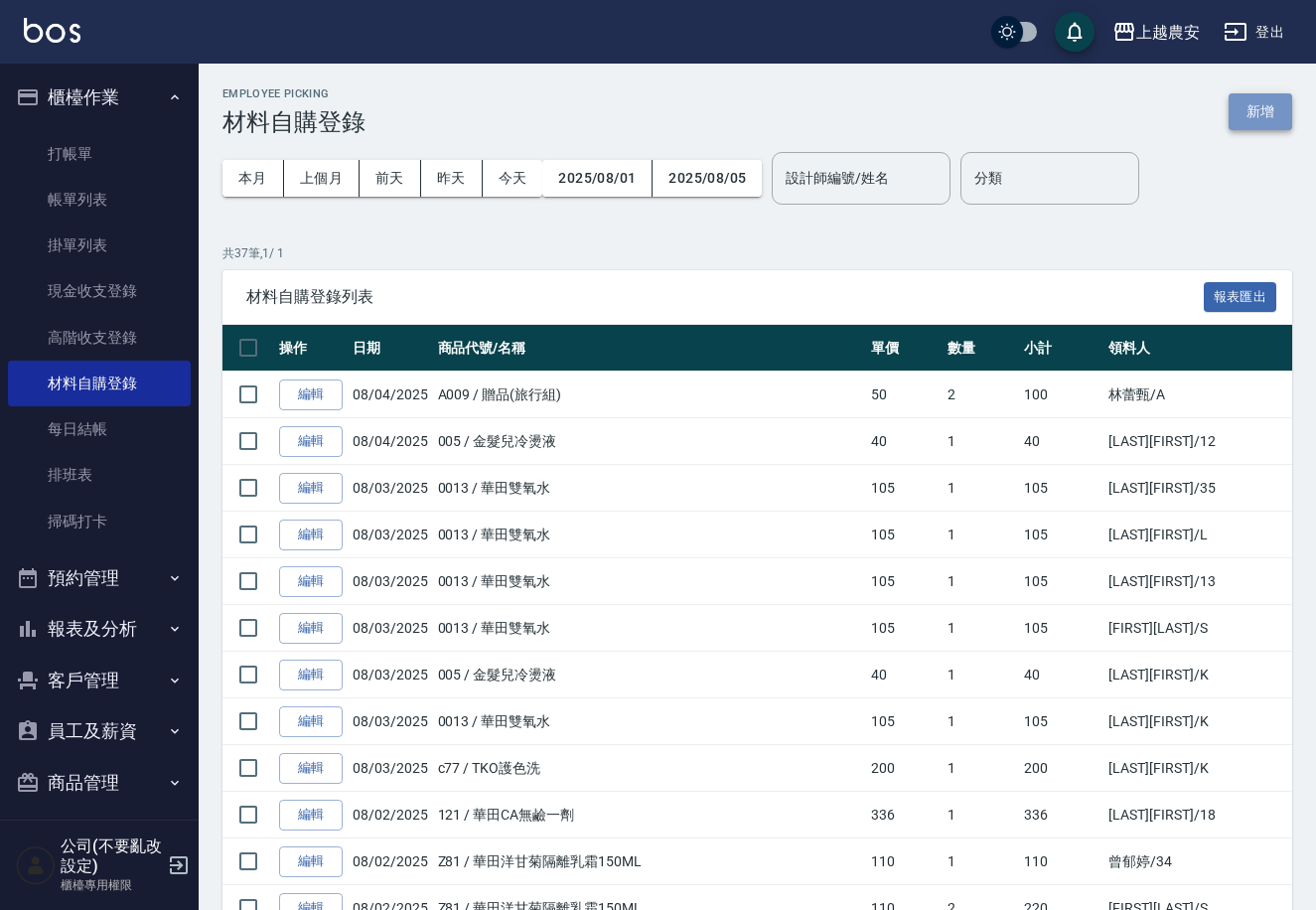 click on "新增" at bounding box center [1260, 111] 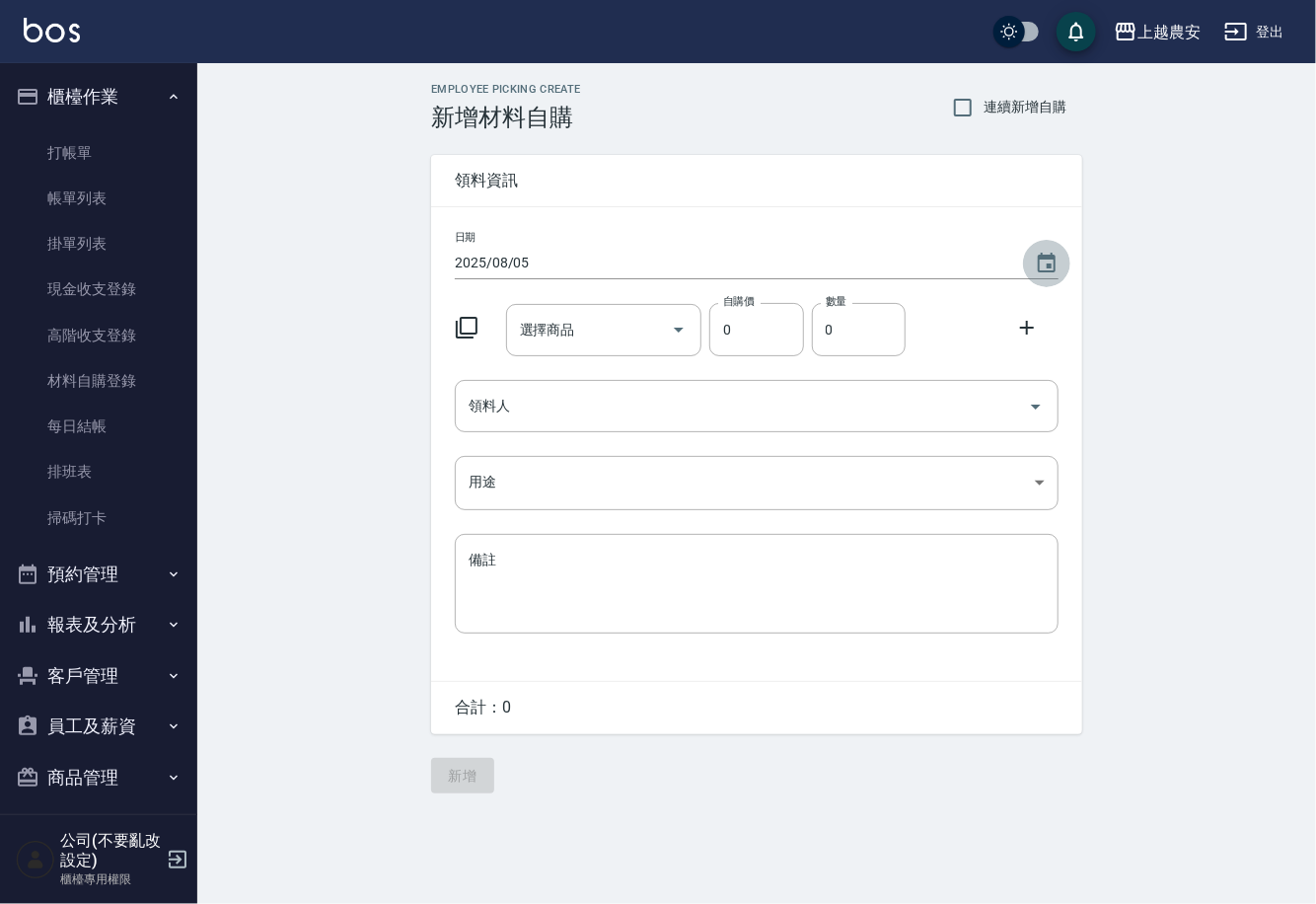click 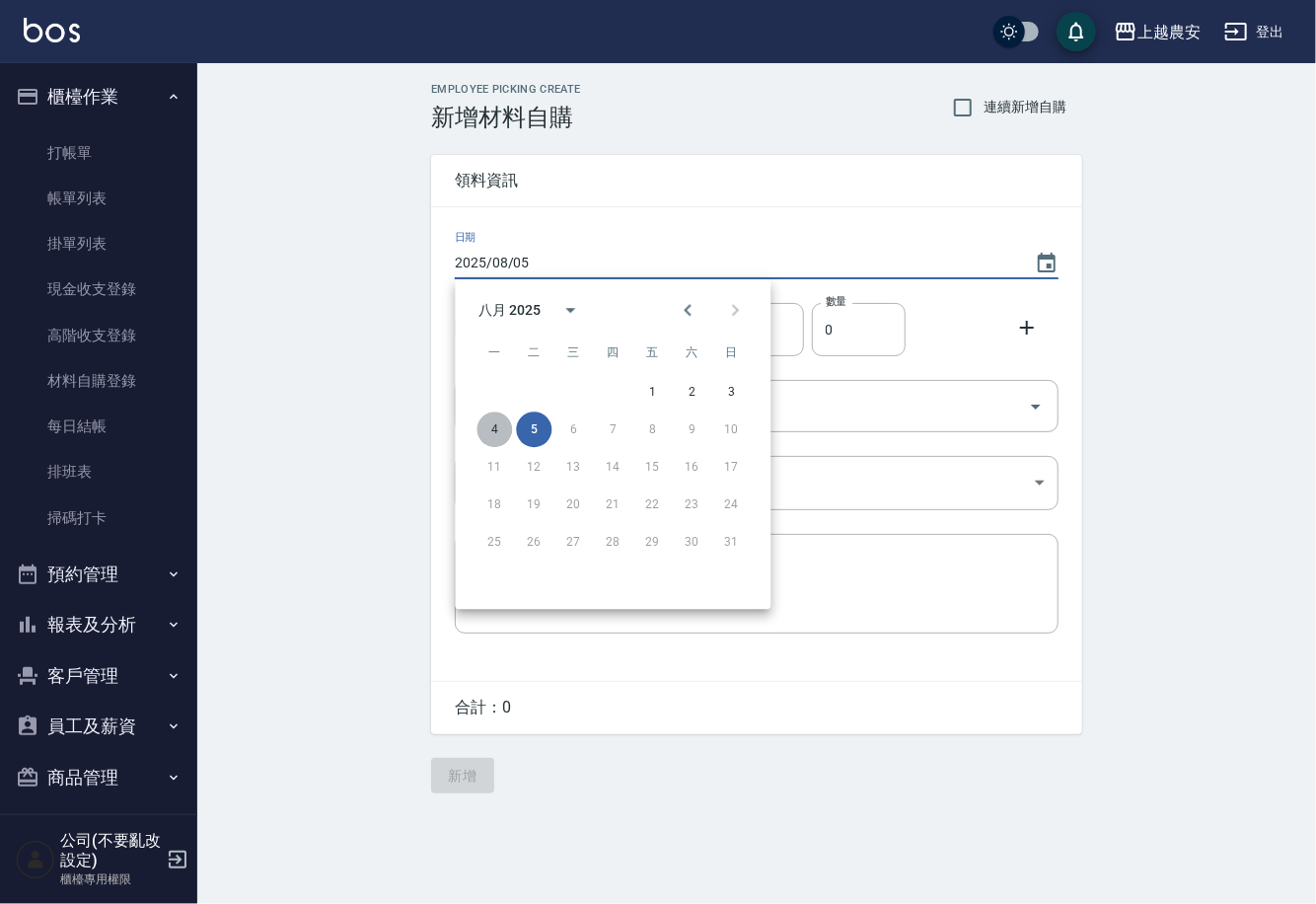 drag, startPoint x: 501, startPoint y: 430, endPoint x: 503, endPoint y: 374, distance: 56.035703 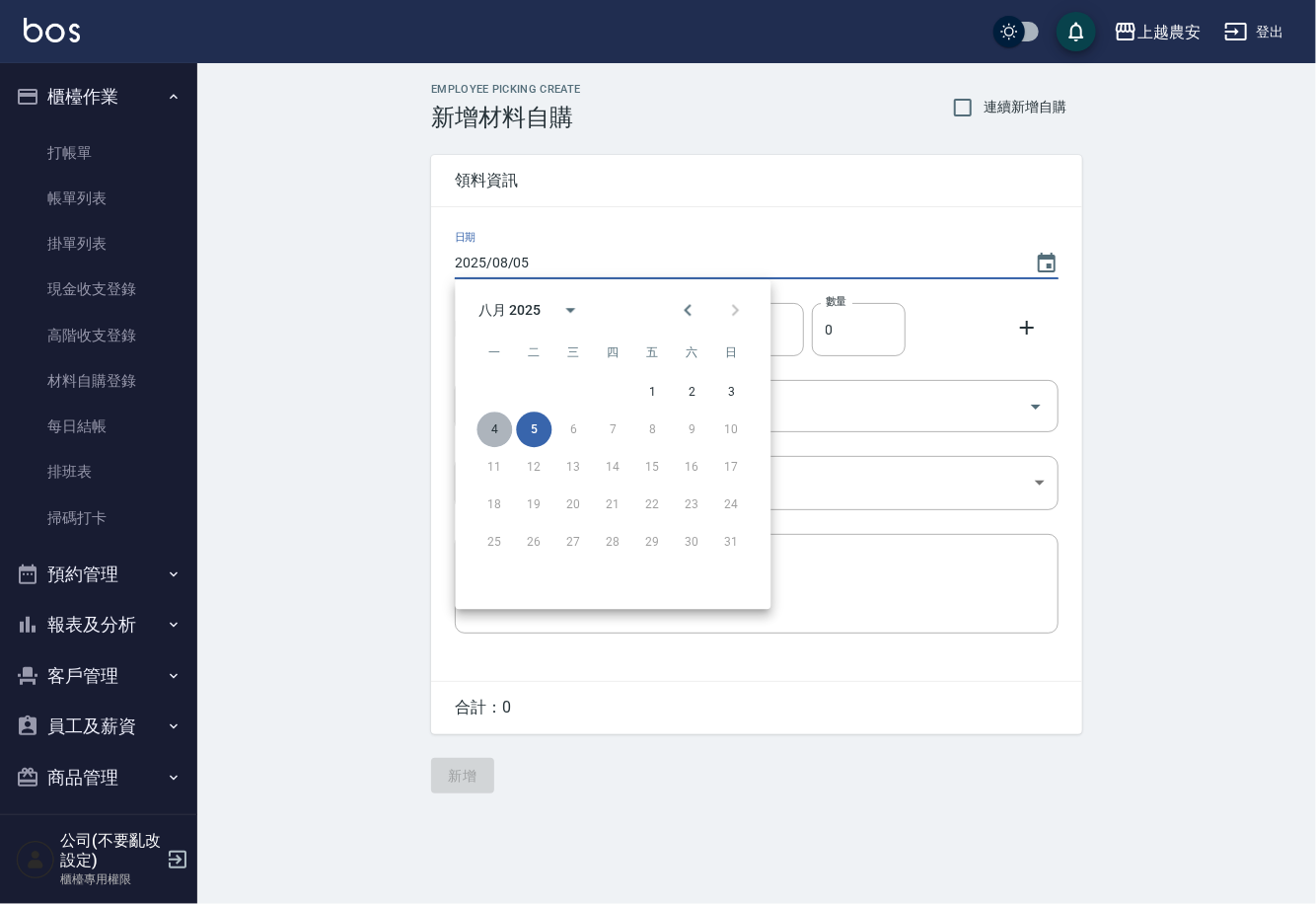 click on "4" at bounding box center (494, 429) 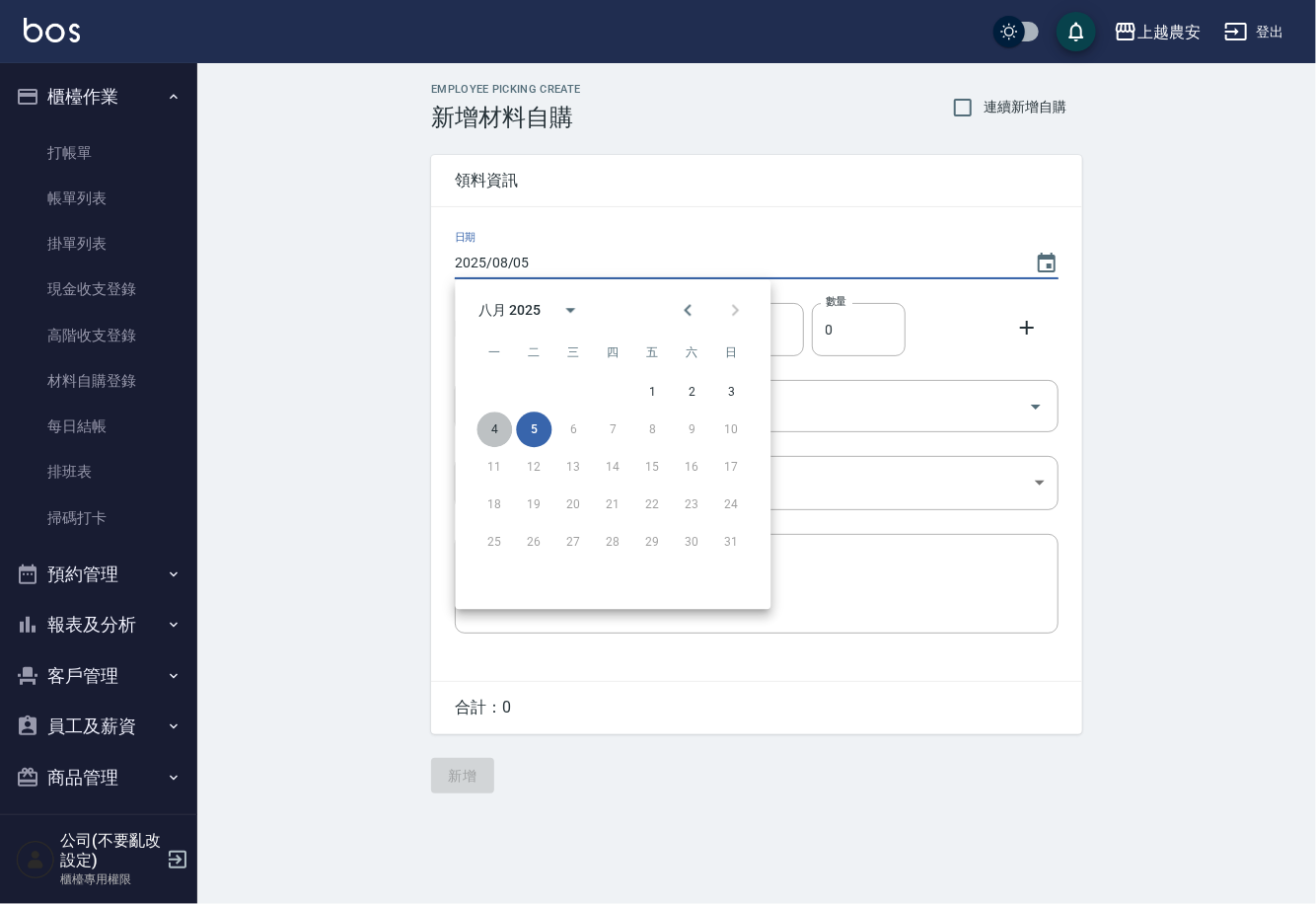 type on "2025/08/04" 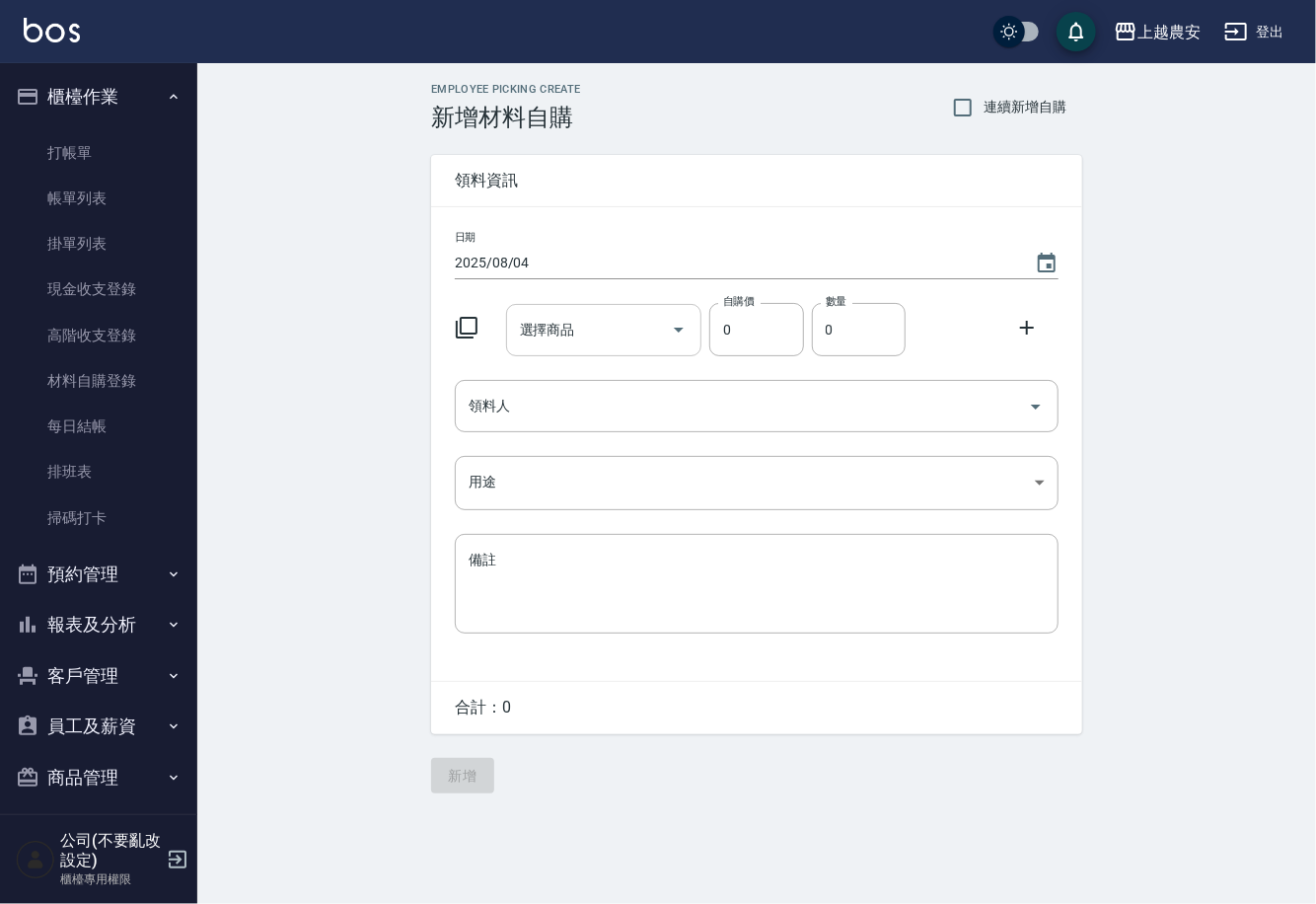 click on "選擇商品 選擇商品" at bounding box center [604, 330] 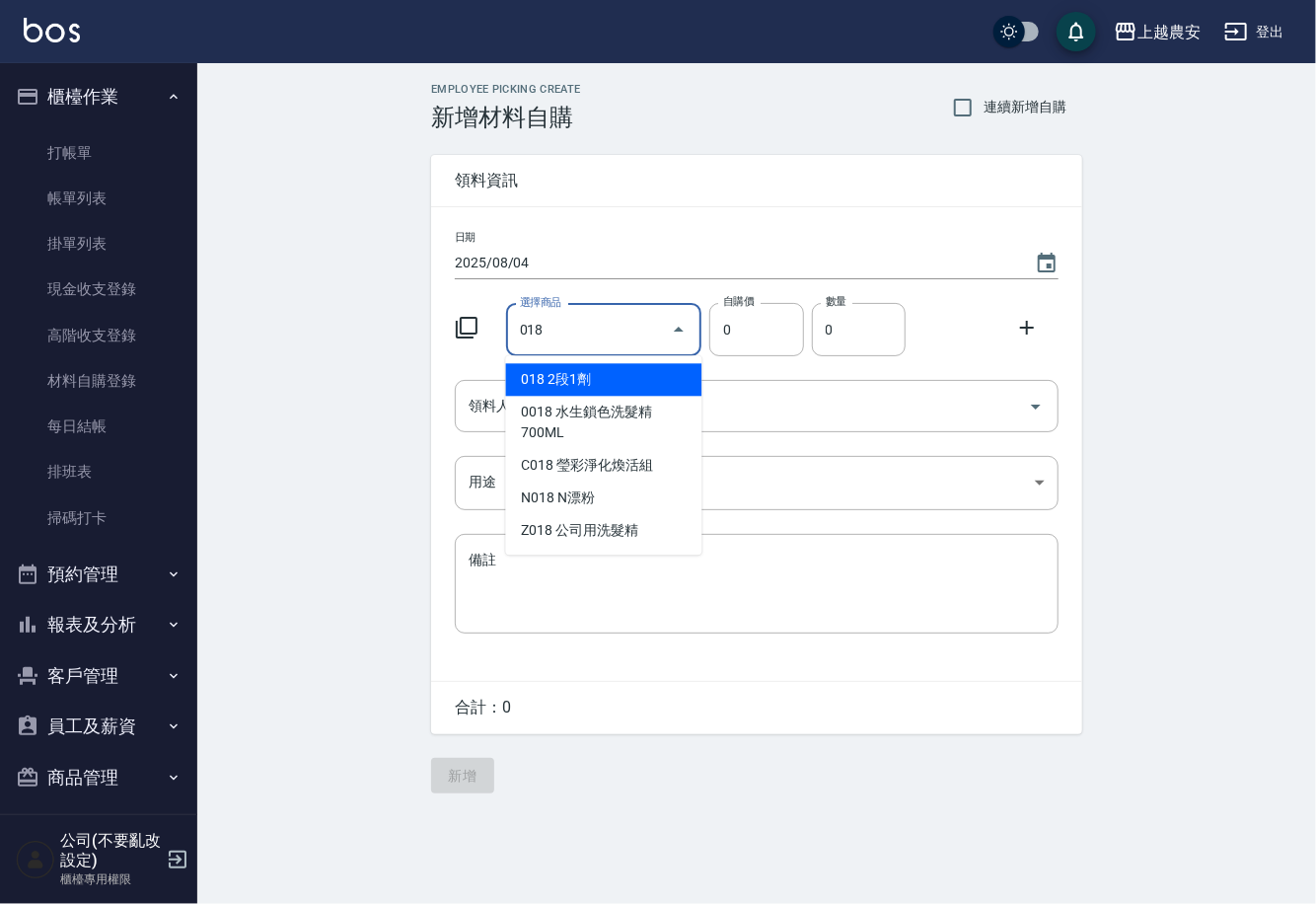 click on "018 2段1劑" at bounding box center (604, 379) 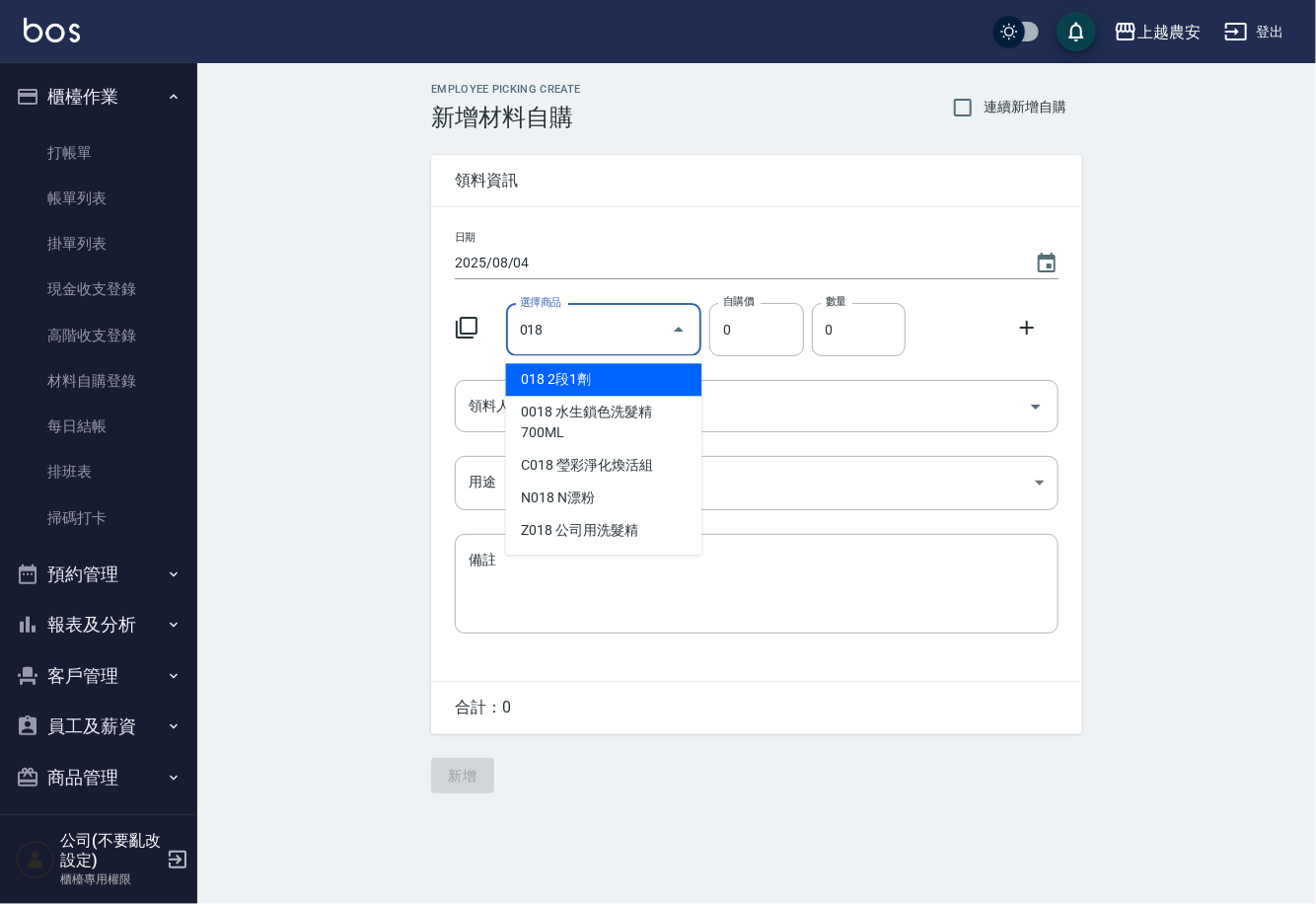type on "2段1劑" 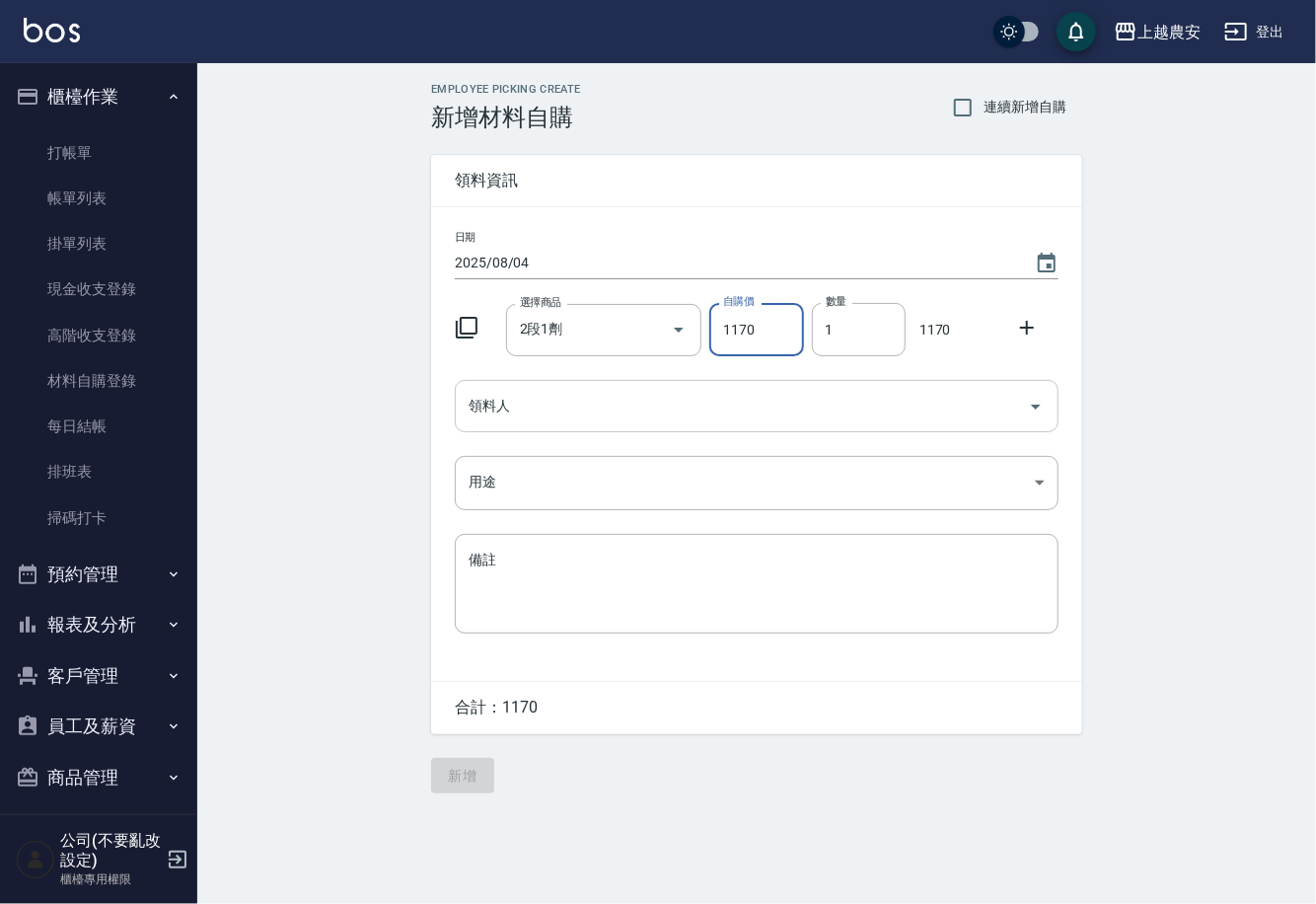 click on "領料人" at bounding box center [742, 406] 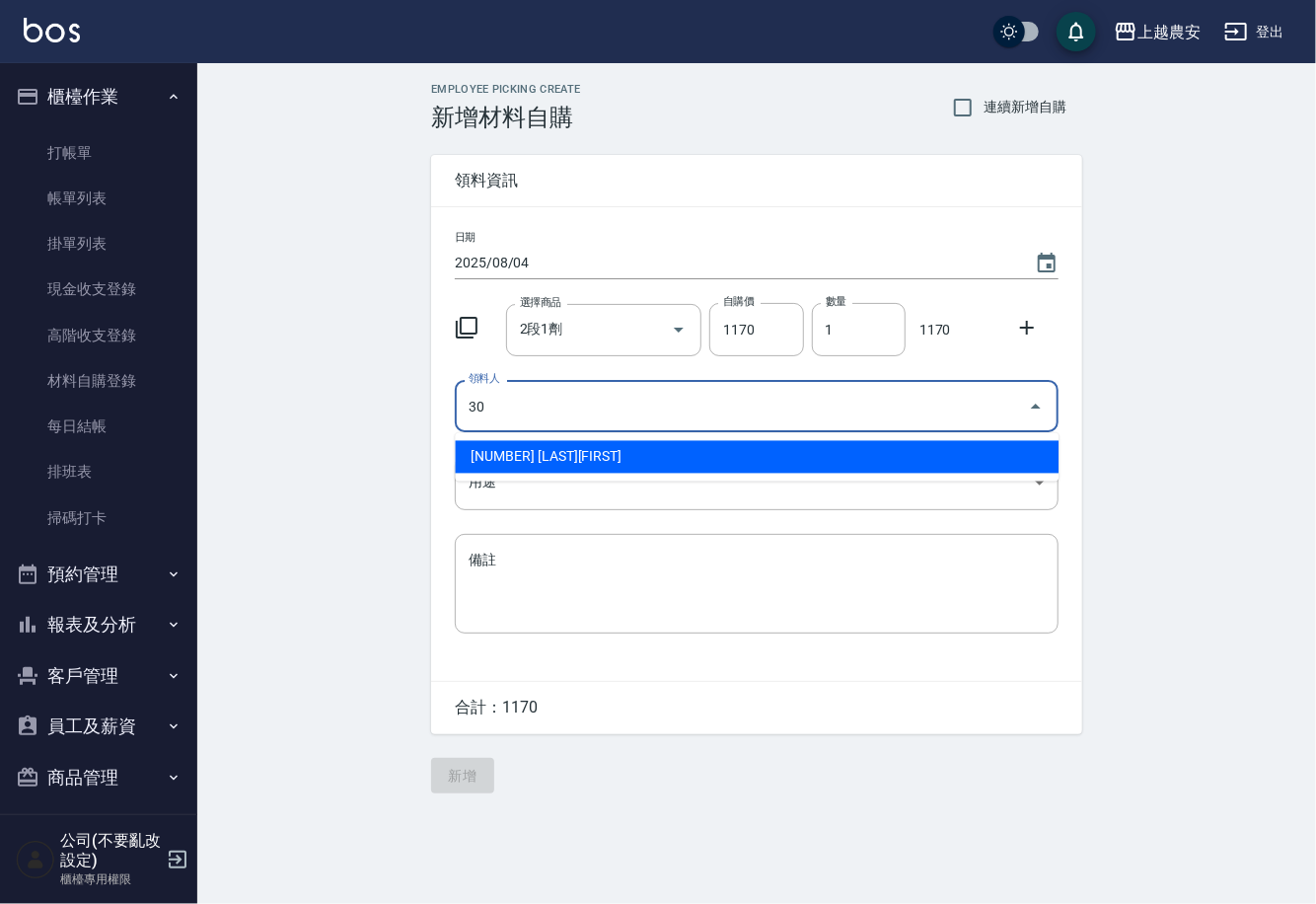 click on "30 林珮筠" at bounding box center (757, 457) 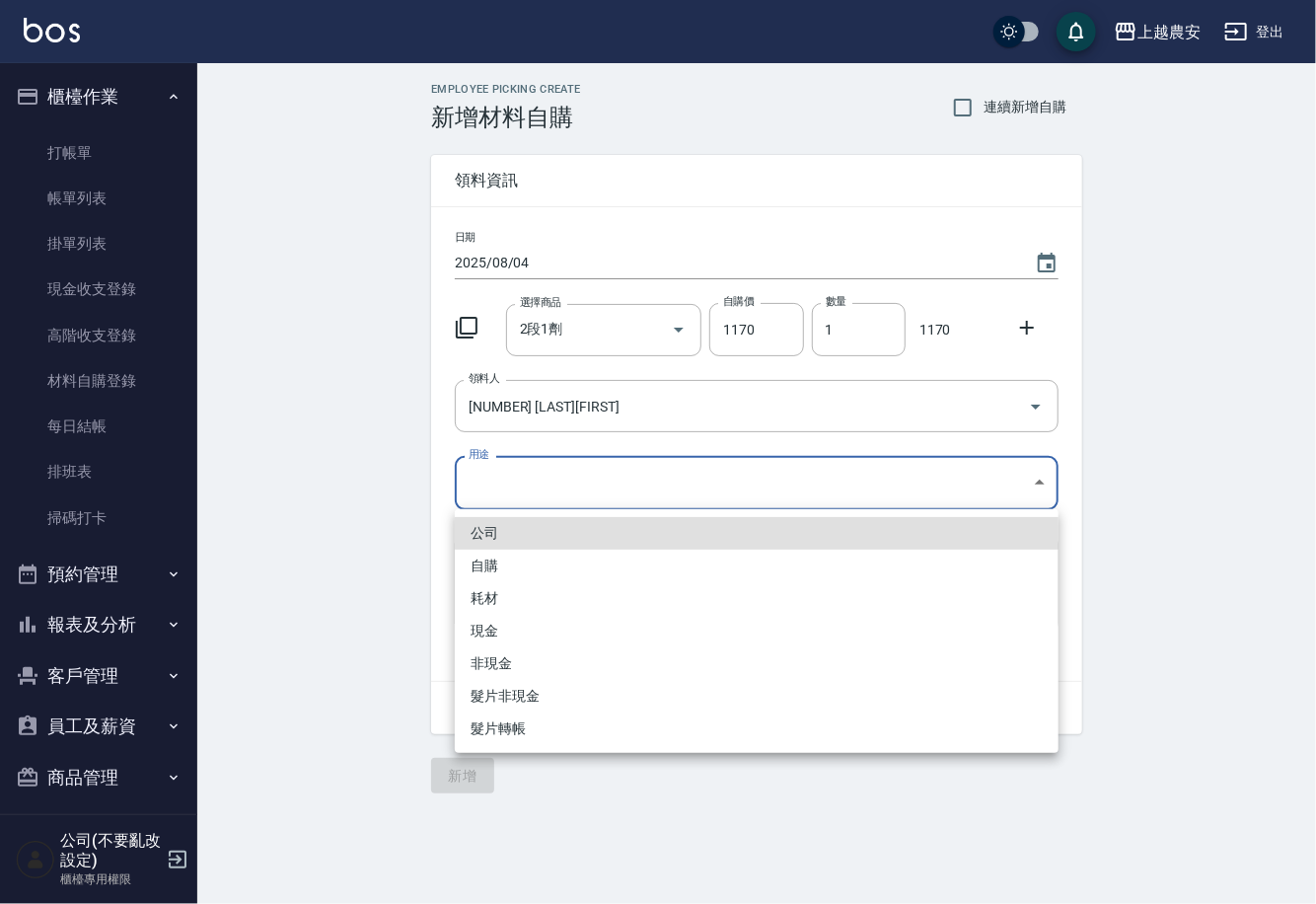 click on "上越農安 登出 櫃檯作業 打帳單 帳單列表 掛單列表 現金收支登錄 高階收支登錄 材料自購登錄 每日結帳 排班表 掃碼打卡 預約管理 預約管理 單日預約紀錄 單週預約紀錄 報表及分析 報表目錄 店家日報表 互助日報表 互助點數明細 設計師日報表 店販抽成明細 客戶管理 客戶列表 卡券管理 入金管理 員工及薪資 員工列表 商品管理 商品分類設定 商品列表 公司(不要亂改設定) 櫃檯專用權限 Employee Picking Create 新增材料自購 連續新增自購 領料資訊 日期 2025/08/04 選擇商品 2段1劑 選擇商品 自購價 1170 自購價 數量 1 數量 1170 領料人 30 林珮筠 領料人 用途 ​ 用途 備註 x 備註 合計： 1170 新增 公司 自購 耗材 現金 非現金 髮片非現金 髮片轉帳" at bounding box center [658, 452] 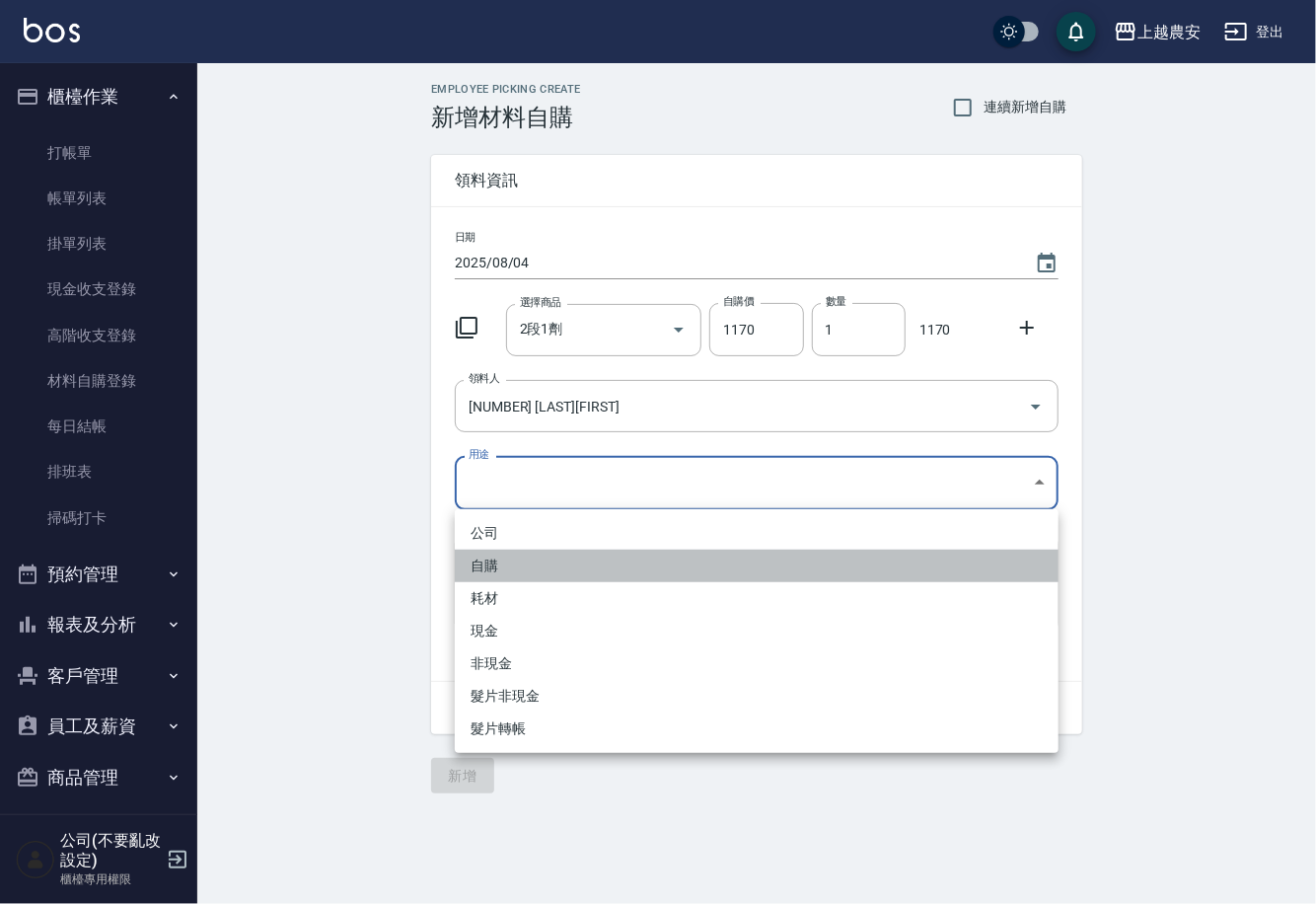 click on "自購" at bounding box center (757, 565) 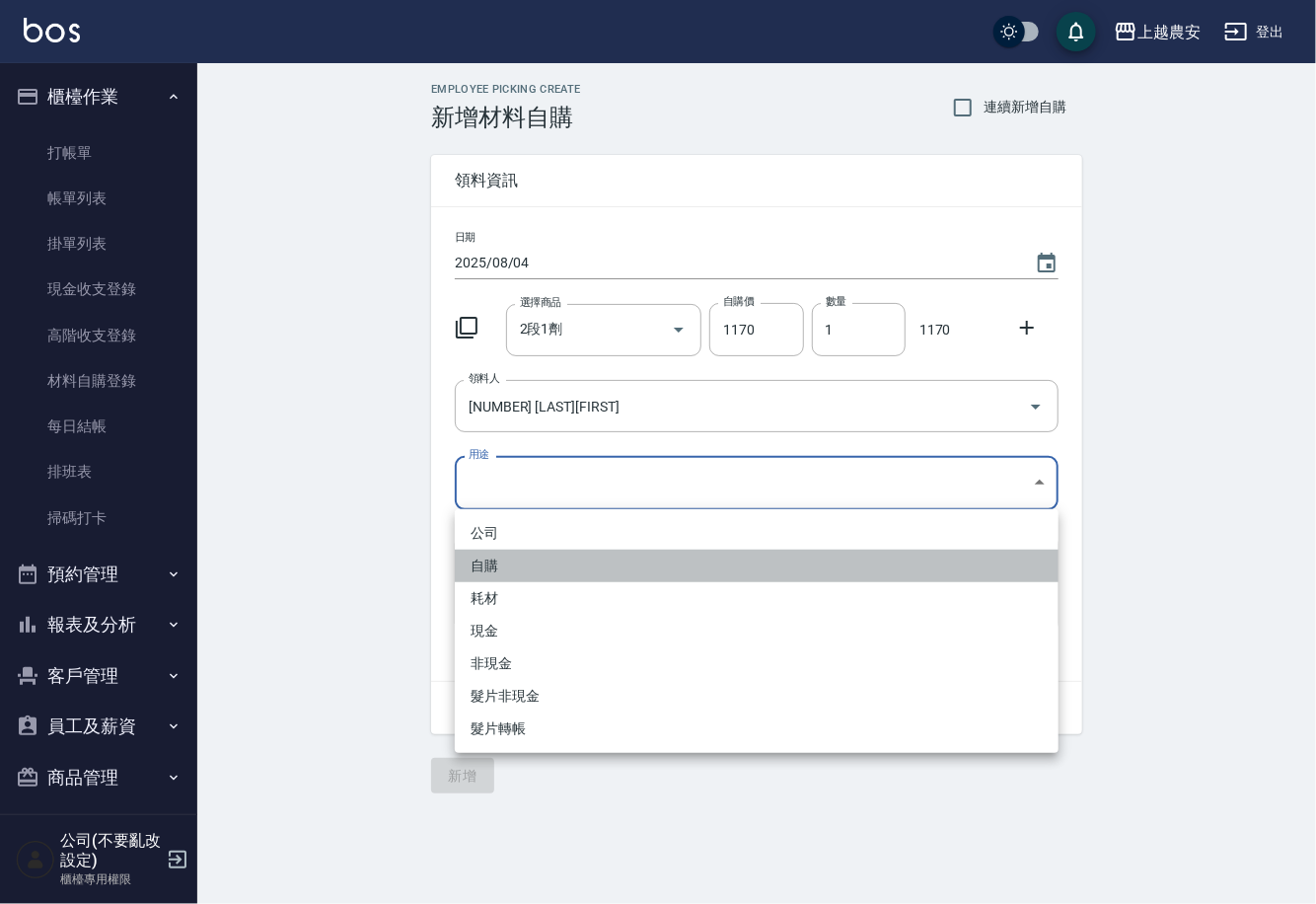 type on "自購" 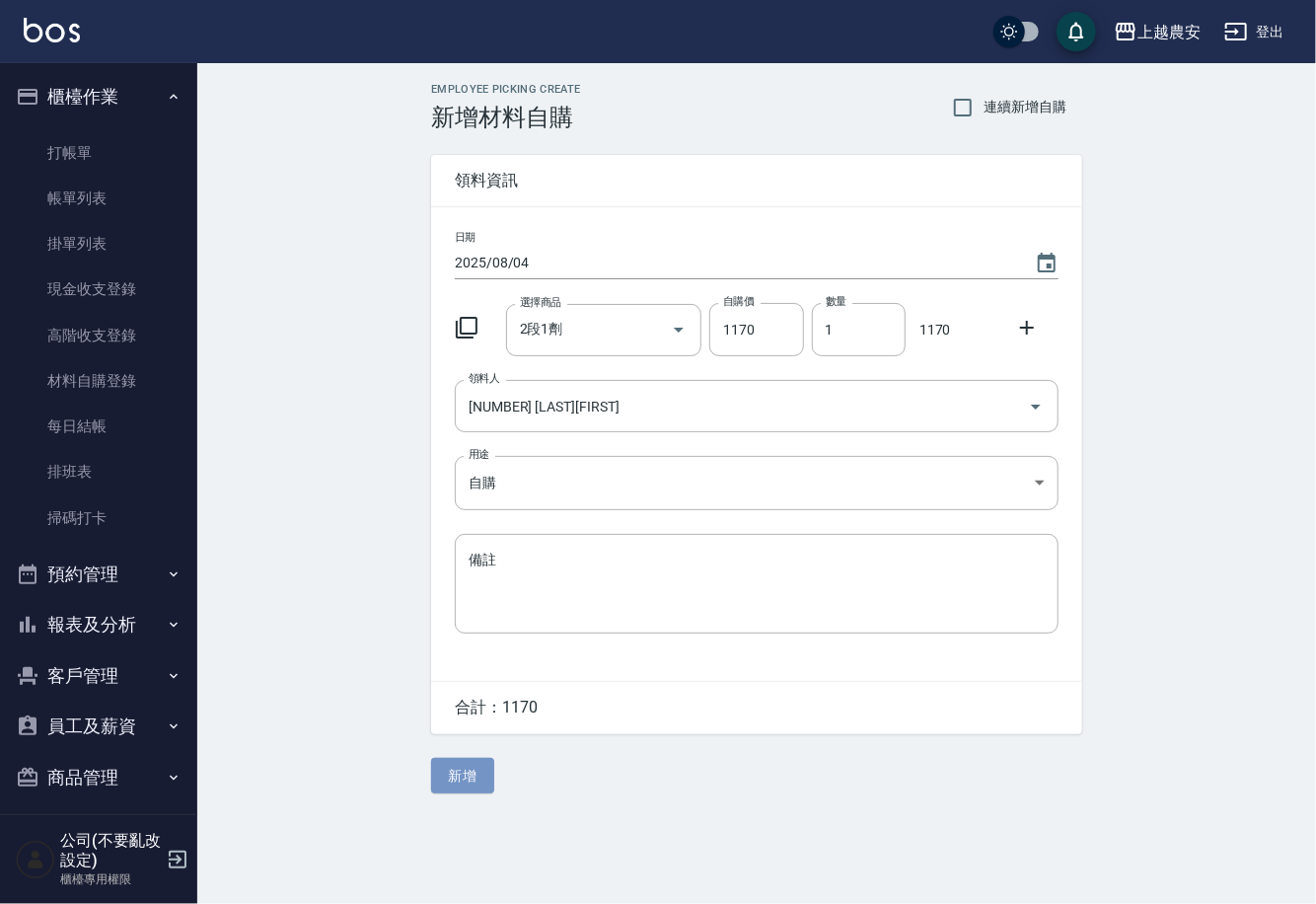 click on "新增" at bounding box center (463, 776) 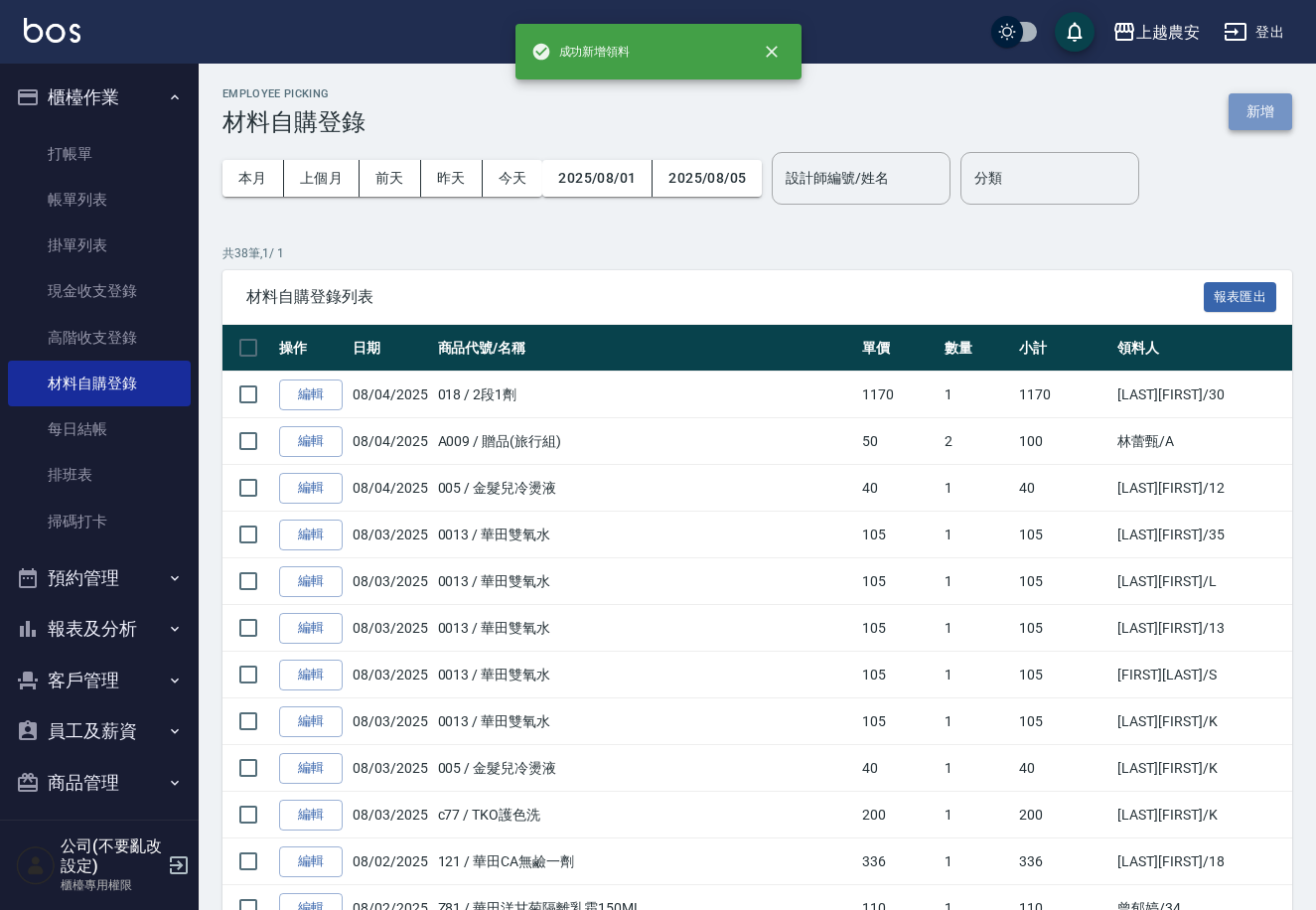 click on "新增" at bounding box center [1260, 111] 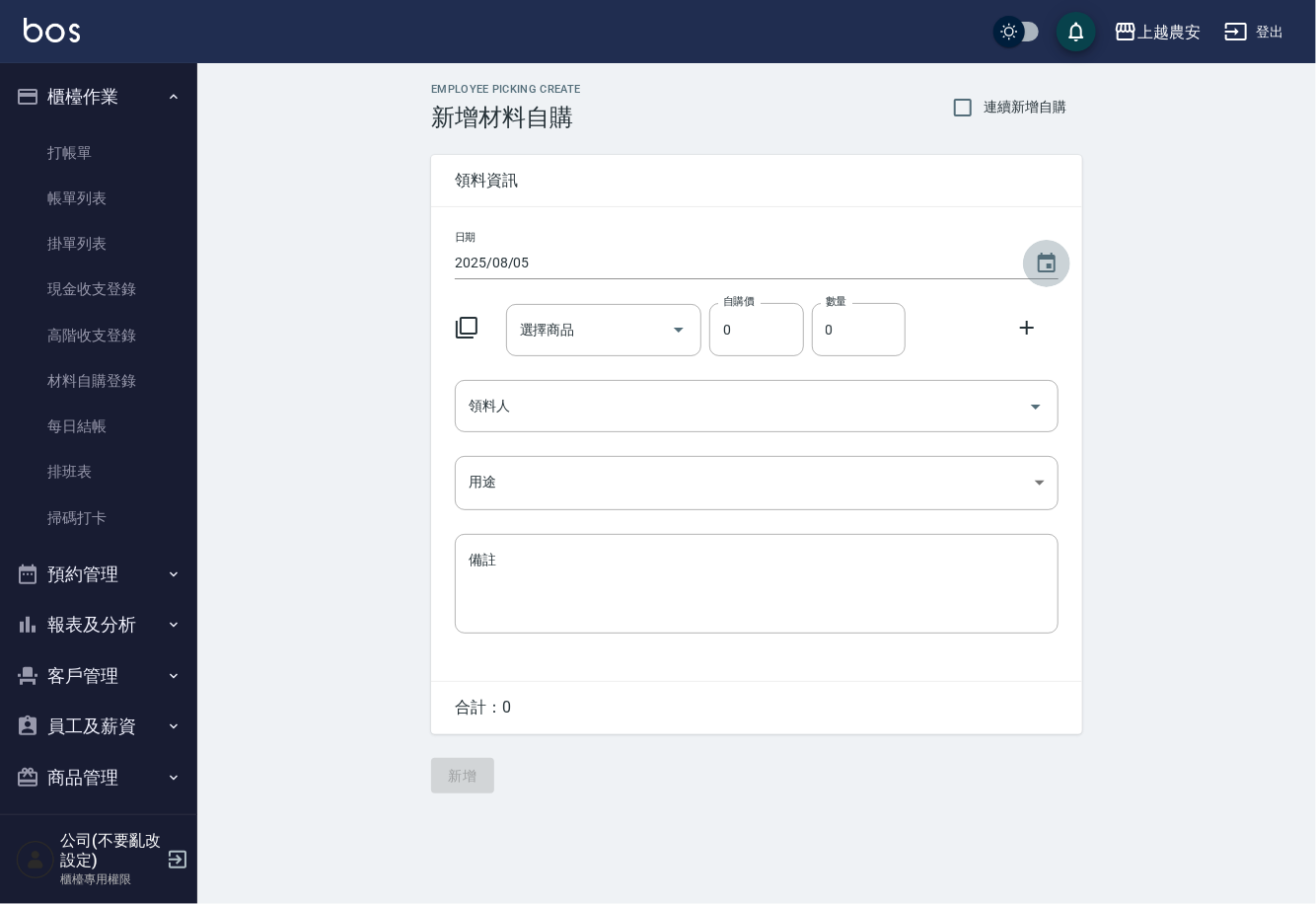 drag, startPoint x: 1044, startPoint y: 261, endPoint x: 1001, endPoint y: 281, distance: 47.423623 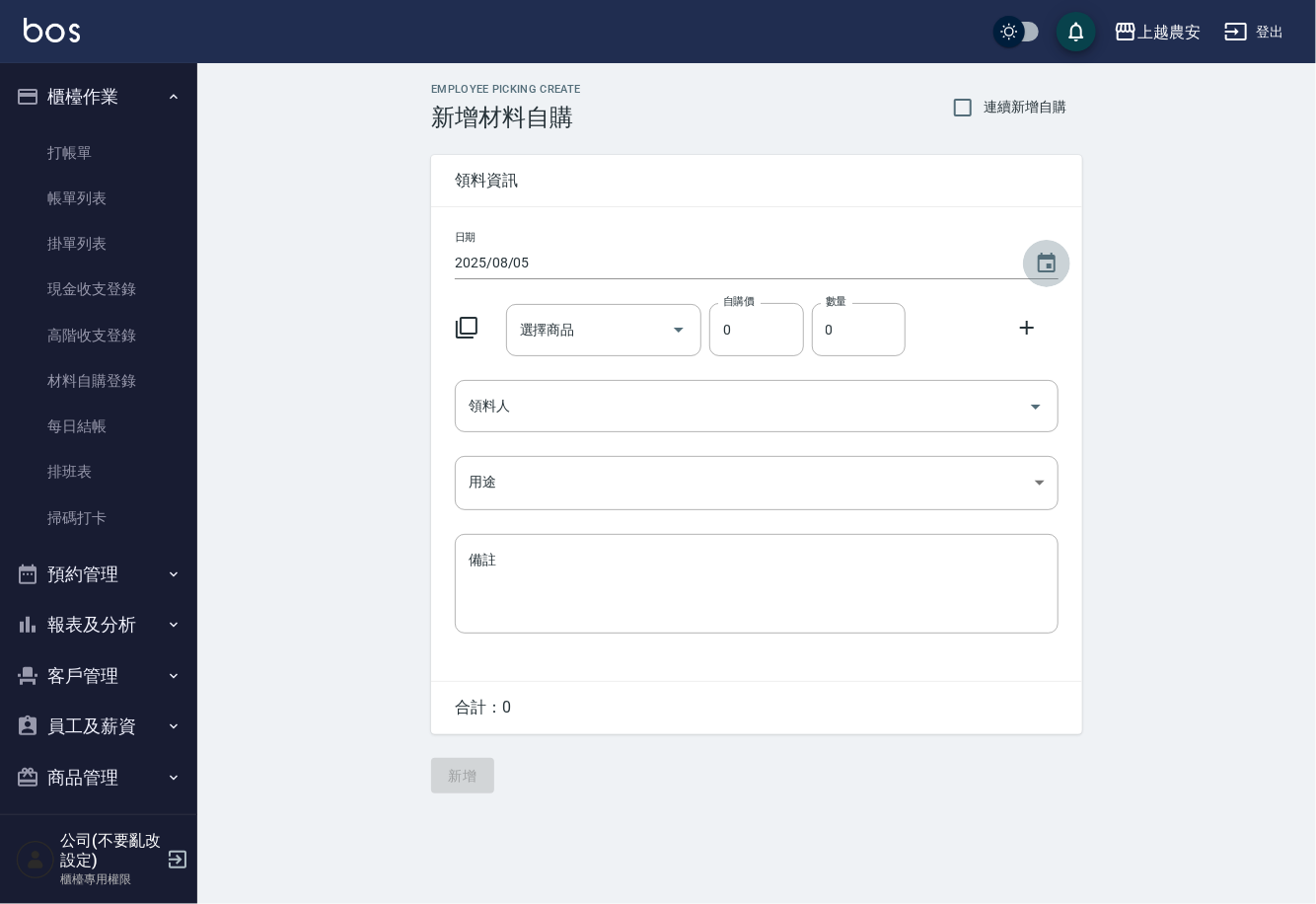 click 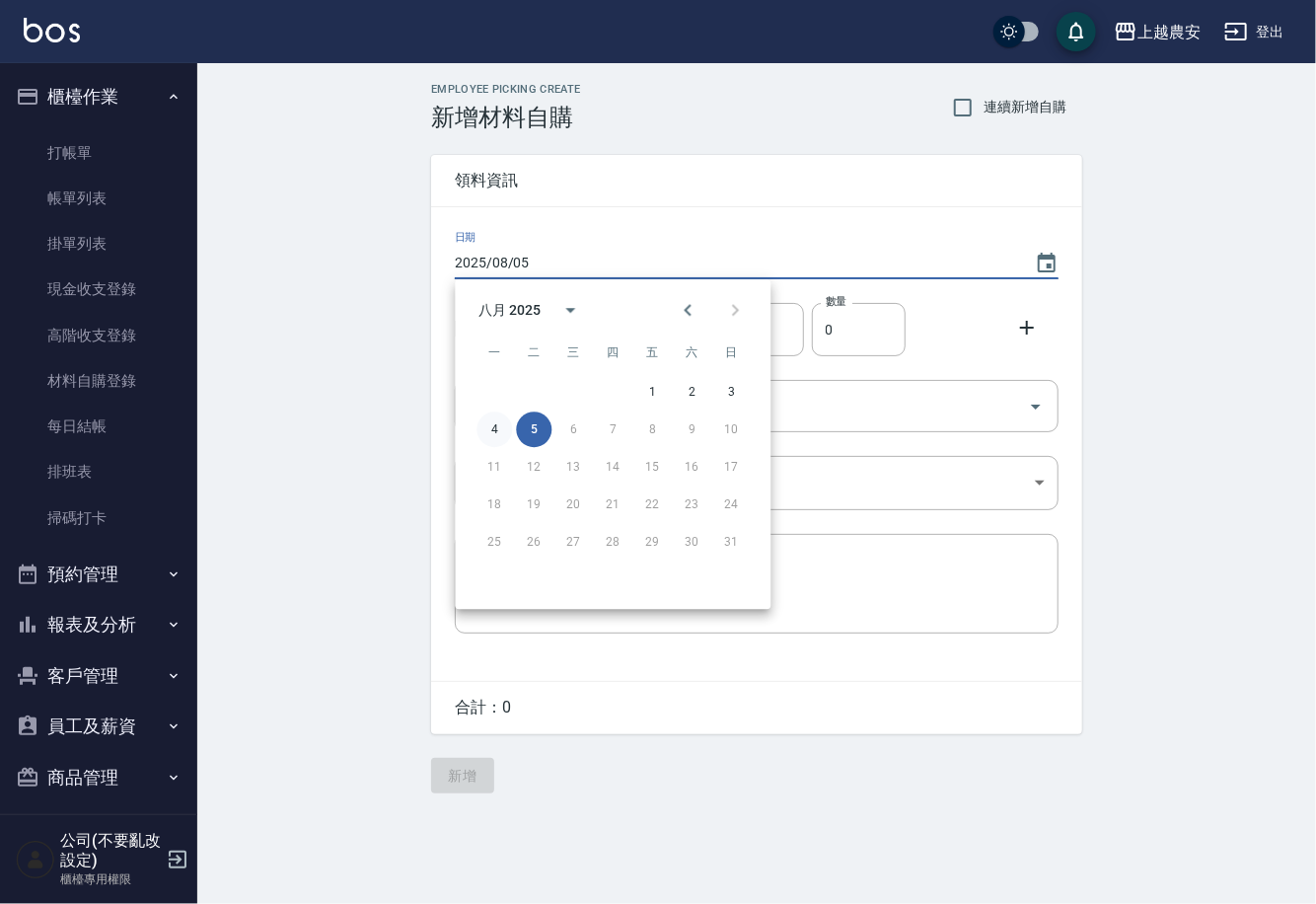 click on "4" at bounding box center [494, 429] 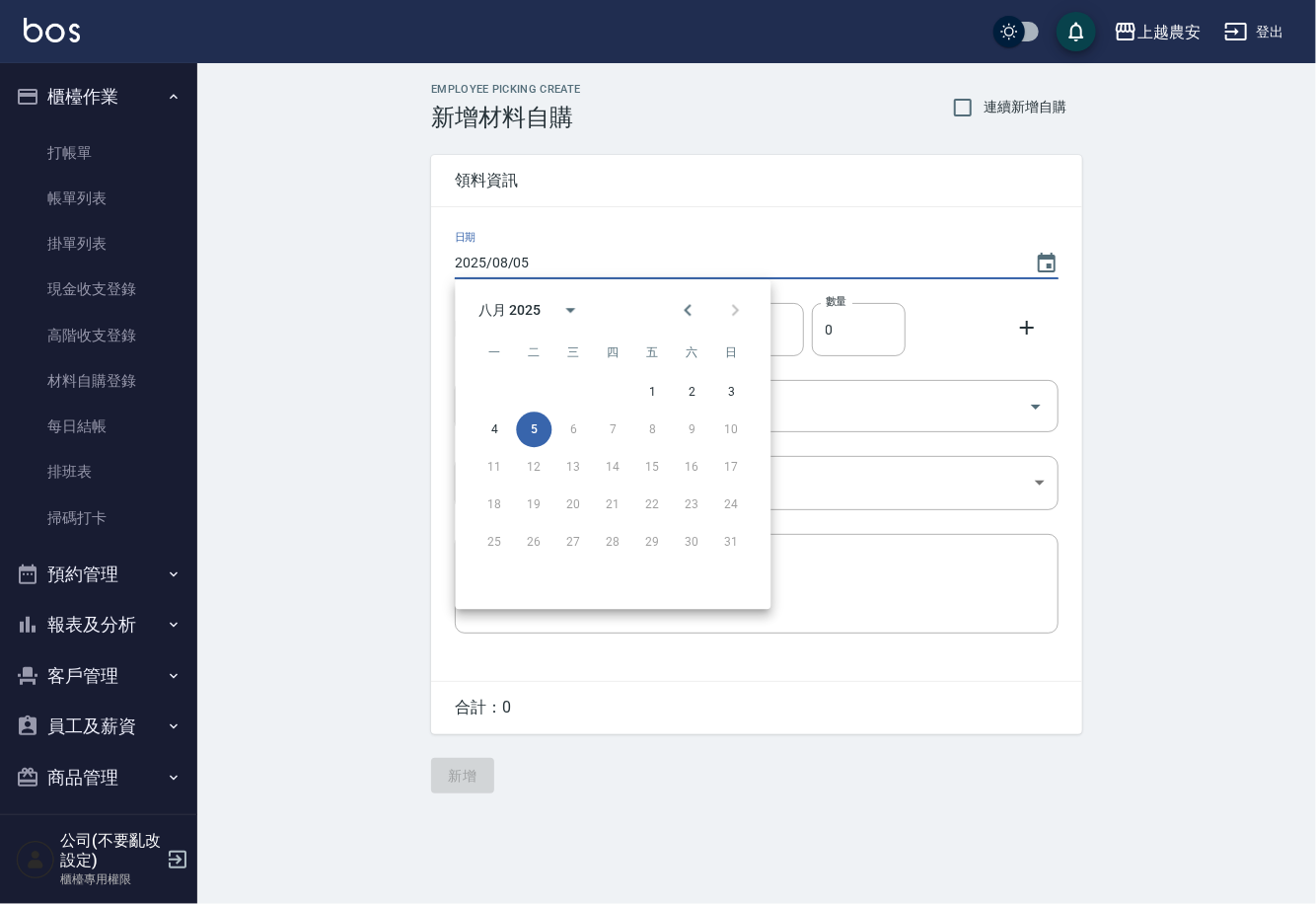 type on "2025/08/04" 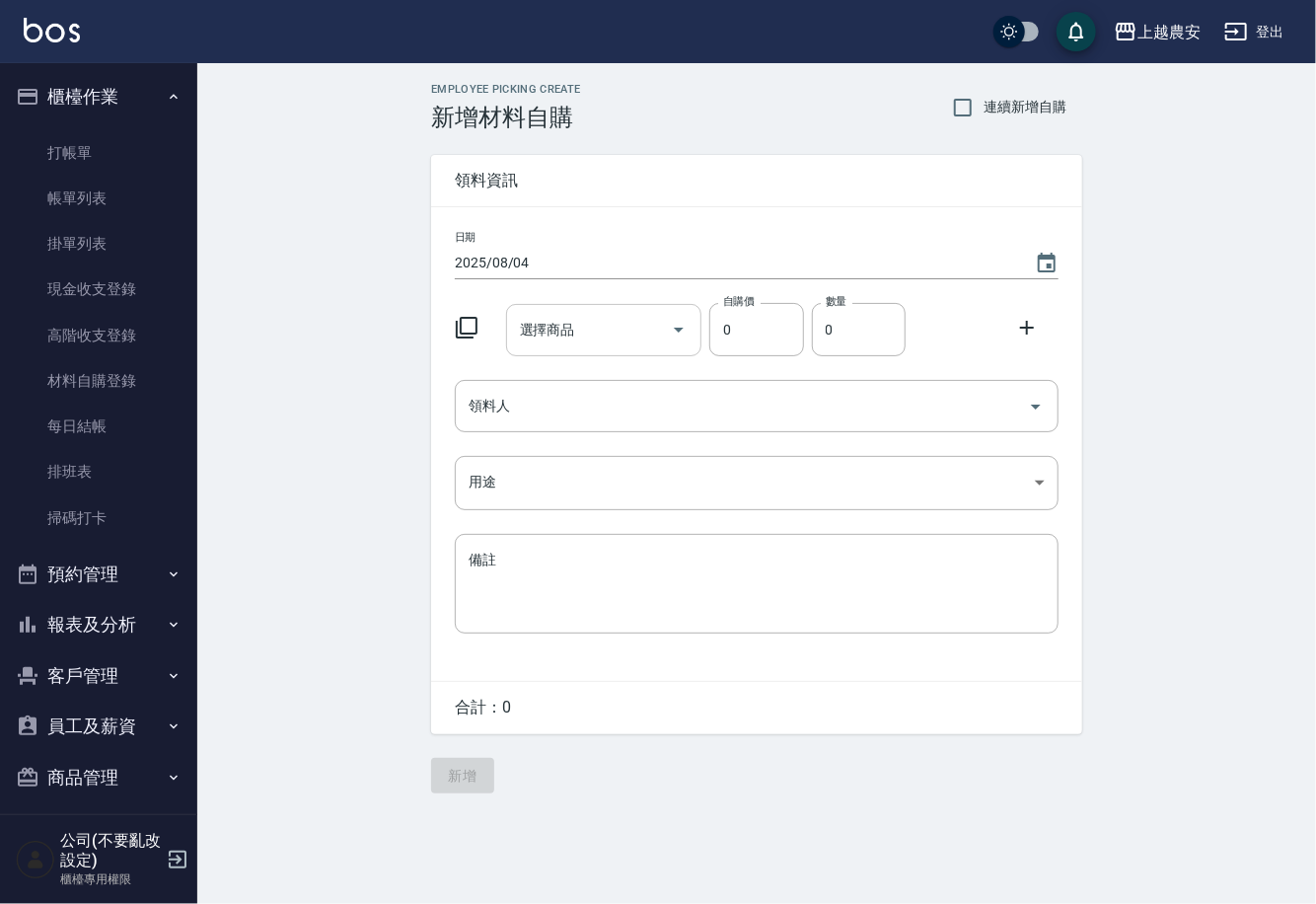click on "選擇商品" at bounding box center (589, 330) 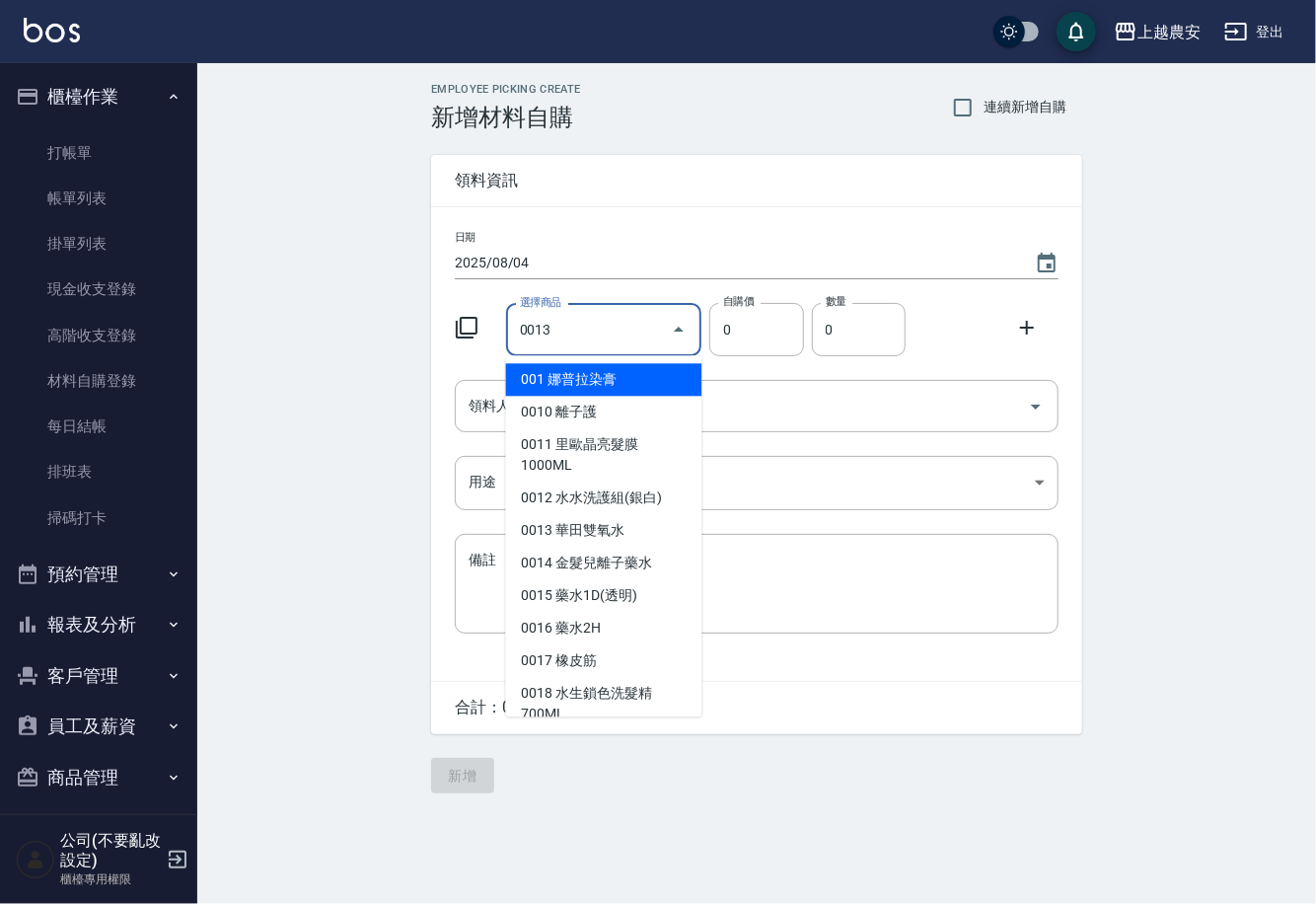type on "華田雙氧水" 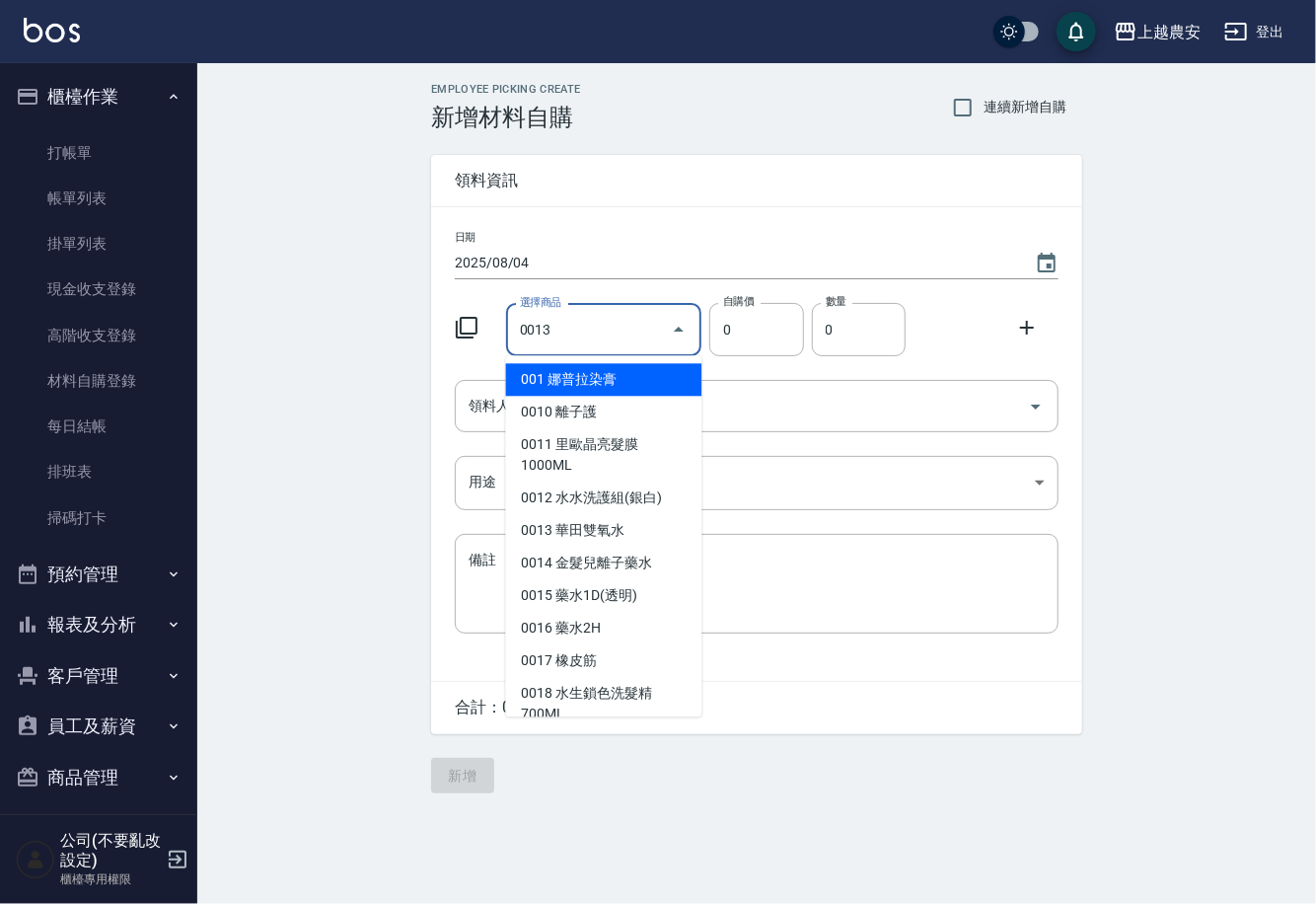 type on "105" 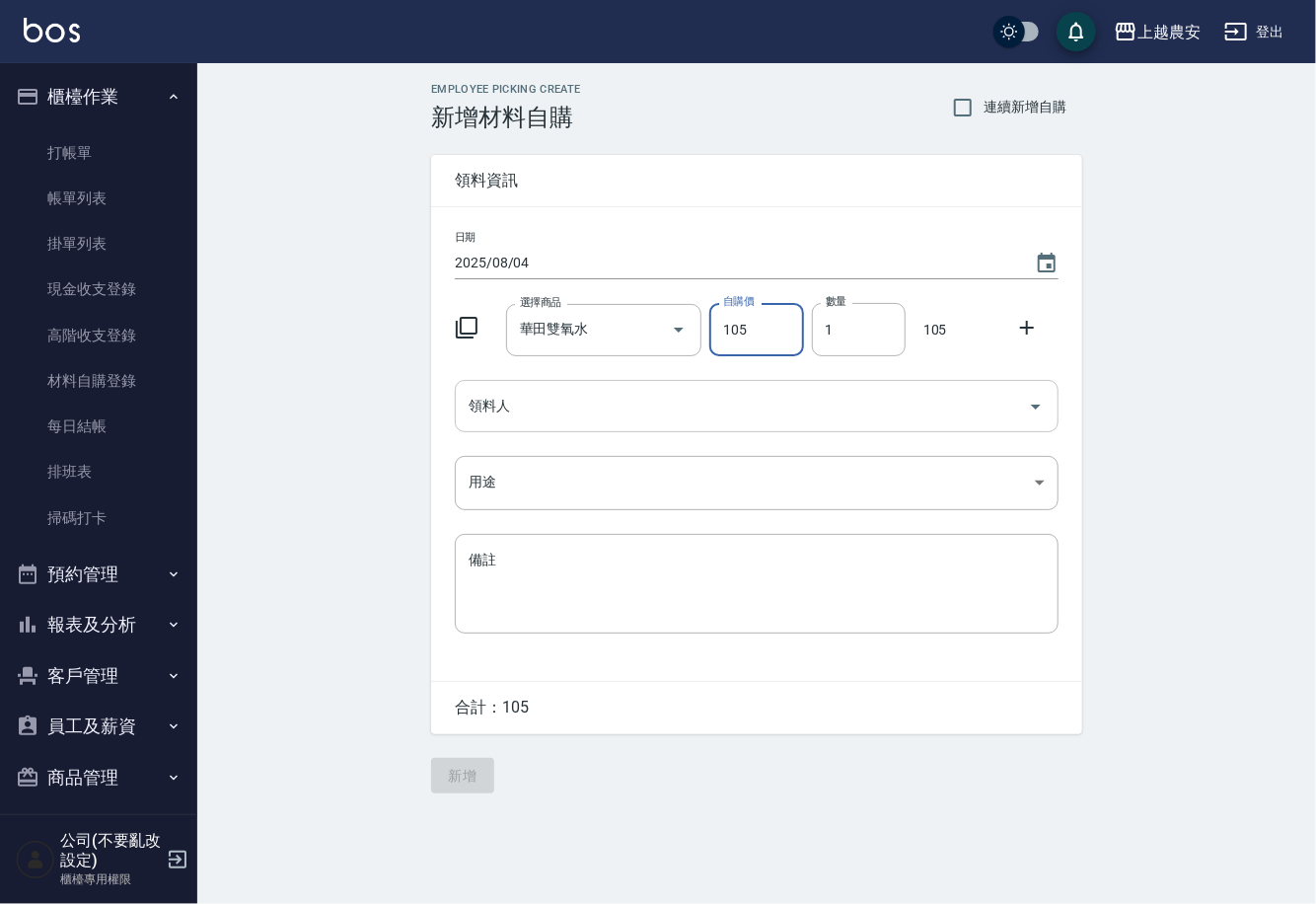 click on "領料人" at bounding box center (742, 406) 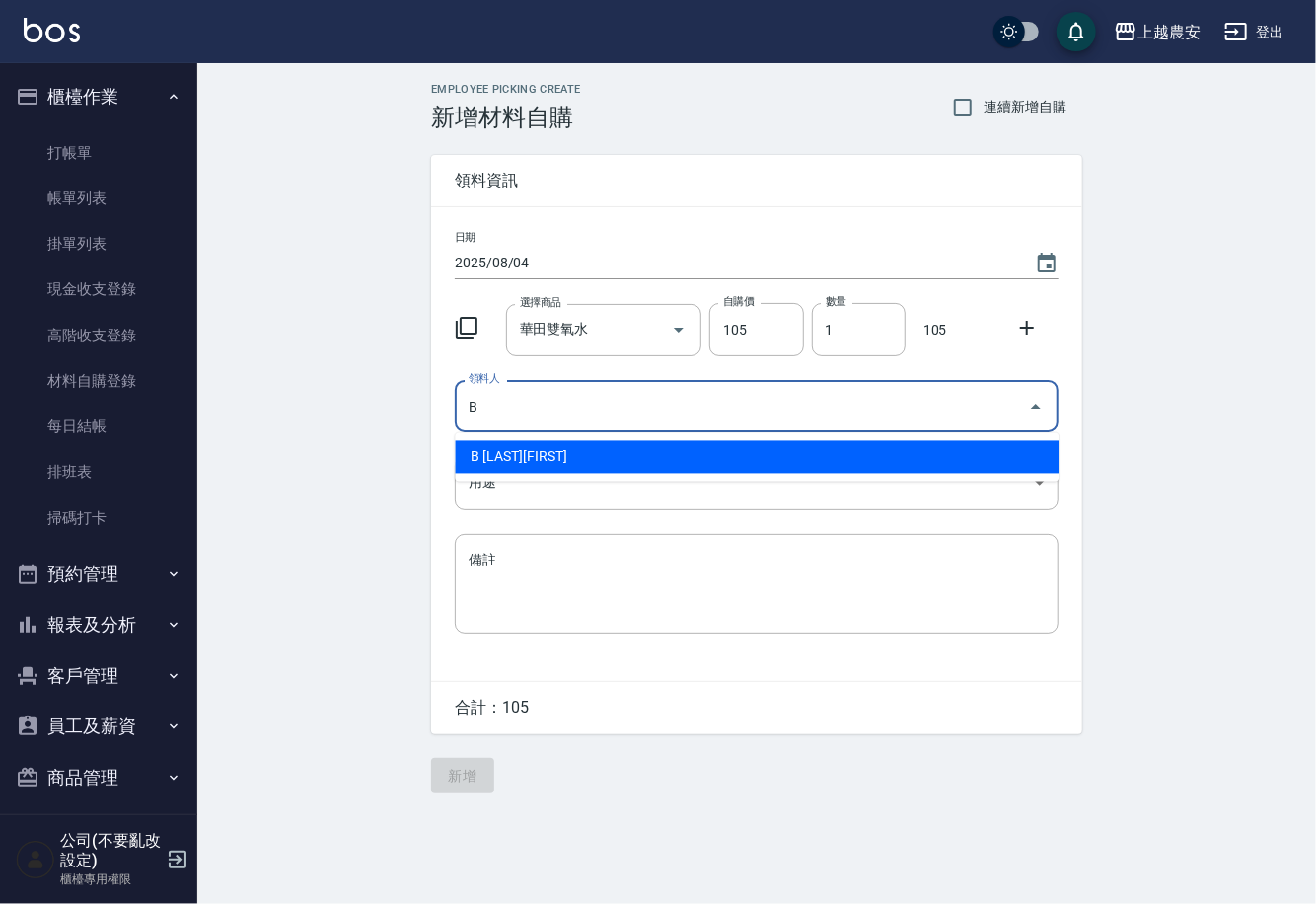 click on "B 洪美雅" at bounding box center [757, 457] 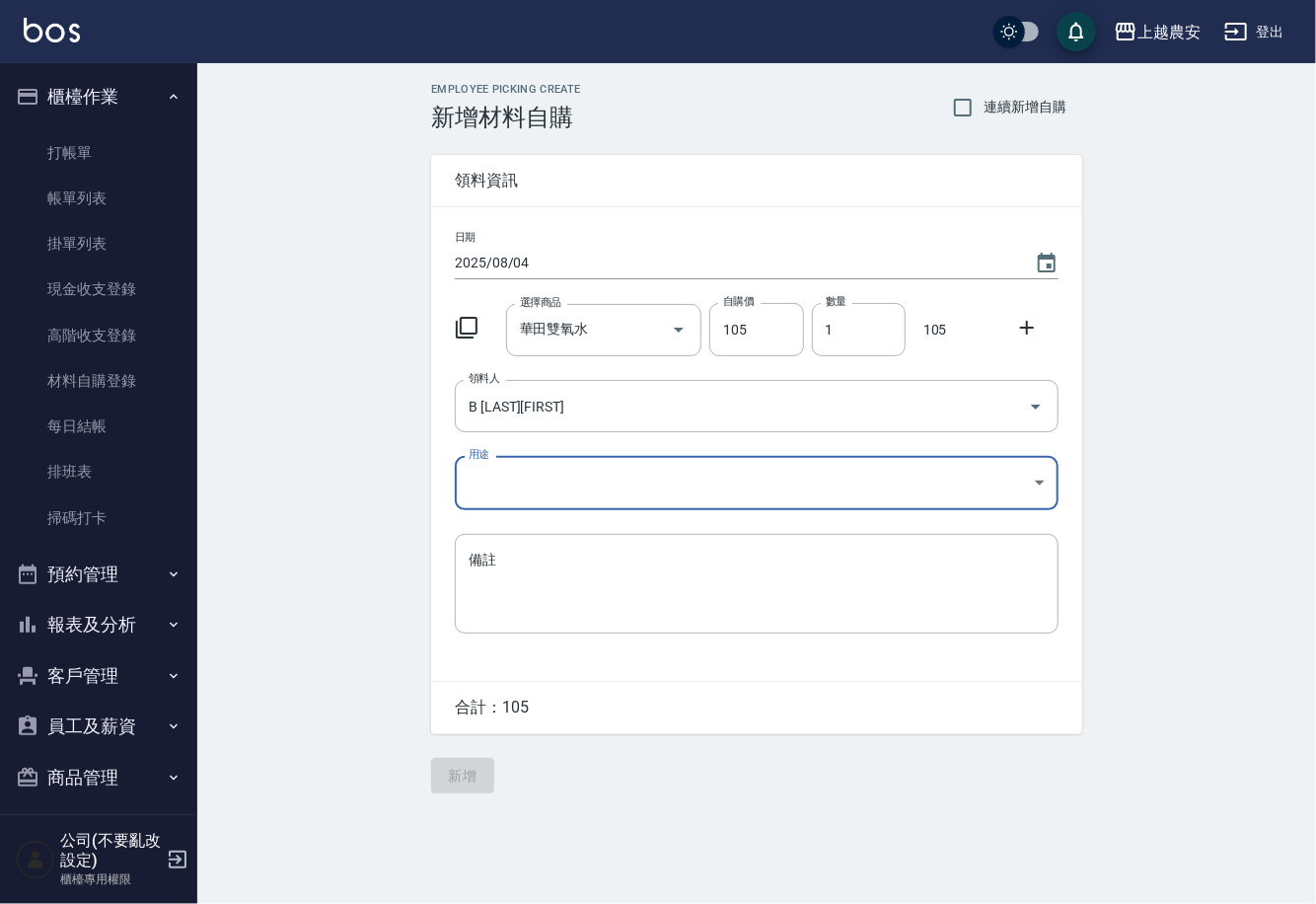 click on "上越農安 登出 櫃檯作業 打帳單 帳單列表 掛單列表 現金收支登錄 高階收支登錄 材料自購登錄 每日結帳 排班表 掃碼打卡 預約管理 預約管理 單日預約紀錄 單週預約紀錄 報表及分析 報表目錄 店家日報表 互助日報表 互助點數明細 設計師日報表 店販抽成明細 客戶管理 客戶列表 卡券管理 入金管理 員工及薪資 員工列表 商品管理 商品分類設定 商品列表 公司(不要亂改設定) 櫃檯專用權限 Employee Picking Create 新增材料自購 連續新增自購 領料資訊 日期 2025/08/04 選擇商品 華田雙氧水 選擇商品 自購價 105 自購價 數量 1 數量 105 領料人 B 洪美雅 領料人 用途 ​ 用途 備註 x 備註 合計： 105 新增" at bounding box center [658, 452] 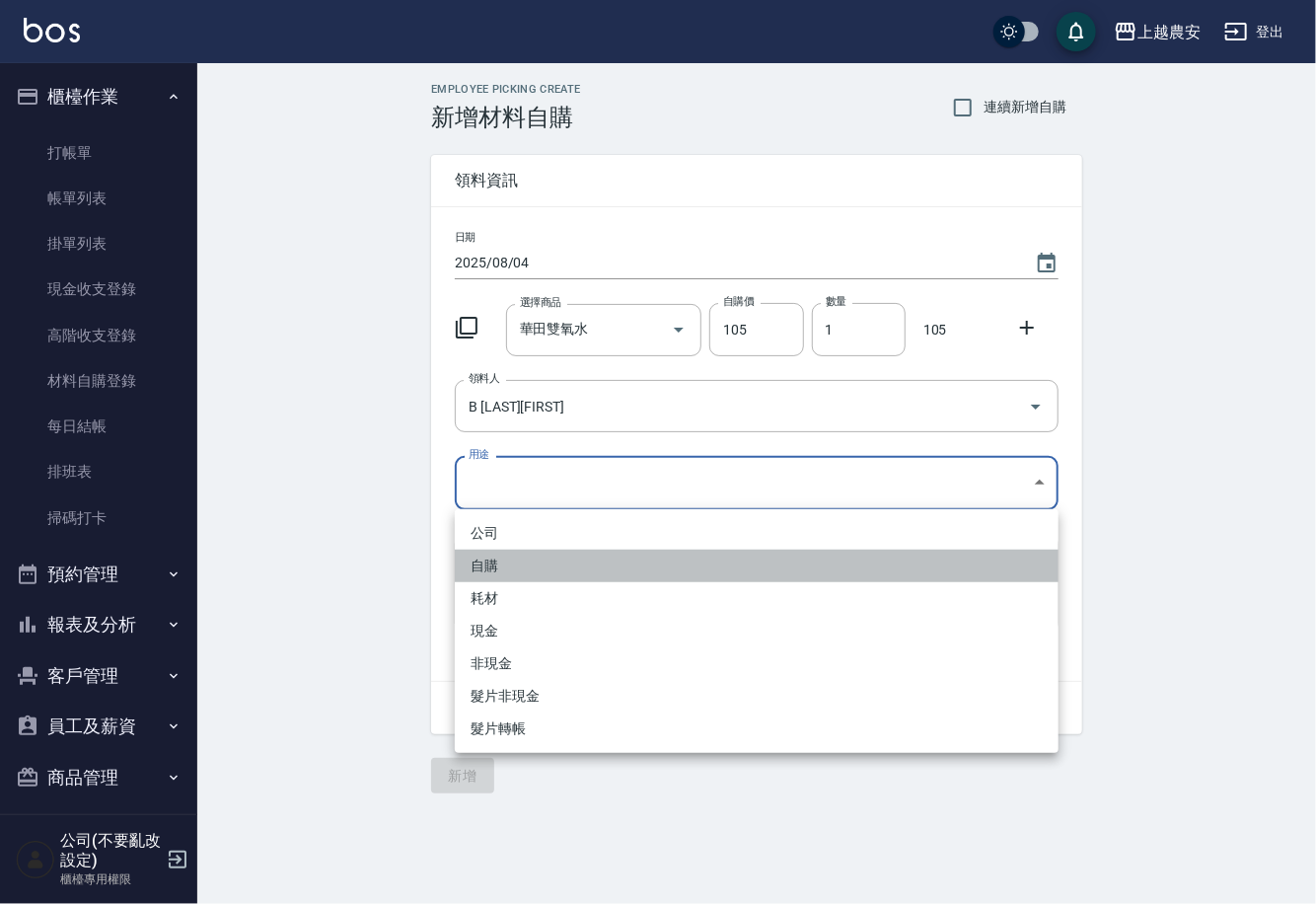 click on "自購" at bounding box center [757, 565] 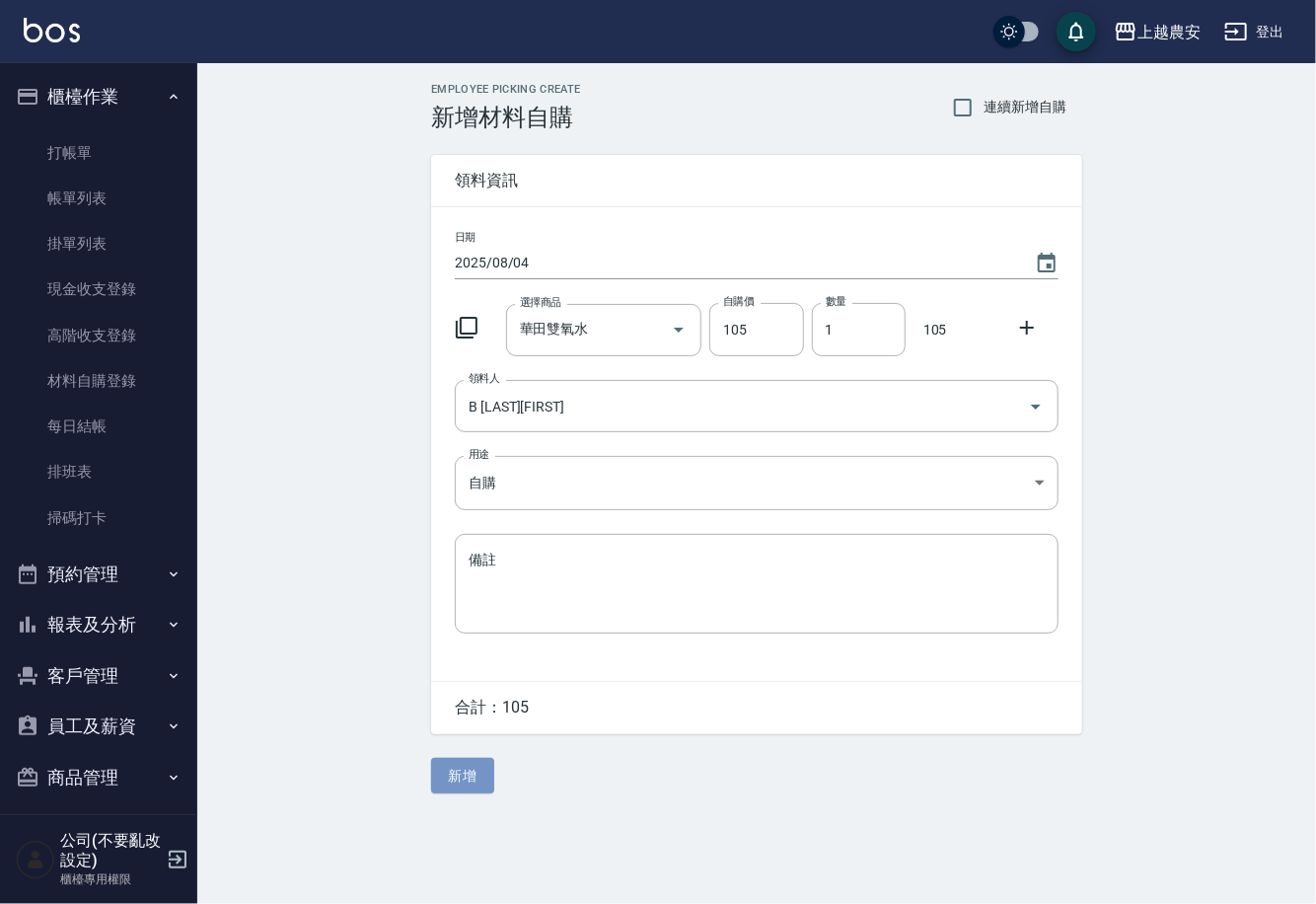 drag, startPoint x: 450, startPoint y: 760, endPoint x: 466, endPoint y: 770, distance: 18.867962 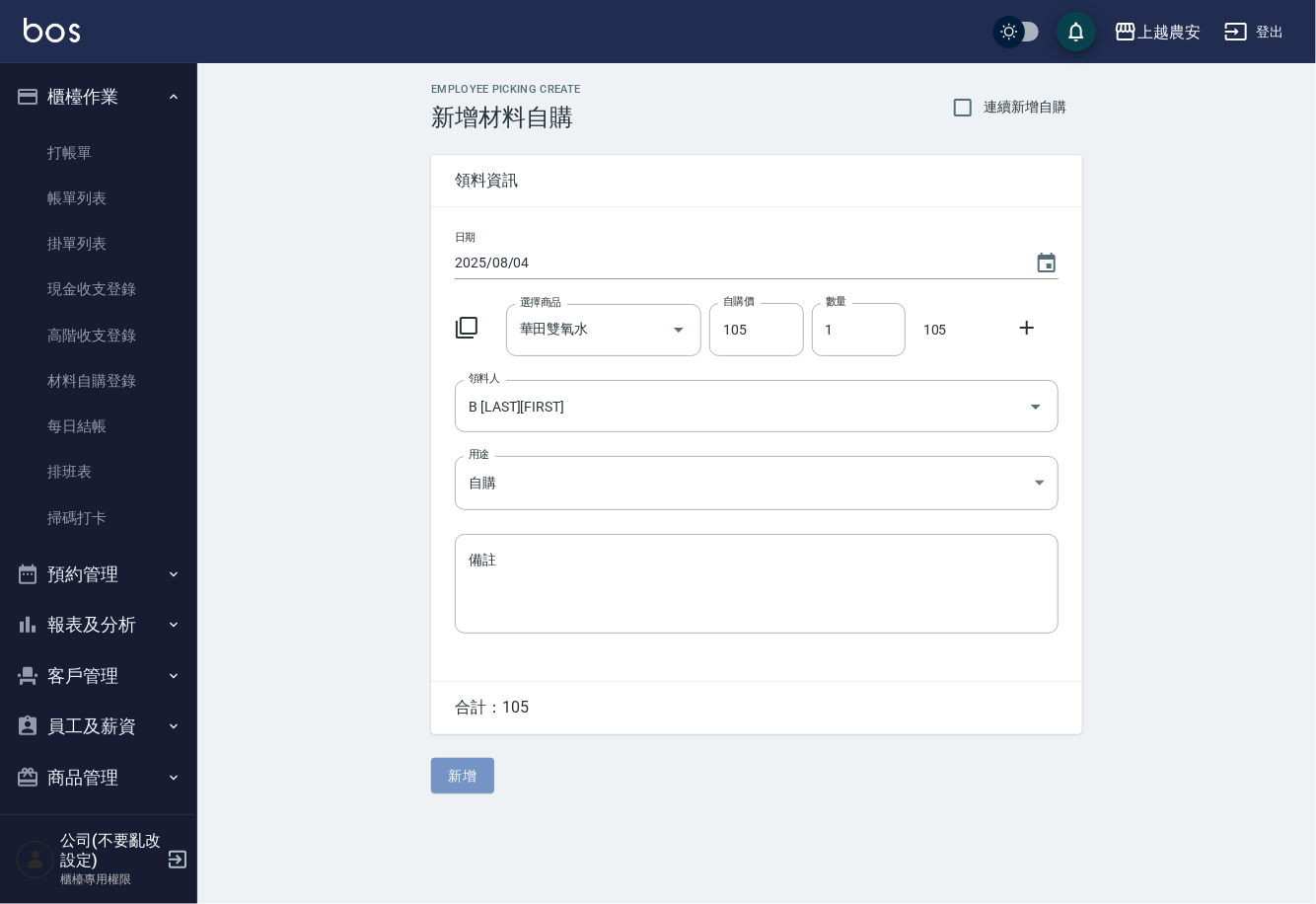 click on "新增" at bounding box center (463, 776) 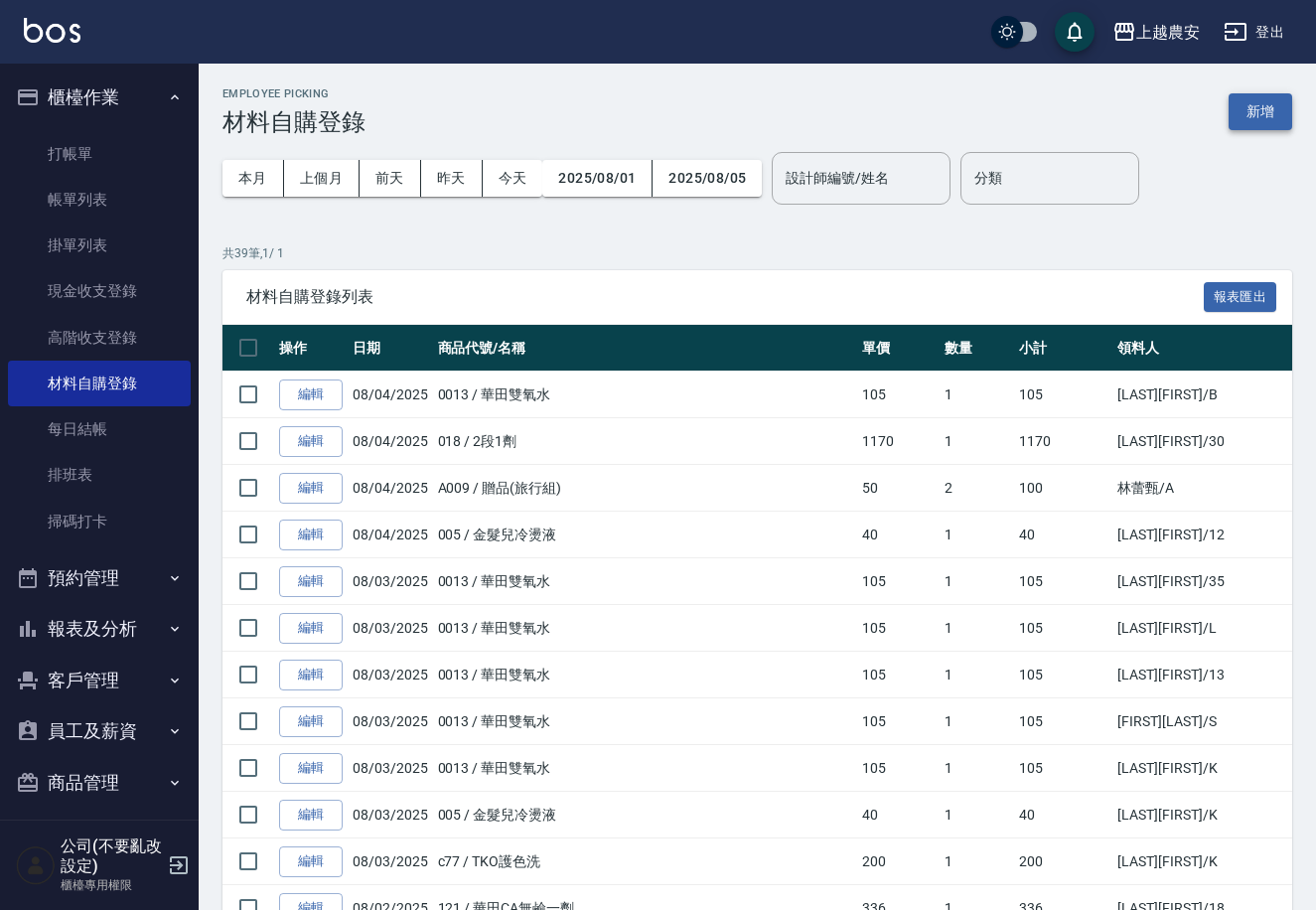click on "新增" at bounding box center [1260, 111] 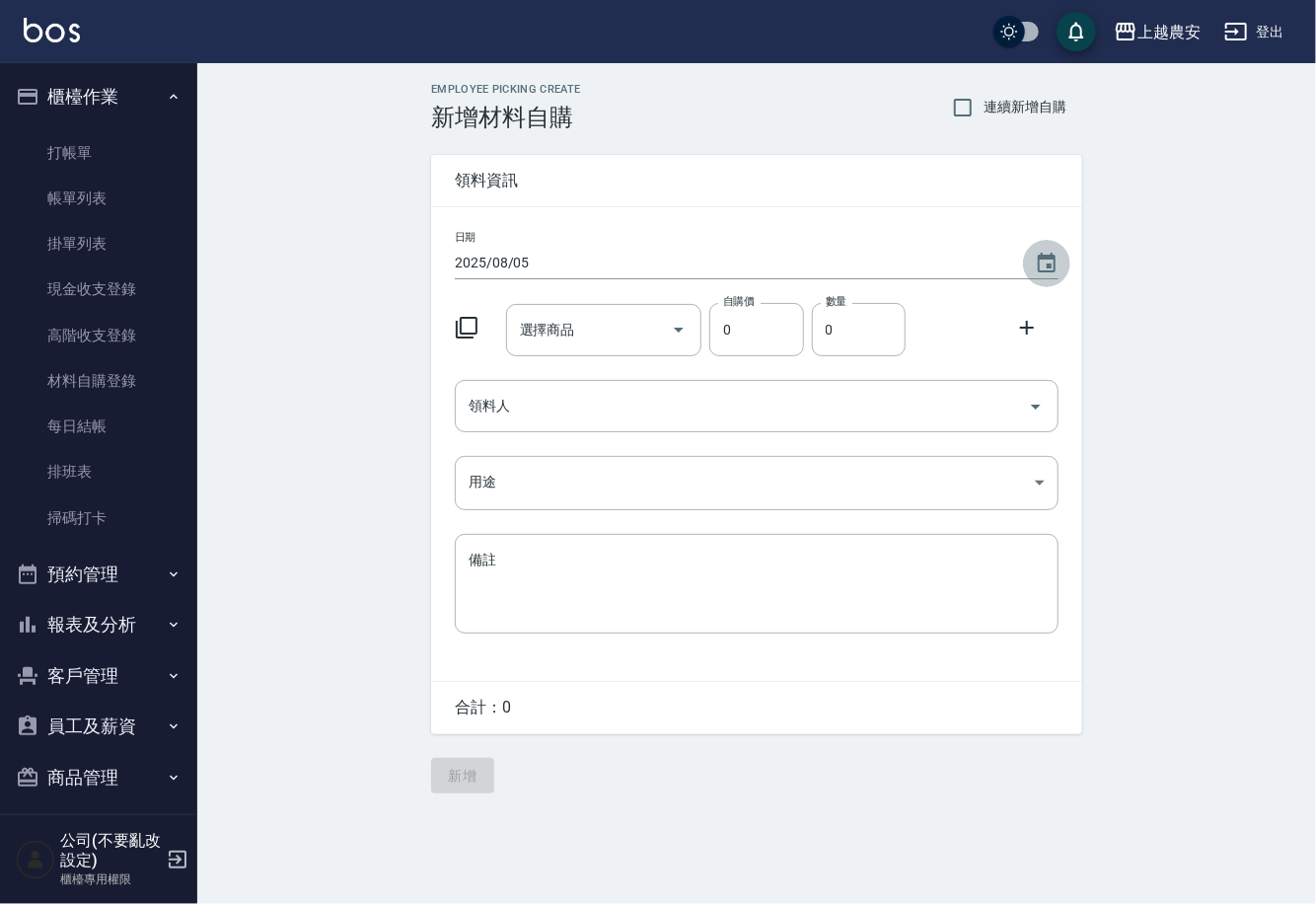 drag, startPoint x: 1043, startPoint y: 251, endPoint x: 1043, endPoint y: 240, distance: 11 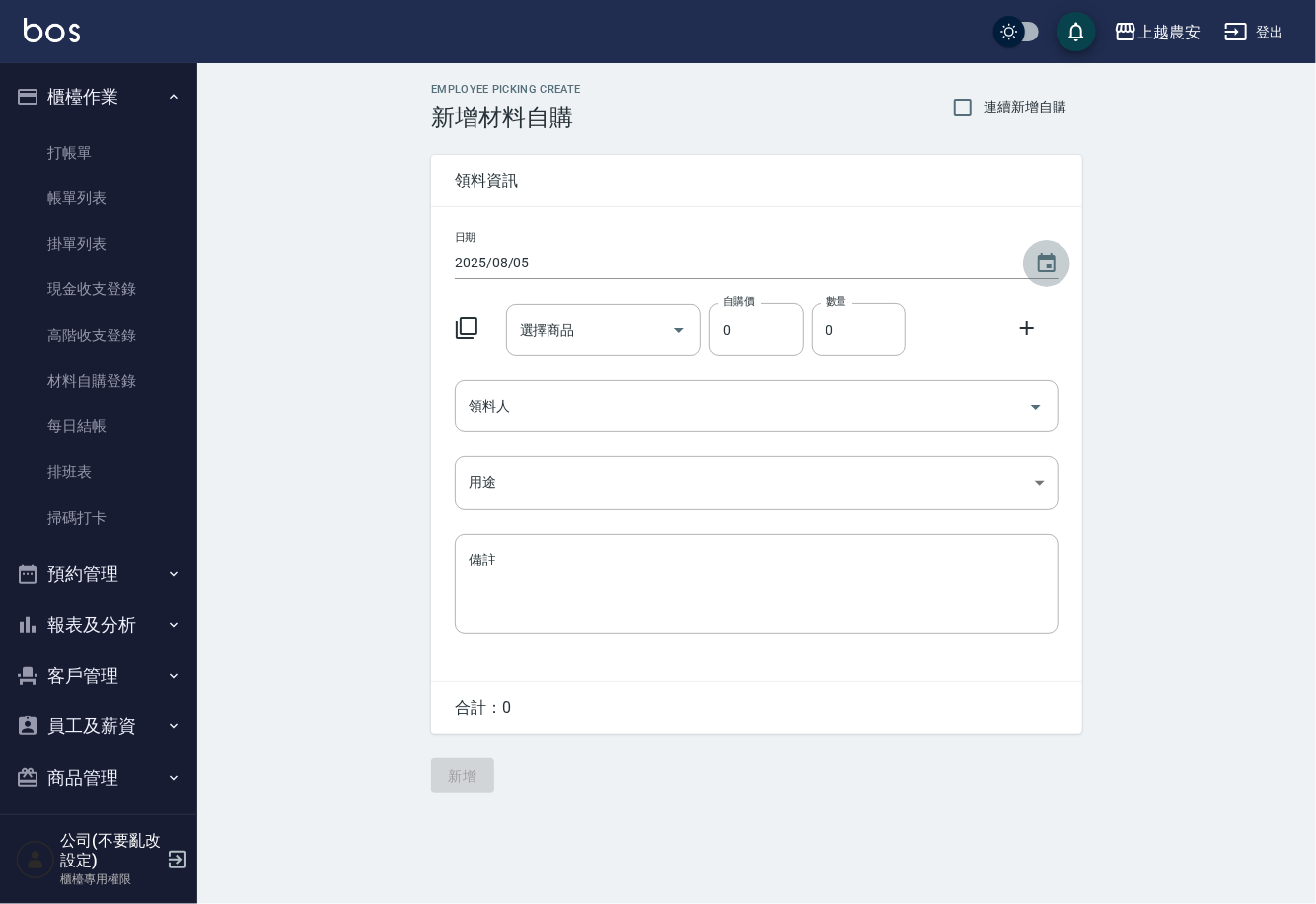 click at bounding box center (1047, 264) 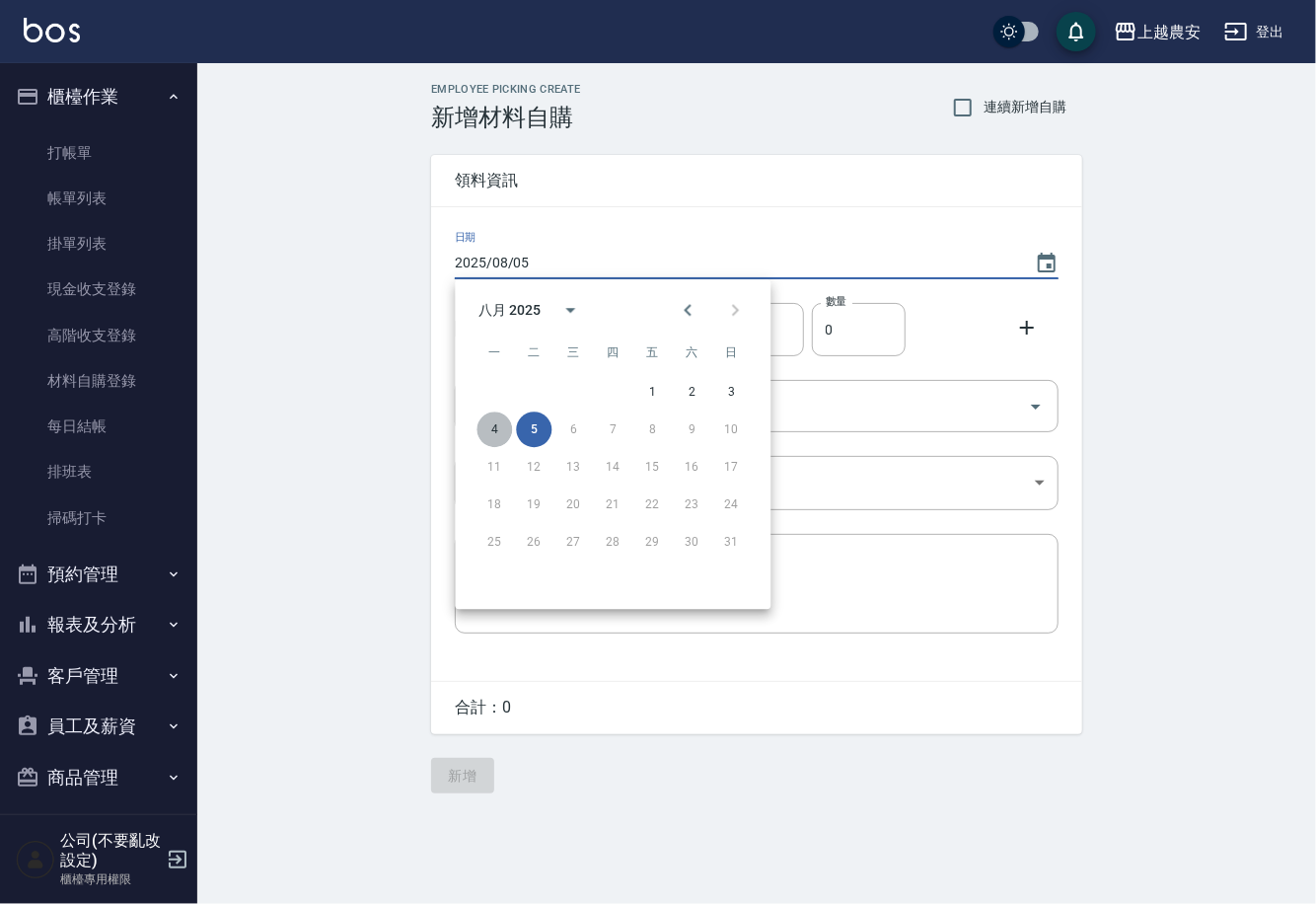 click on "4" at bounding box center [494, 429] 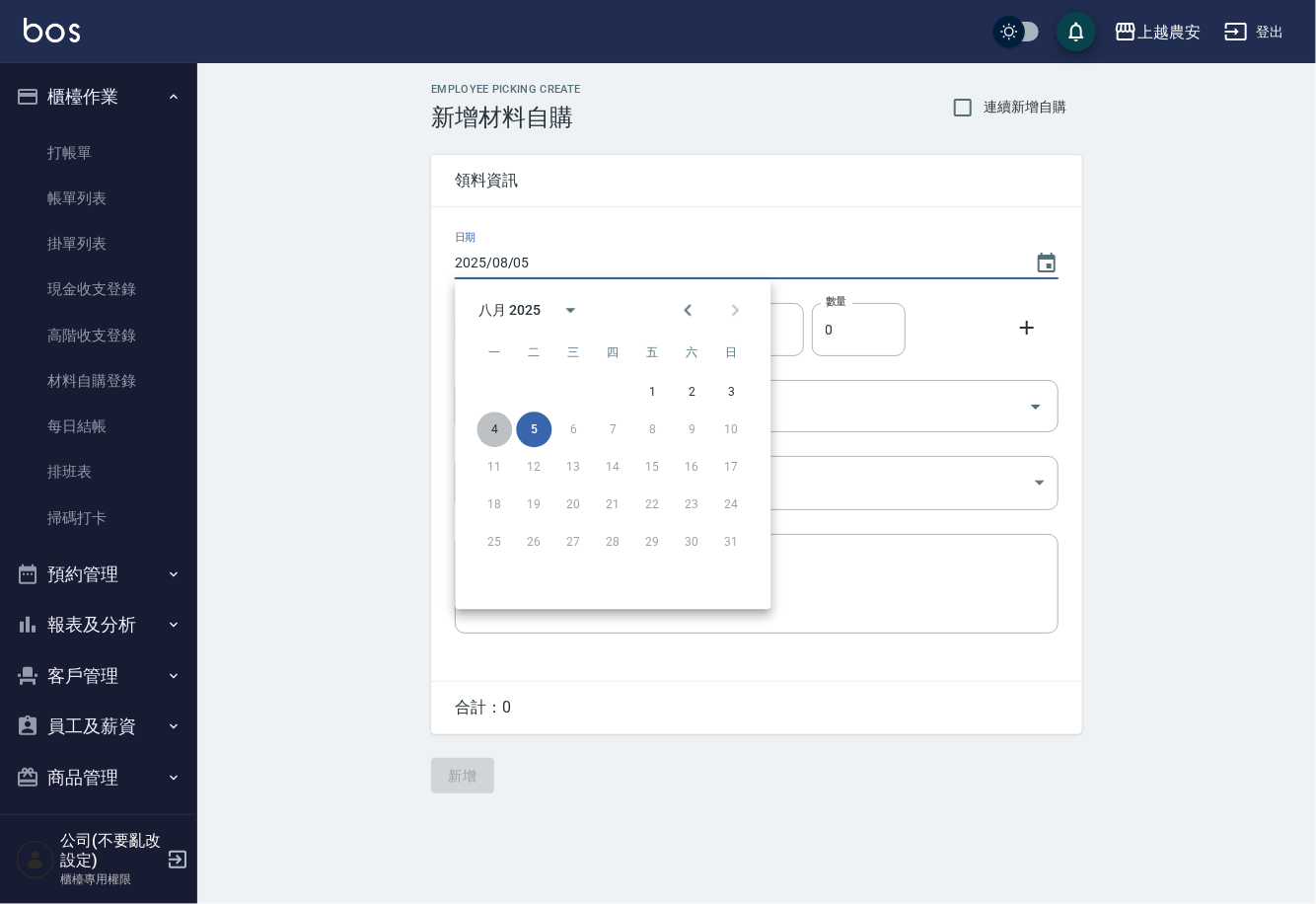 type on "2025/08/04" 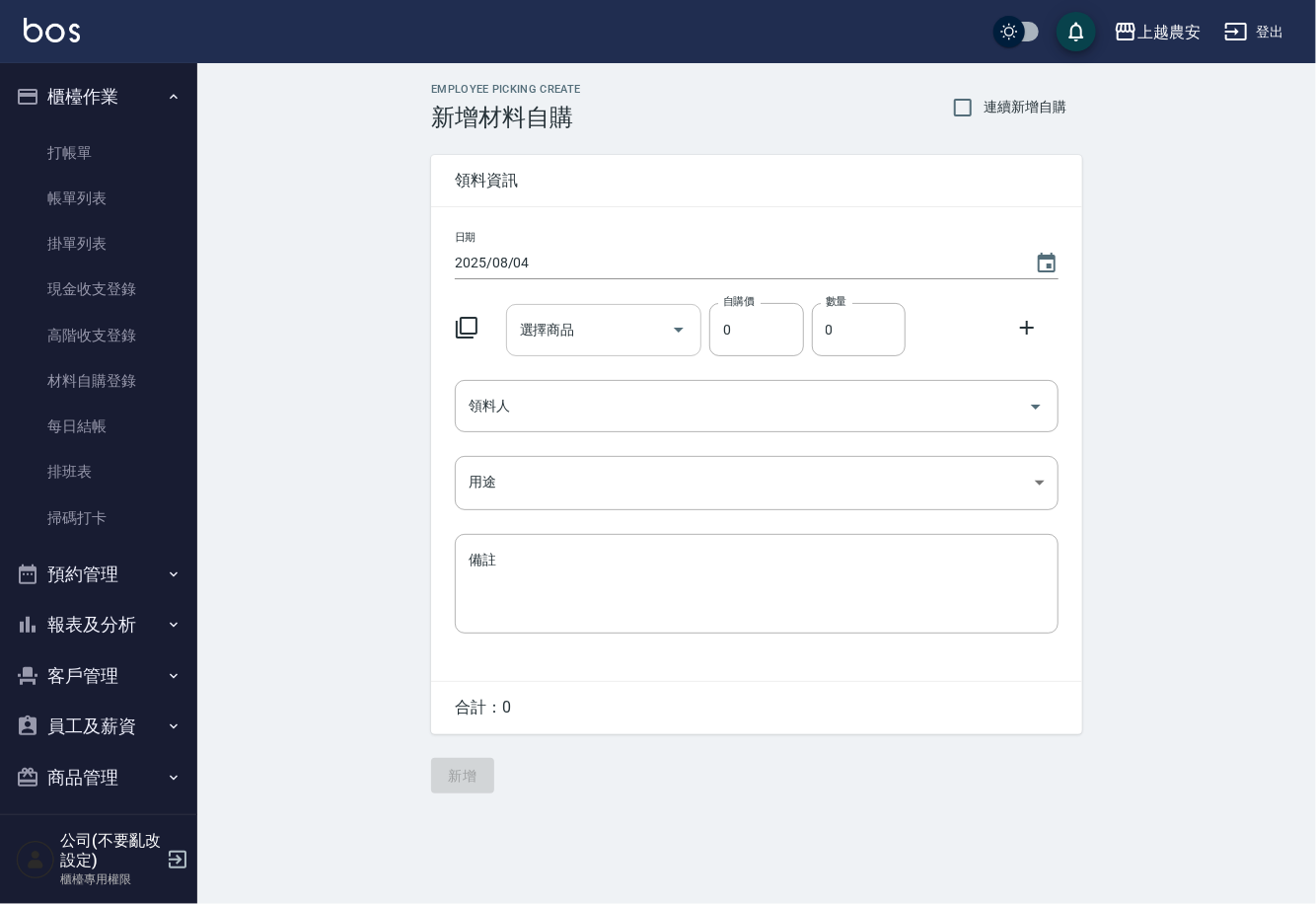 click on "選擇商品" at bounding box center (589, 330) 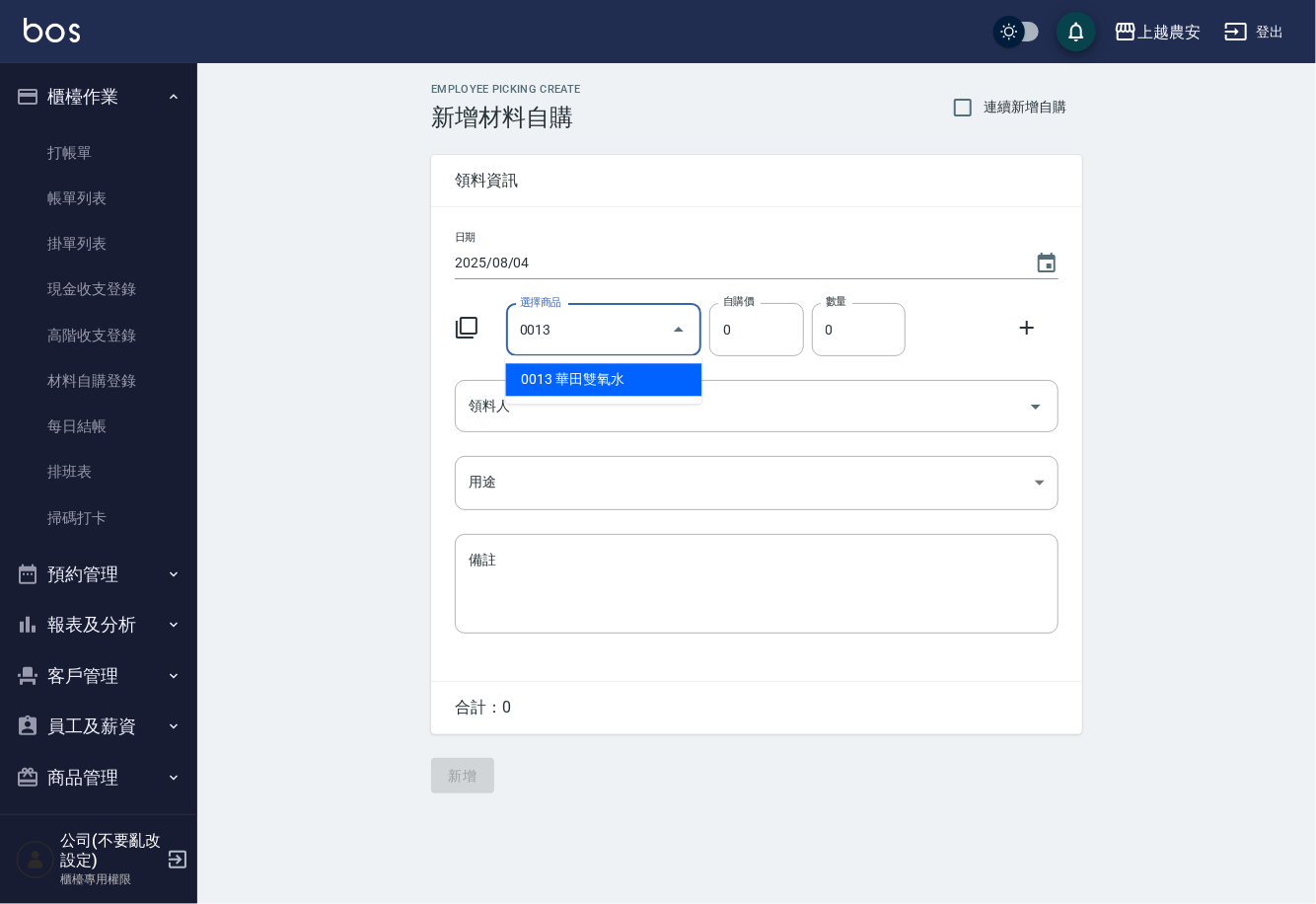 type on "華田雙氧水" 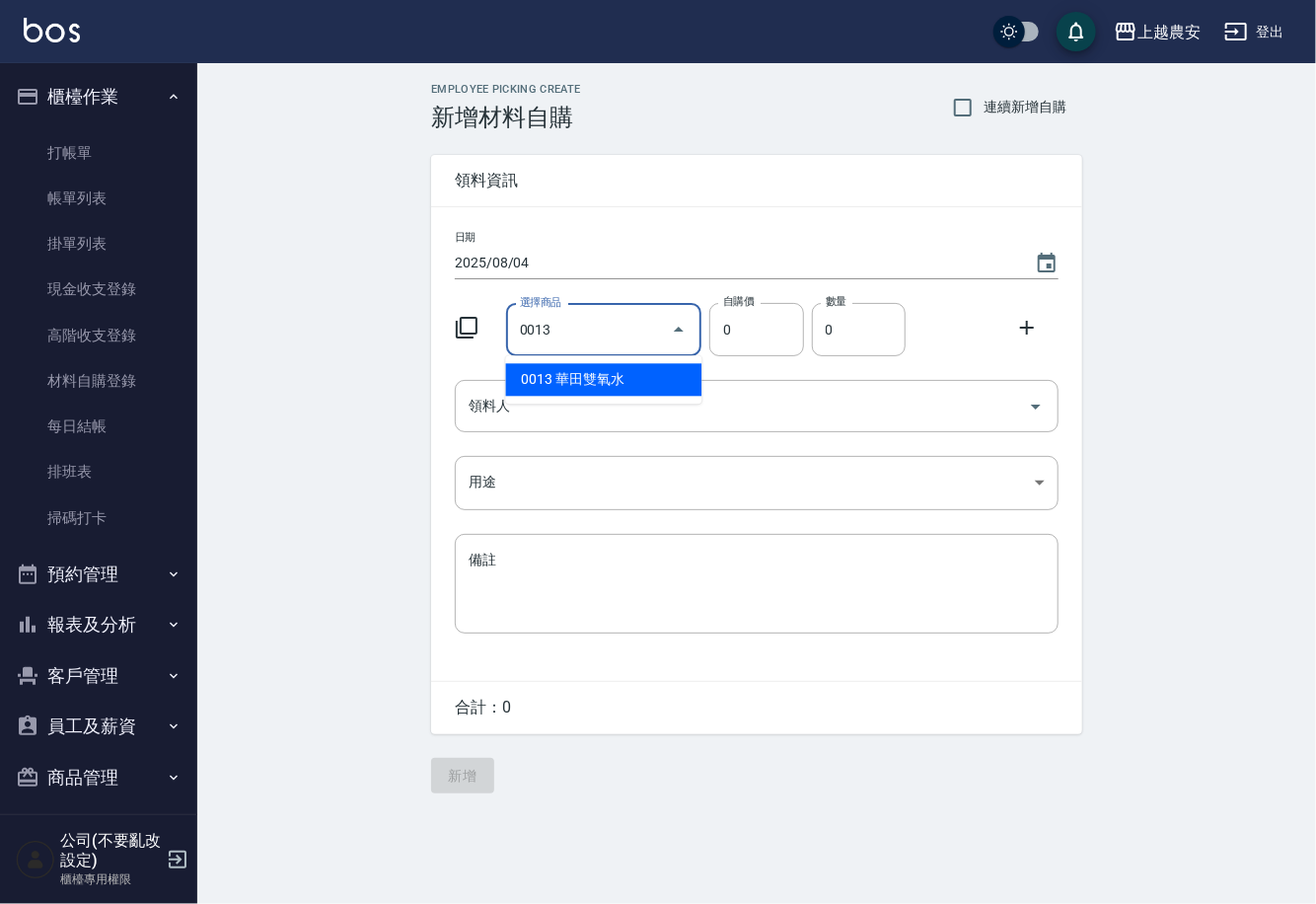 type on "105" 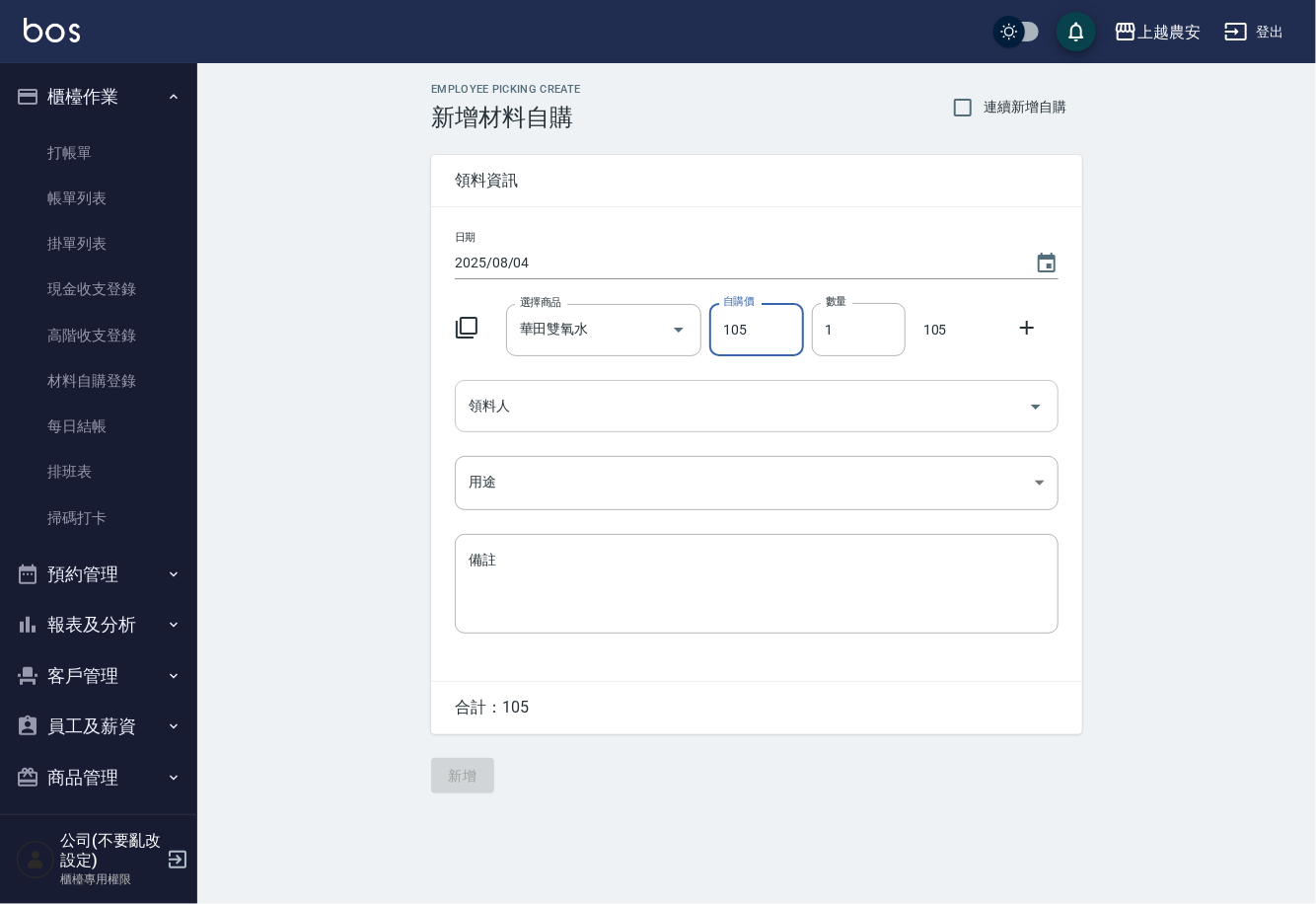 click on "領料人" at bounding box center (757, 406) 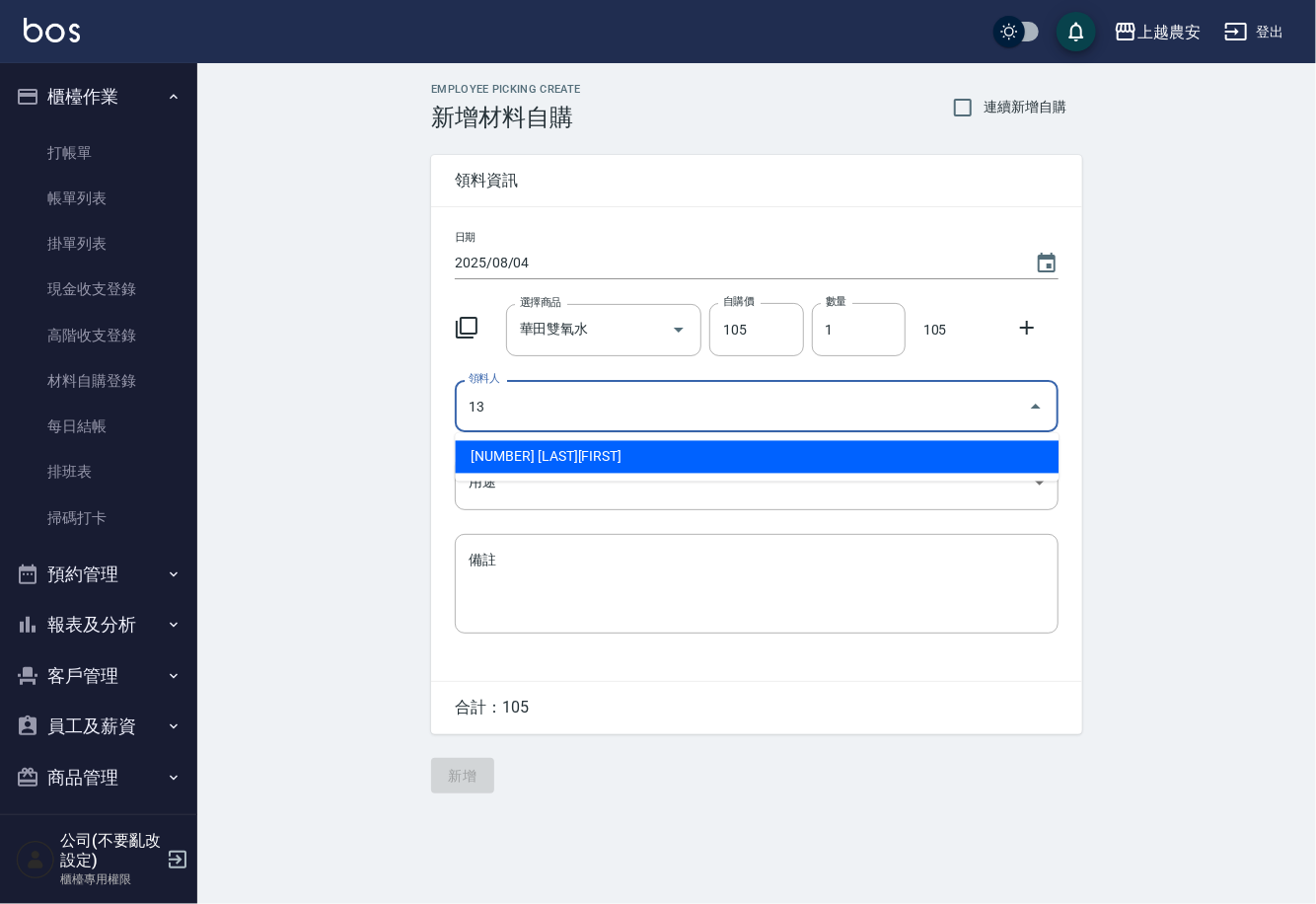 type on "13 張維庭" 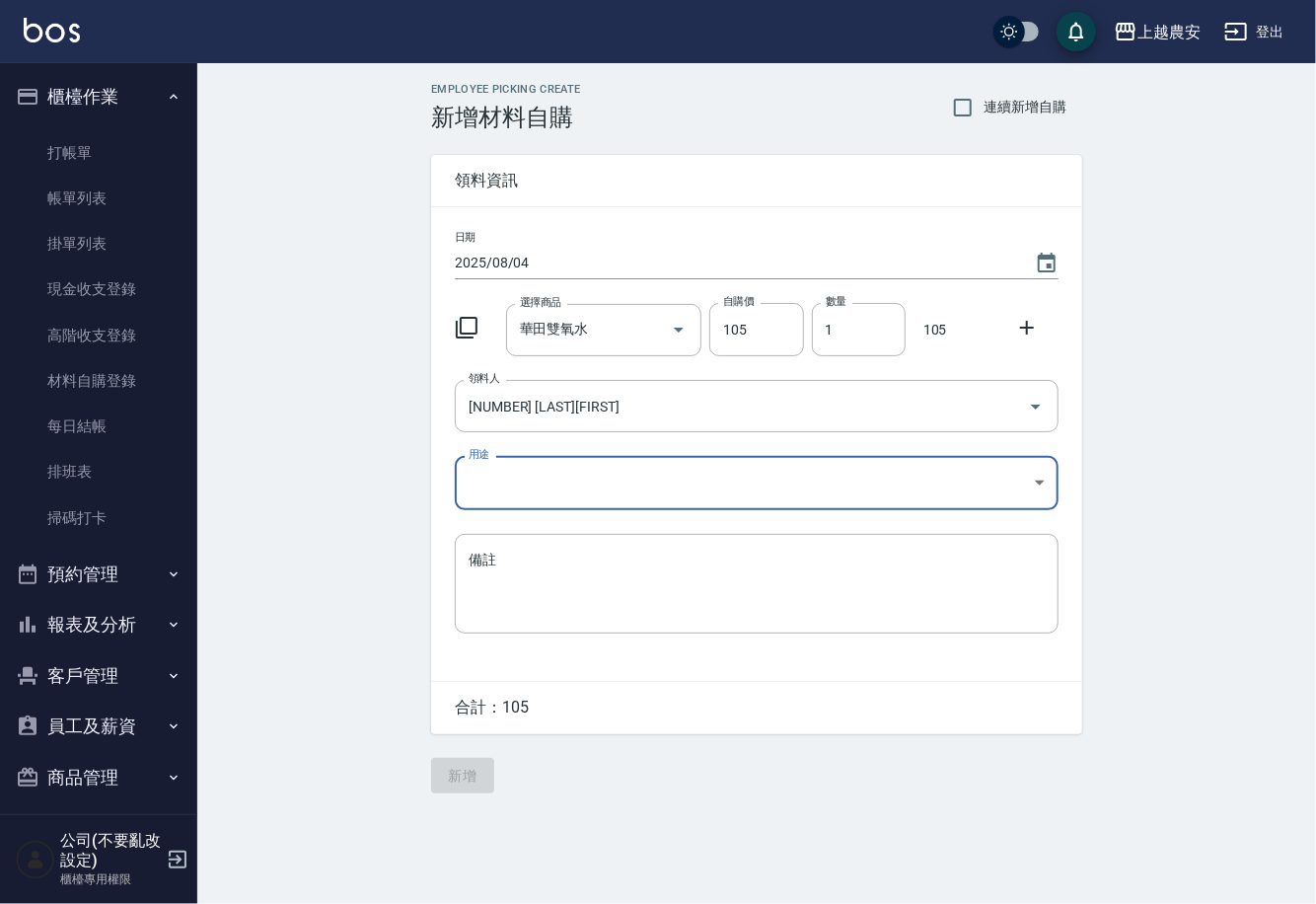 click on "上越農安 登出 櫃檯作業 打帳單 帳單列表 掛單列表 現金收支登錄 高階收支登錄 材料自購登錄 每日結帳 排班表 掃碼打卡 預約管理 預約管理 單日預約紀錄 單週預約紀錄 報表及分析 報表目錄 店家日報表 互助日報表 互助點數明細 設計師日報表 店販抽成明細 客戶管理 客戶列表 卡券管理 入金管理 員工及薪資 員工列表 商品管理 商品分類設定 商品列表 公司(不要亂改設定) 櫃檯專用權限 Employee Picking Create 新增材料自購 連續新增自購 領料資訊 日期 2025/08/04 選擇商品 華田雙氧水 選擇商品 自購價 105 自購價 數量 1 數量 105 領料人 13 張維庭 領料人 用途 ​ 用途 備註 x 備註 合計： 105 新增" at bounding box center (658, 452) 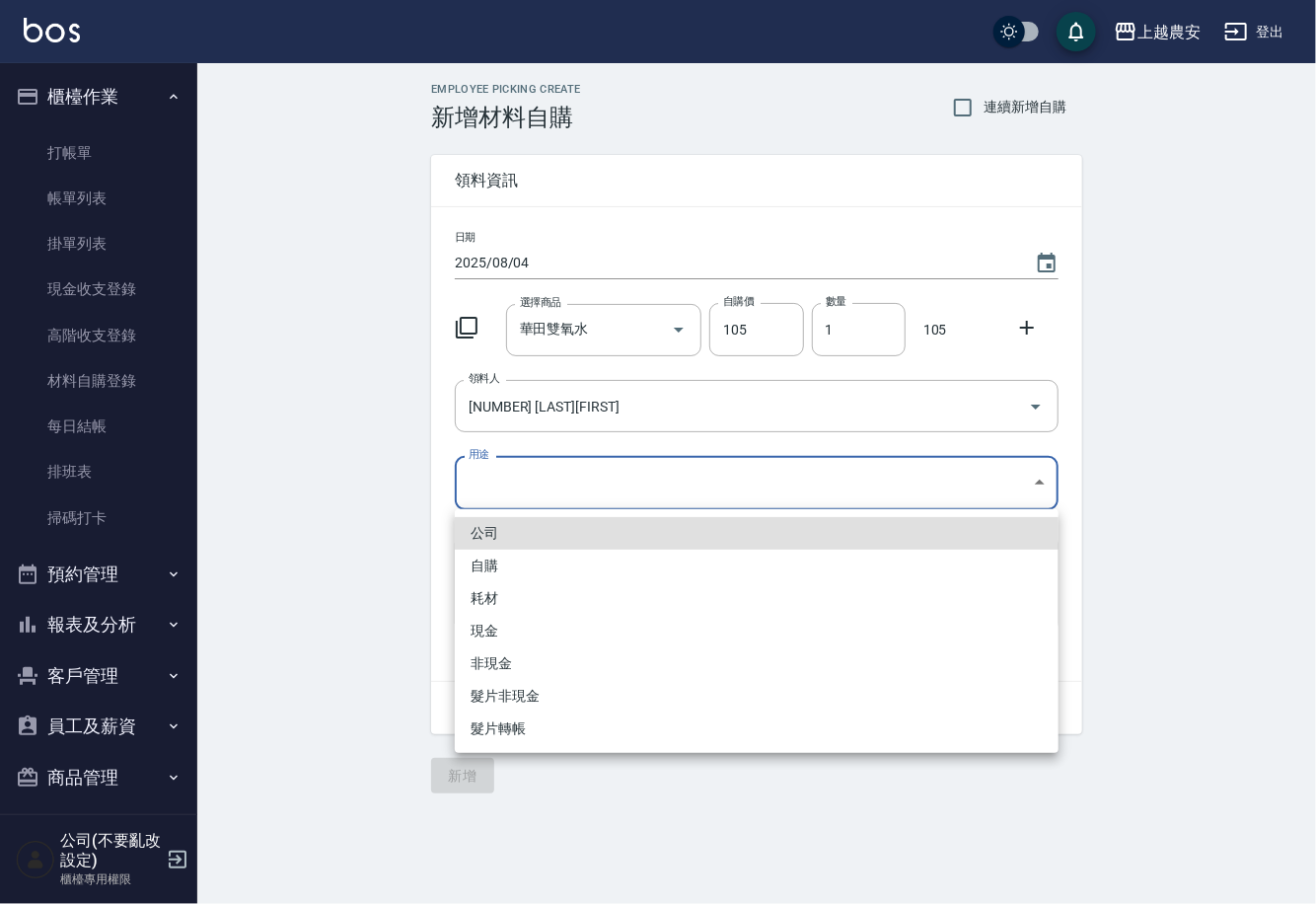 click on "自購" at bounding box center (757, 565) 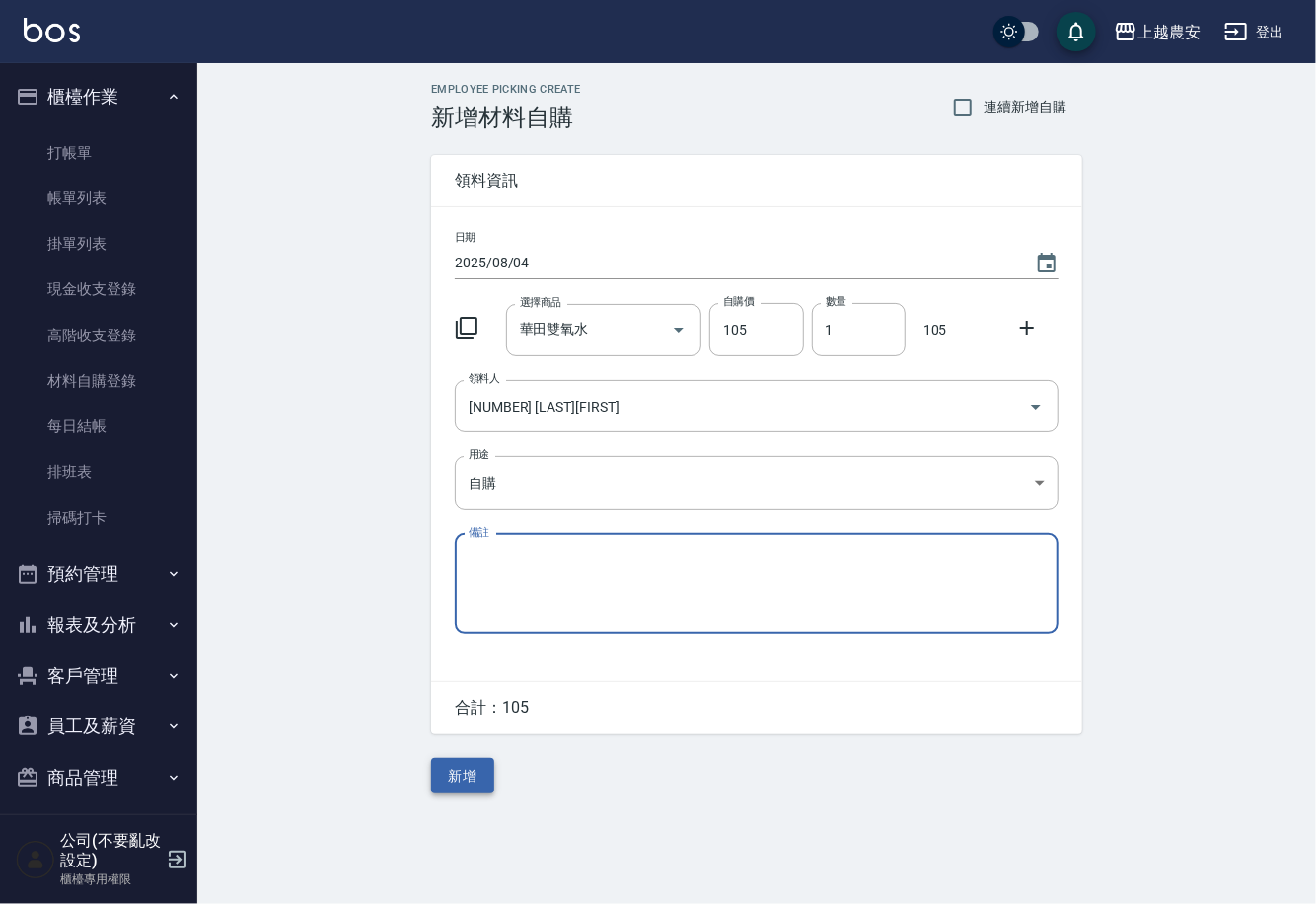 click on "新增" at bounding box center (463, 776) 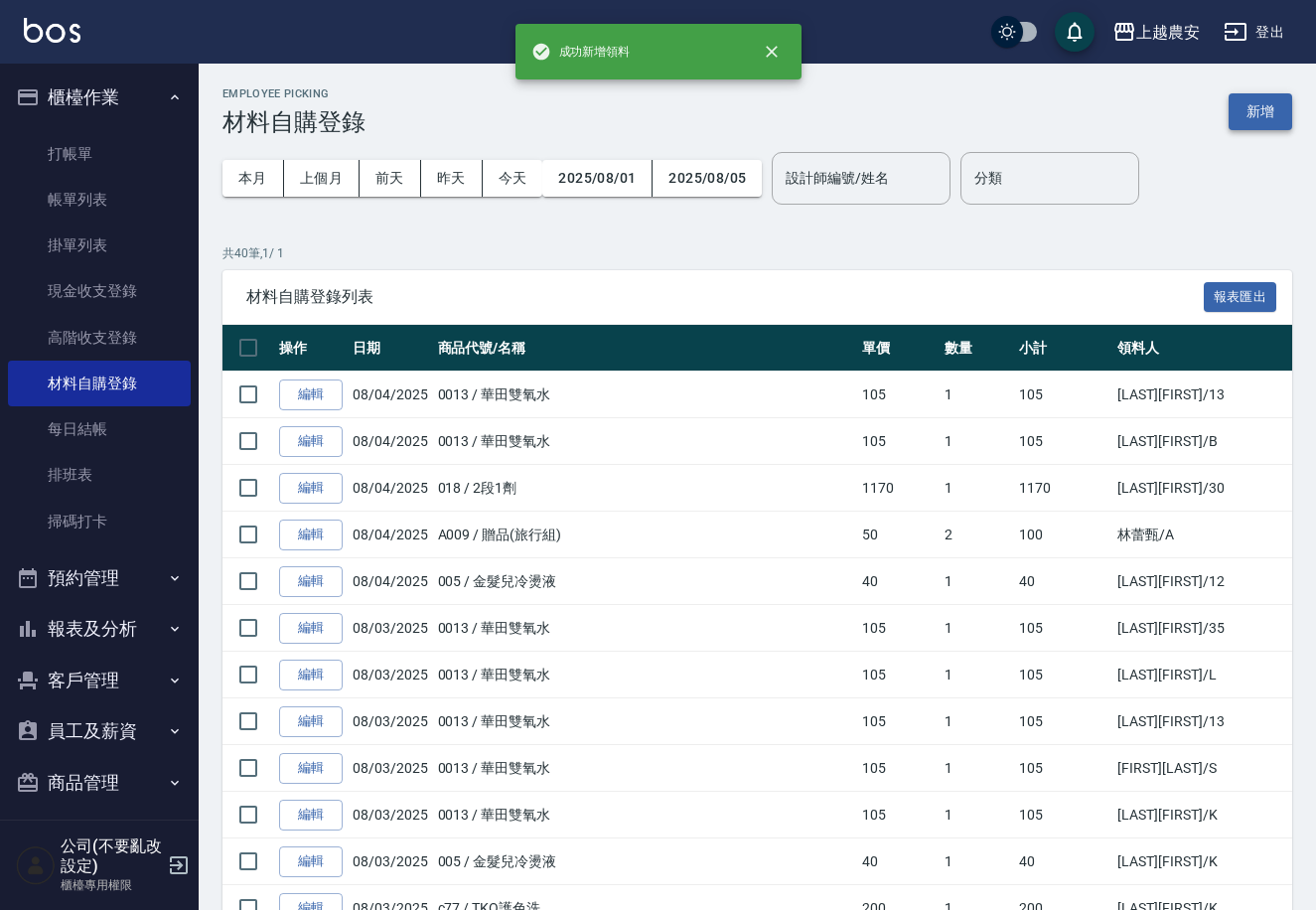 click on "新增" at bounding box center (1260, 111) 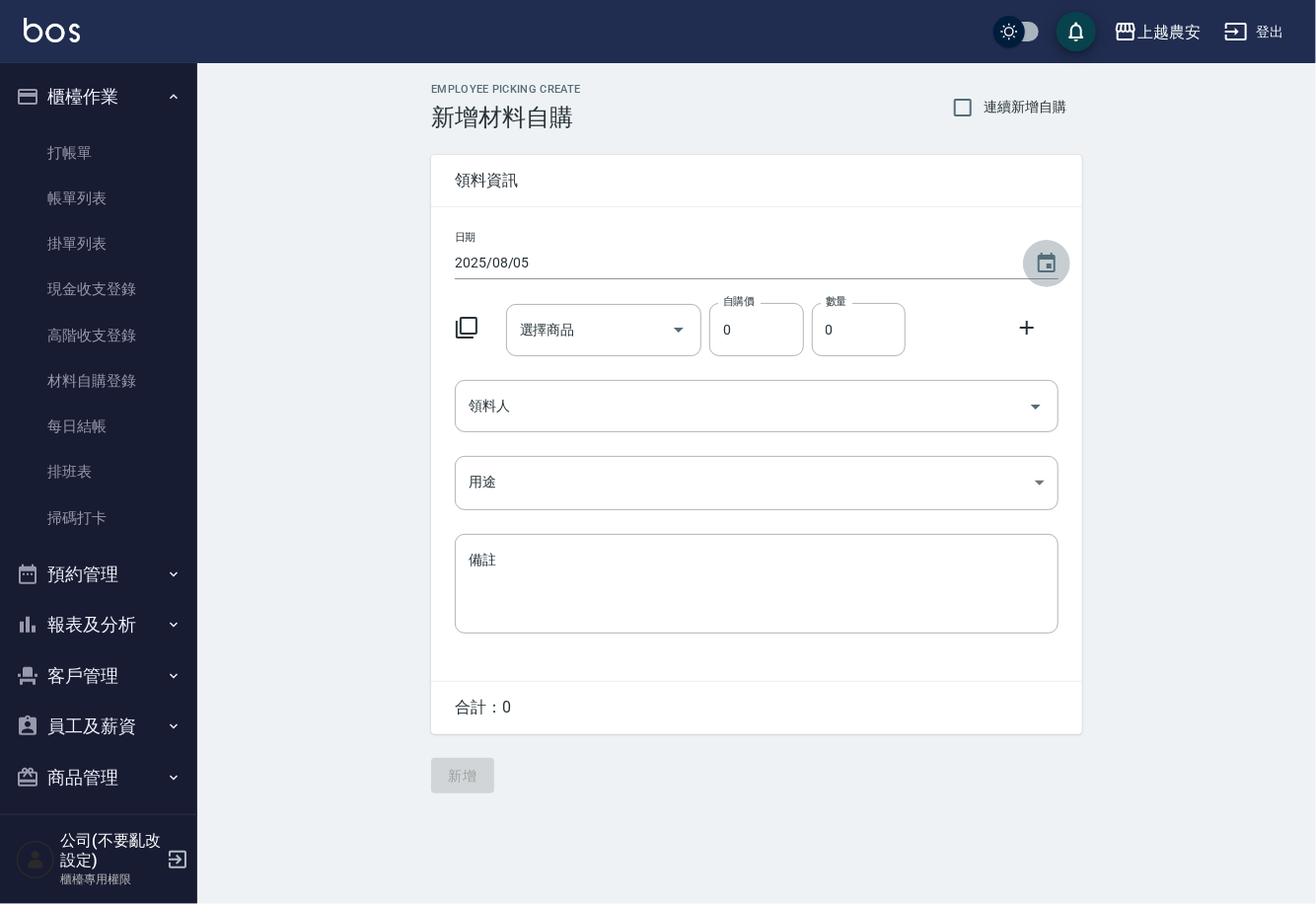 click 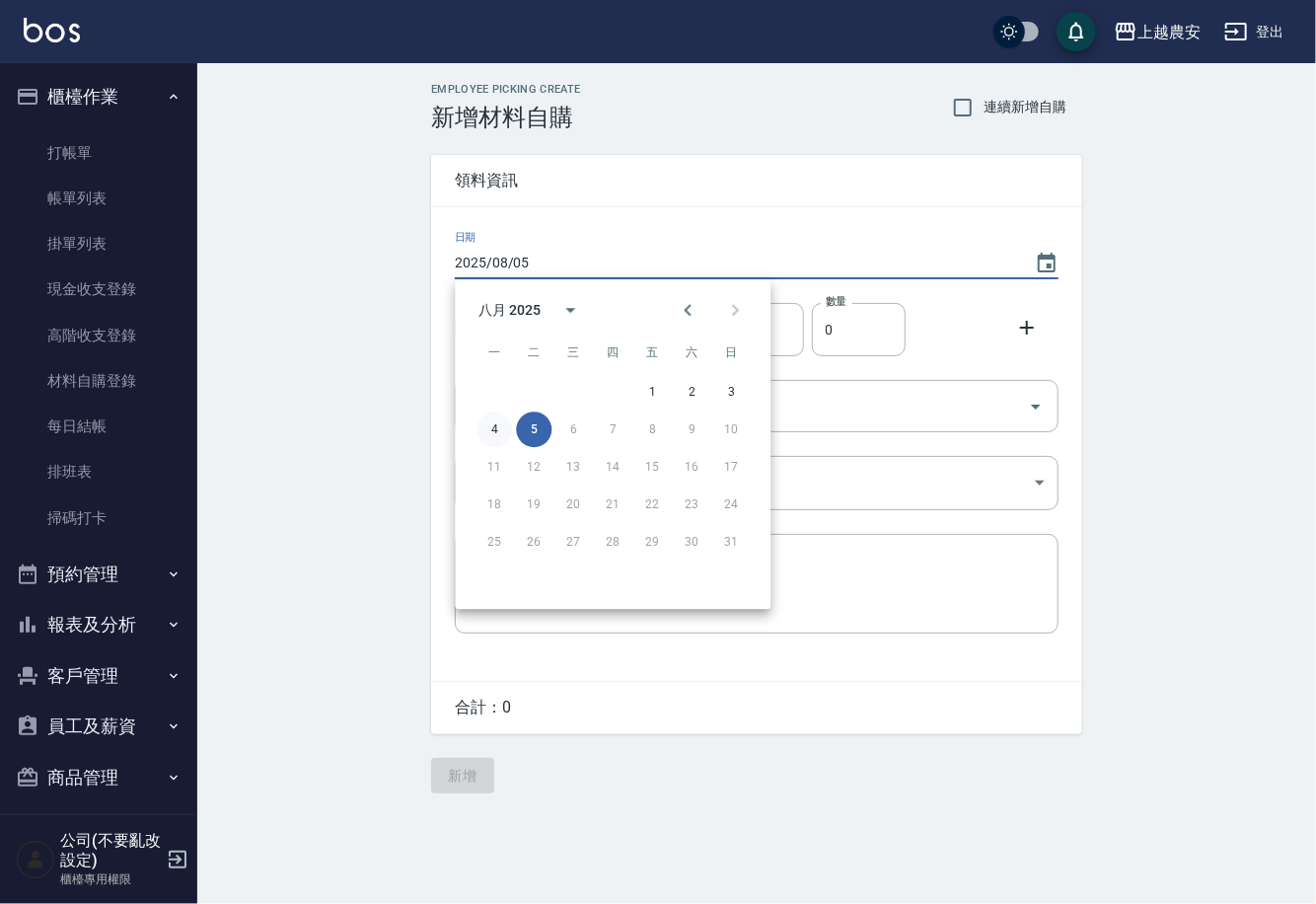 drag, startPoint x: 477, startPoint y: 435, endPoint x: 508, endPoint y: 420, distance: 34.43835 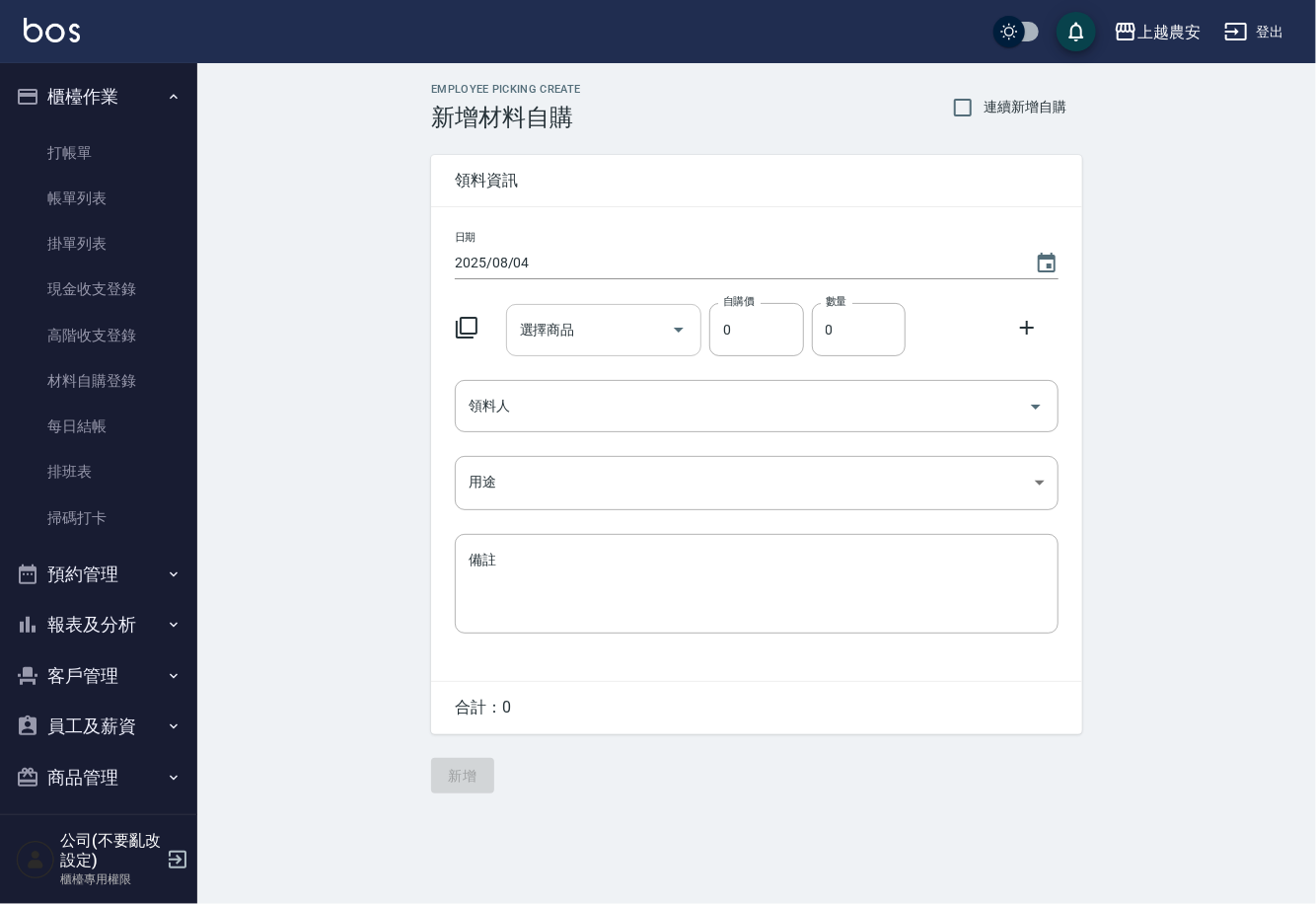 click on "選擇商品 選擇商品" at bounding box center (604, 330) 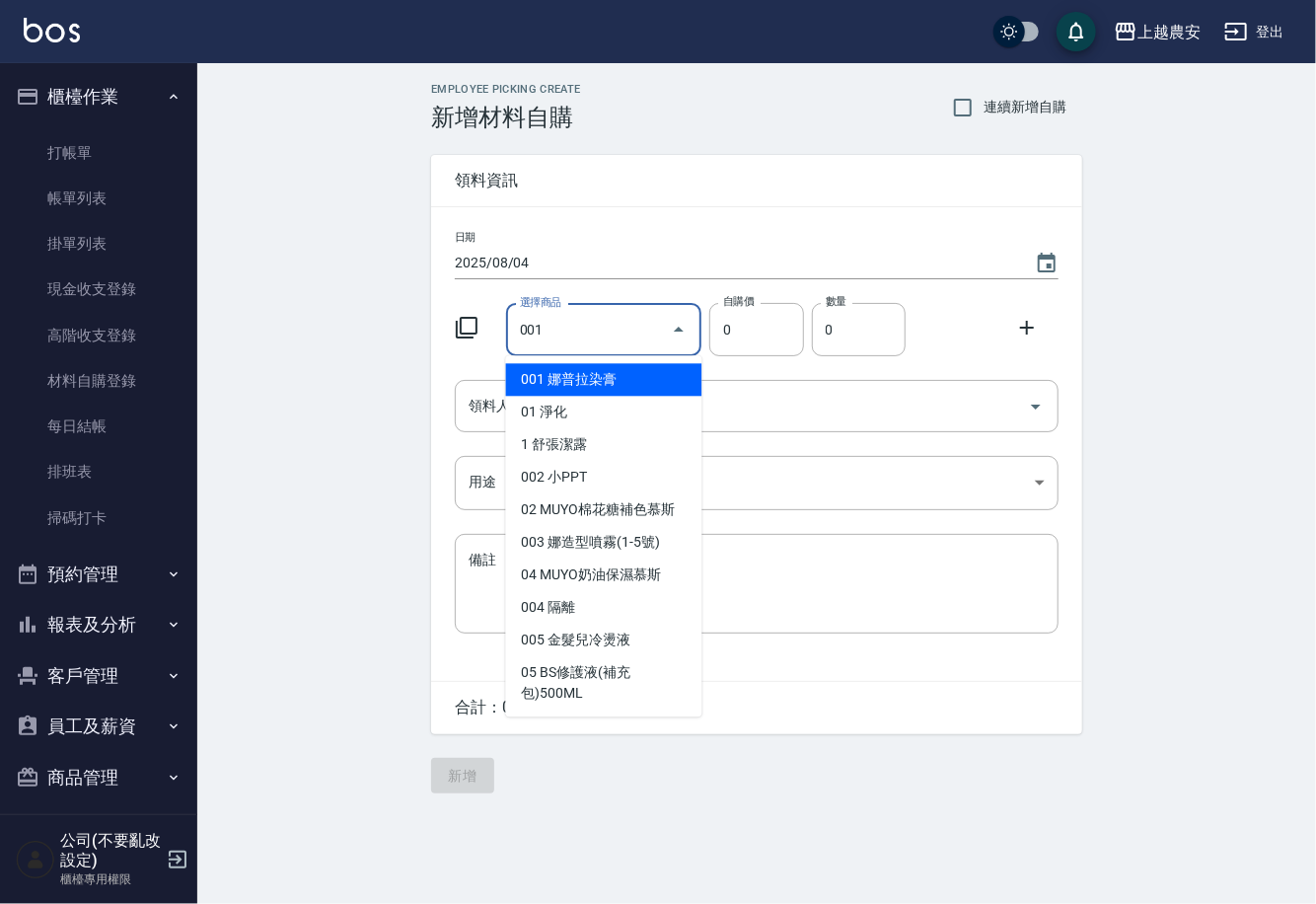 type on "0013" 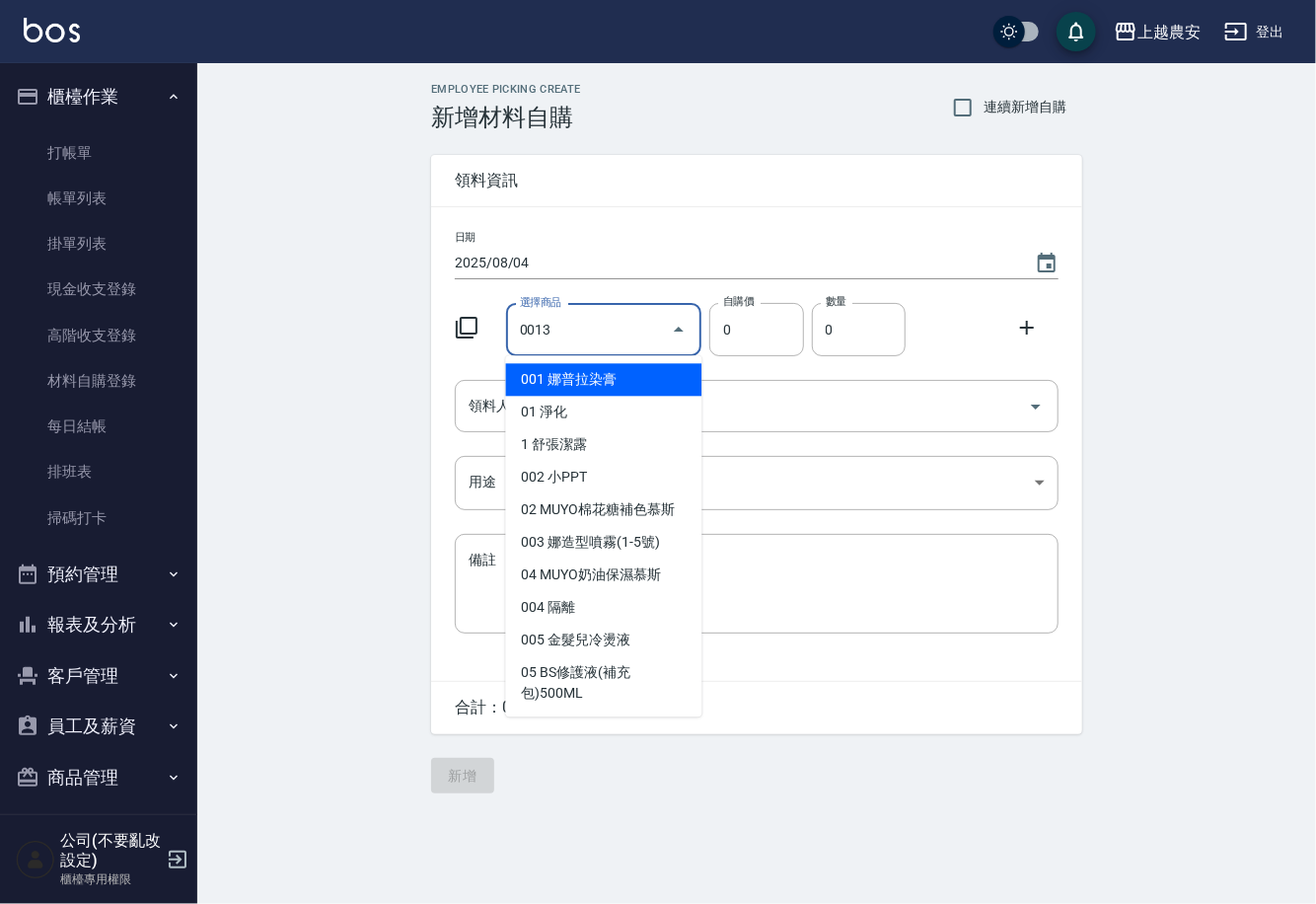 type on "105" 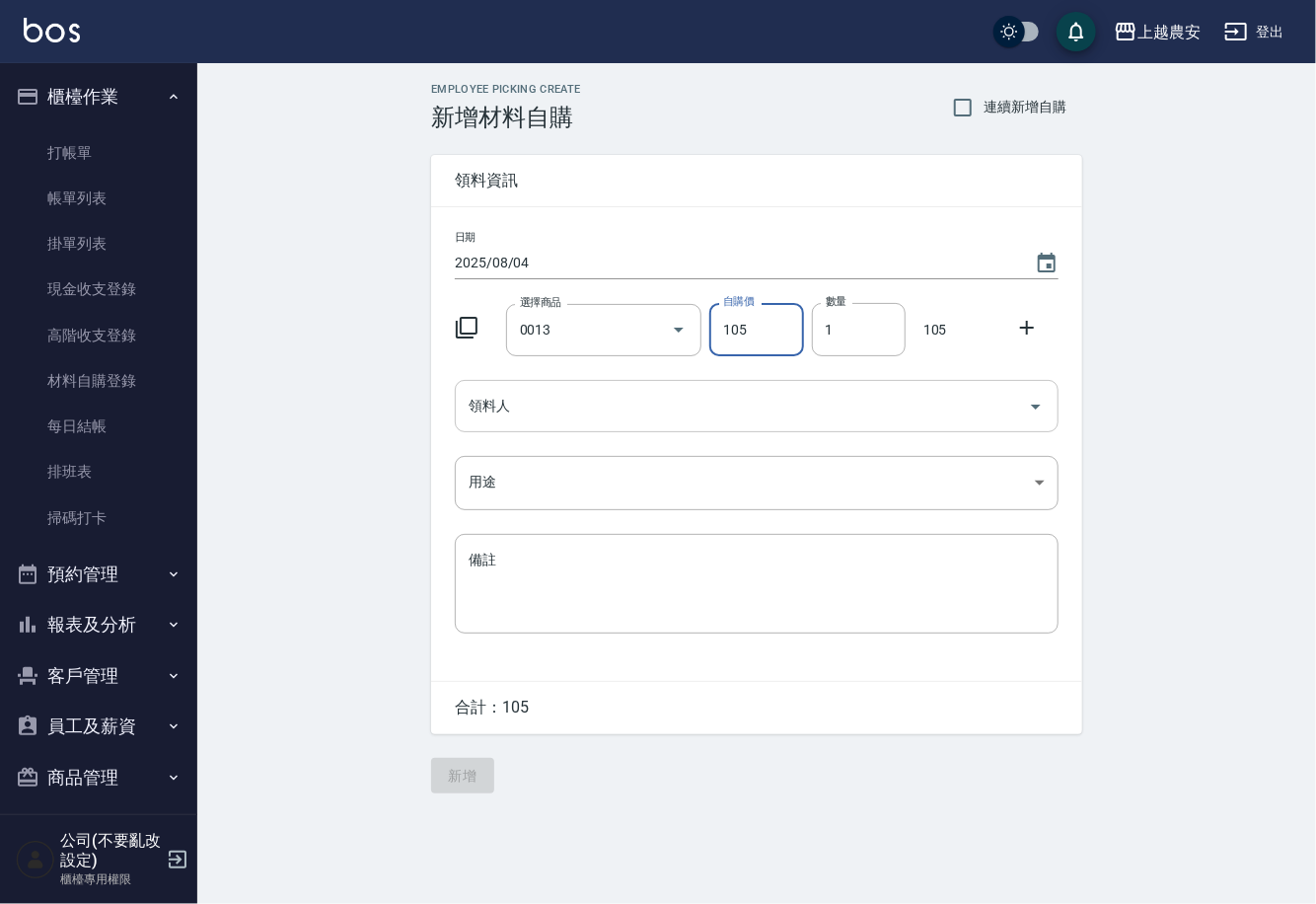 type on "華田雙氧水" 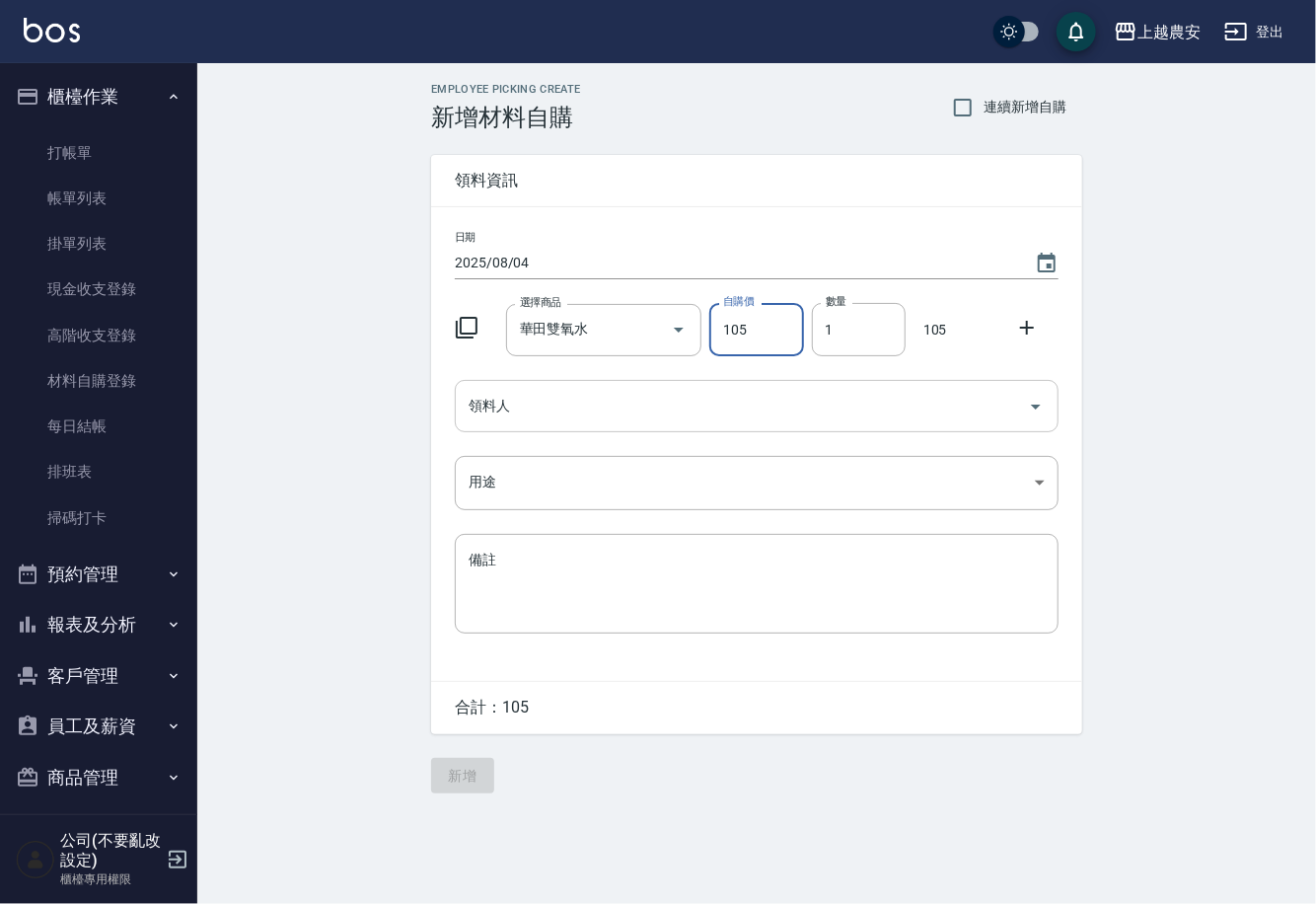 click on "領料人" at bounding box center (742, 406) 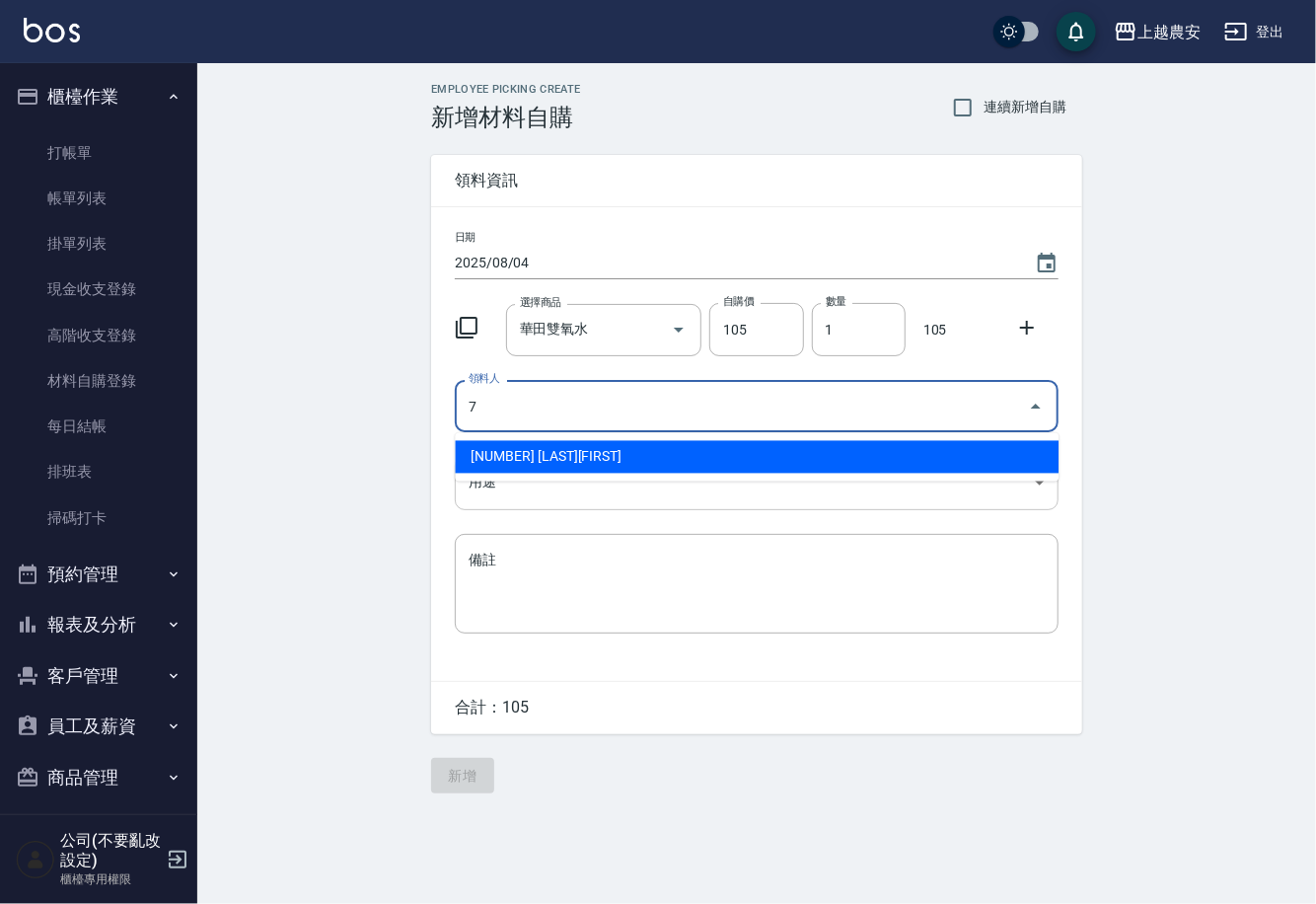 click on "7 林宛樺" at bounding box center (757, 457) 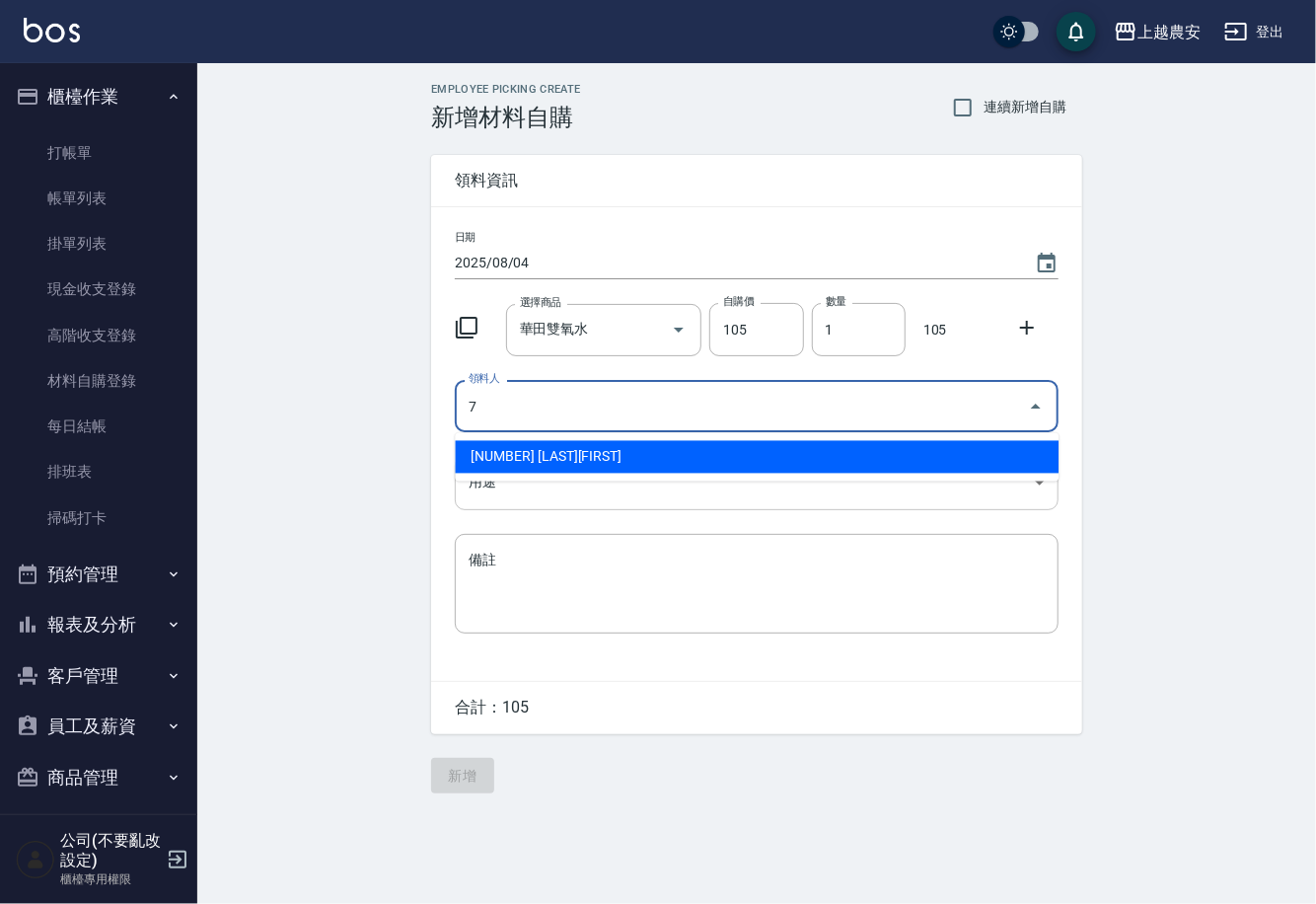 type on "7 林宛樺" 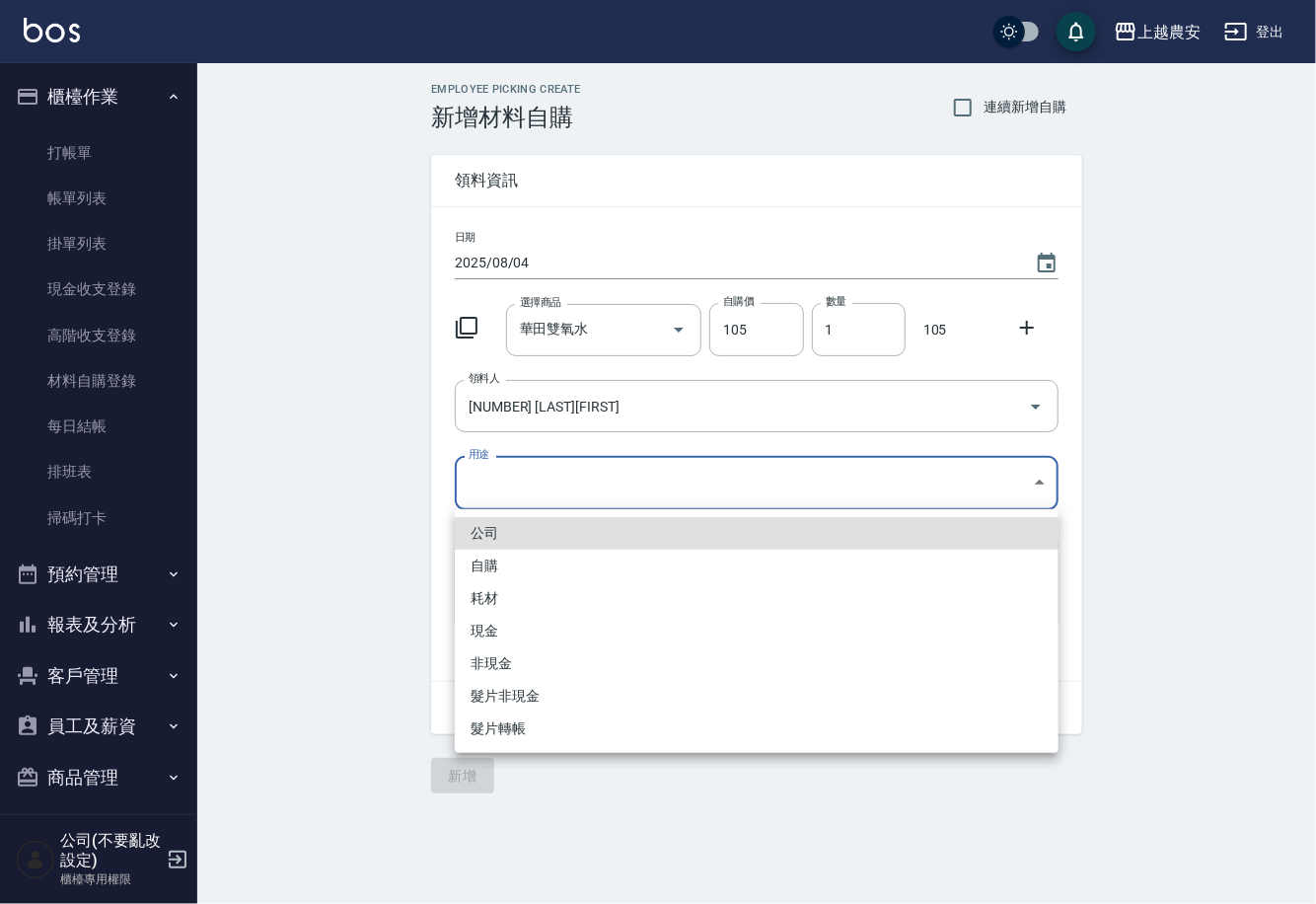 drag, startPoint x: 502, startPoint y: 490, endPoint x: 503, endPoint y: 568, distance: 78.00641 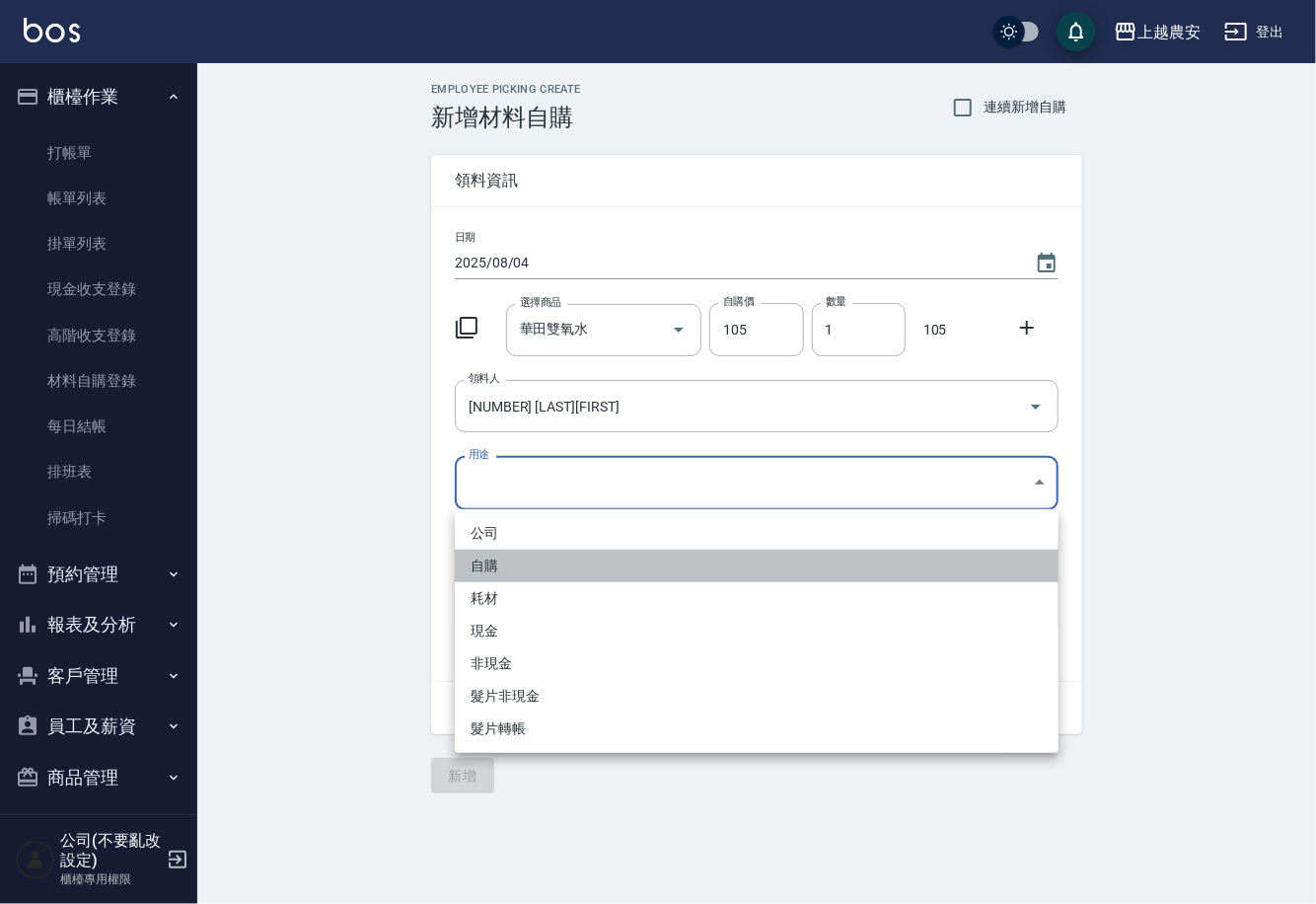 click on "自購" at bounding box center [757, 565] 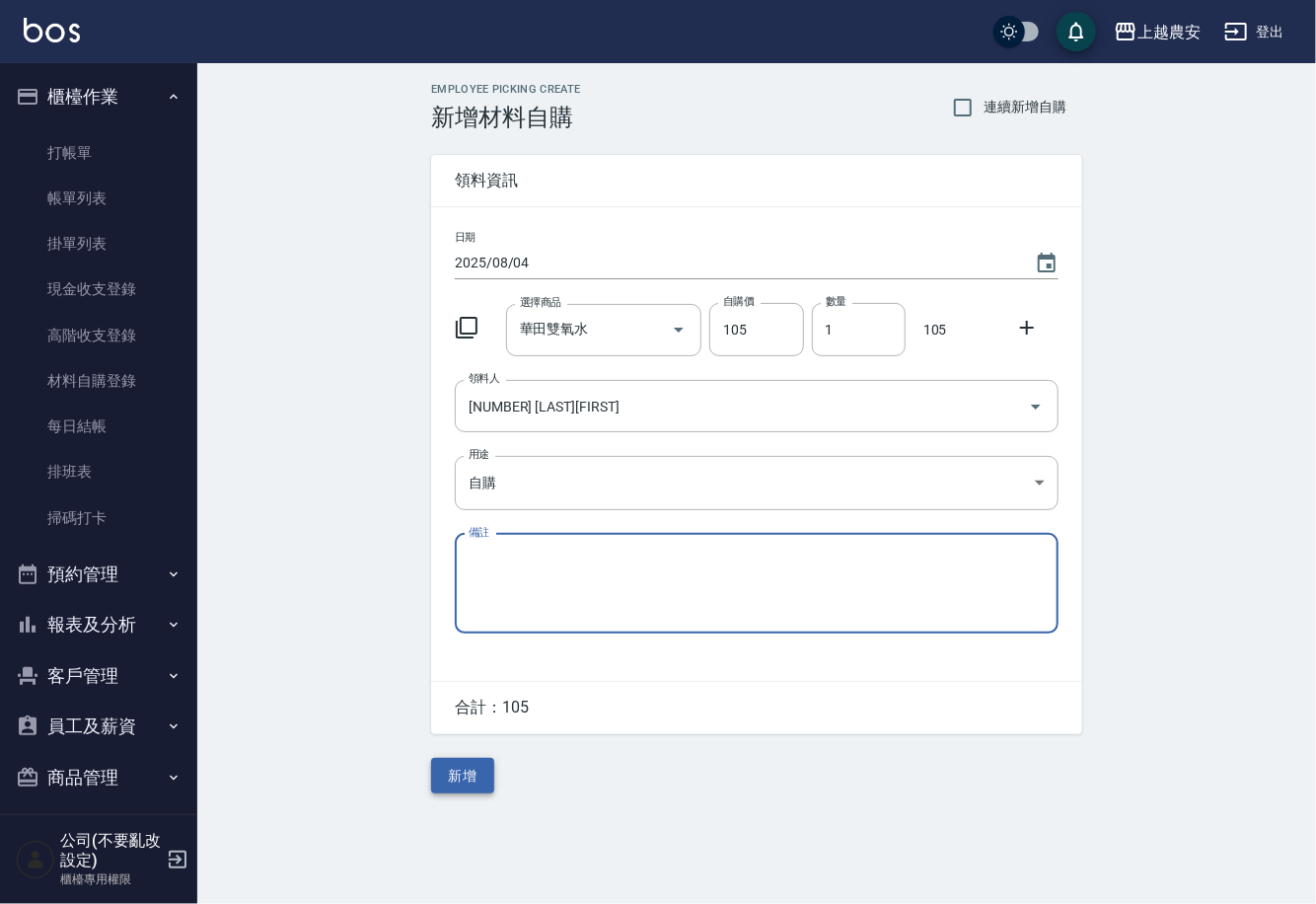 click on "新增" at bounding box center [463, 776] 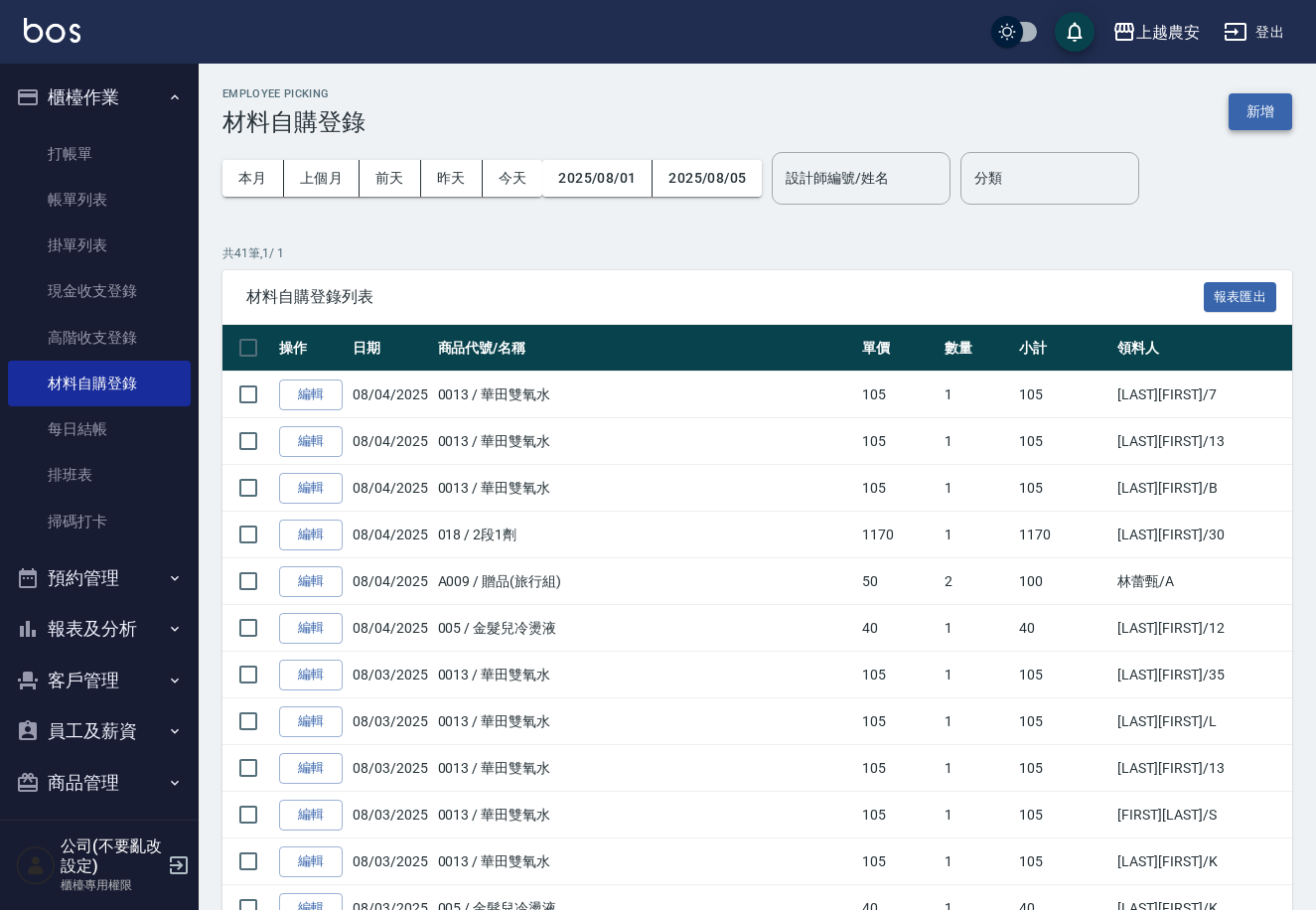 click on "新增" at bounding box center (1260, 111) 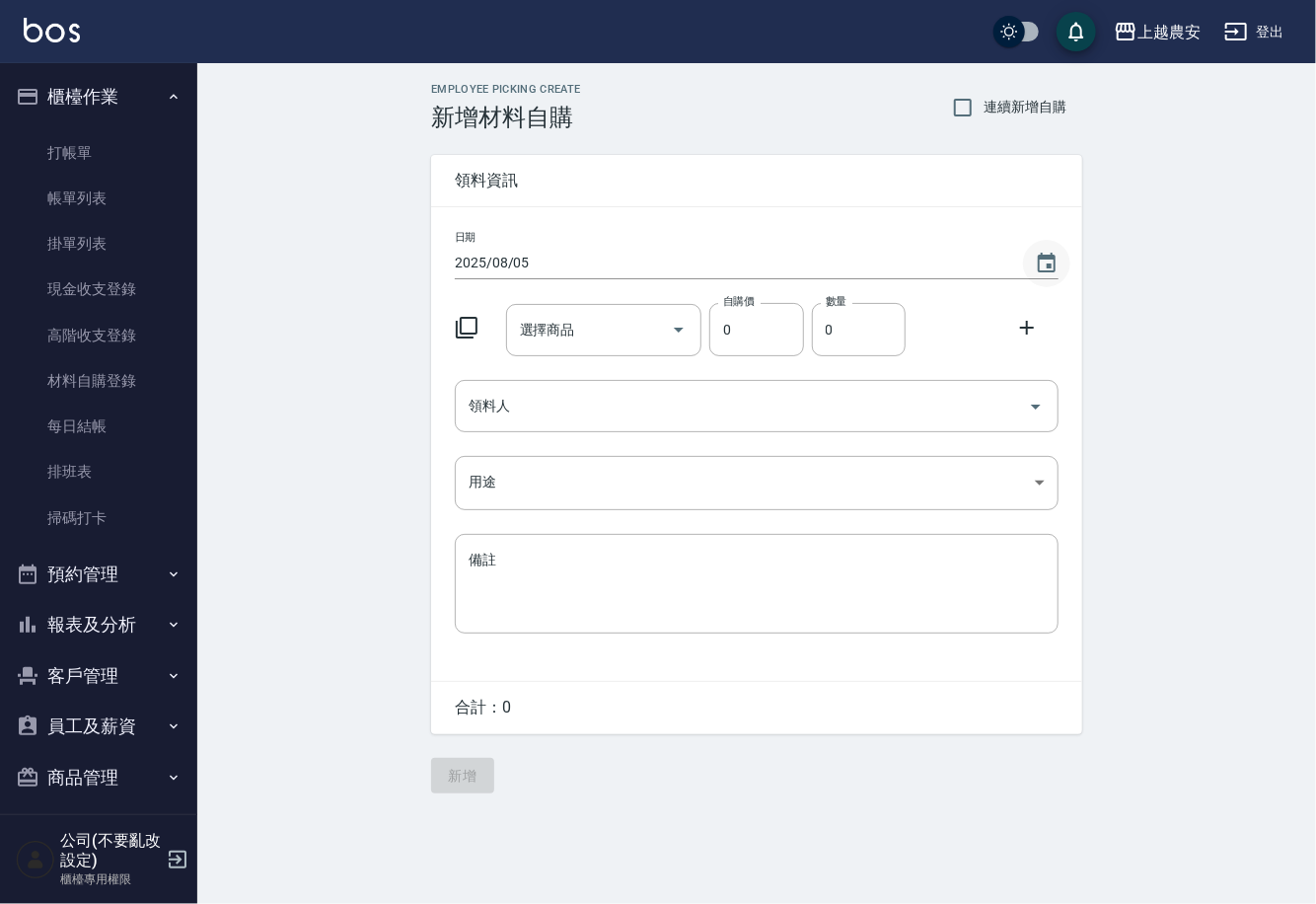 click 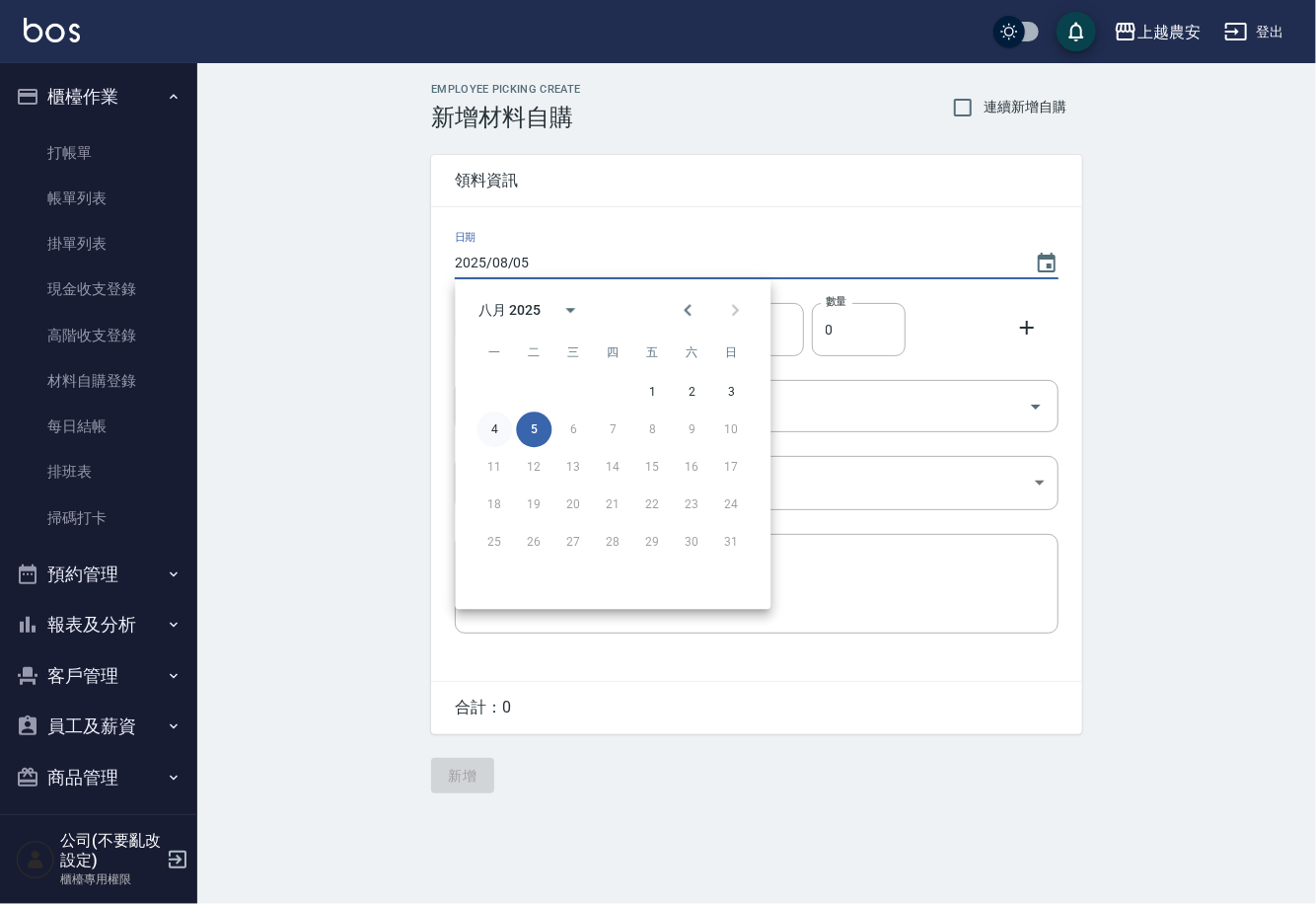 click on "4" at bounding box center (494, 429) 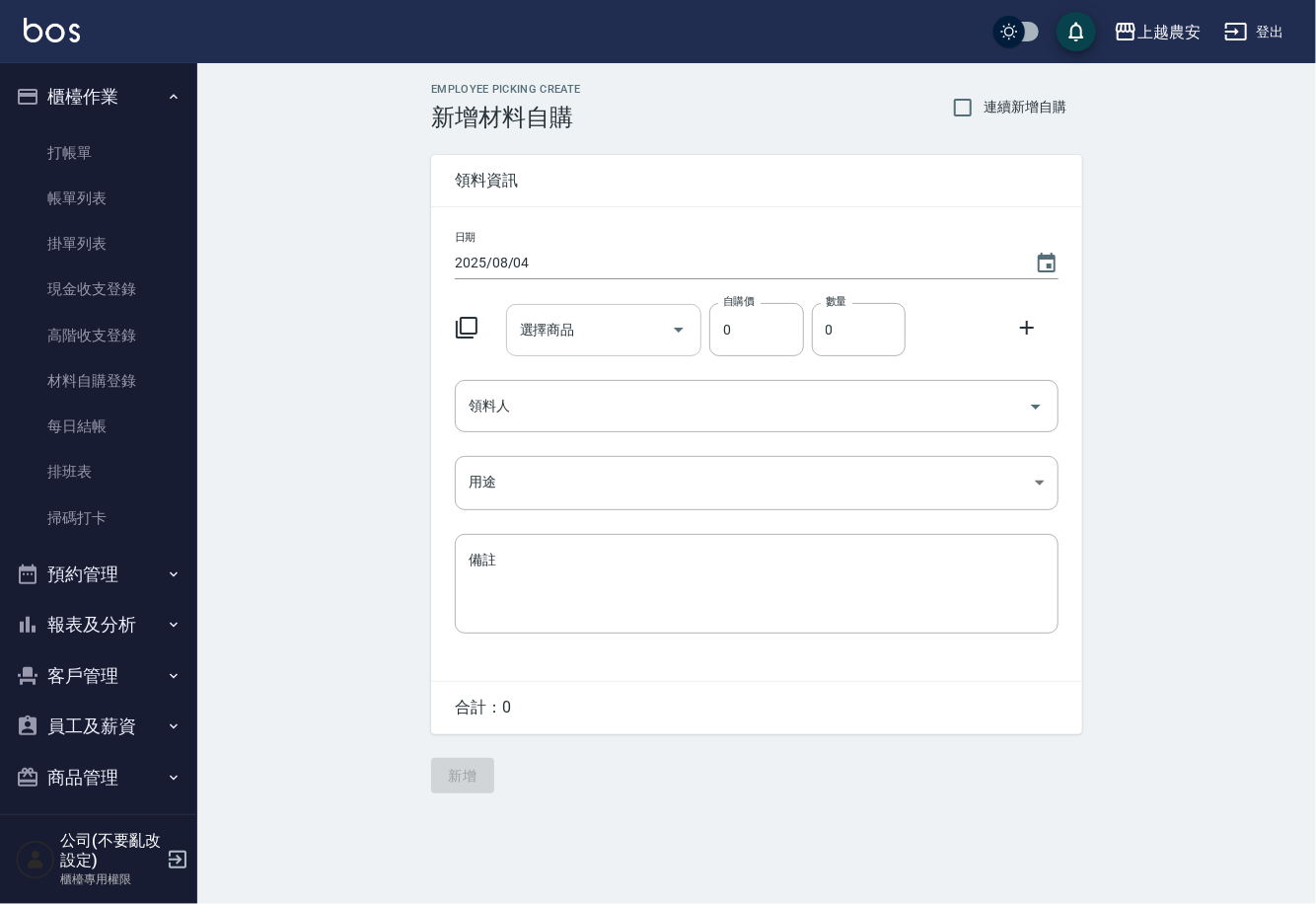 click on "選擇商品" at bounding box center (589, 330) 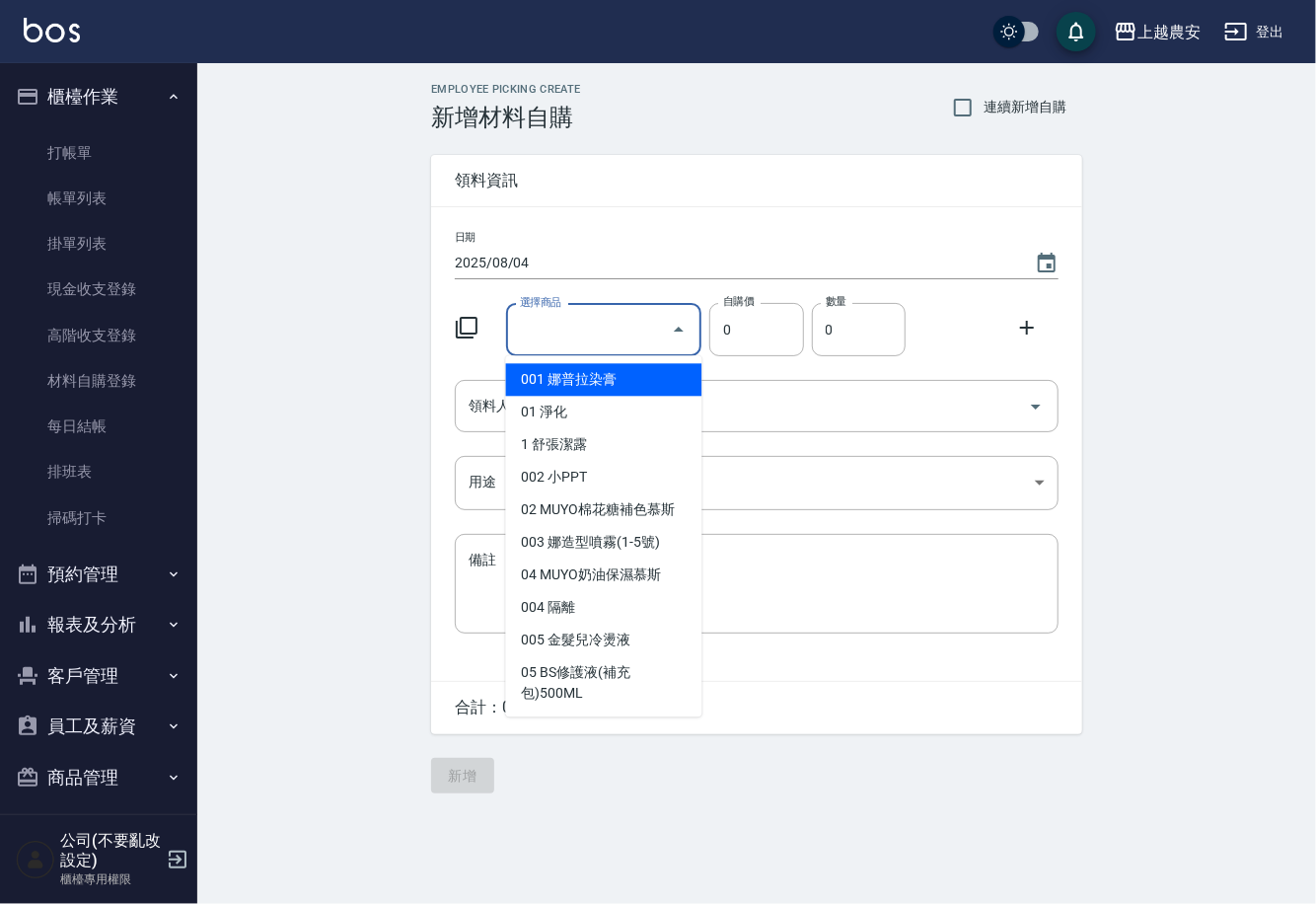 type on "0" 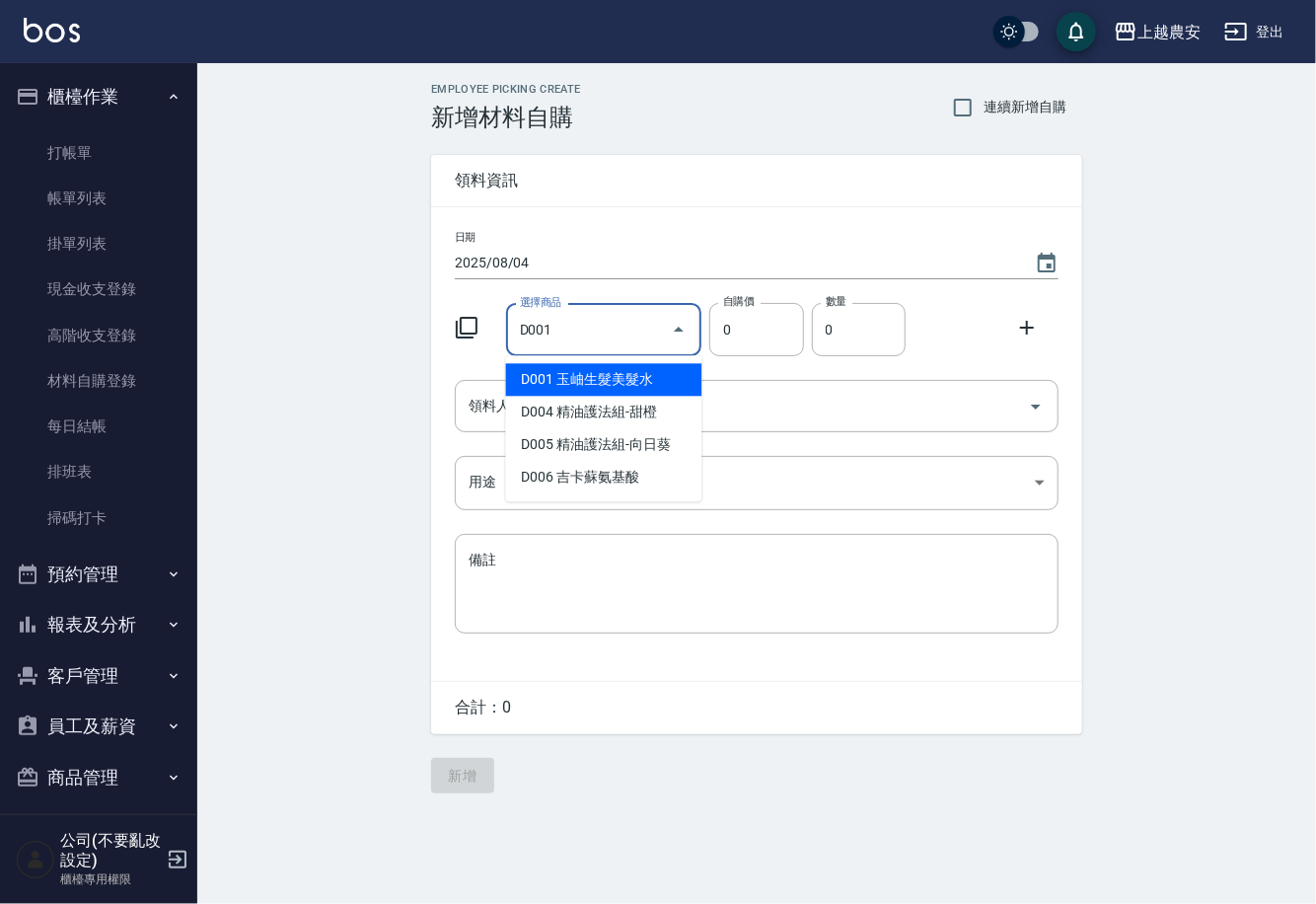 type on "玉岫生髮美髮水" 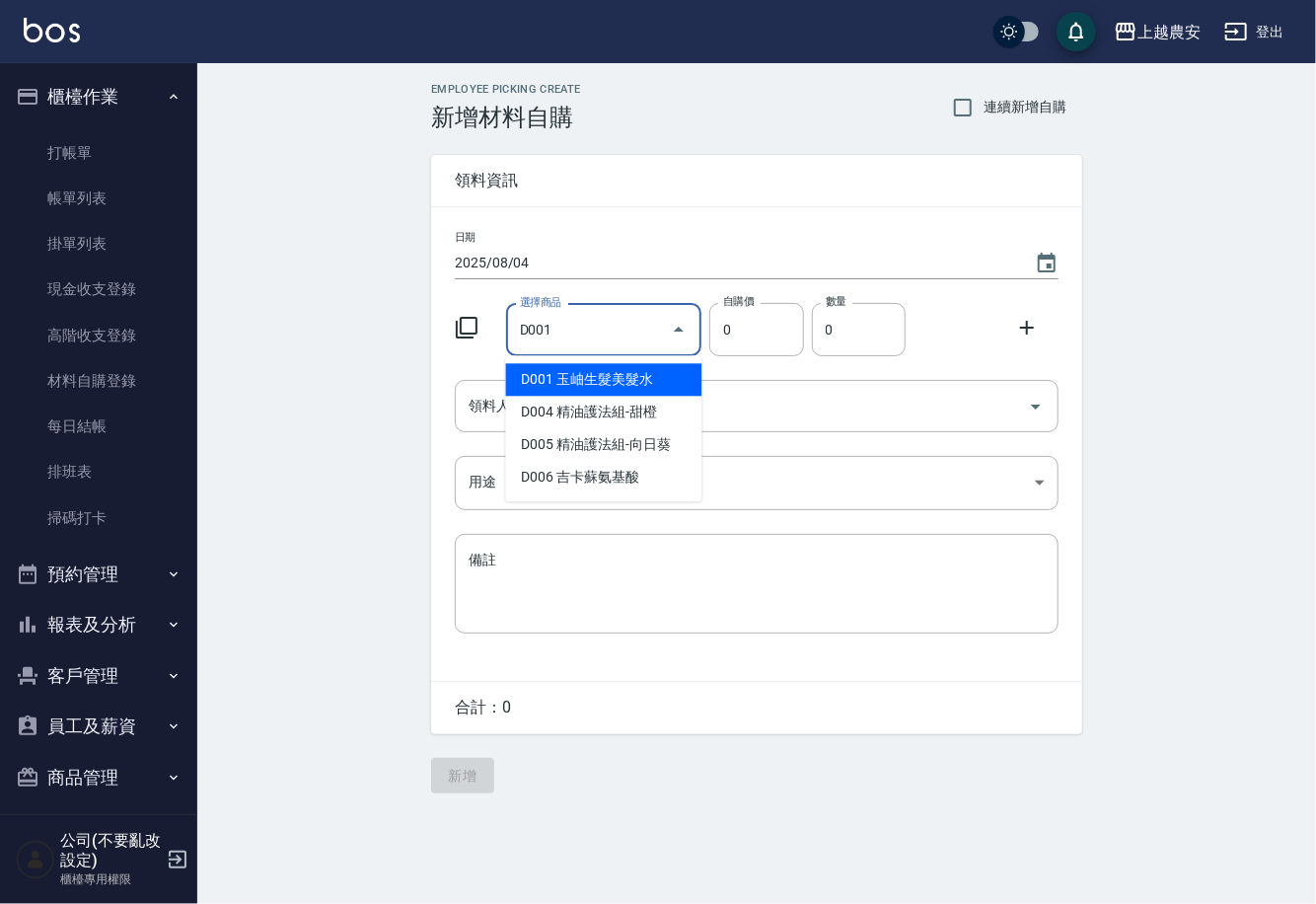 type on "700" 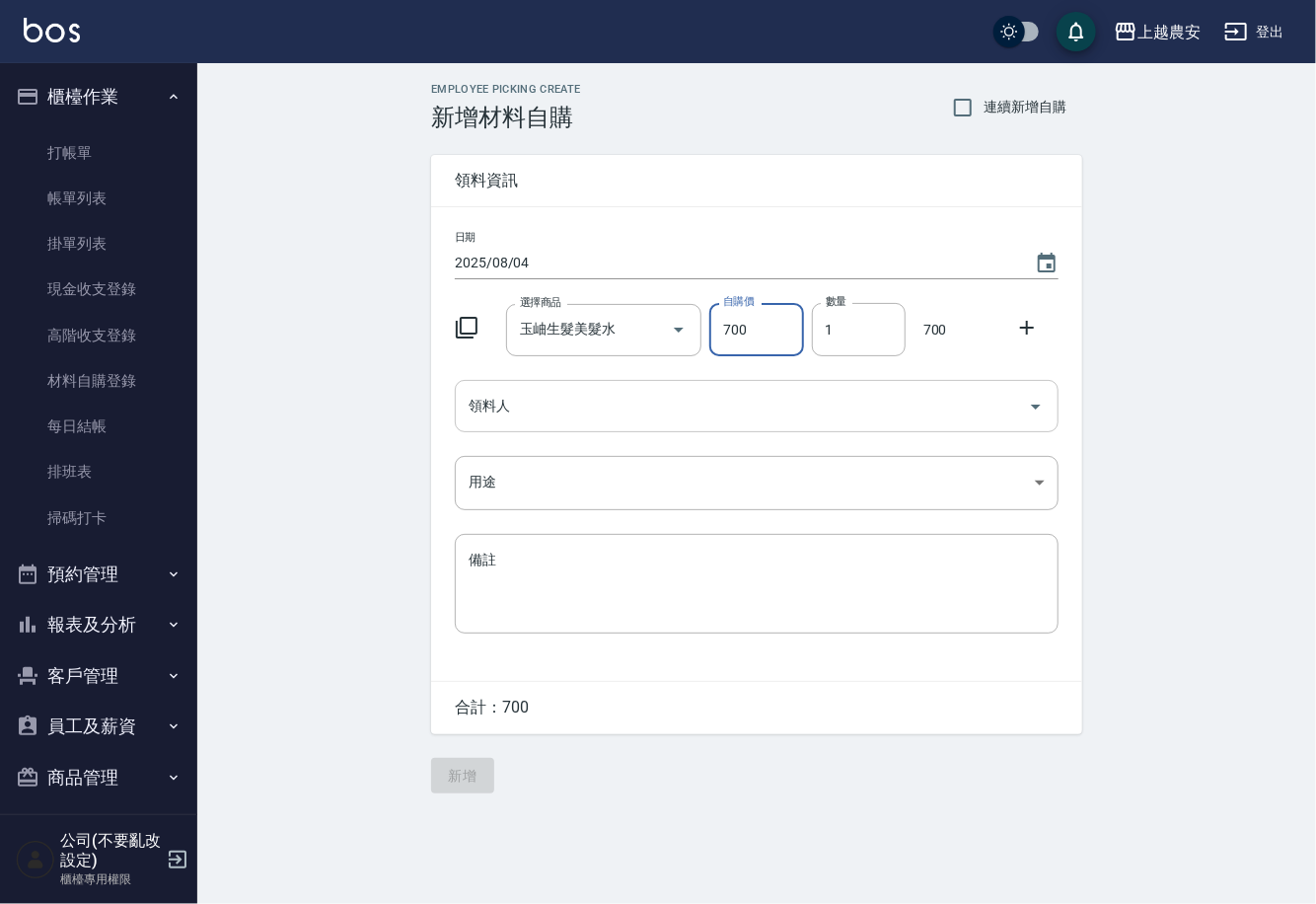 click on "領料人" at bounding box center [742, 406] 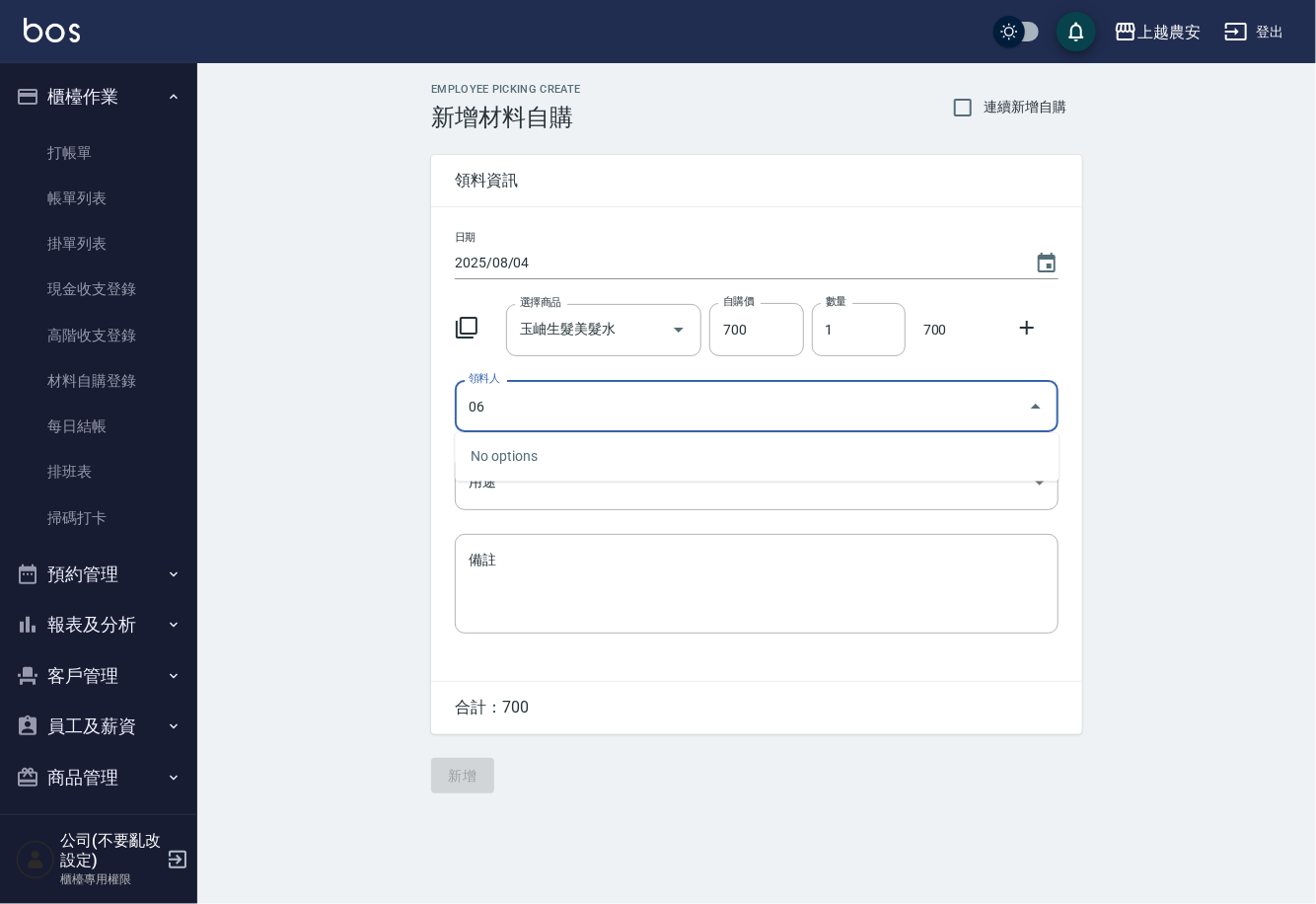 type on "0" 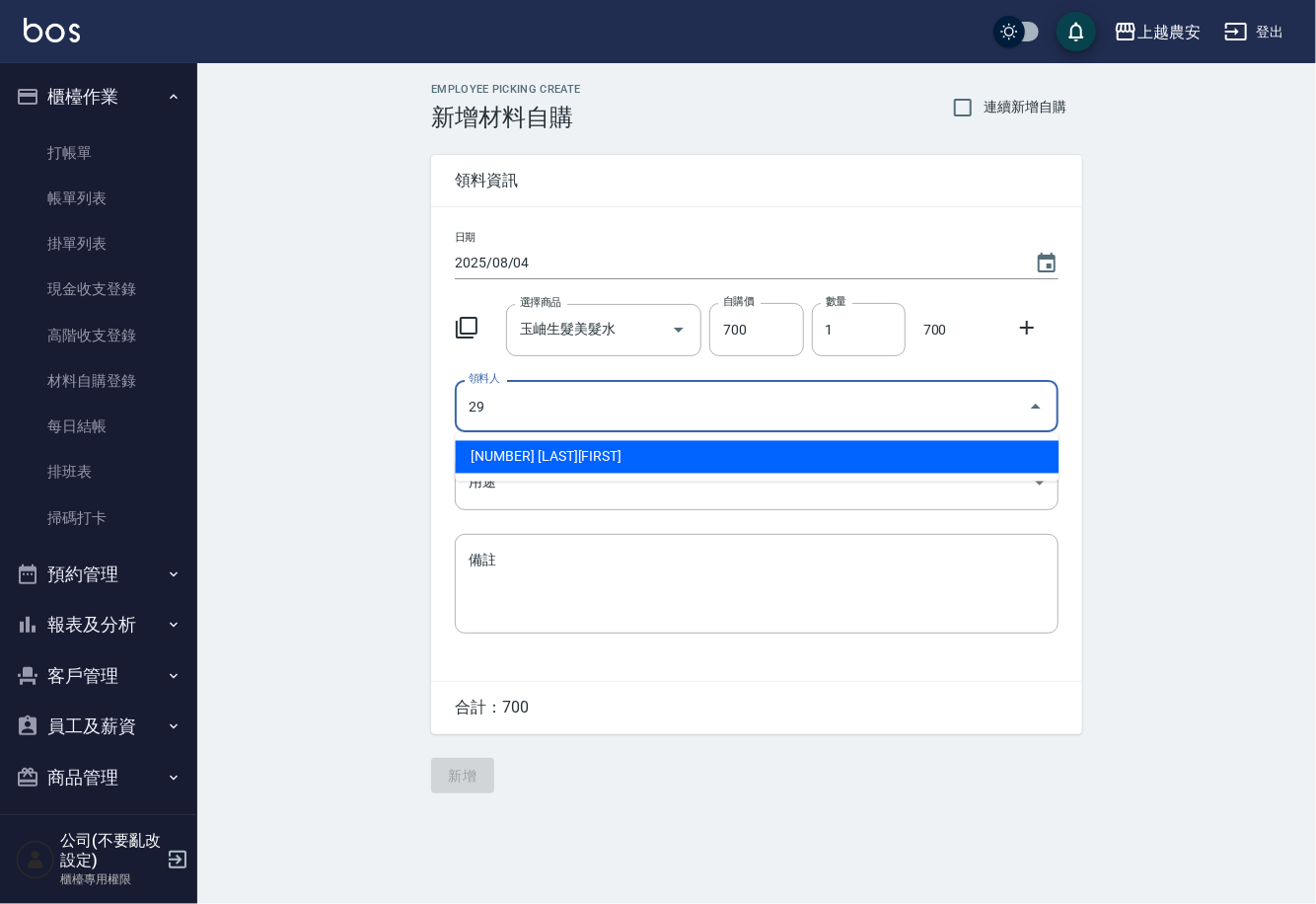 type on "29 楊馨茹" 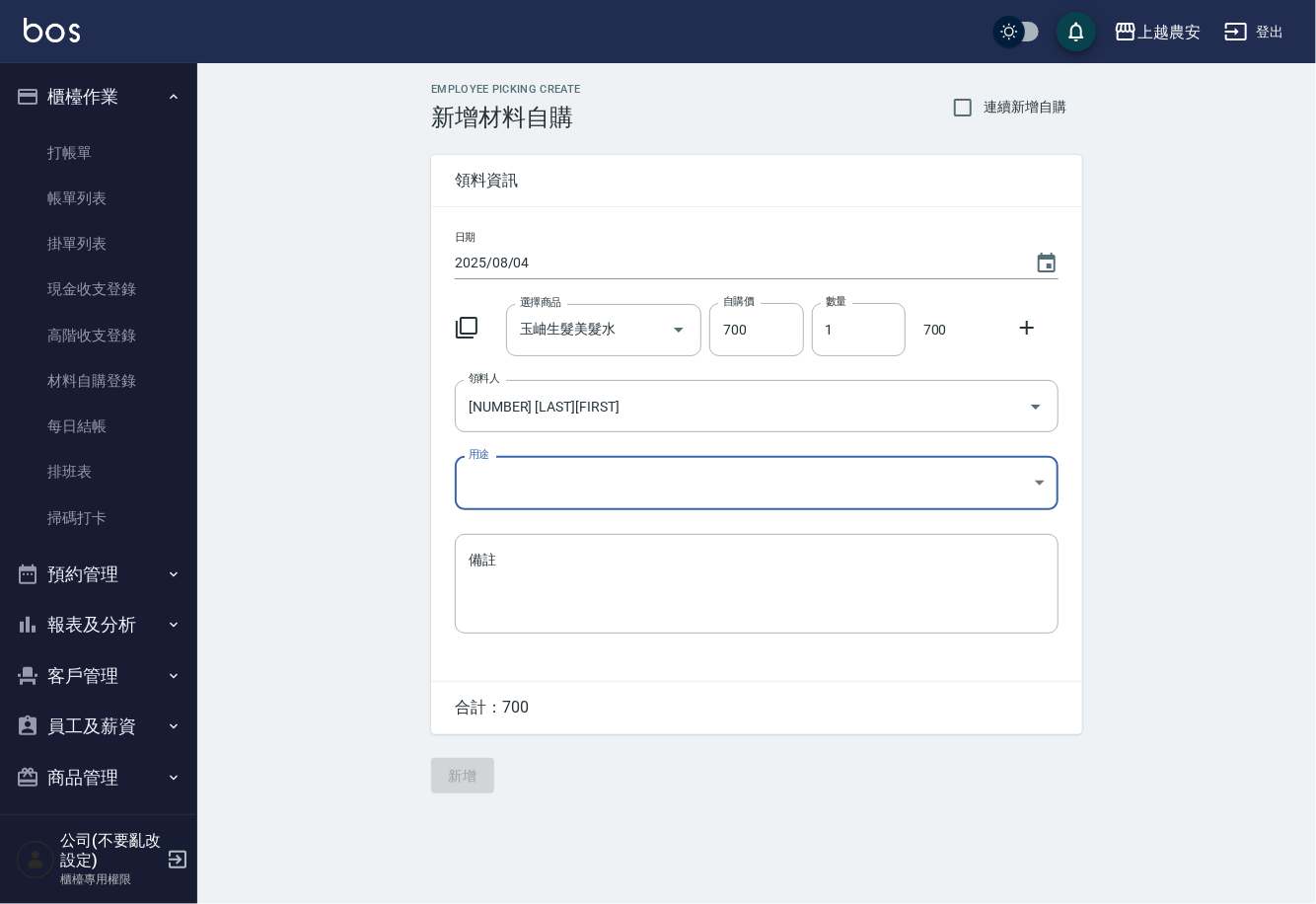click on "上越農安 登出 櫃檯作業 打帳單 帳單列表 掛單列表 現金收支登錄 高階收支登錄 材料自購登錄 每日結帳 排班表 掃碼打卡 預約管理 預約管理 單日預約紀錄 單週預約紀錄 報表及分析 報表目錄 店家日報表 互助日報表 互助點數明細 設計師日報表 店販抽成明細 客戶管理 客戶列表 卡券管理 入金管理 員工及薪資 員工列表 商品管理 商品分類設定 商品列表 公司(不要亂改設定) 櫃檯專用權限 Employee Picking Create 新增材料自購 連續新增自購 領料資訊 日期 2025/08/04 選擇商品 玉岫生髮美髮水 選擇商品 自購價 700 自購價 數量 1 數量 700 領料人 29 楊馨茹 領料人 用途 ​ 用途 備註 x 備註 合計： 700 新增" at bounding box center (658, 452) 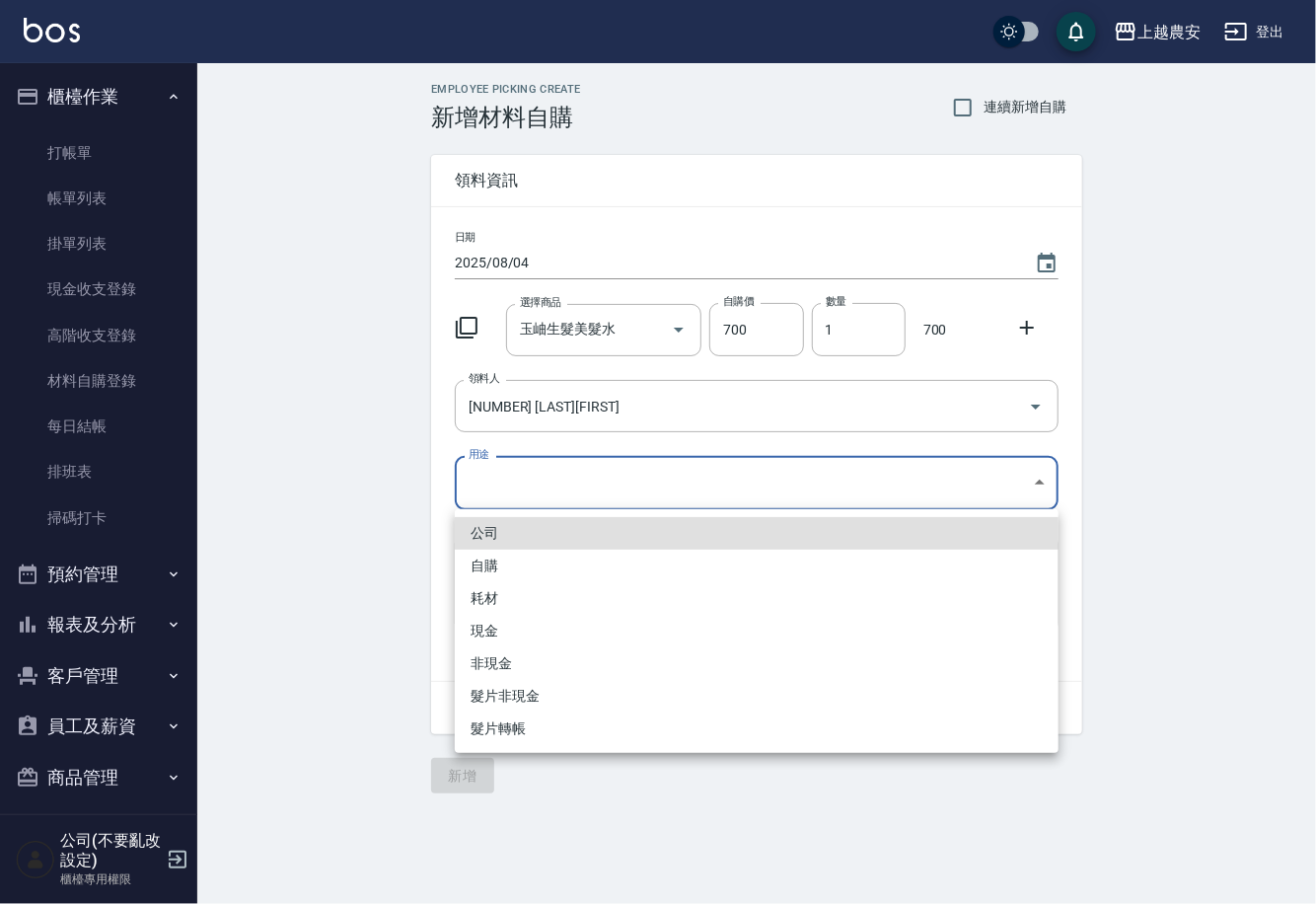 drag, startPoint x: 495, startPoint y: 572, endPoint x: 549, endPoint y: 540, distance: 62.76942 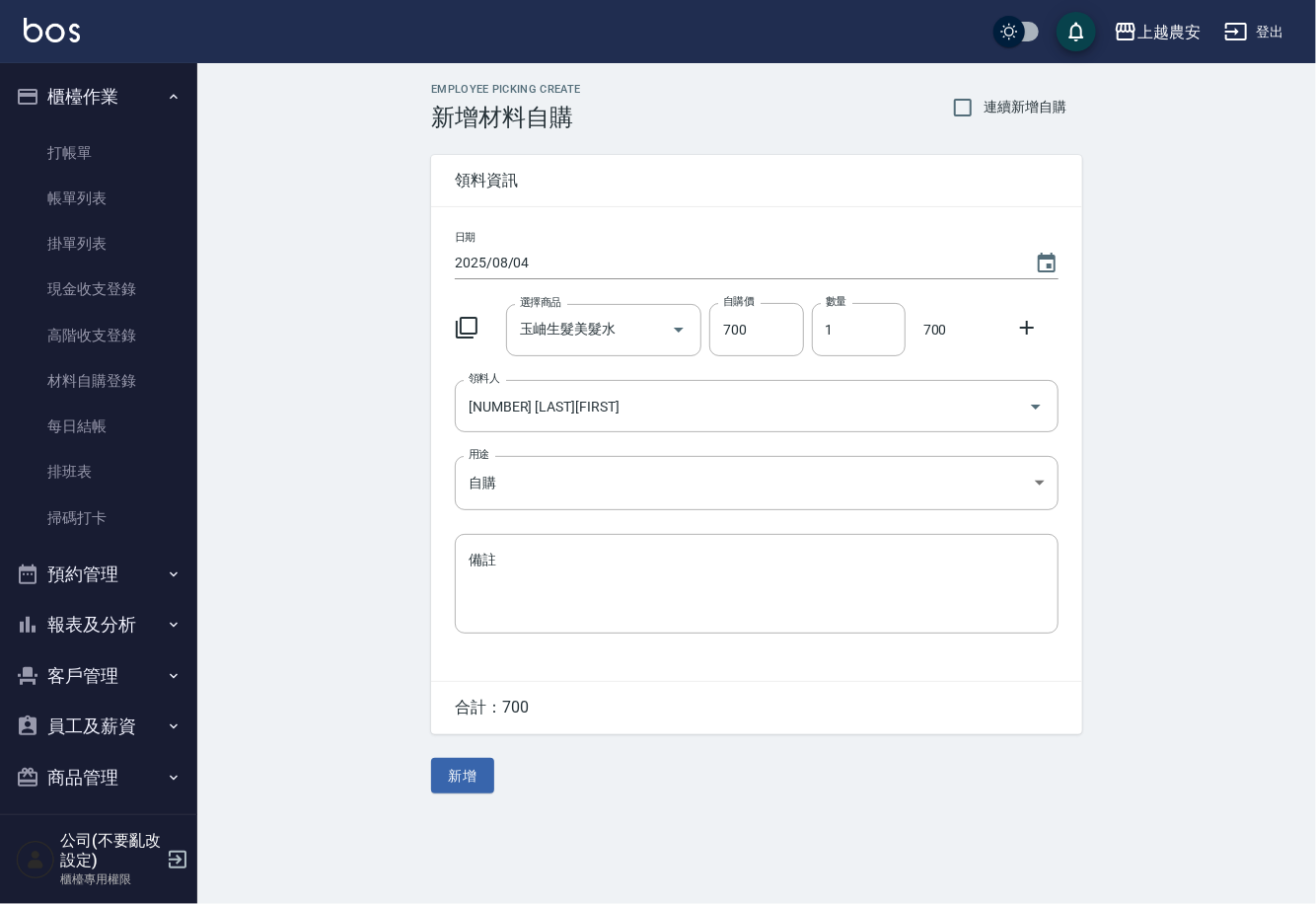 click 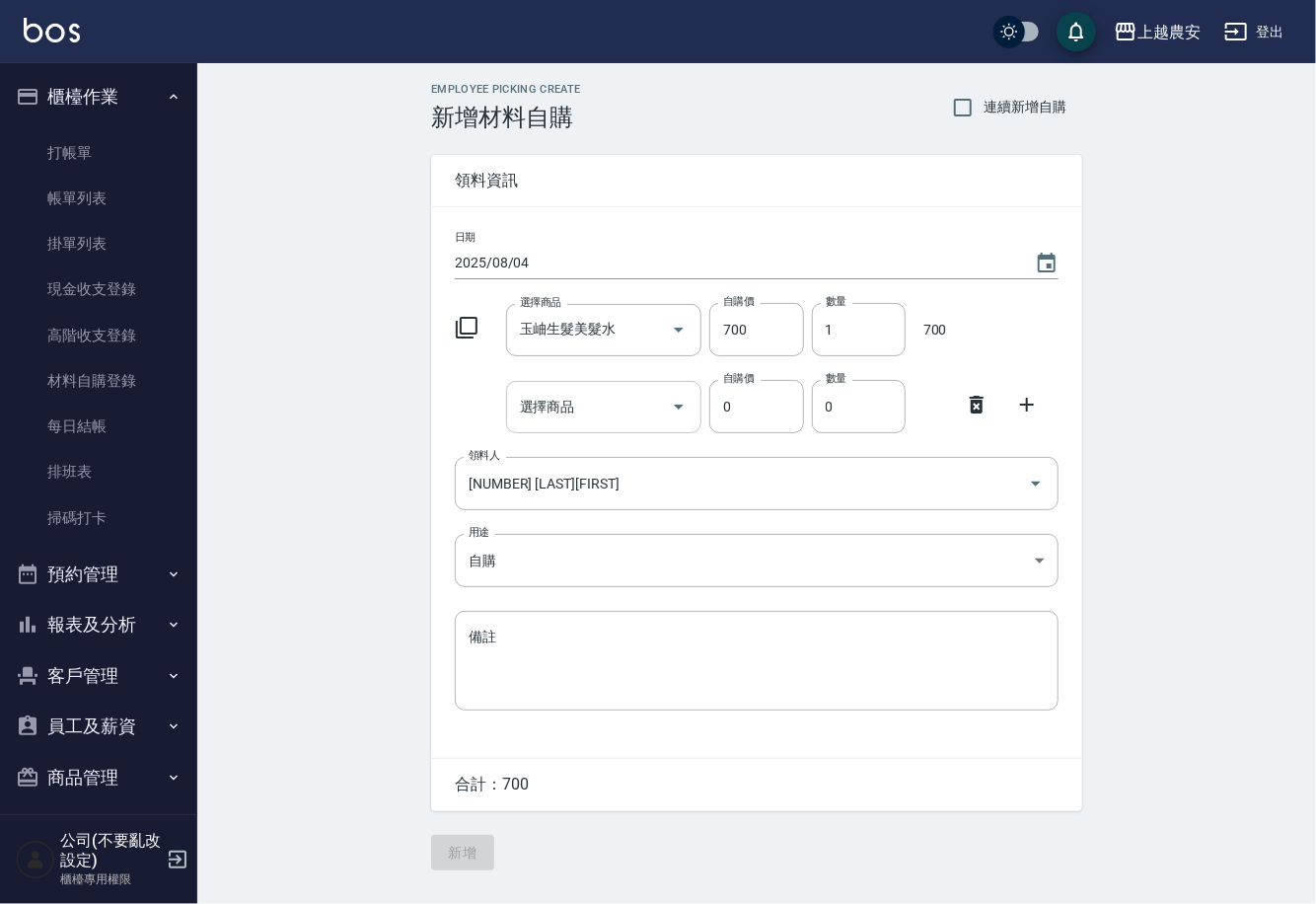 click on "選擇商品" at bounding box center [589, 407] 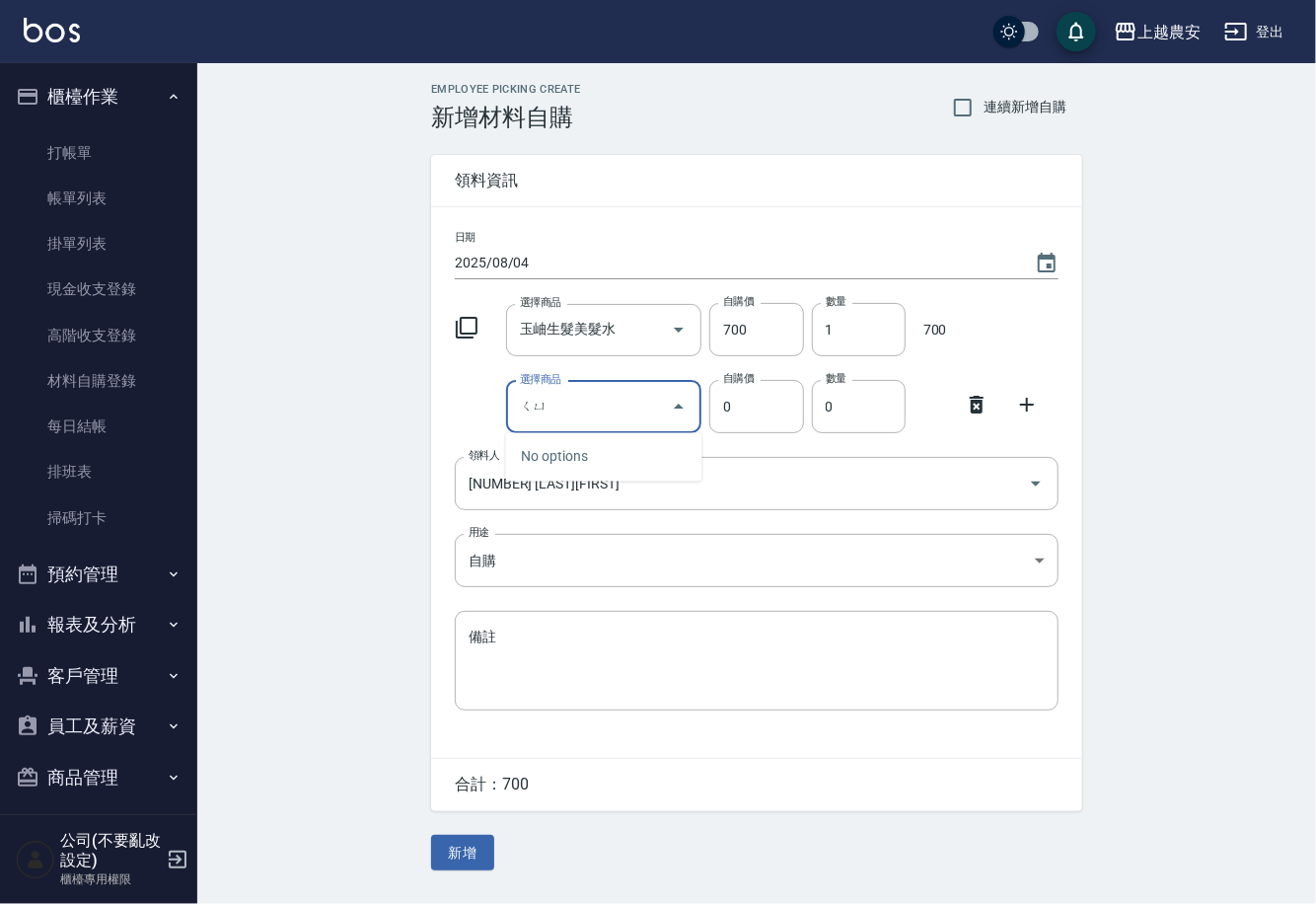 type on "取" 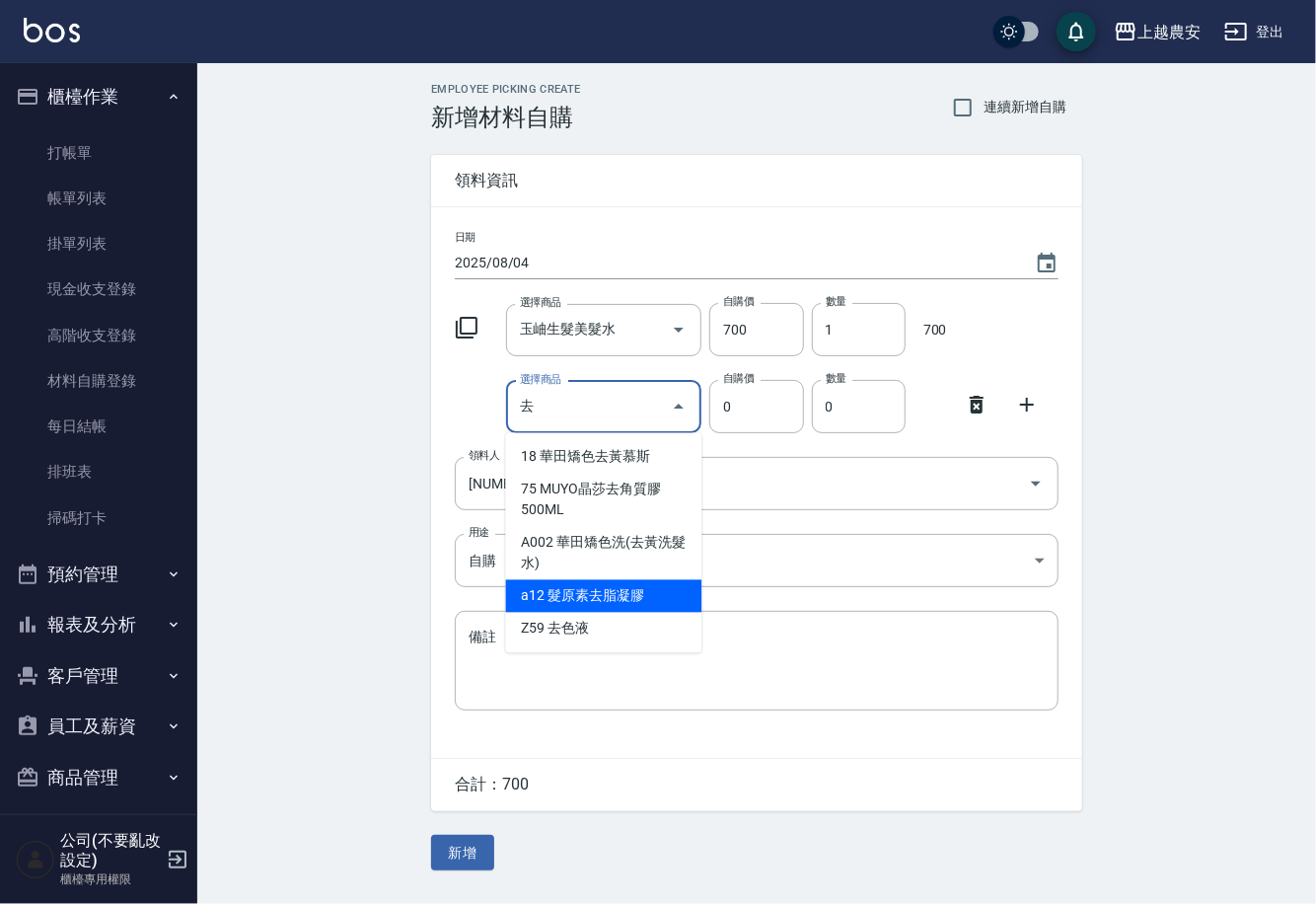 click on "a12 髮原素去脂凝膠" at bounding box center (604, 596) 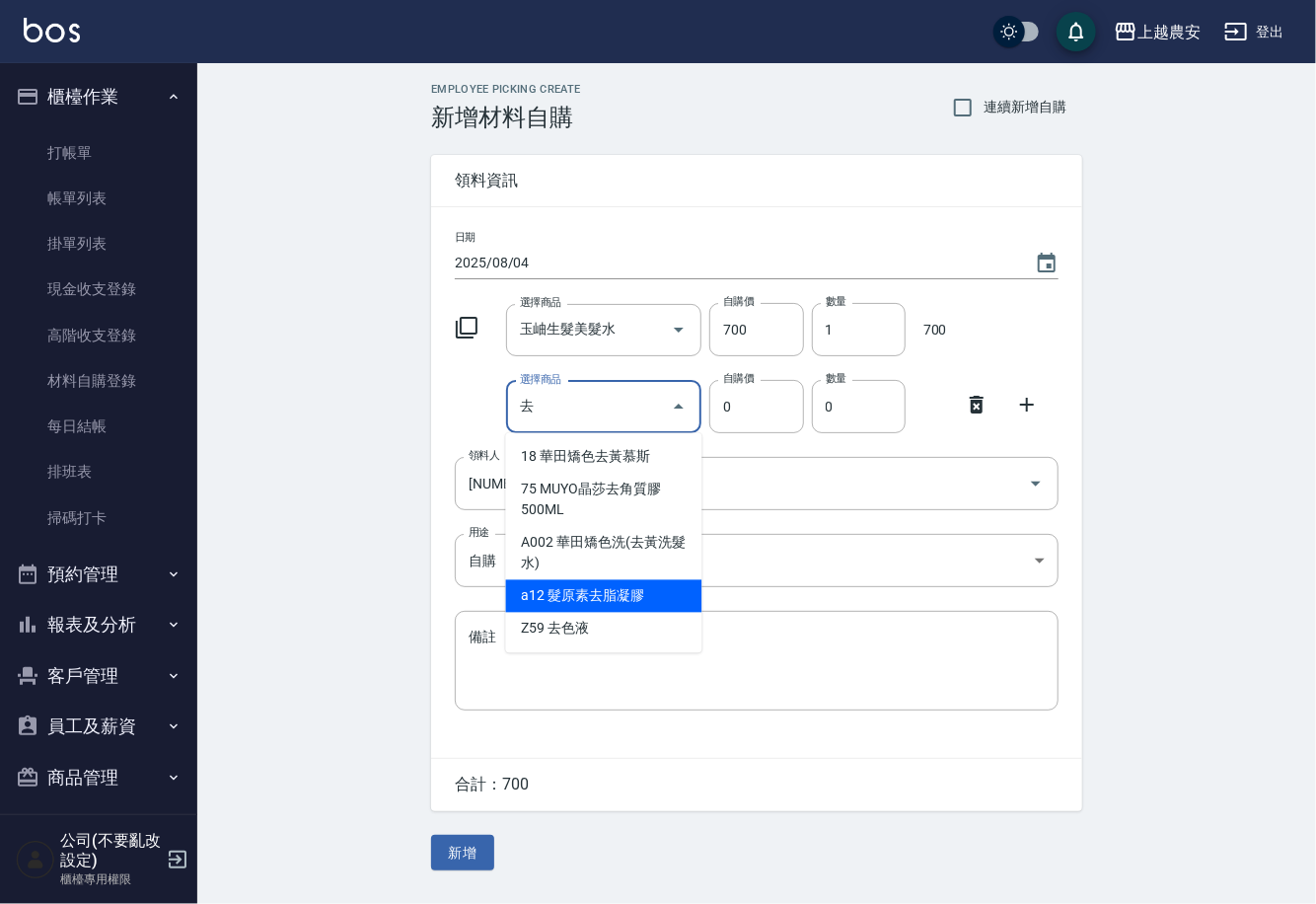 type on "髮原素去脂凝膠" 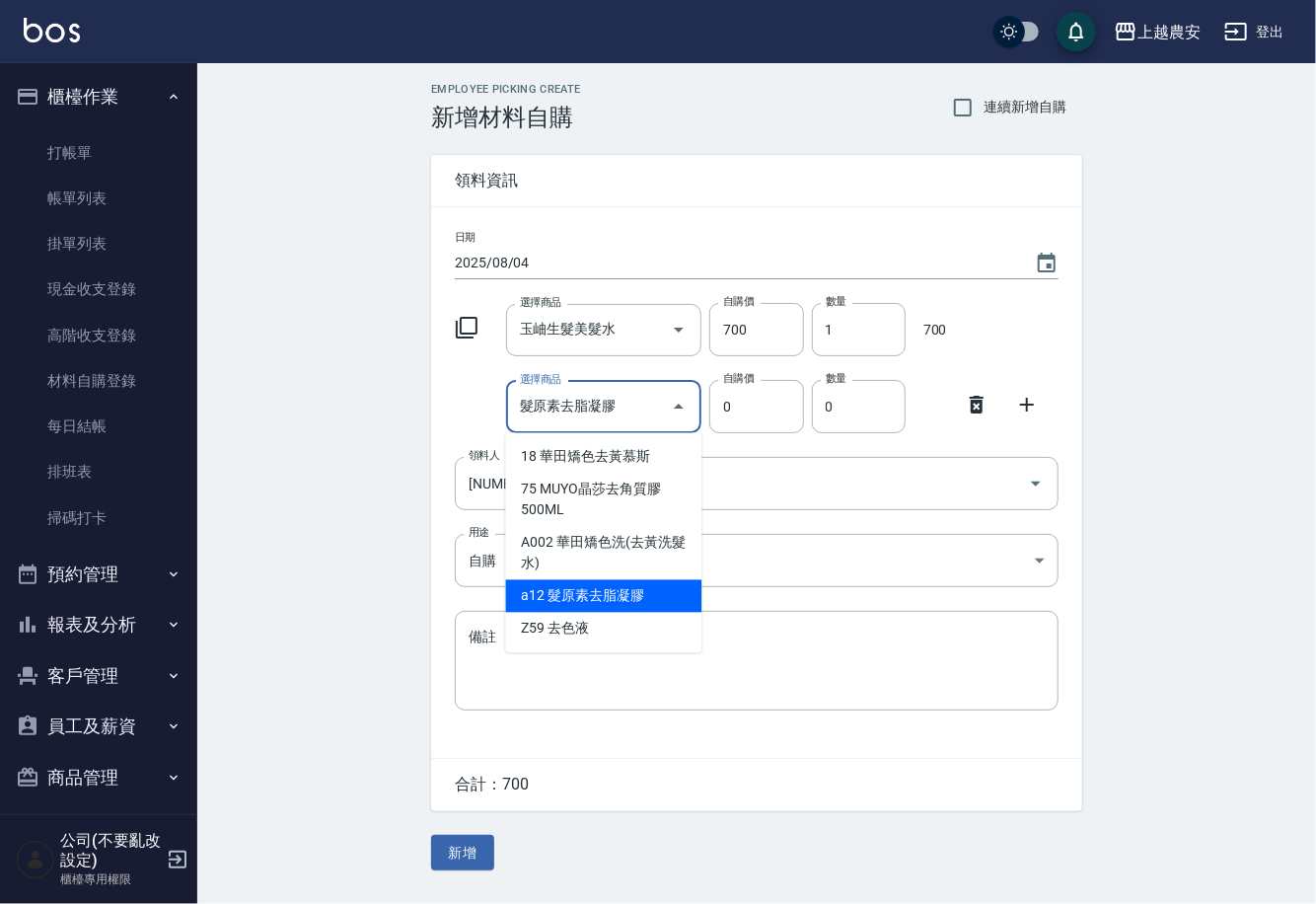 type on "293" 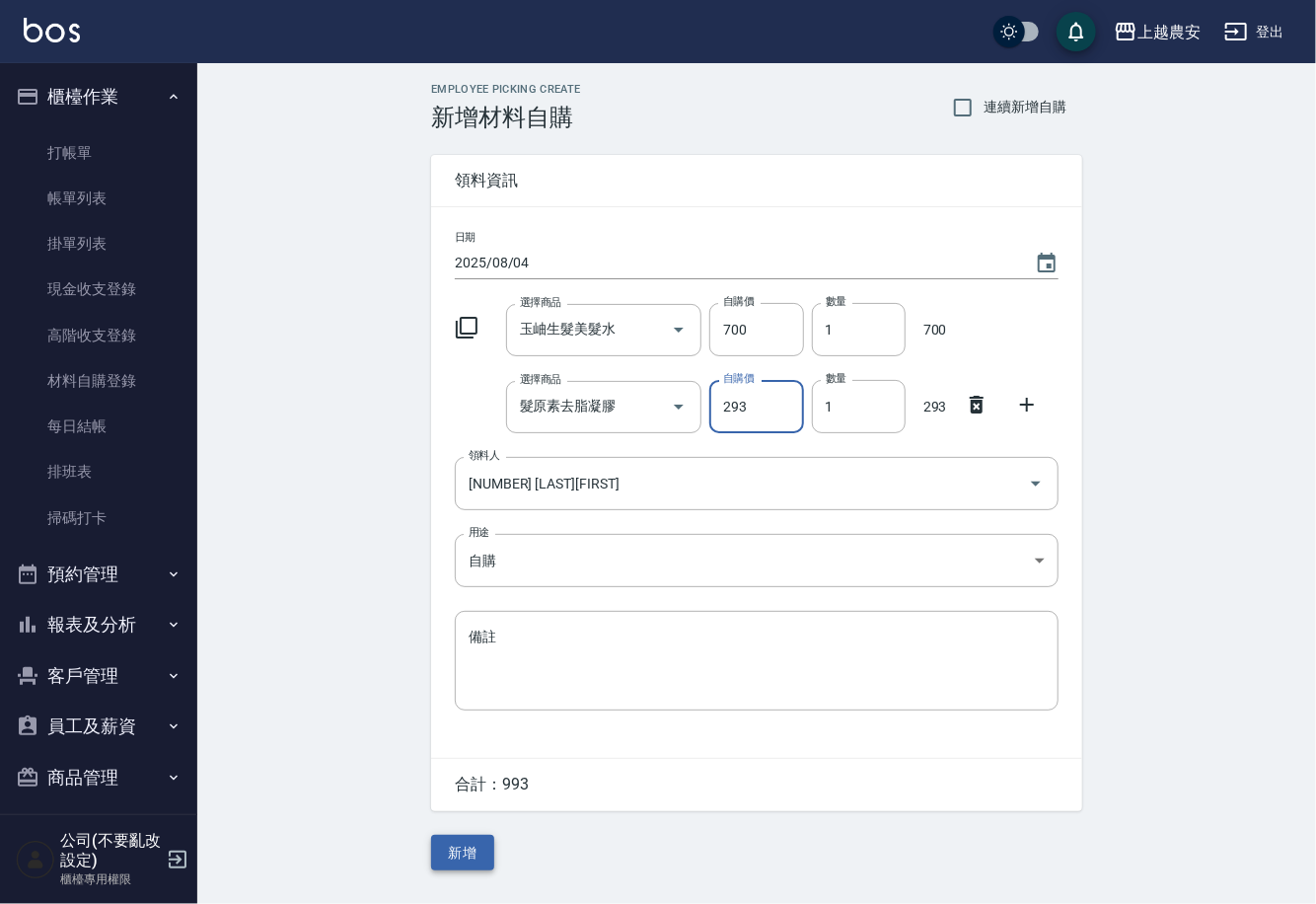 click on "新增" at bounding box center [463, 853] 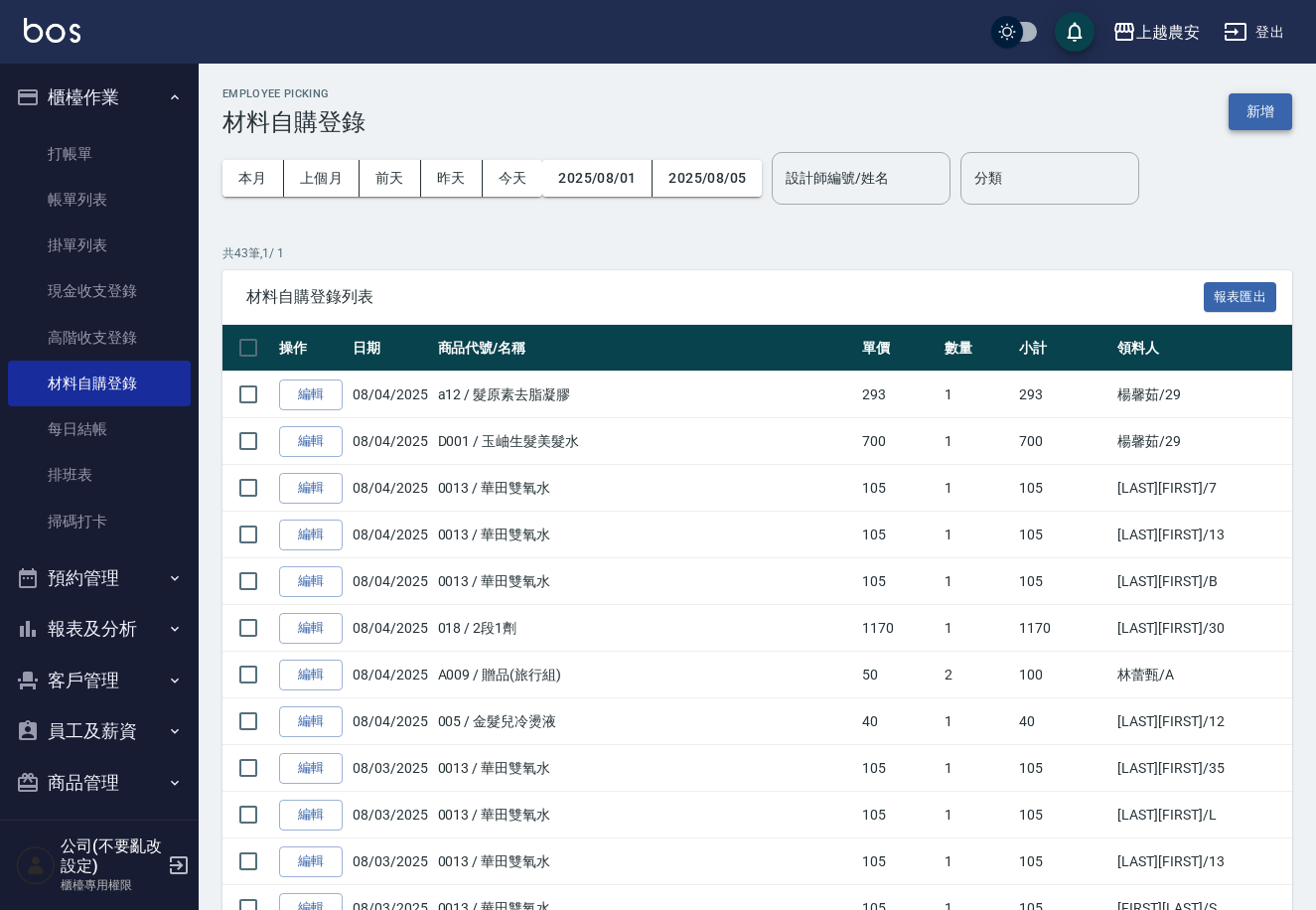 click on "新增" at bounding box center [1260, 111] 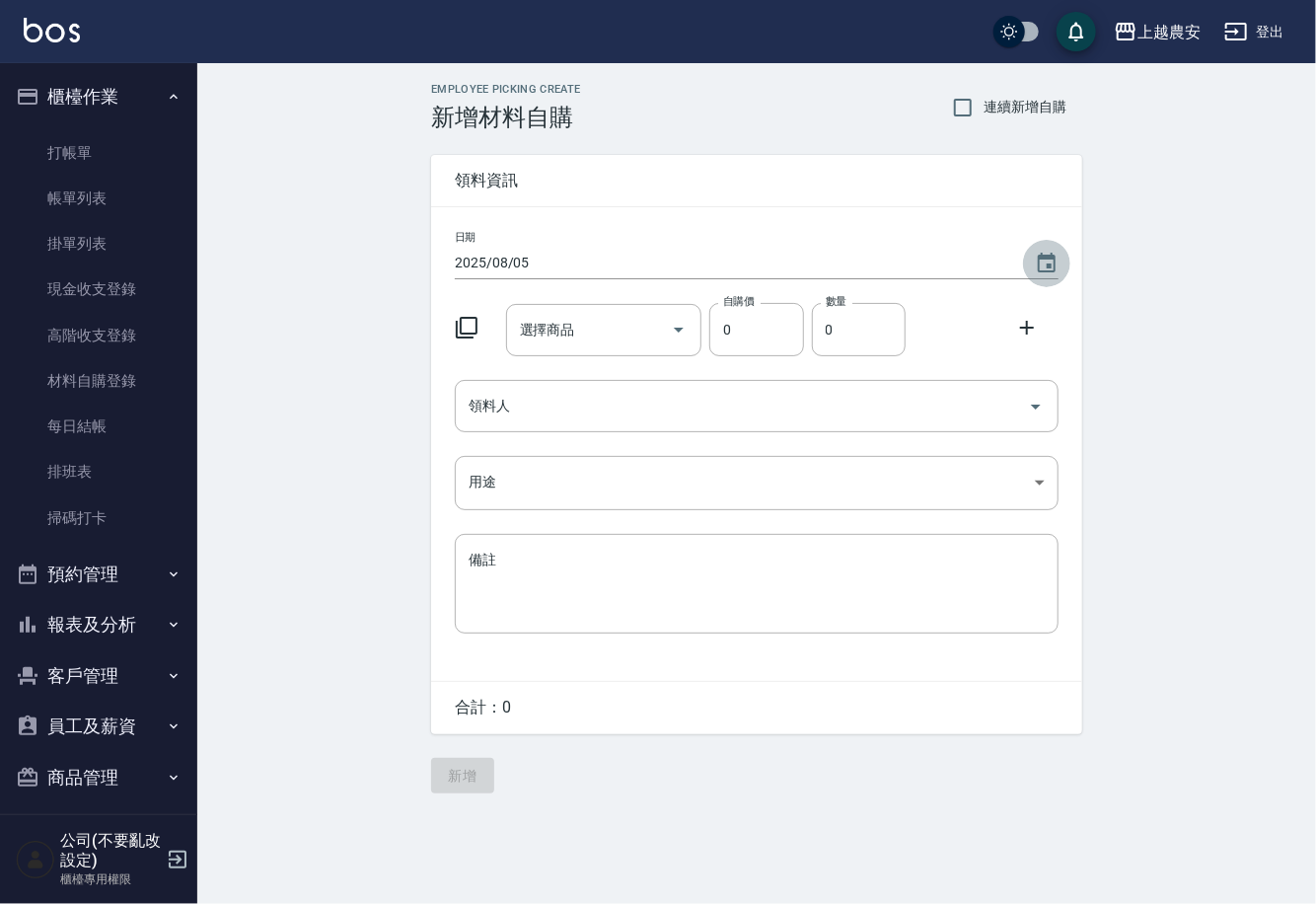 click 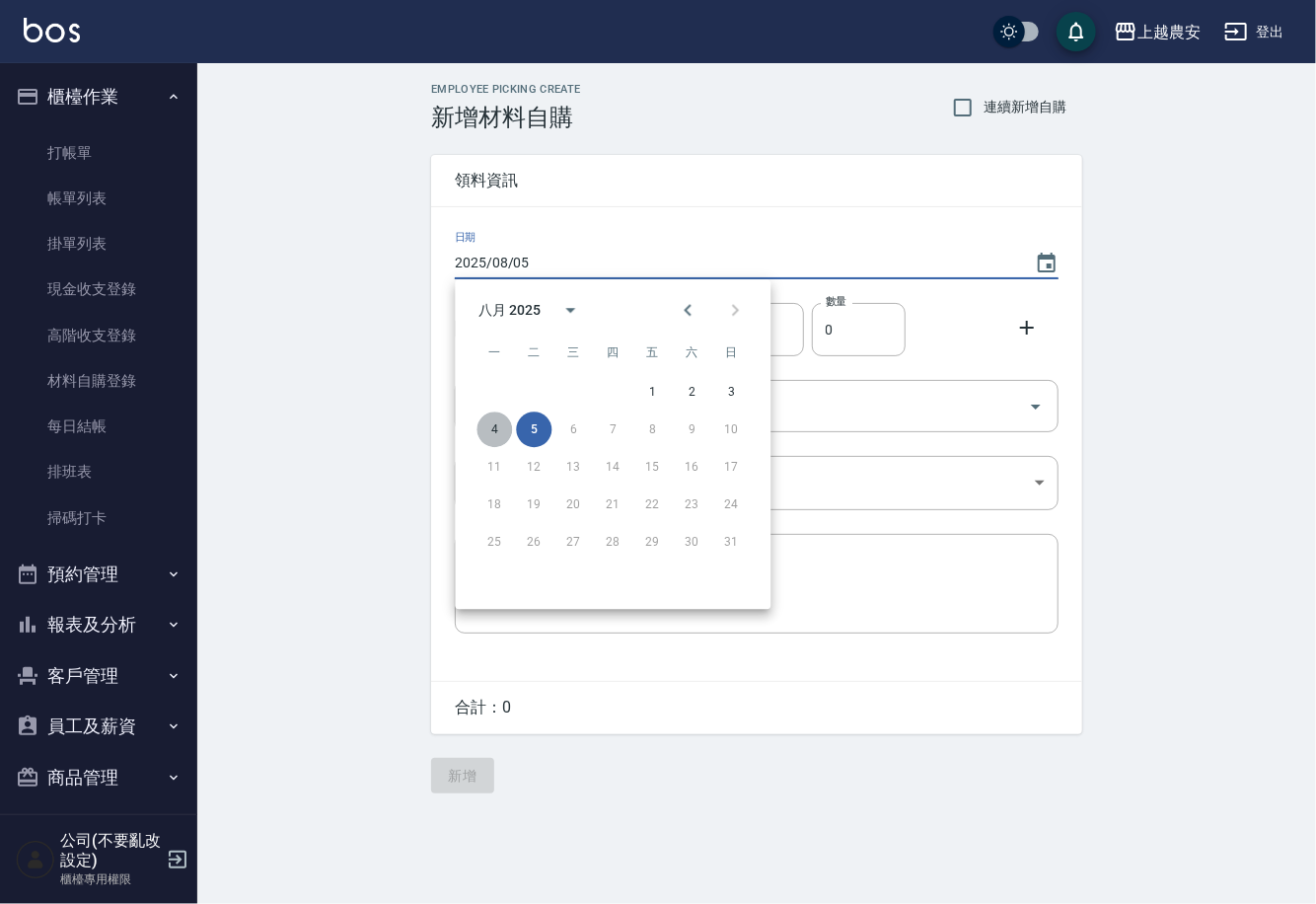 click on "4" at bounding box center [494, 429] 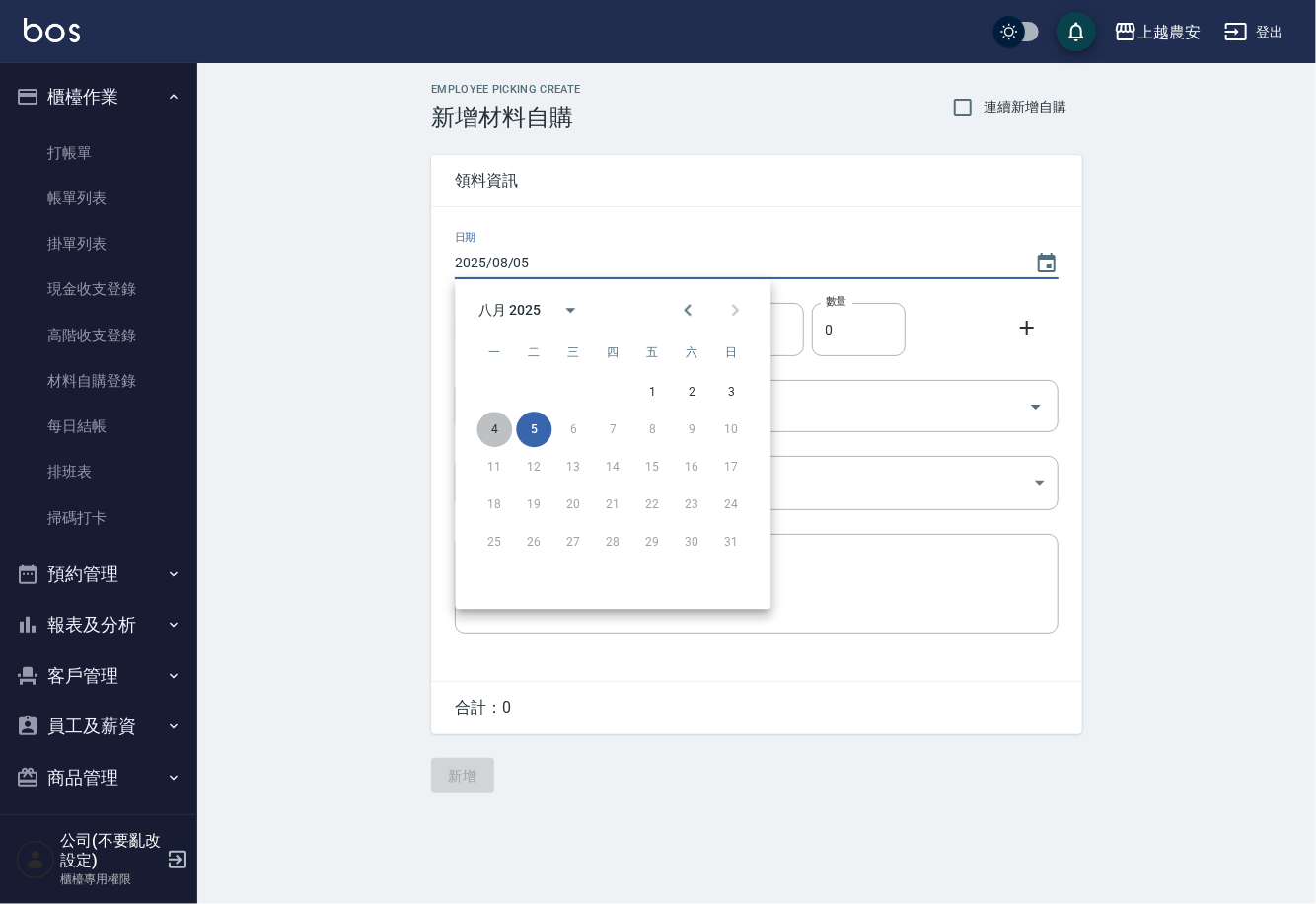 type on "2025/08/04" 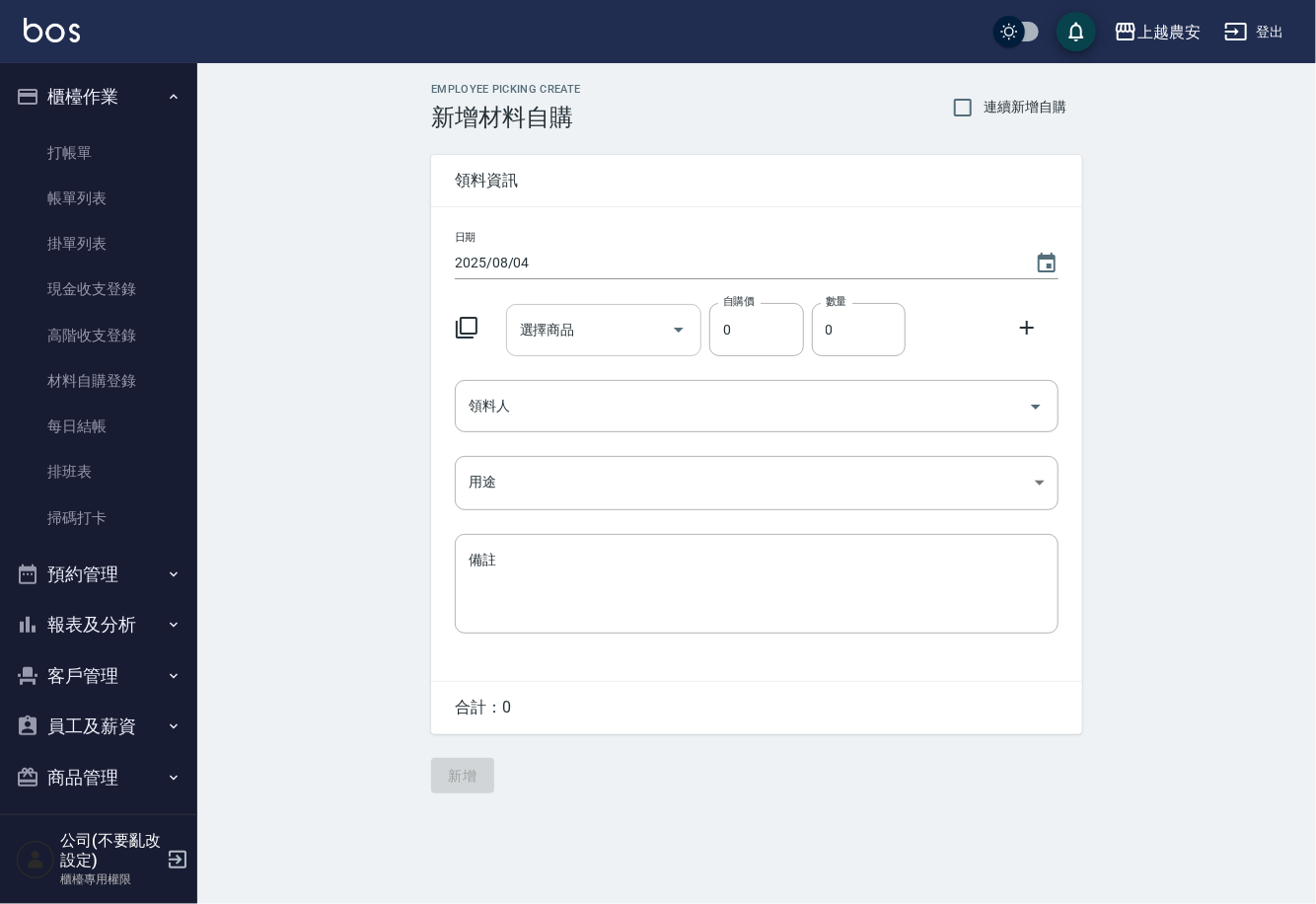 click on "選擇商品 選擇商品" at bounding box center (604, 330) 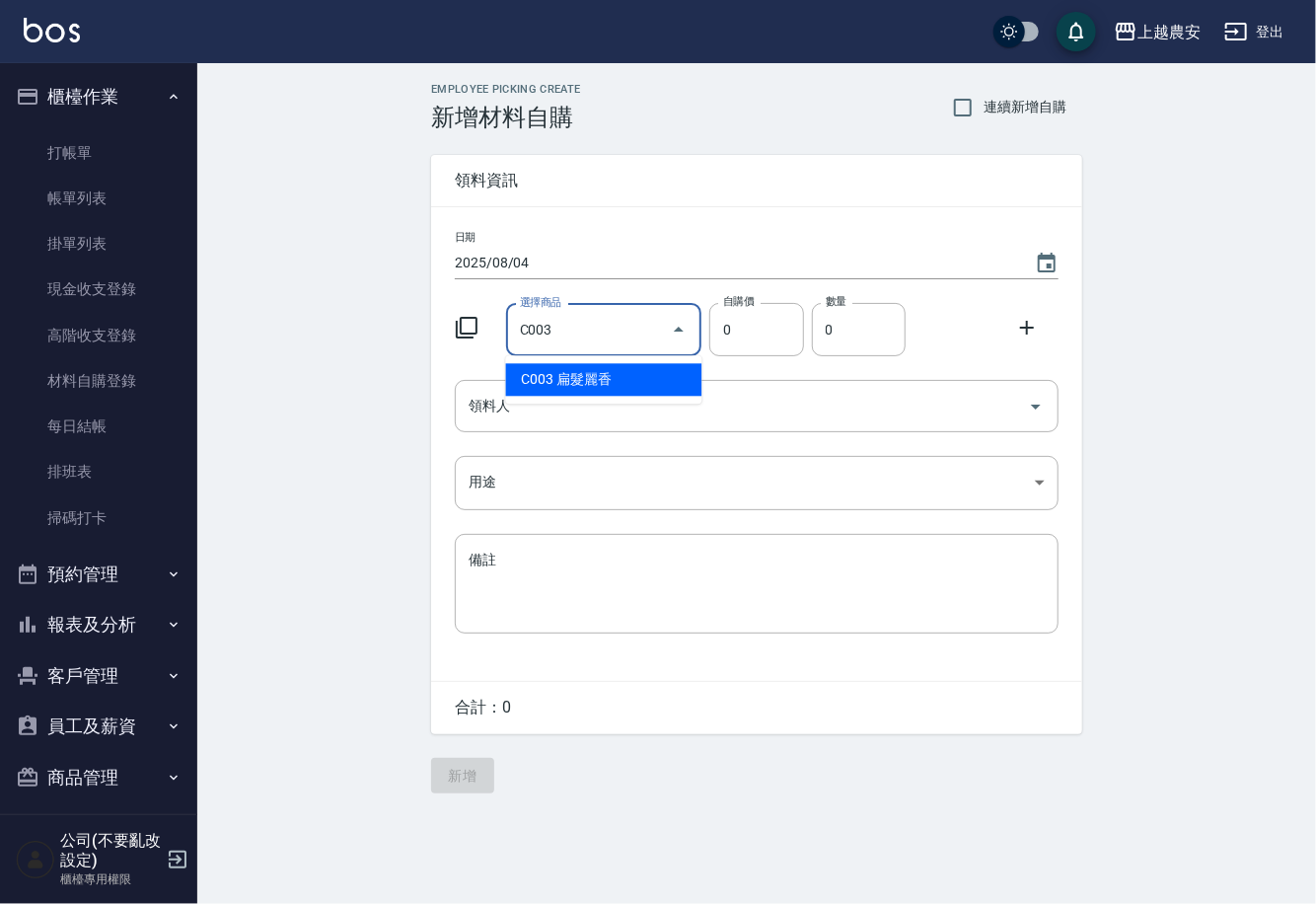 type on "扁髮麗香" 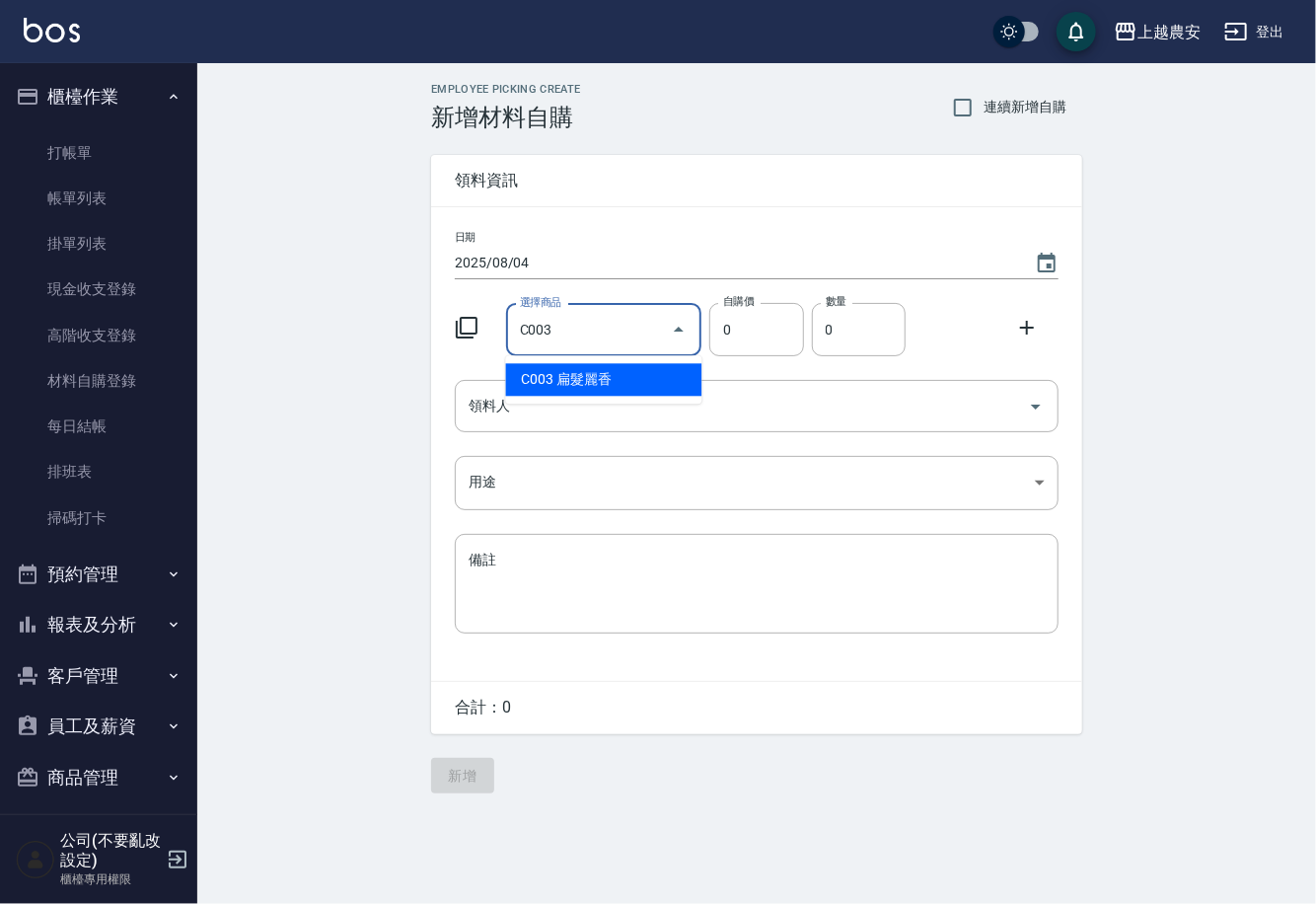 type on "70" 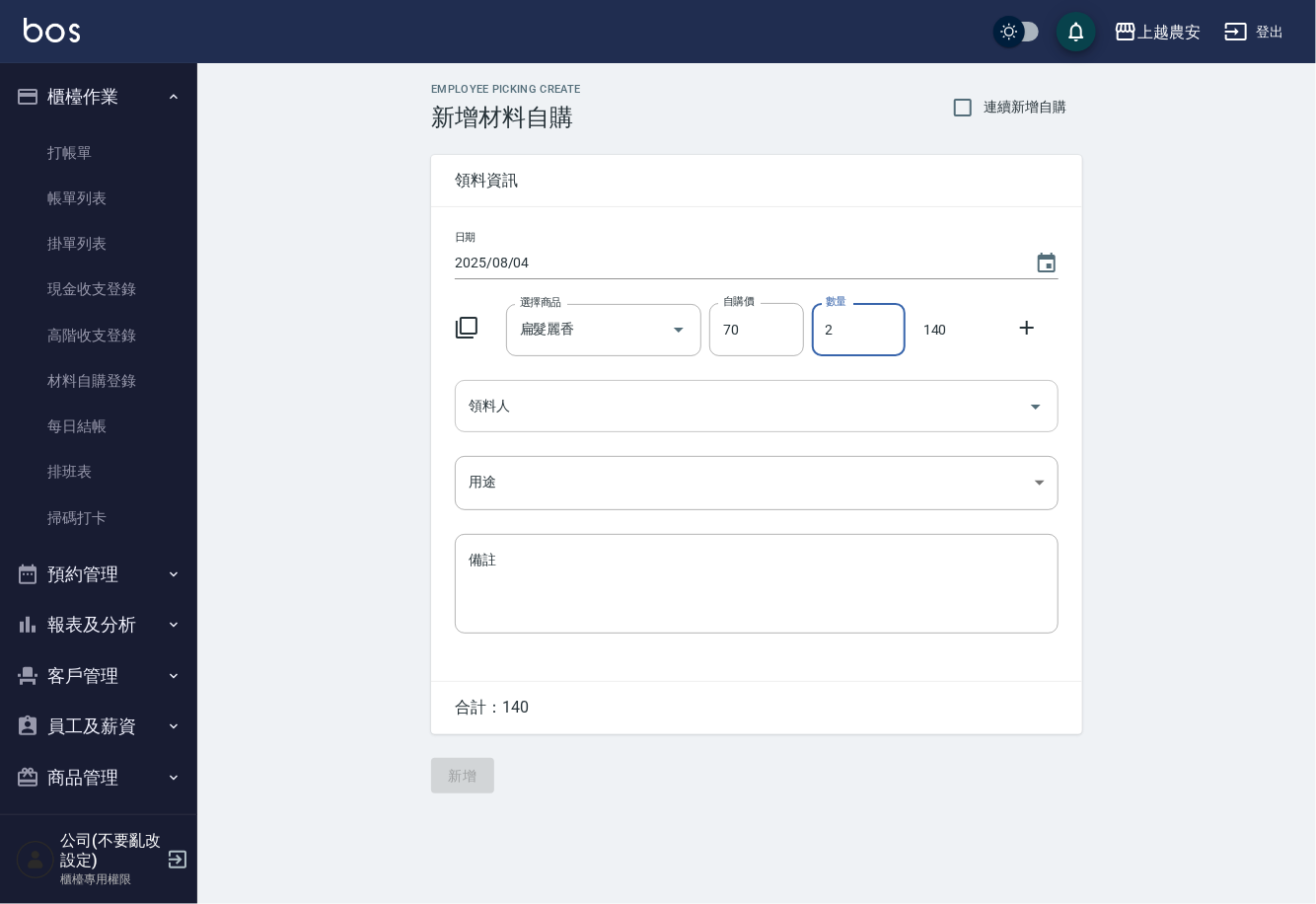 type on "2" 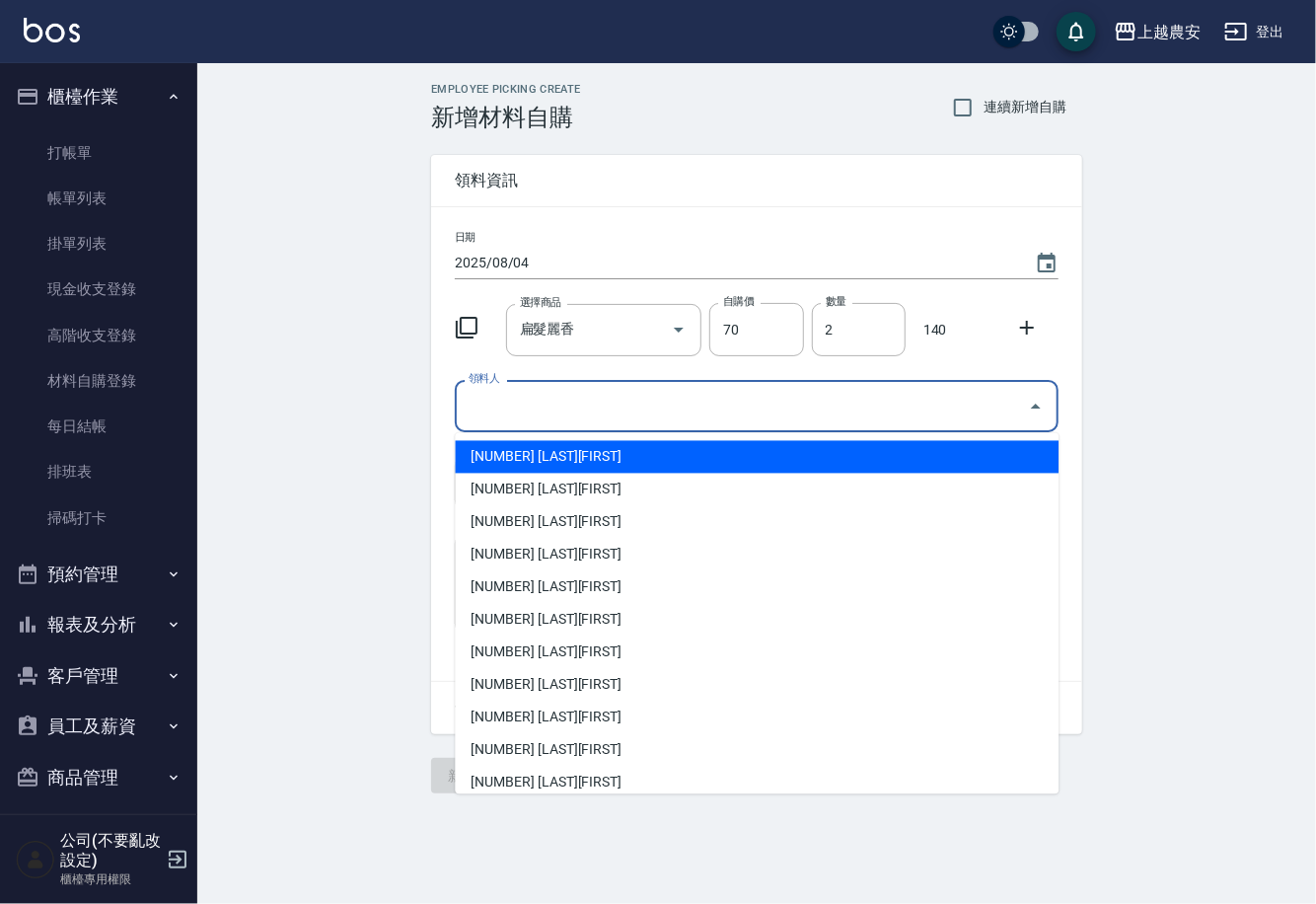 click on "領料人" at bounding box center (742, 406) 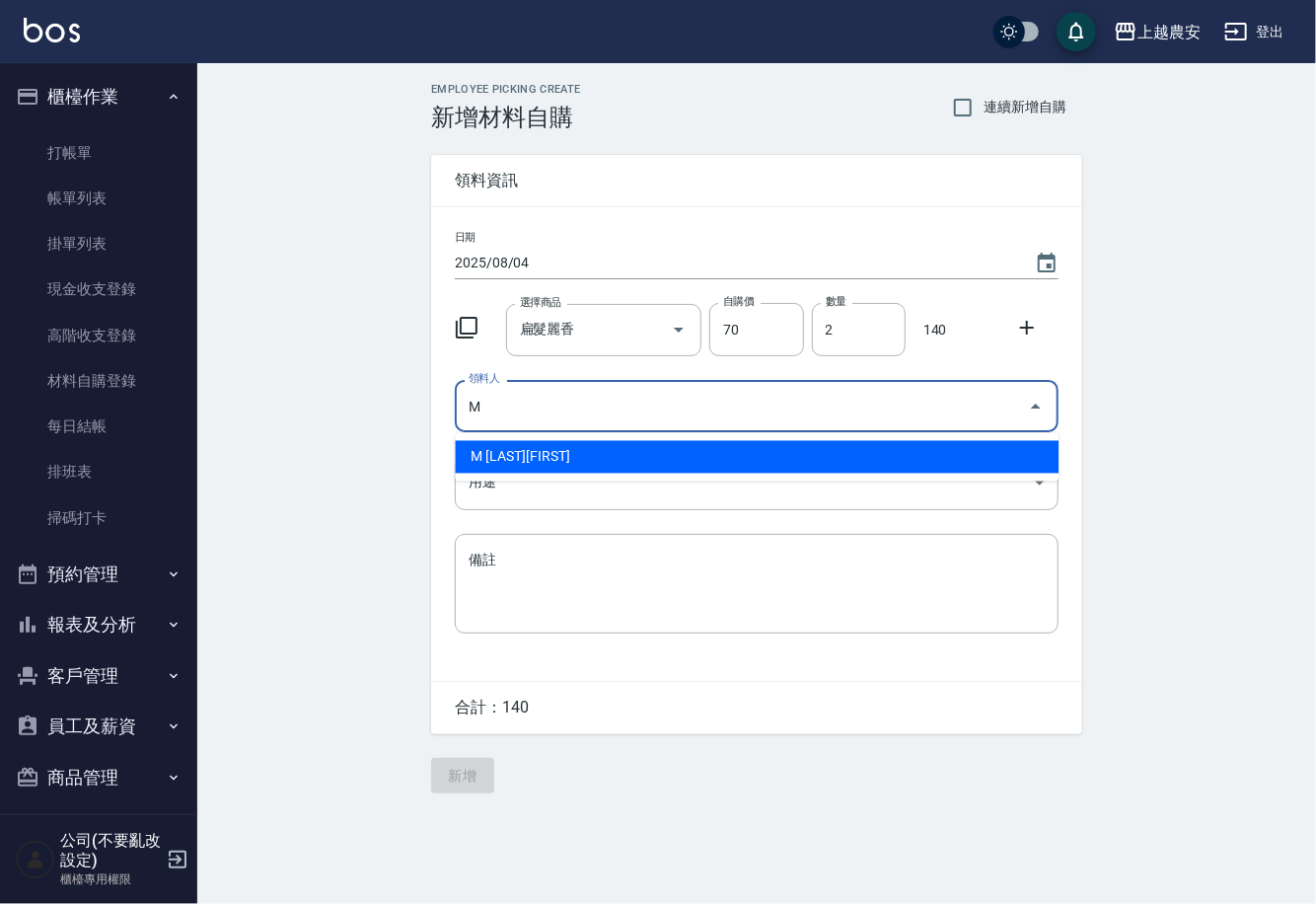 click on "M 鄭鈺樺" at bounding box center [757, 457] 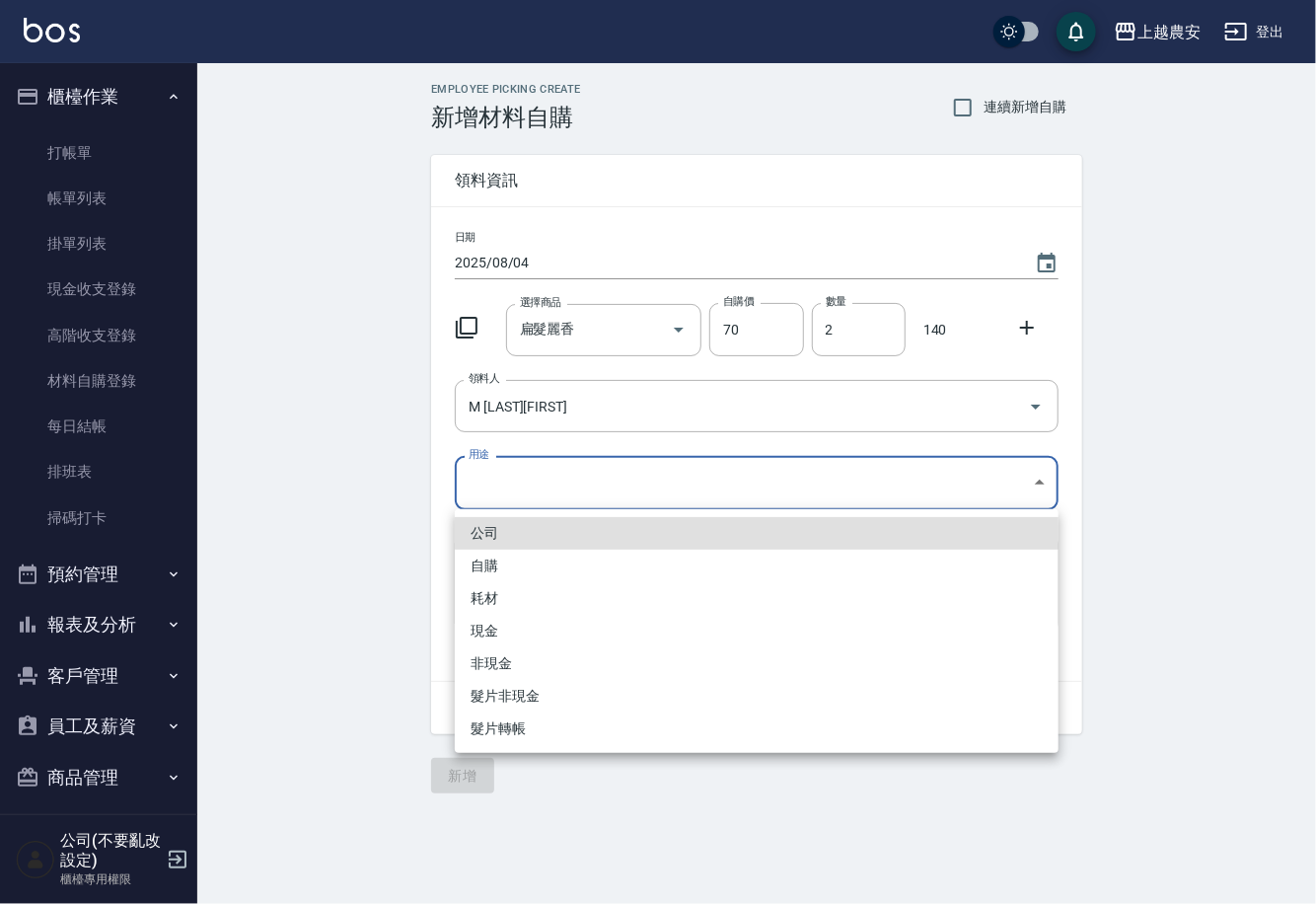 click on "上越農安 登出 櫃檯作業 打帳單 帳單列表 掛單列表 現金收支登錄 高階收支登錄 材料自購登錄 每日結帳 排班表 掃碼打卡 預約管理 預約管理 單日預約紀錄 單週預約紀錄 報表及分析 報表目錄 店家日報表 互助日報表 互助點數明細 設計師日報表 店販抽成明細 客戶管理 客戶列表 卡券管理 入金管理 員工及薪資 員工列表 商品管理 商品分類設定 商品列表 公司(不要亂改設定) 櫃檯專用權限 Employee Picking Create 新增材料自購 連續新增自購 領料資訊 日期 2025/08/04 選擇商品 扁髮麗香 選擇商品 自購價 70 自購價 數量 2 數量 140 領料人 M 鄭鈺樺 領料人 用途 ​ 用途 備註 x 備註 合計： 140 新增 公司 自購 耗材 現金 非現金 髮片非現金 髮片轉帳" at bounding box center [658, 452] 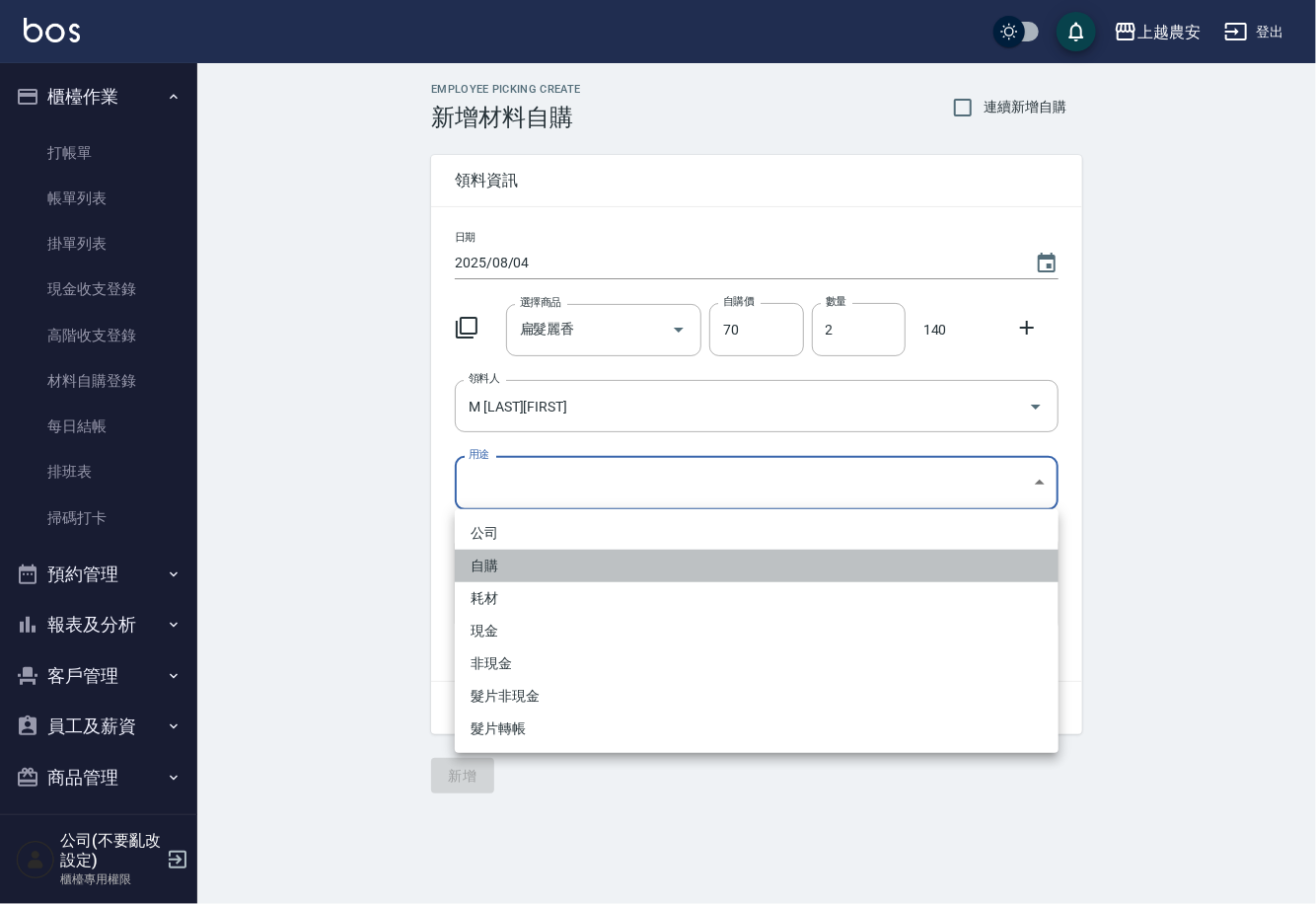click on "自購" at bounding box center (757, 565) 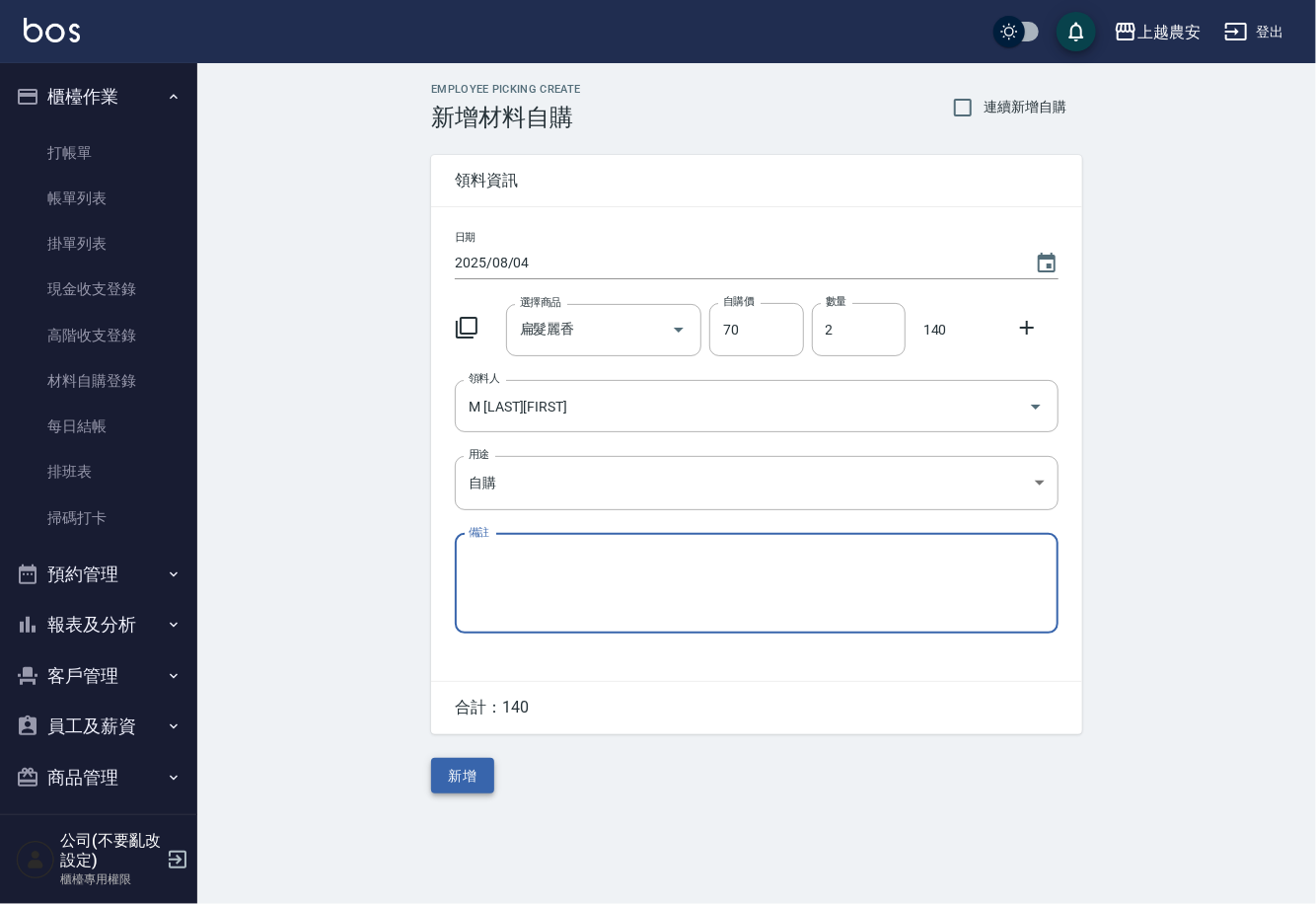 click on "新增" at bounding box center [463, 776] 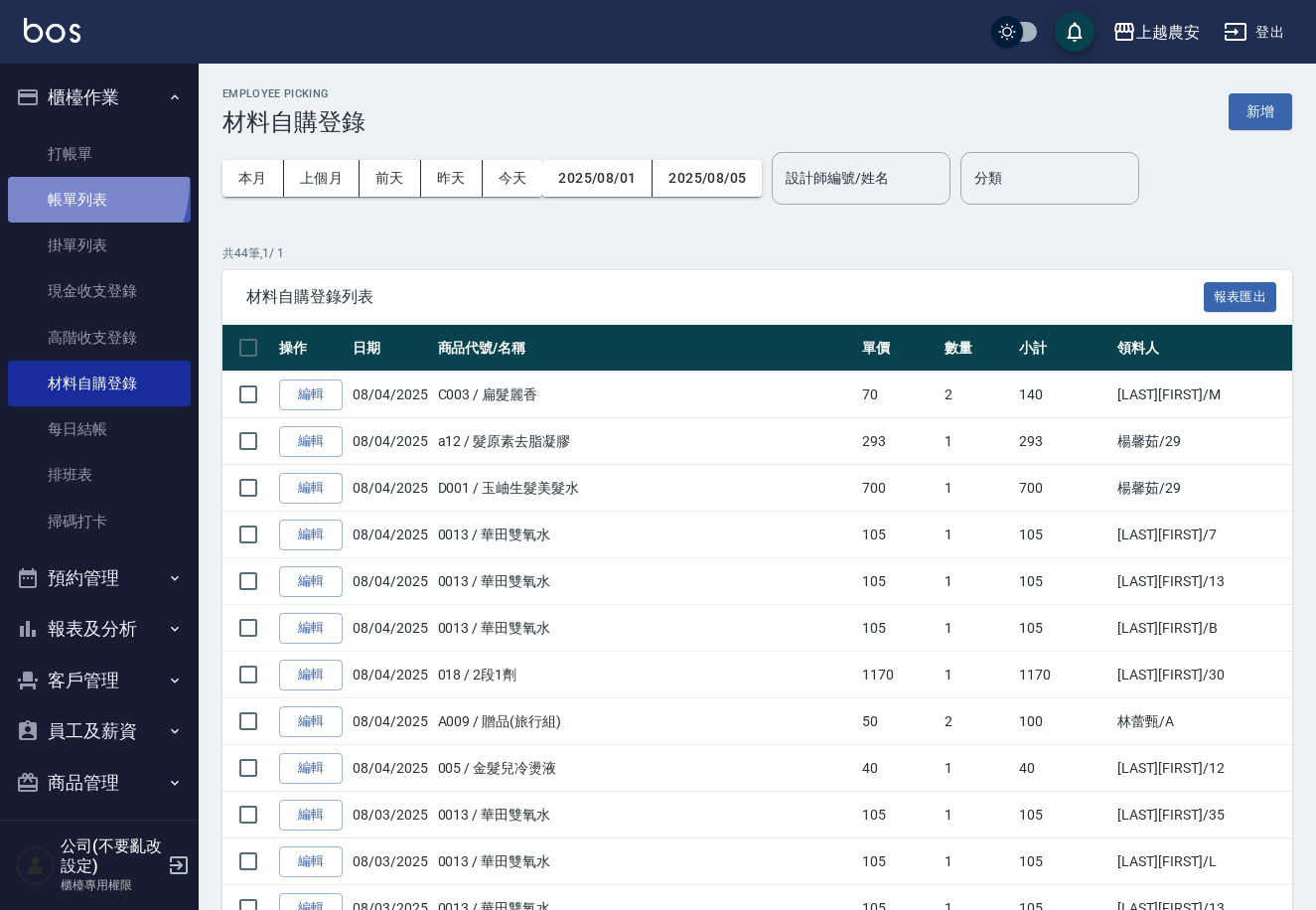 click on "帳單列表" at bounding box center [99, 200] 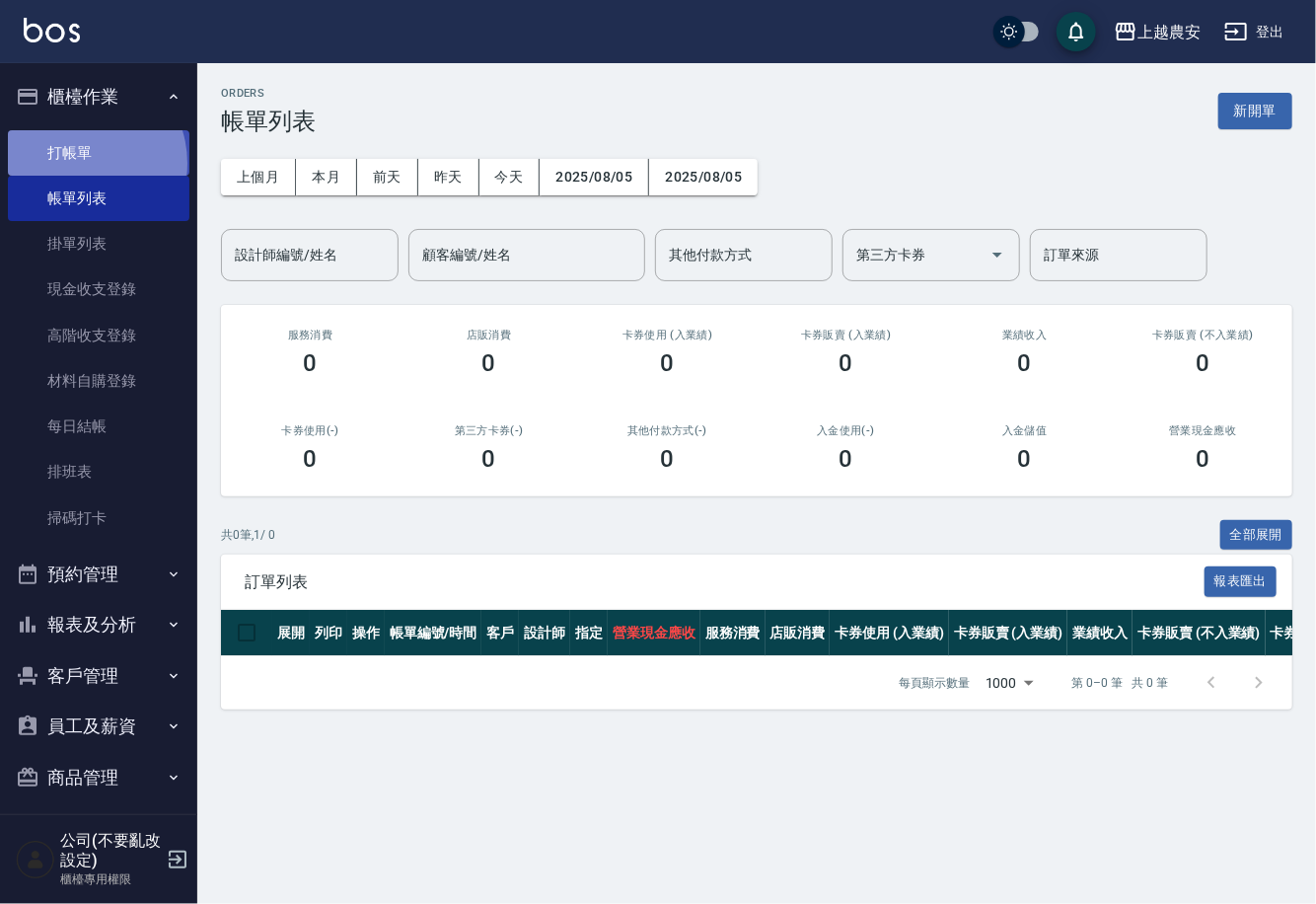 click on "打帳單" at bounding box center [99, 153] 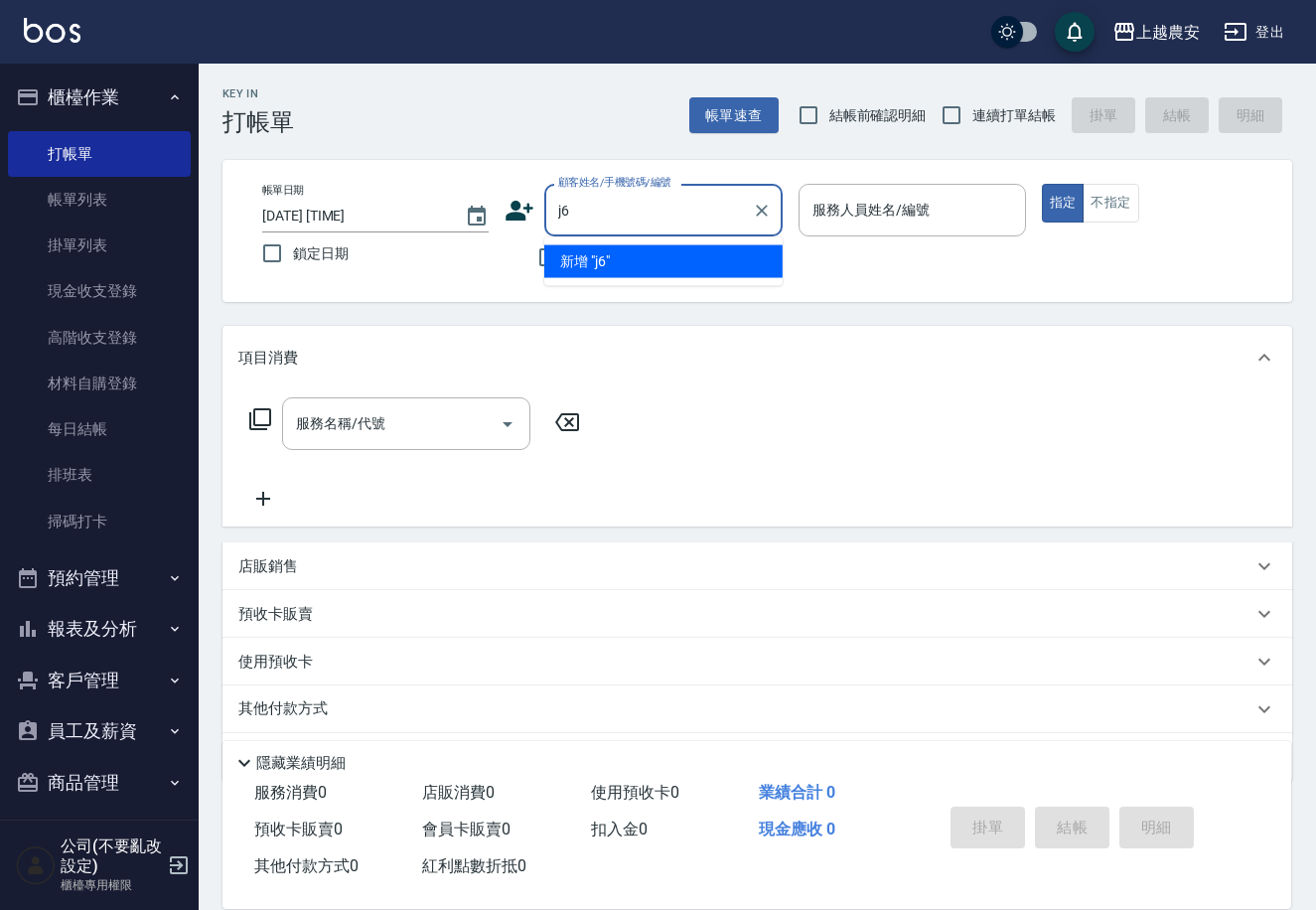 type on "j" 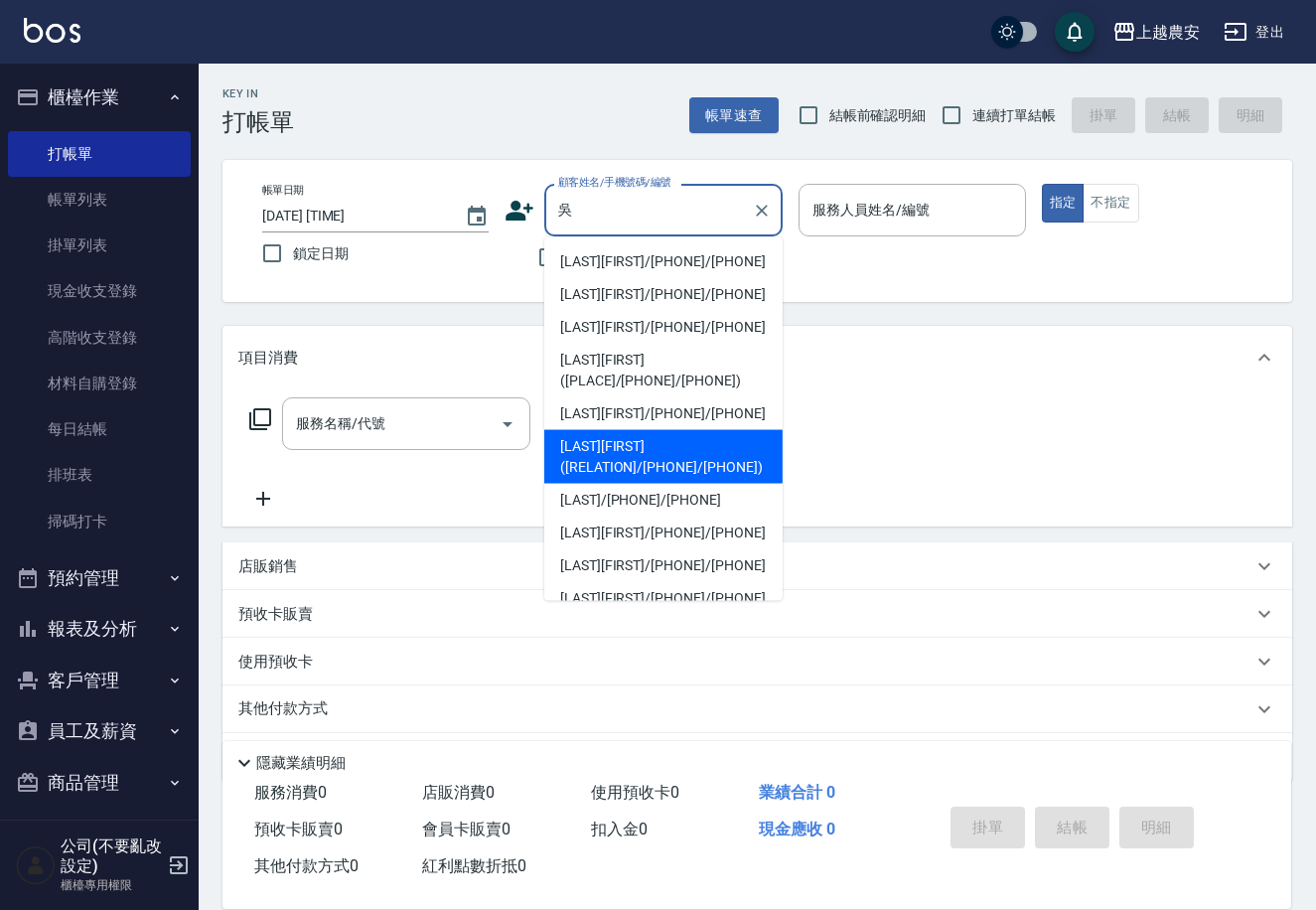click on "[NAME]([NAME])/[PHONE]/[PHONE]" at bounding box center (663, 457) 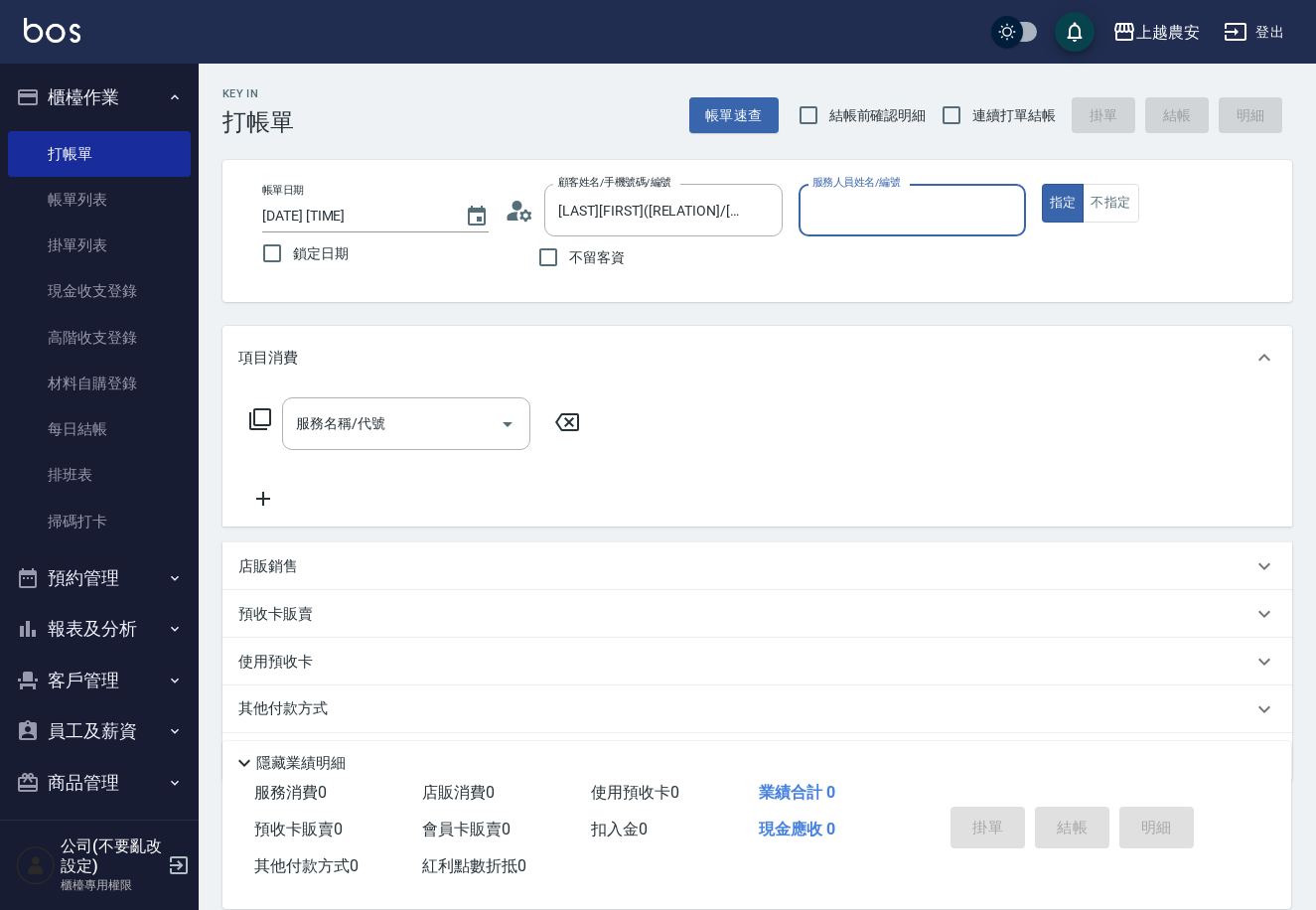 type on "美雅-B" 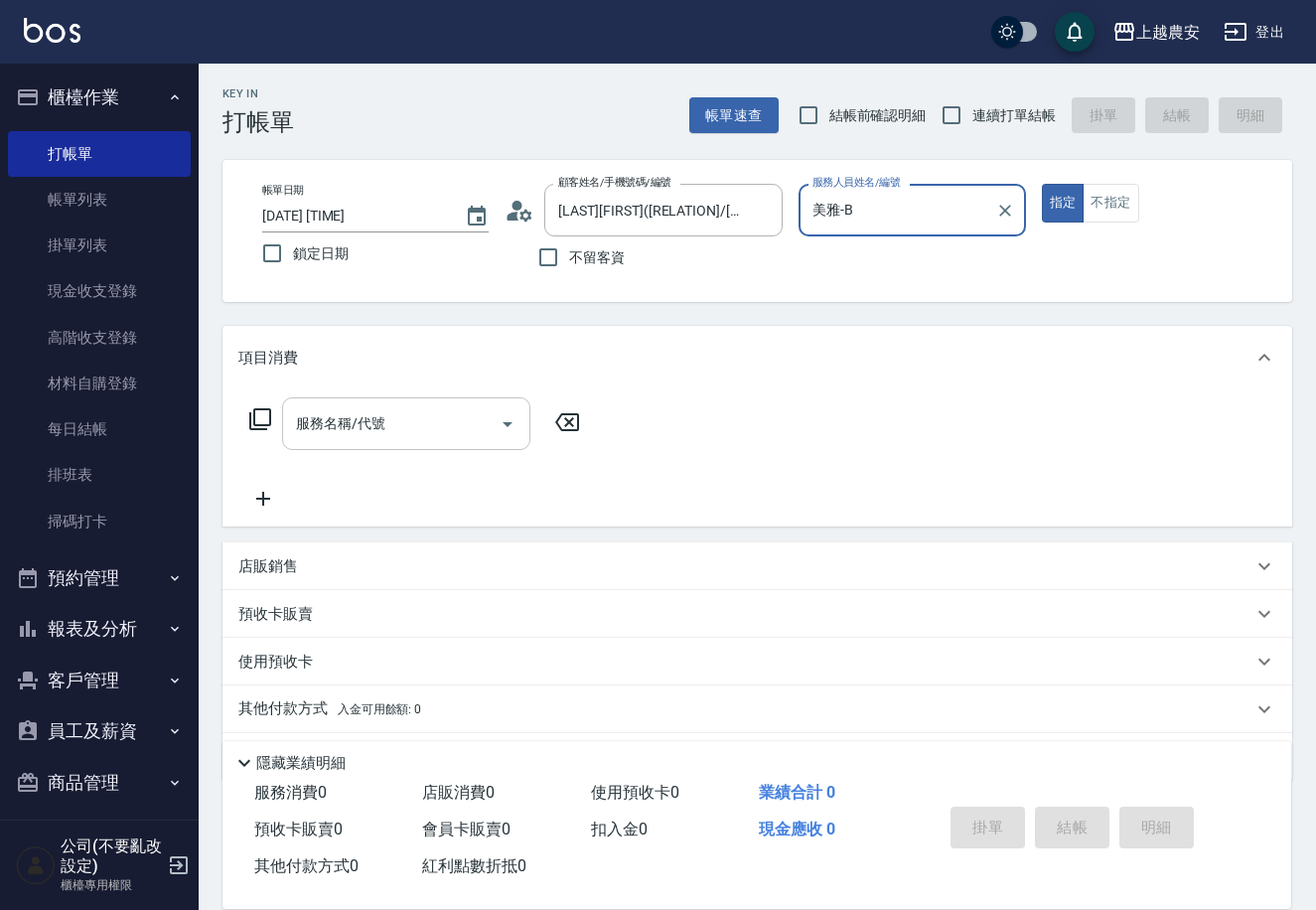 click on "服務名稱/代號" at bounding box center (391, 423) 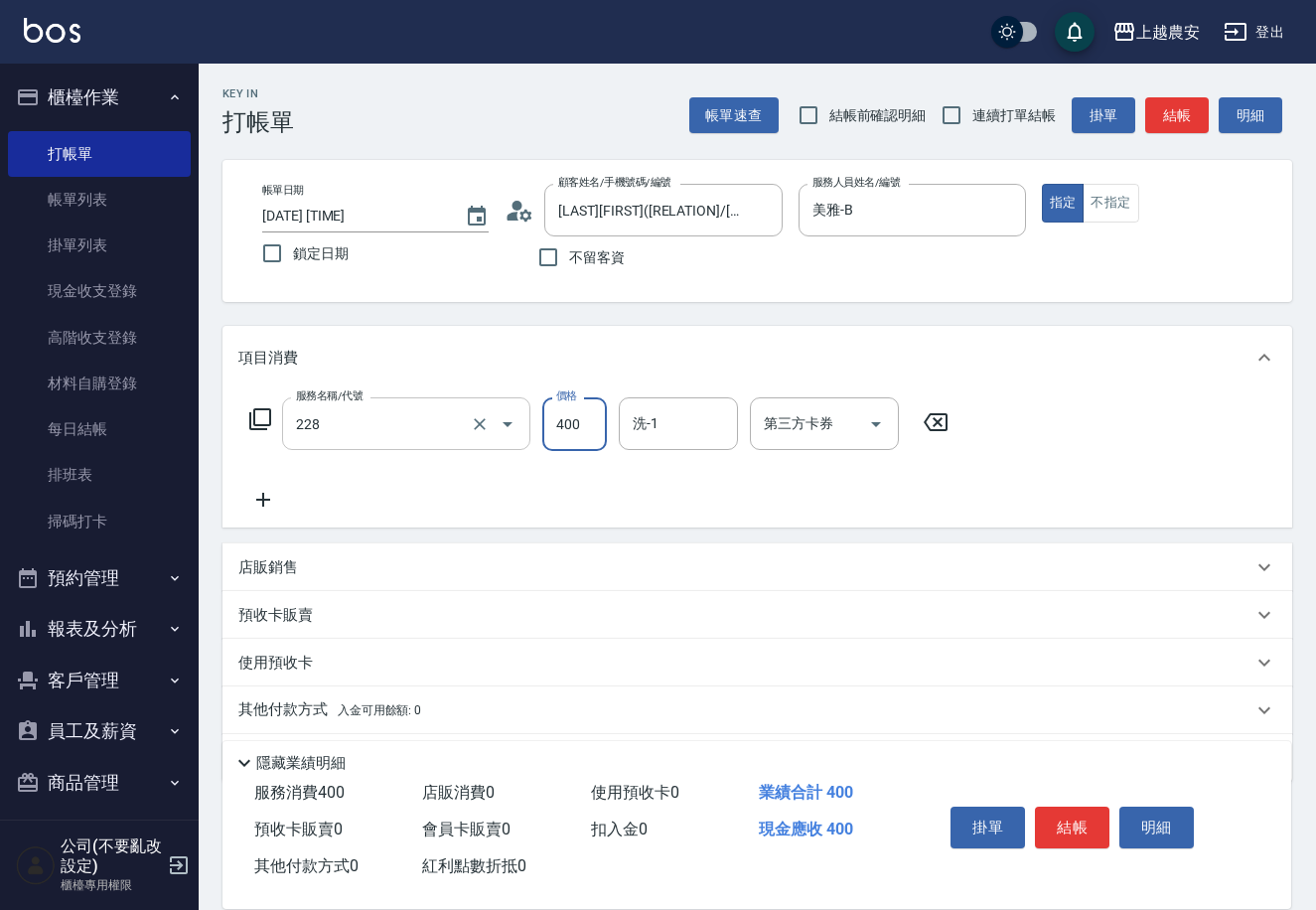 type on "洗髮(228)" 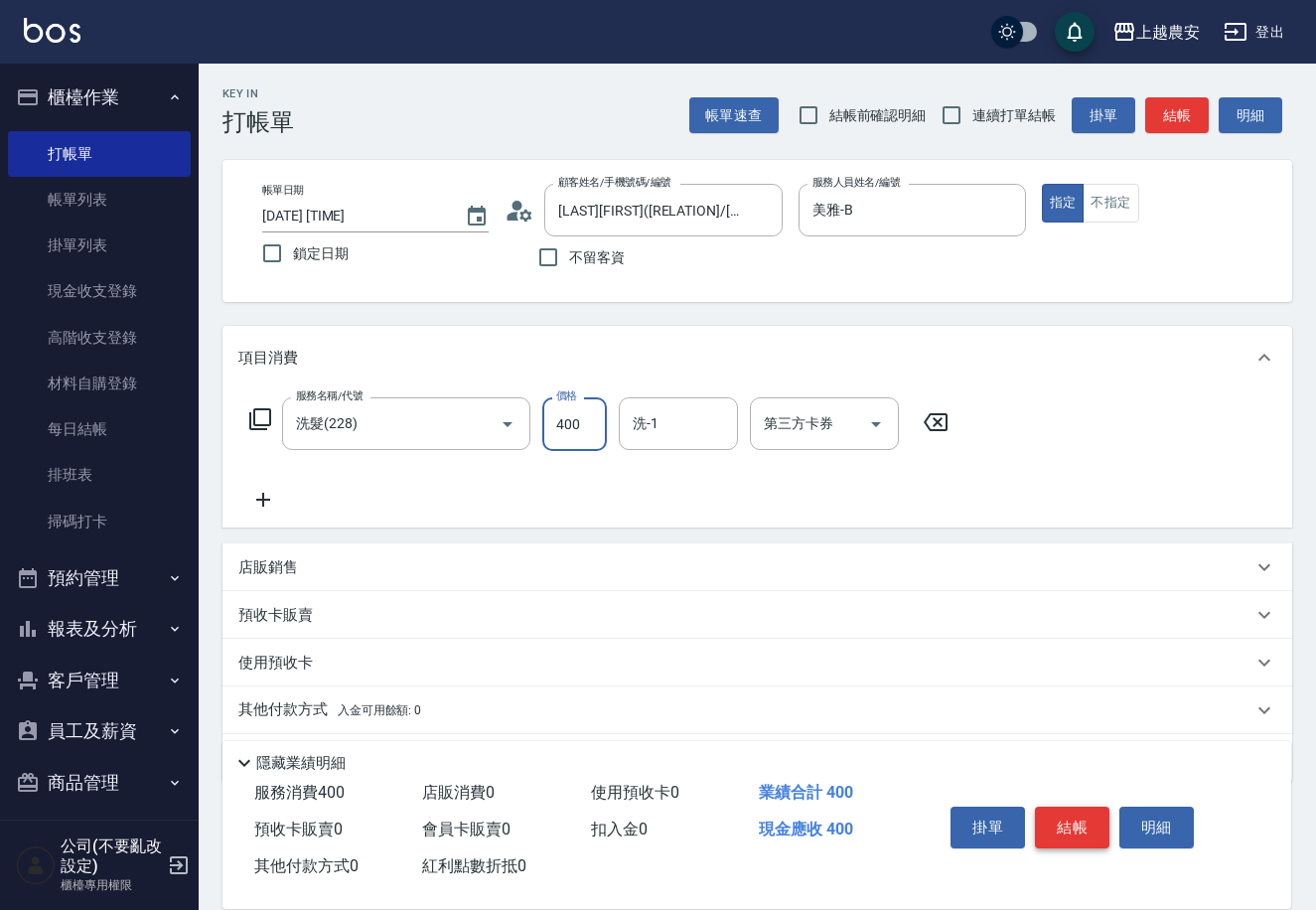 click on "結帳" at bounding box center (1072, 828) 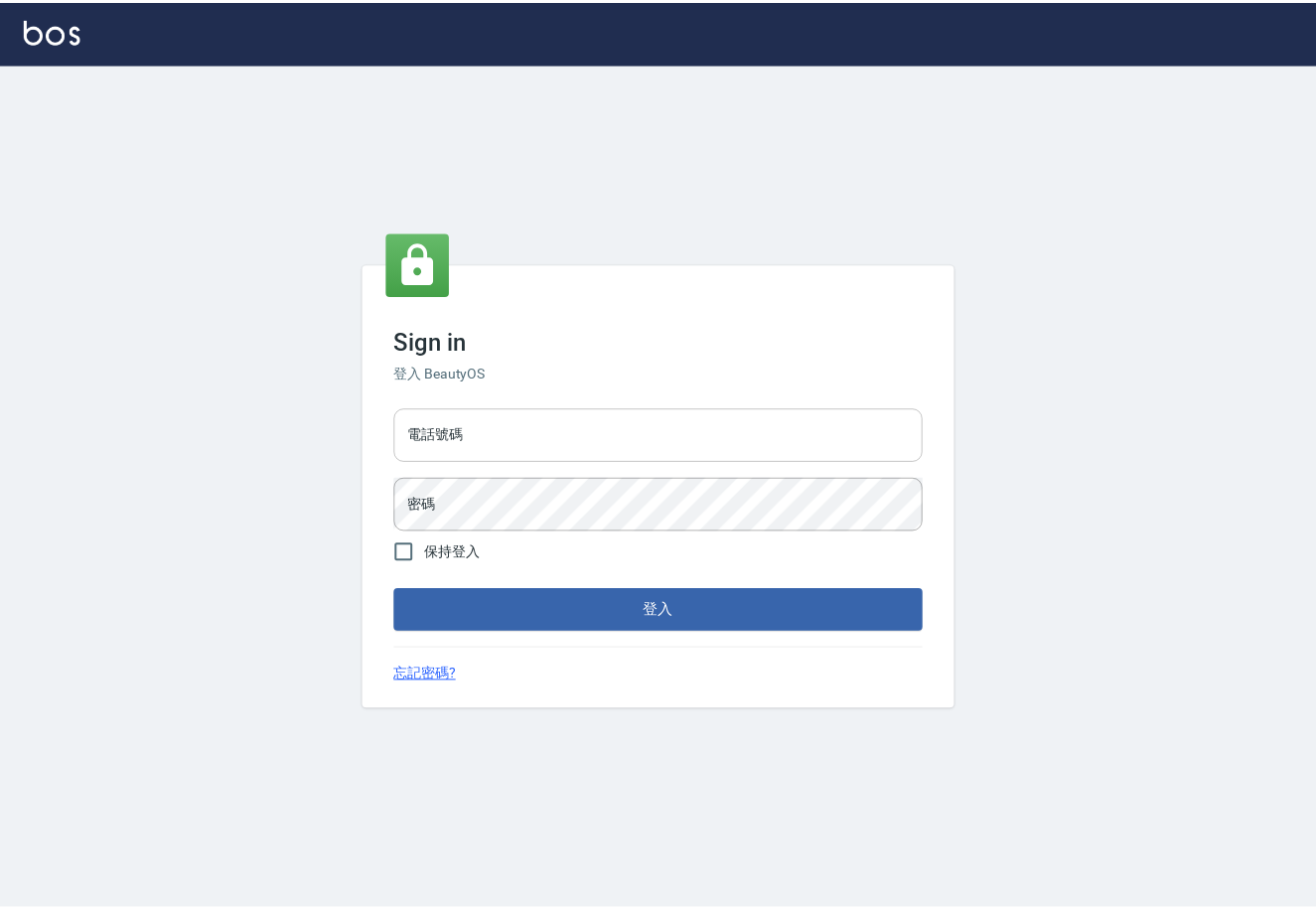 scroll, scrollTop: 0, scrollLeft: 0, axis: both 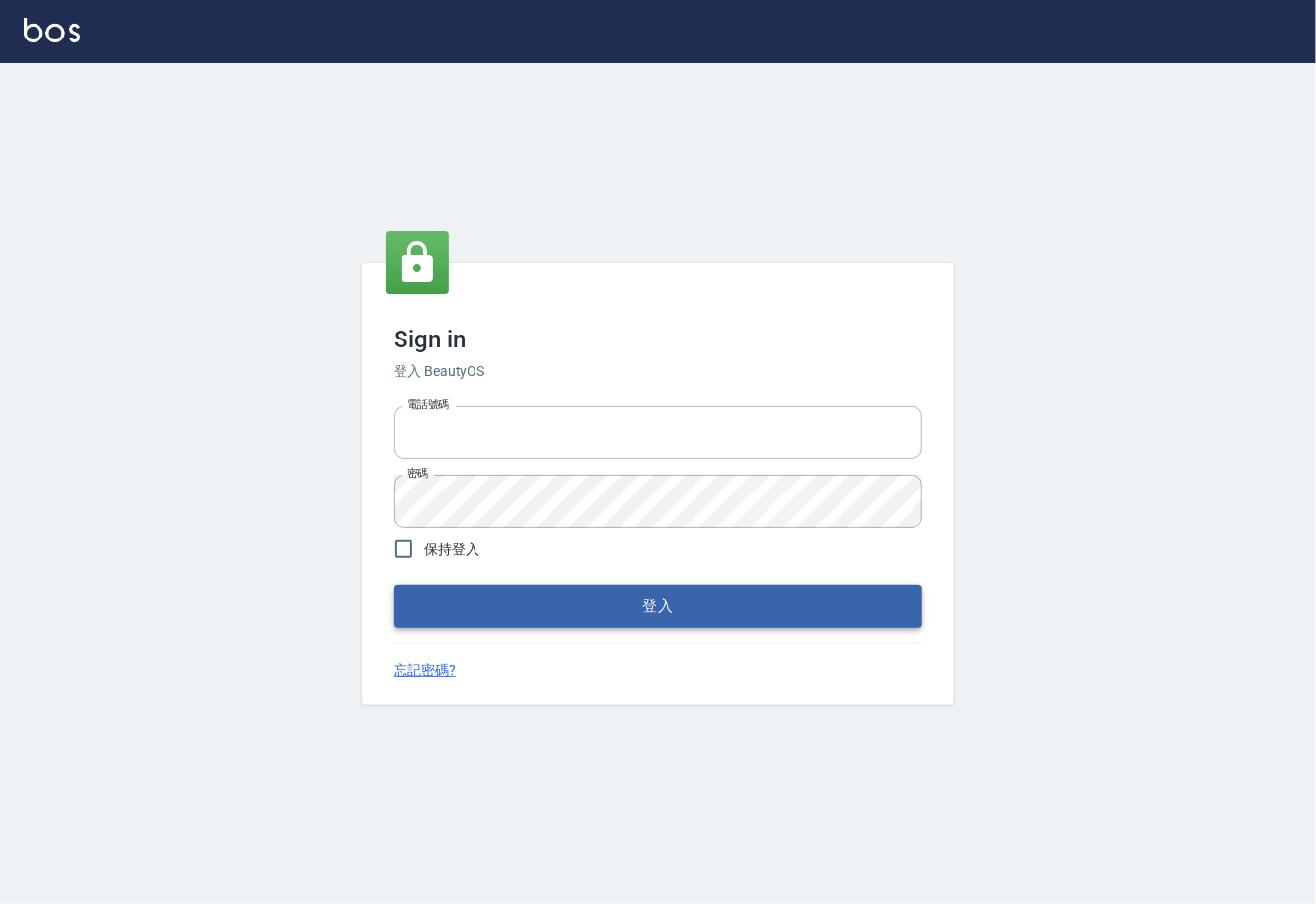 type on "0225929166" 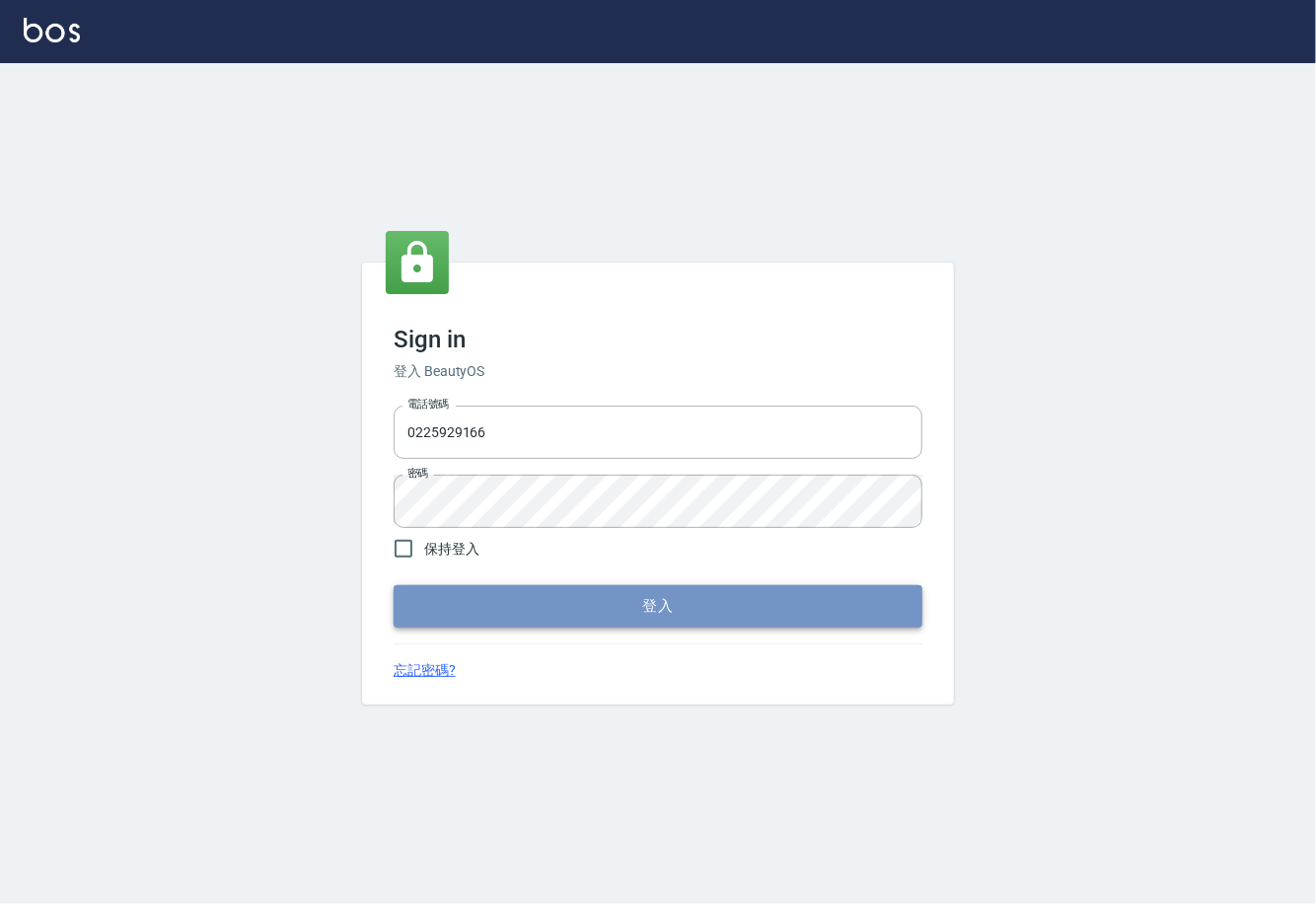 click on "登入" at bounding box center (658, 606) 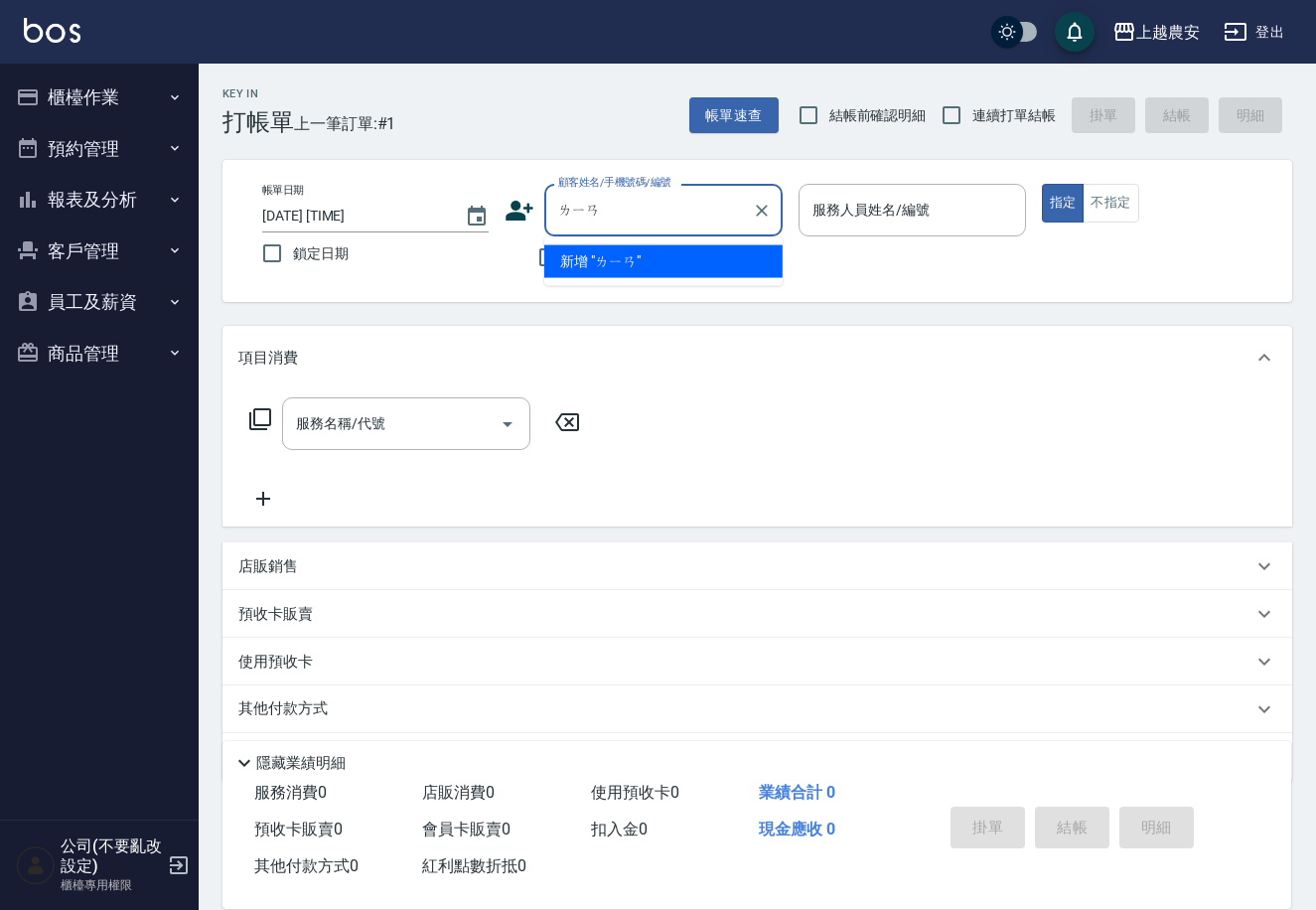 type on "臉" 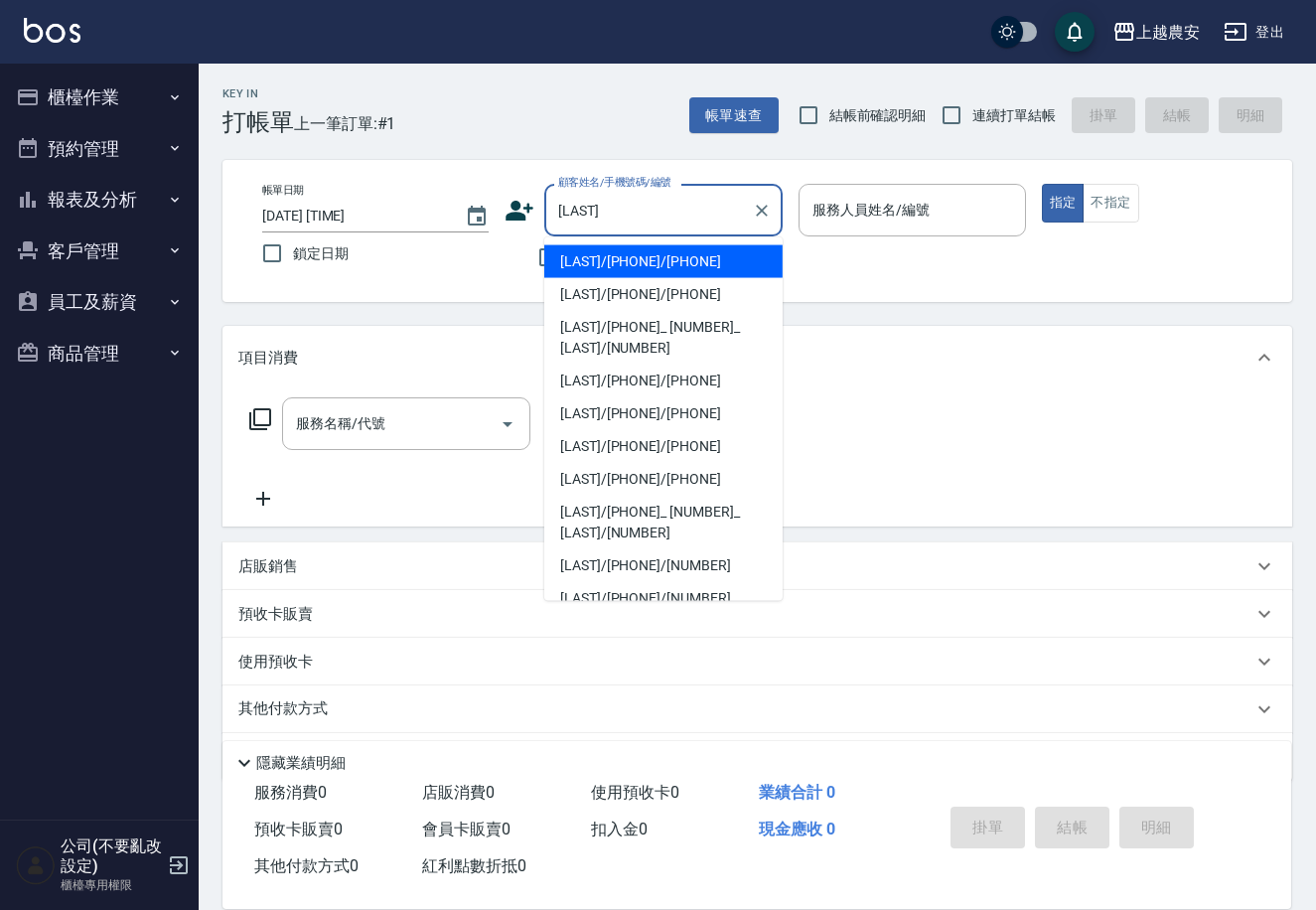 click on "[NAME]/[PHONE]/[PHONE]" at bounding box center [663, 261] 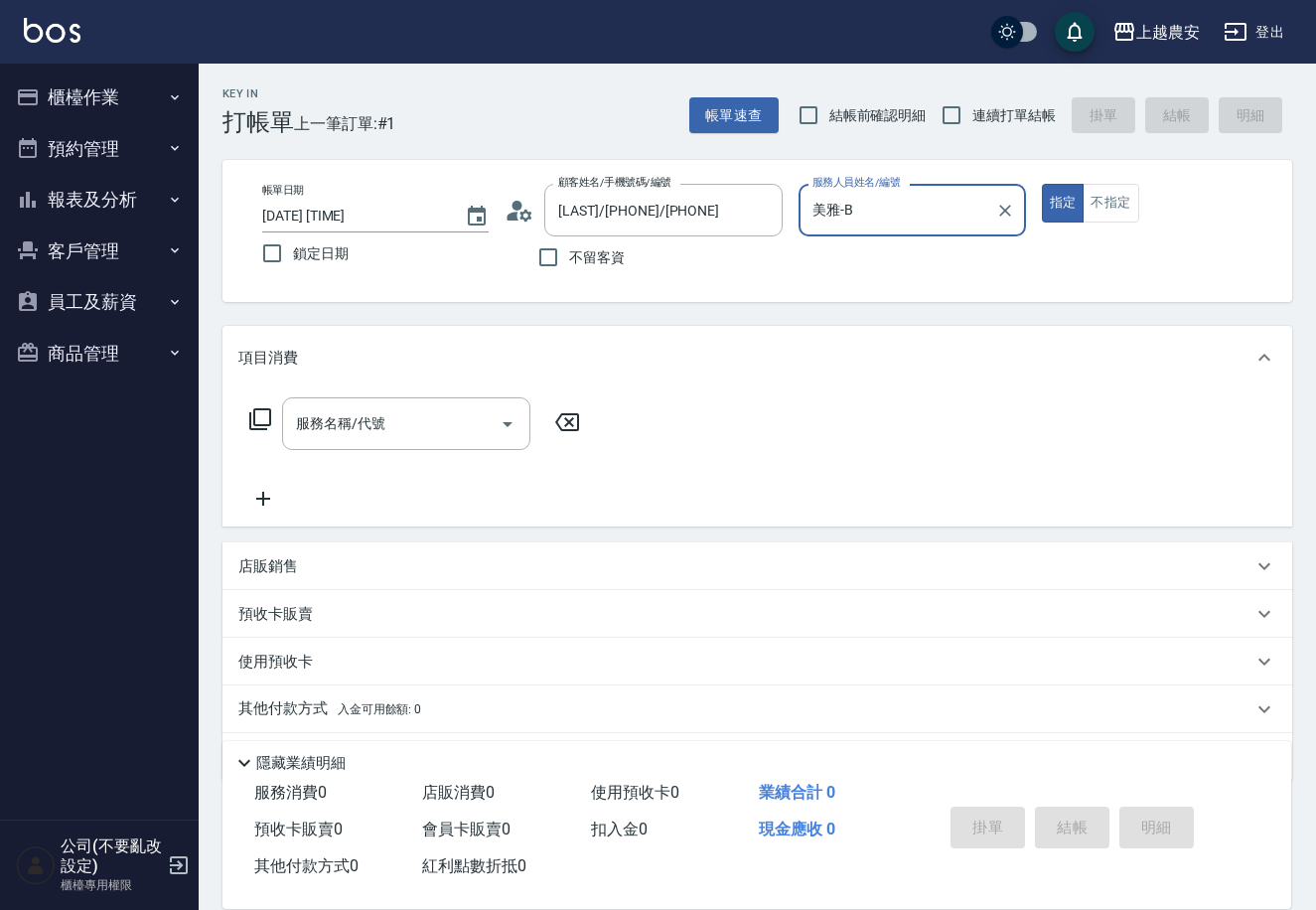 type on "美雅-B" 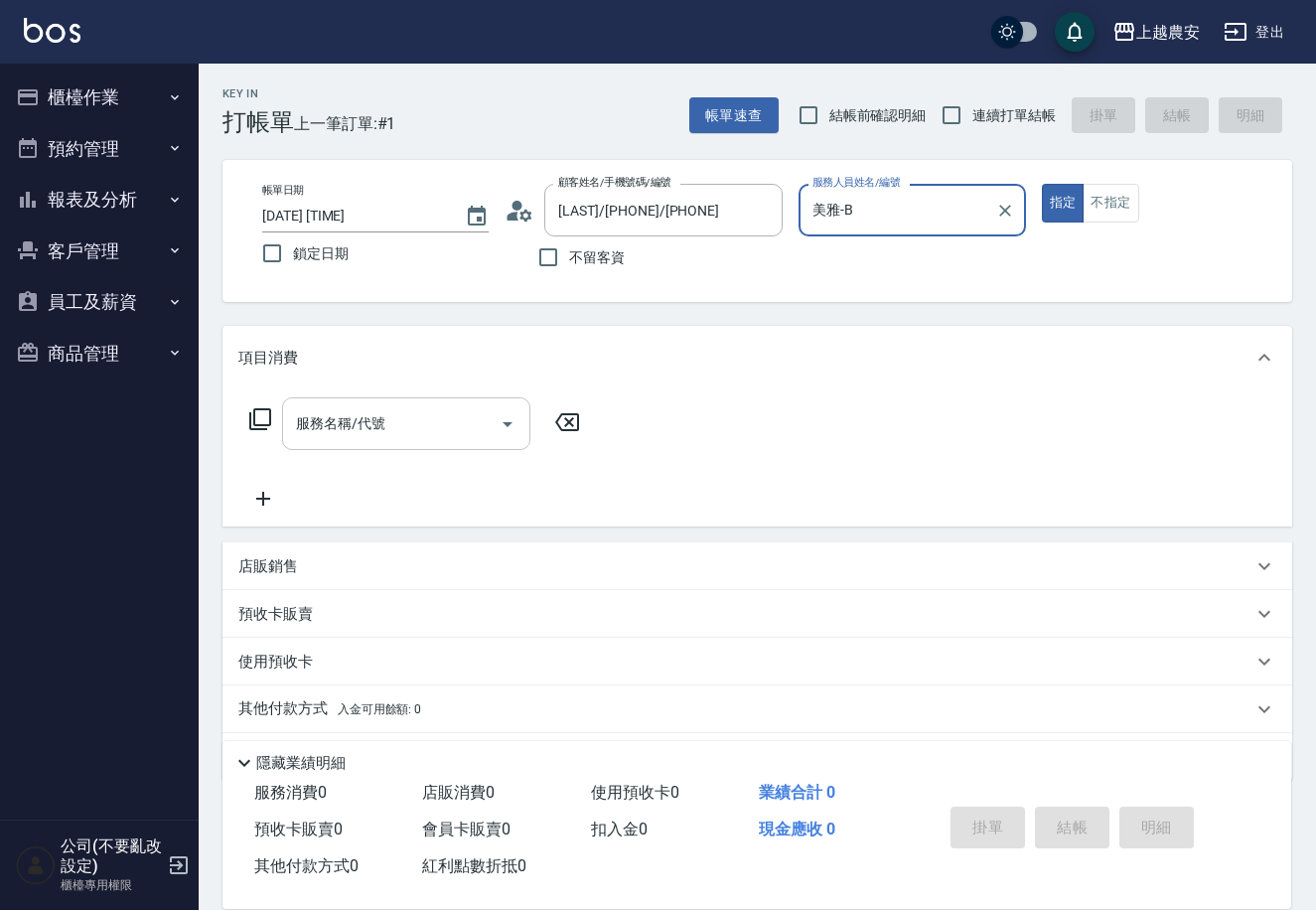 click on "服務名稱/代號" at bounding box center (391, 423) 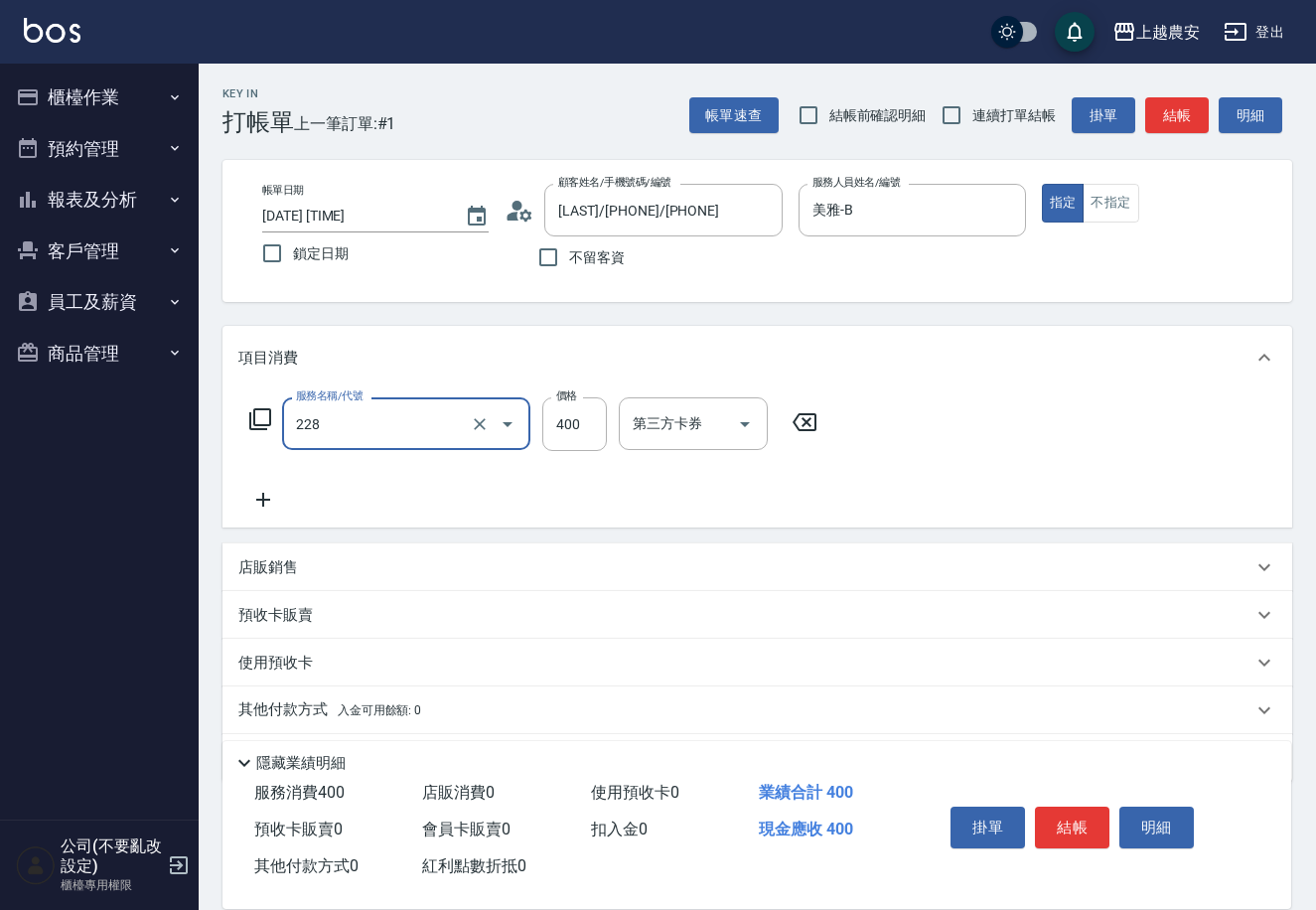 type on "洗髮(228)" 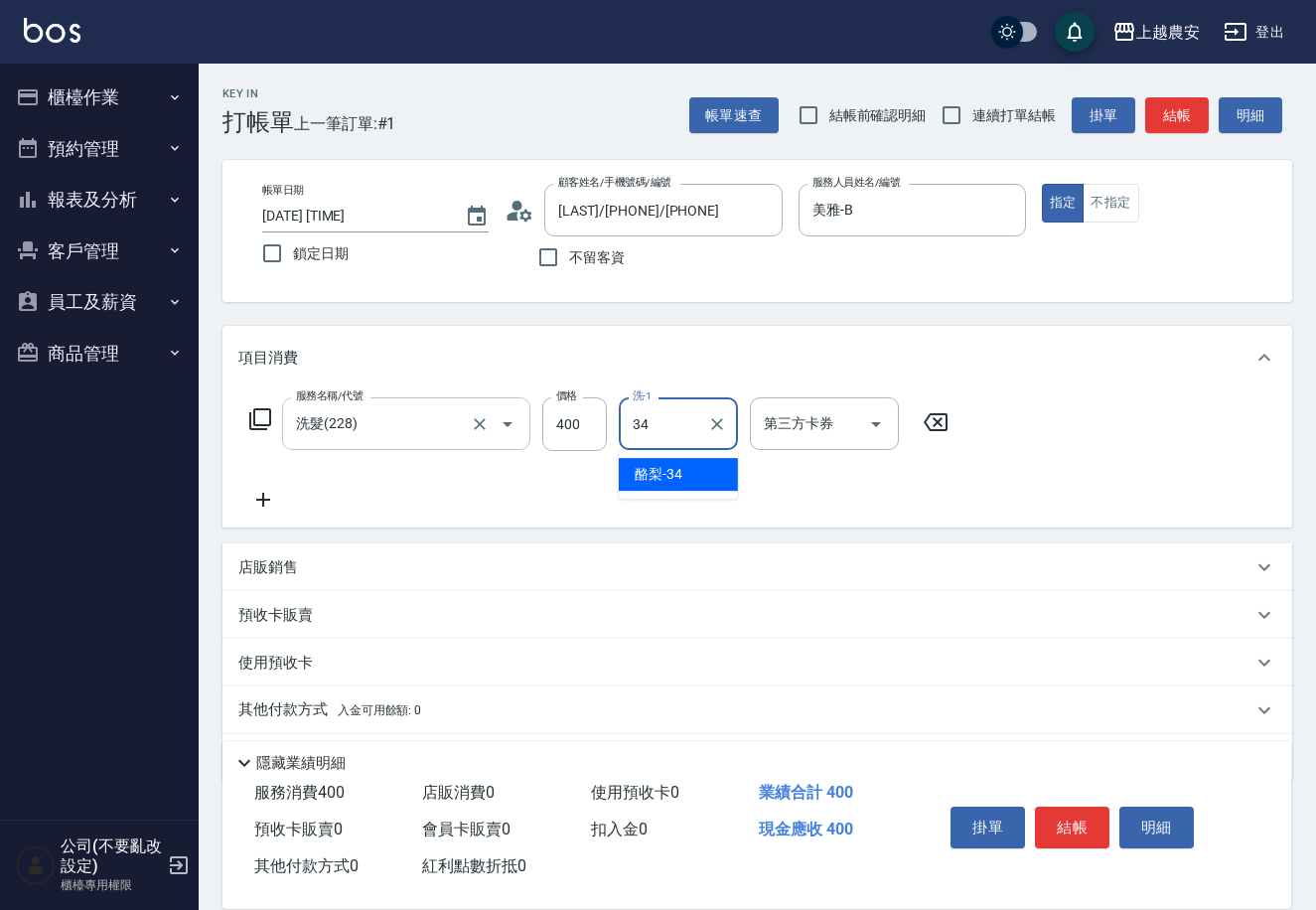 type on "酪梨-34" 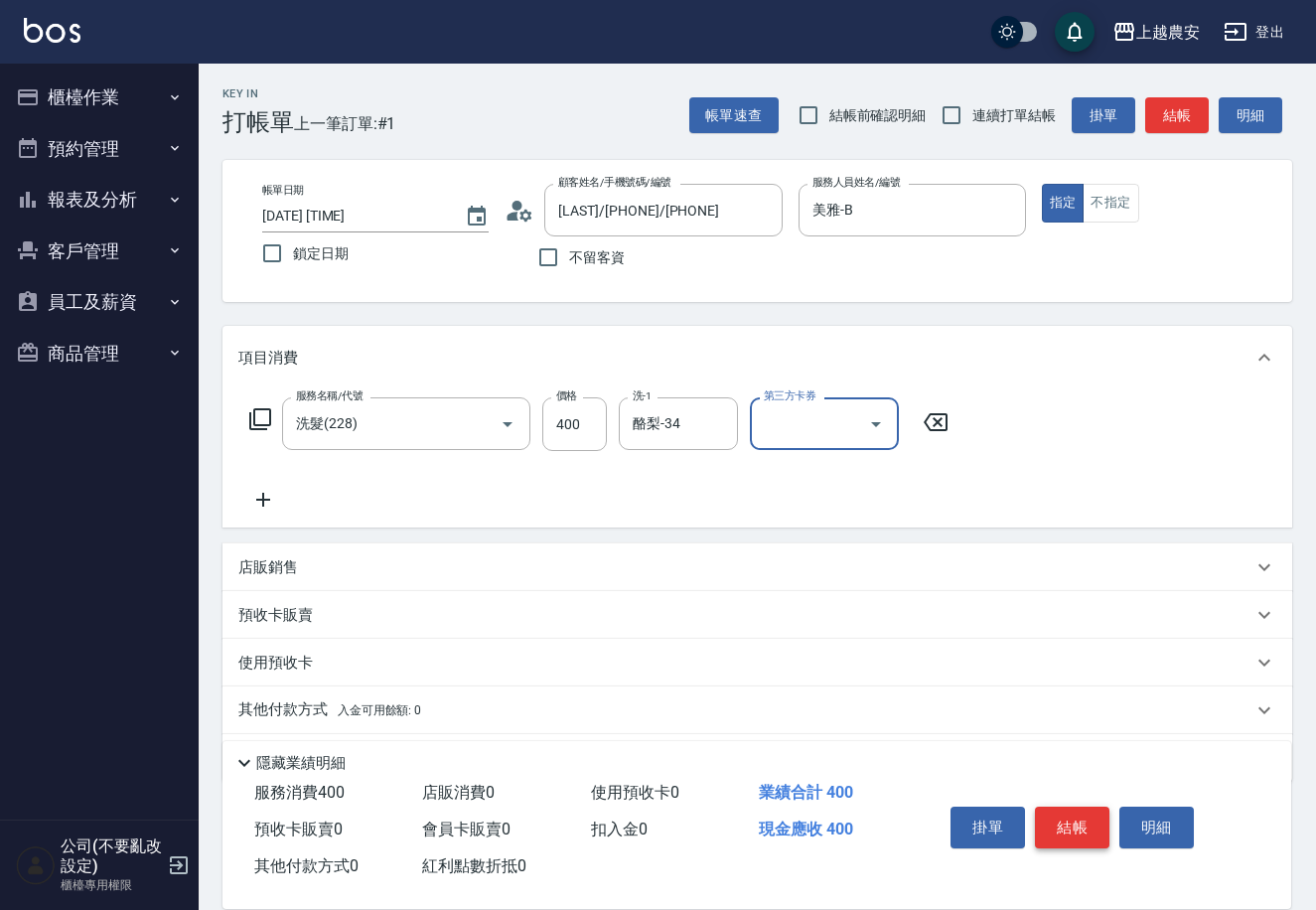 click on "結帳" at bounding box center [1072, 828] 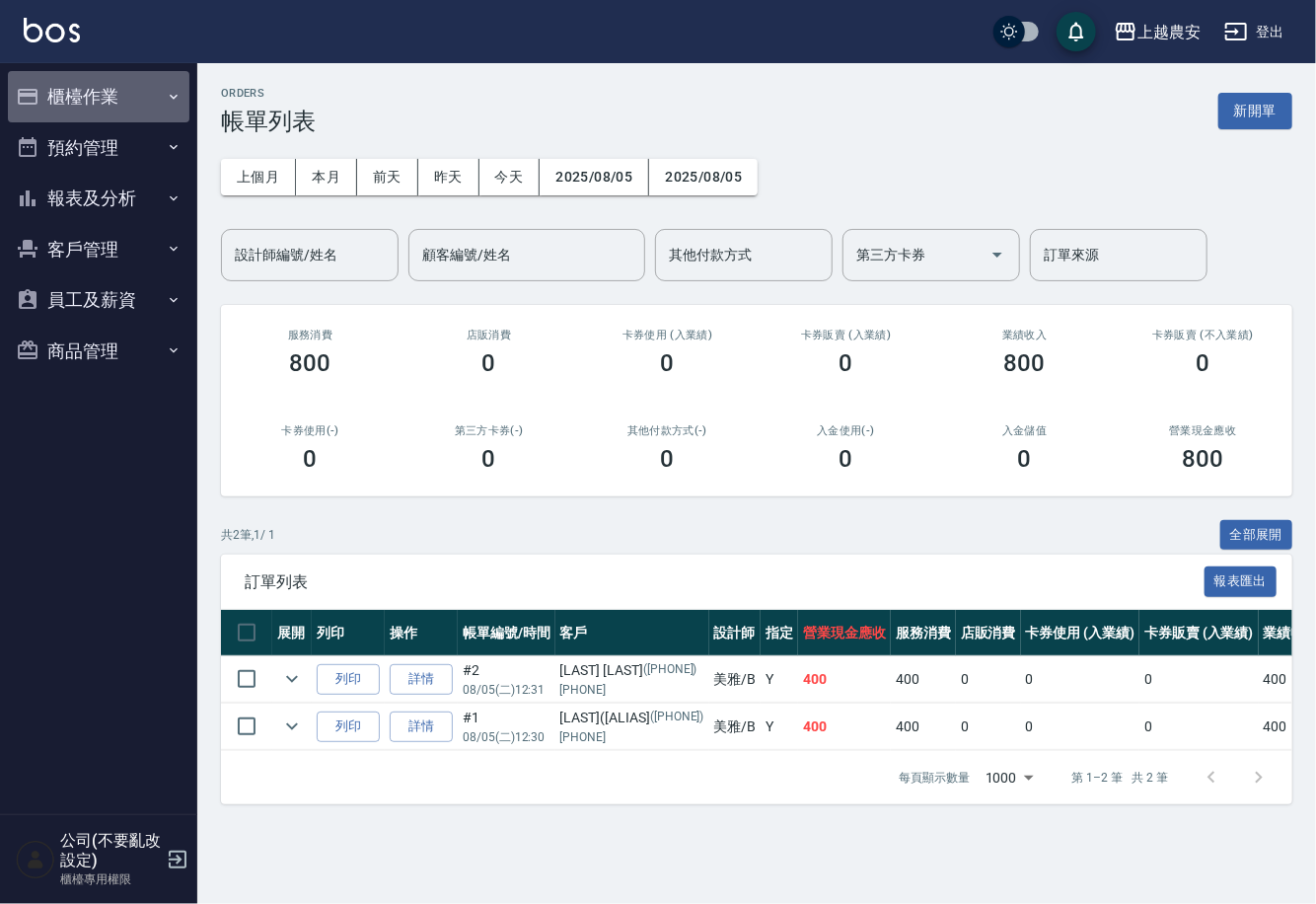 click 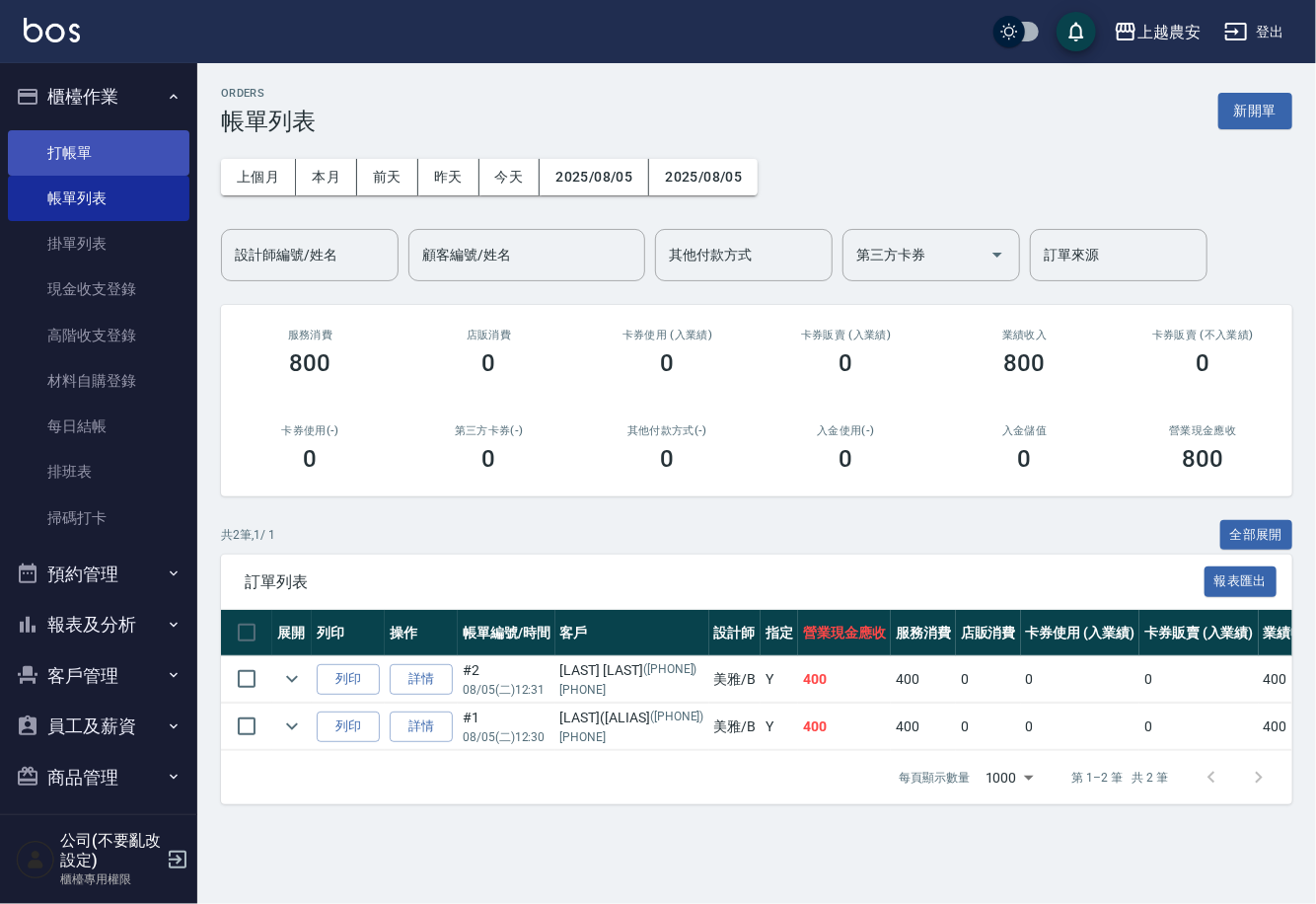 click on "打帳單" at bounding box center (99, 153) 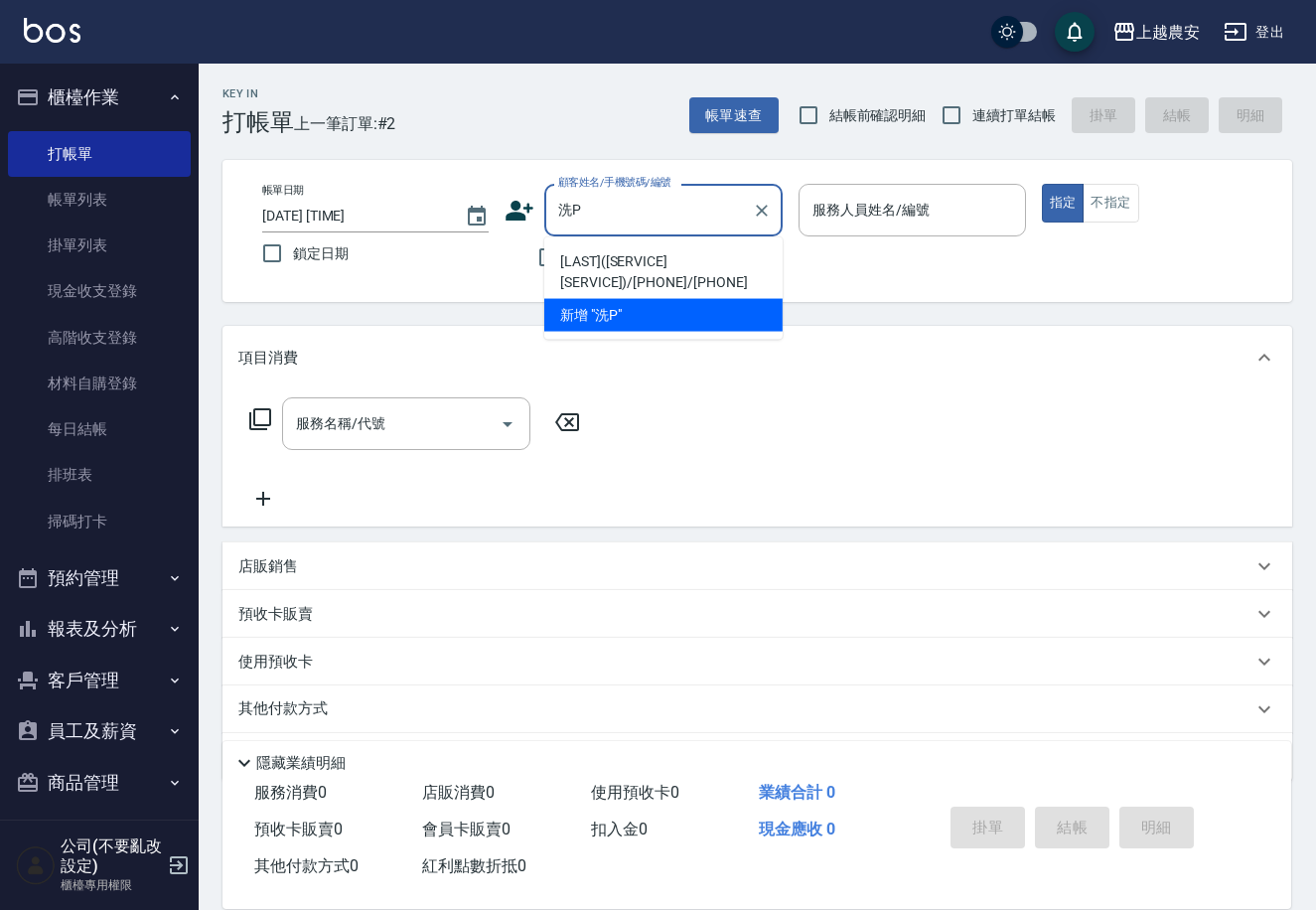 click on "[NAME]([NAME])/[PHONE]/[PHONE]" at bounding box center (663, 272) 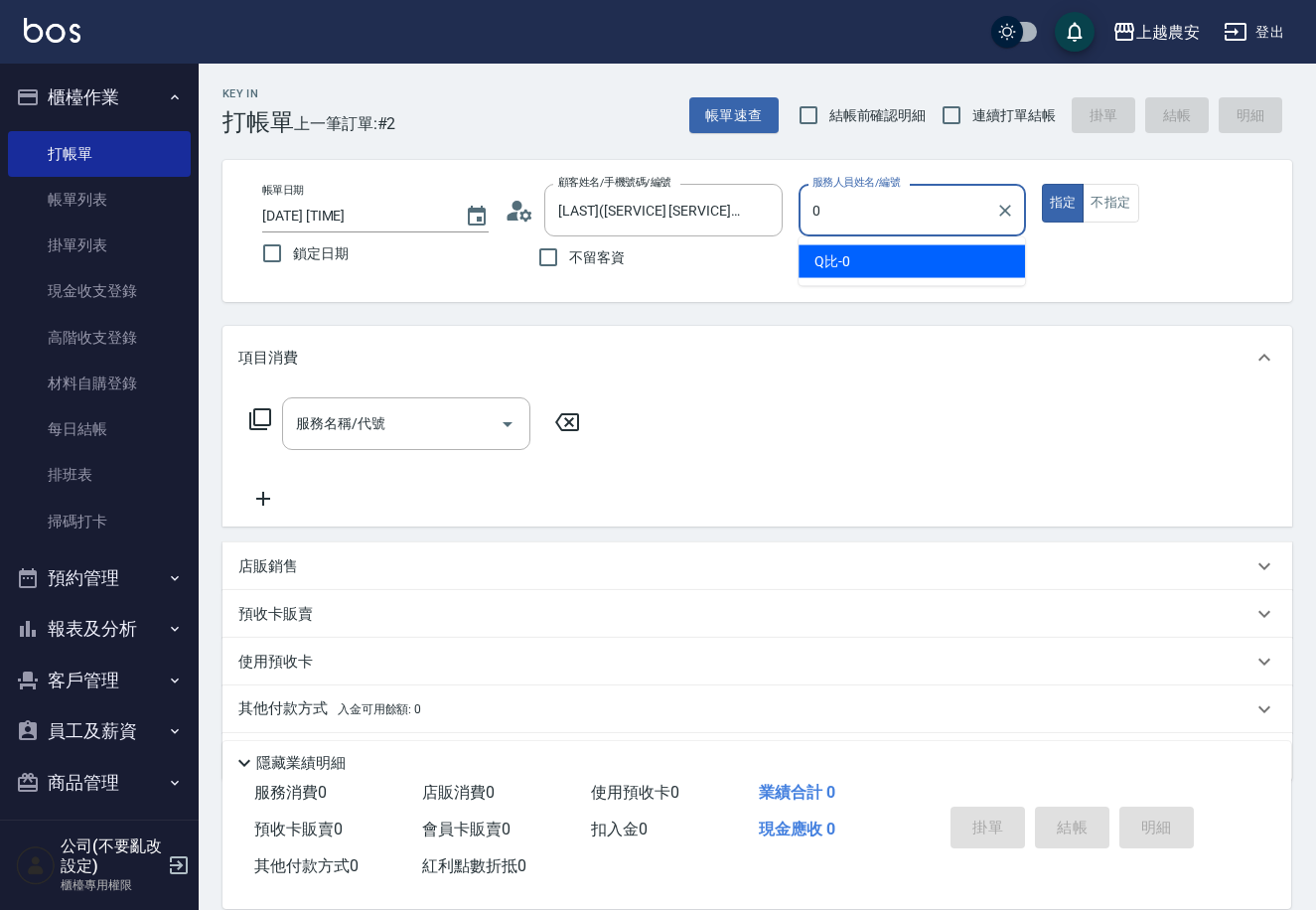 type on "0" 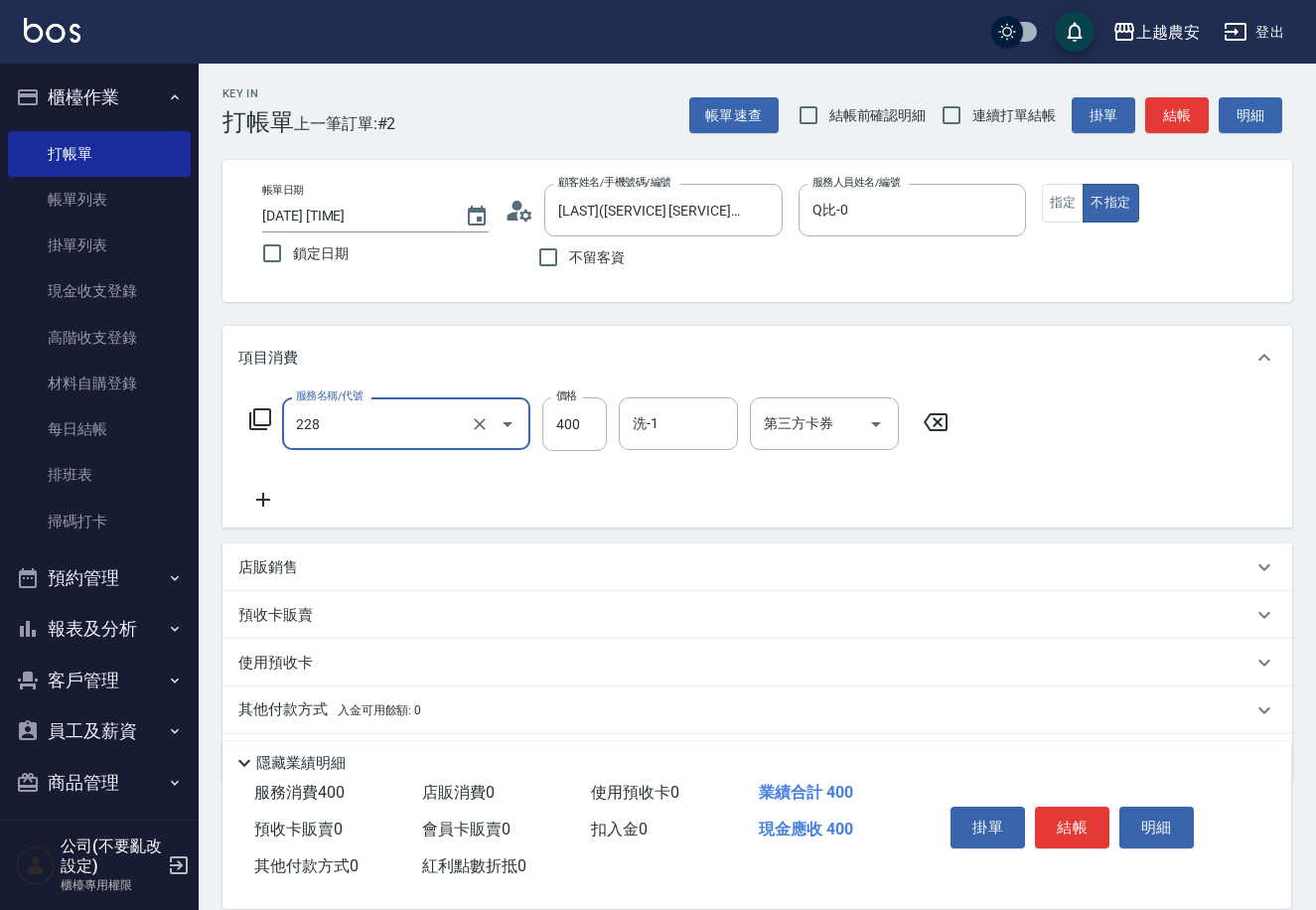 type on "洗髮(228)" 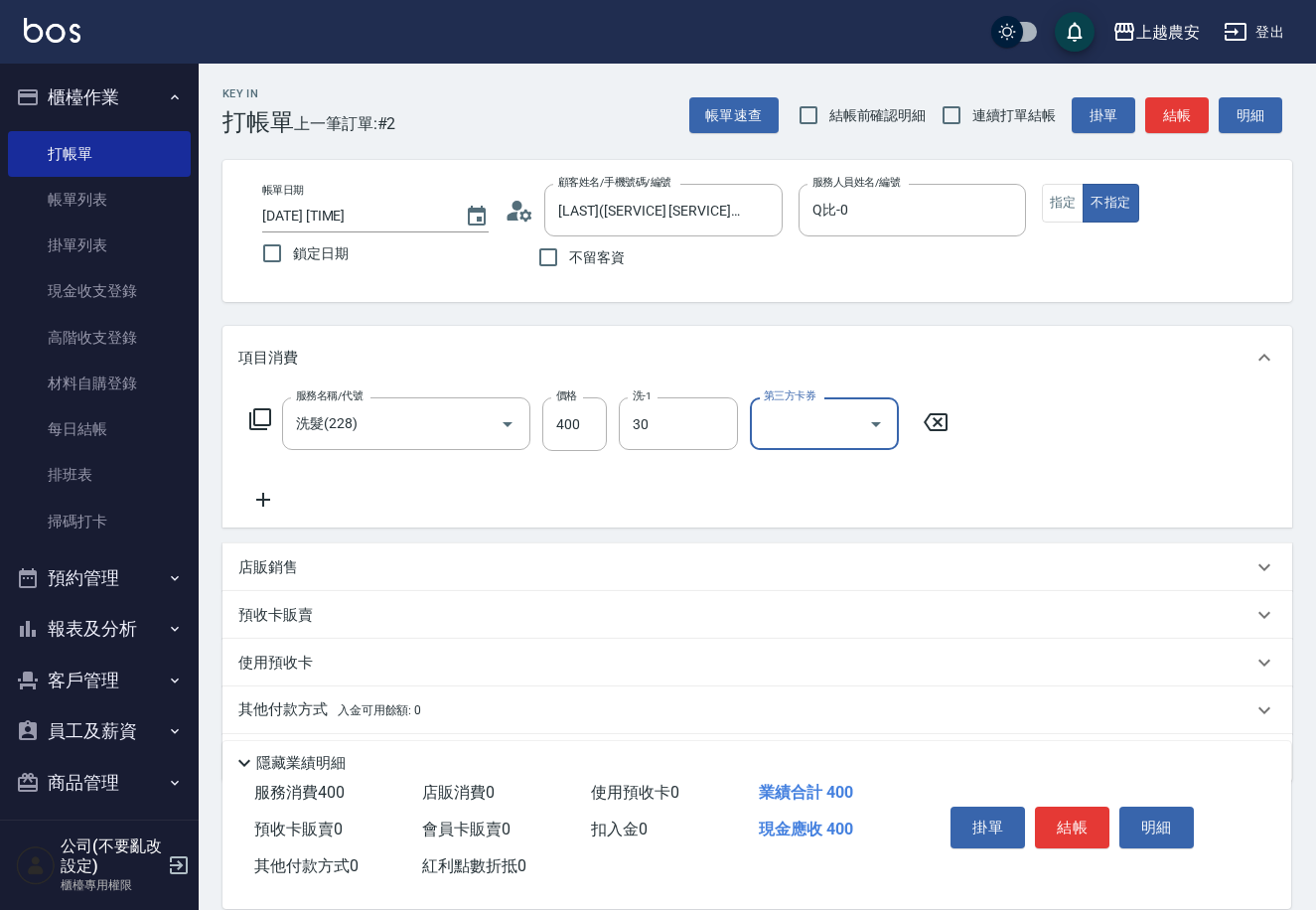type on "珮珮-30" 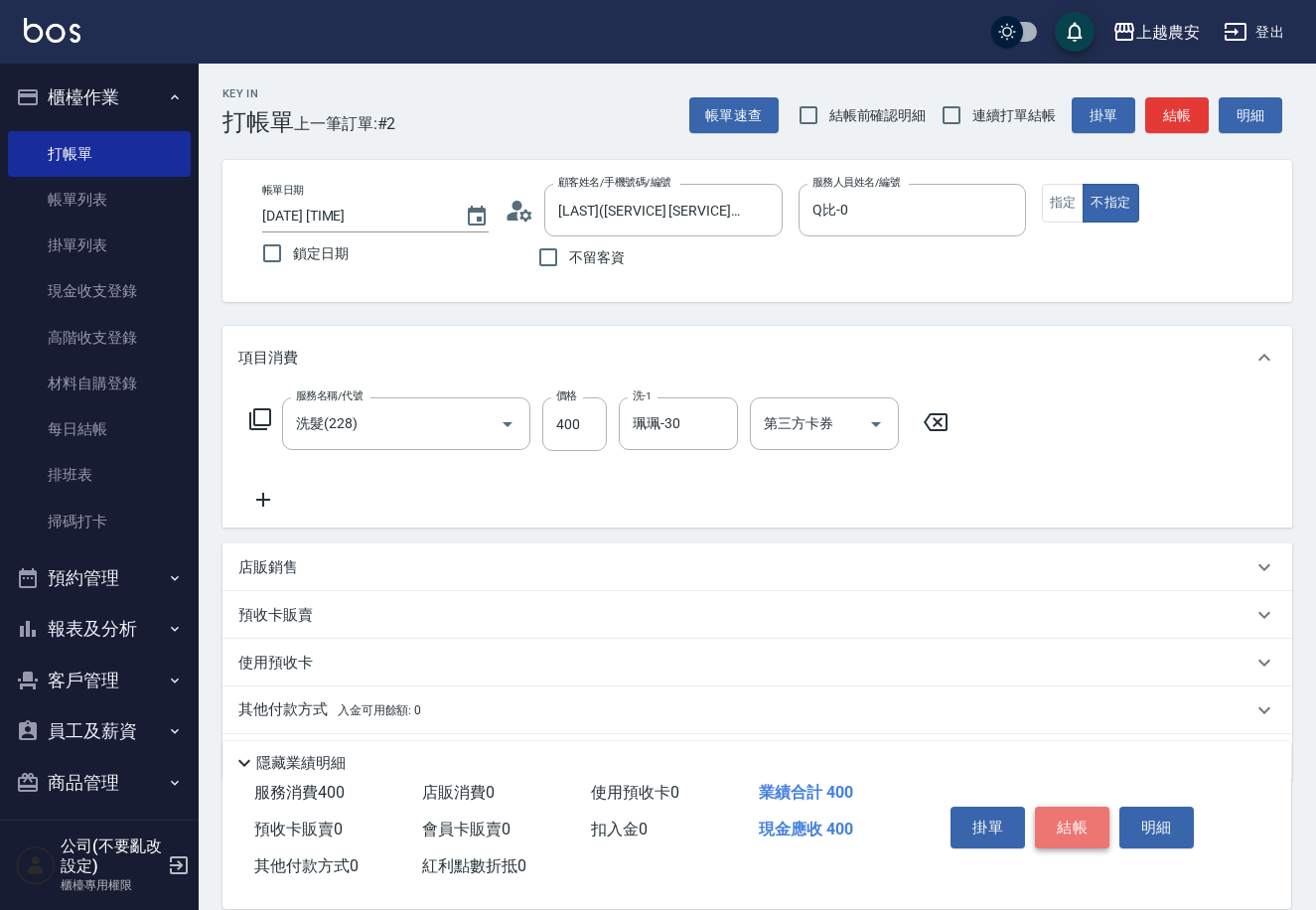 click on "結帳" at bounding box center [1072, 828] 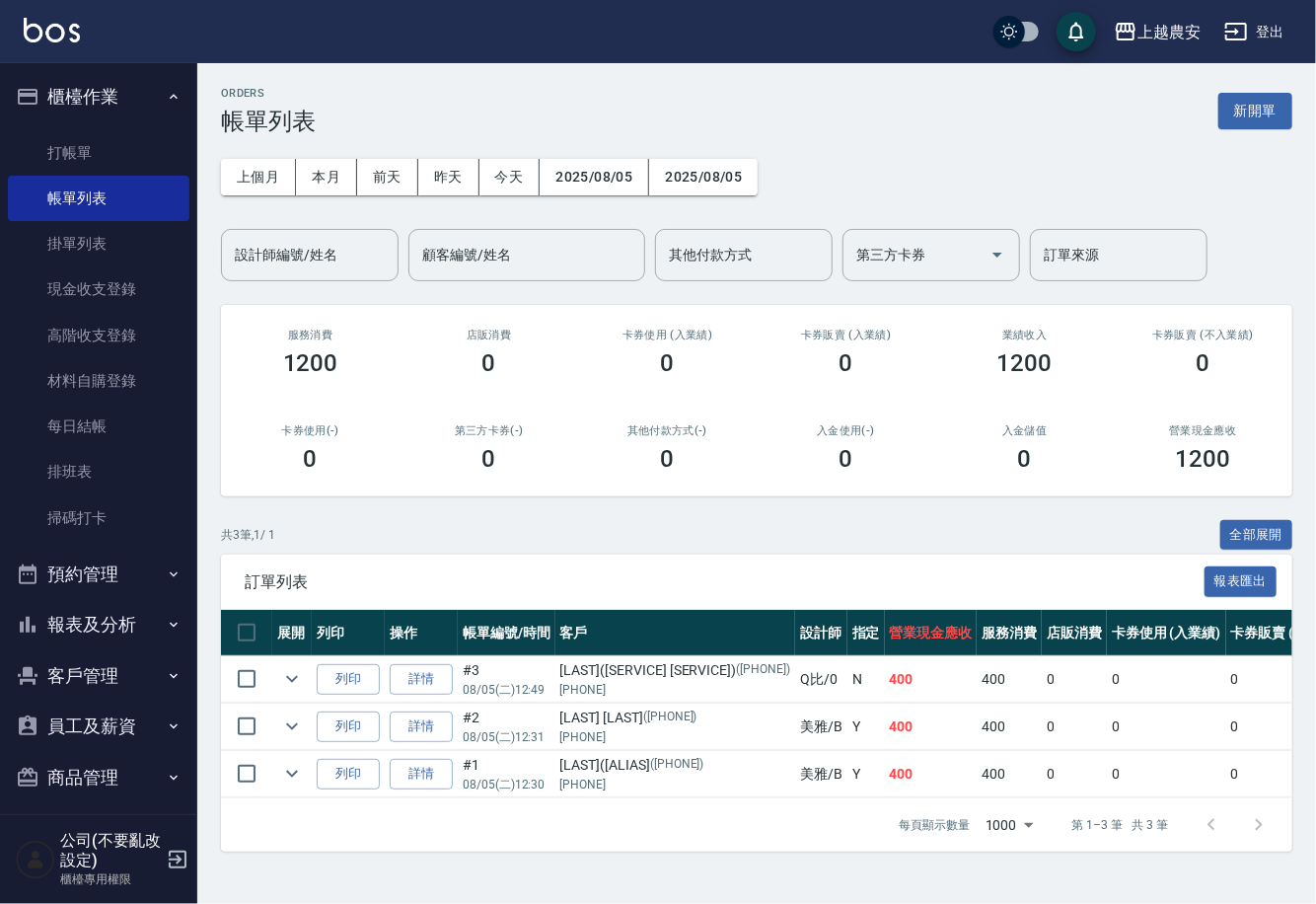 drag, startPoint x: 75, startPoint y: 285, endPoint x: 1314, endPoint y: 441, distance: 1248.7822 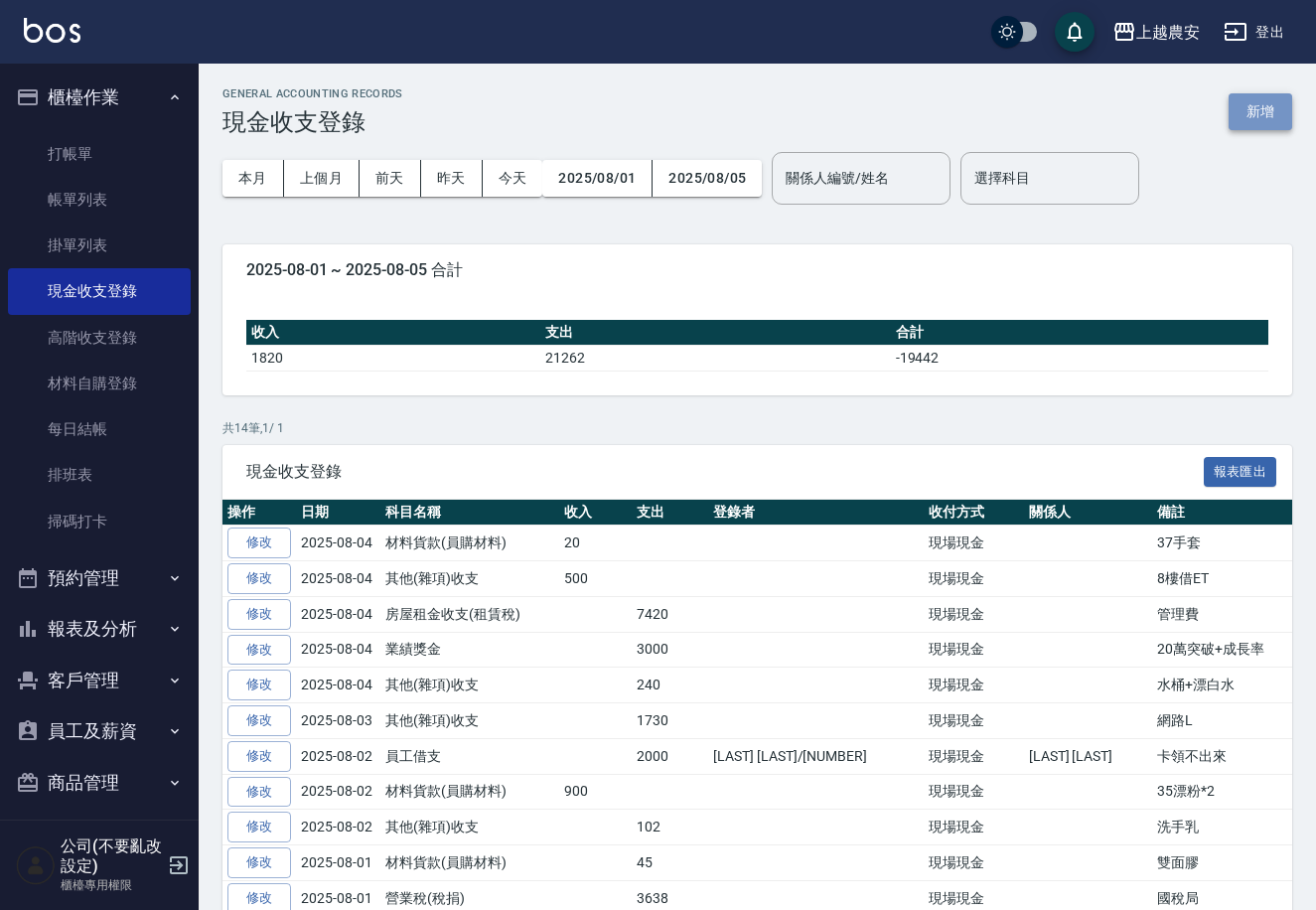 click on "新增" at bounding box center (1260, 111) 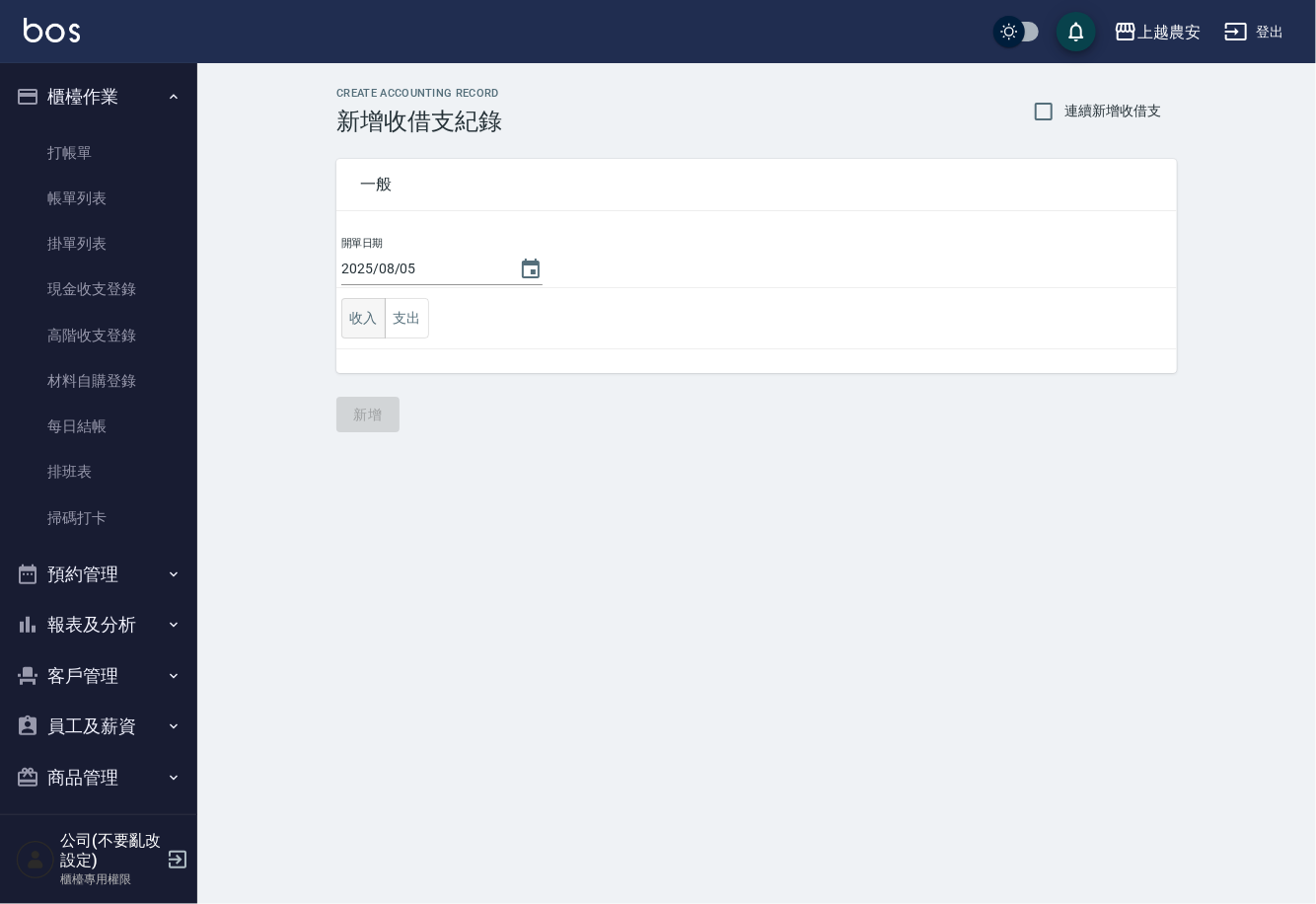 click on "收入" at bounding box center (363, 318) 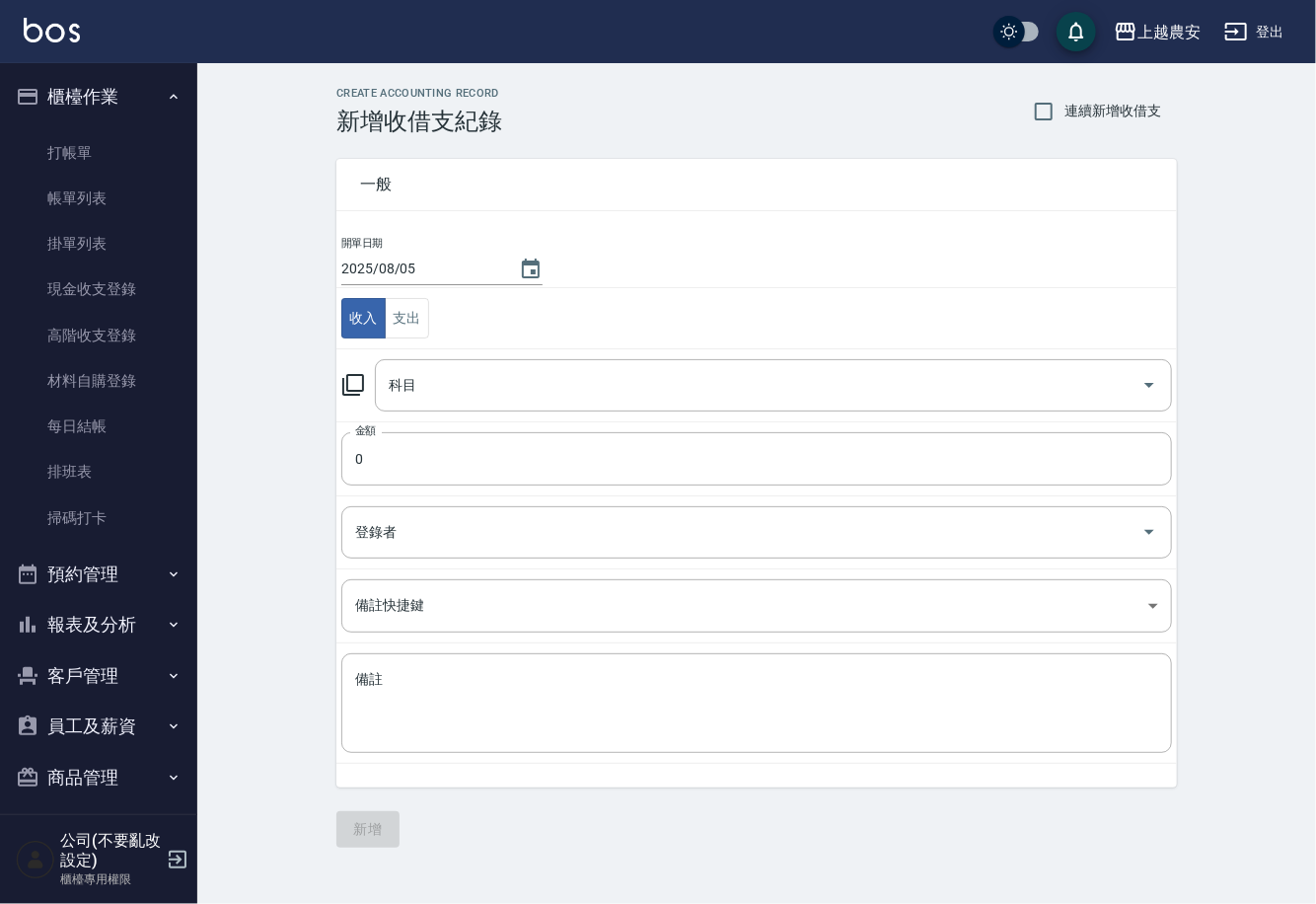 click 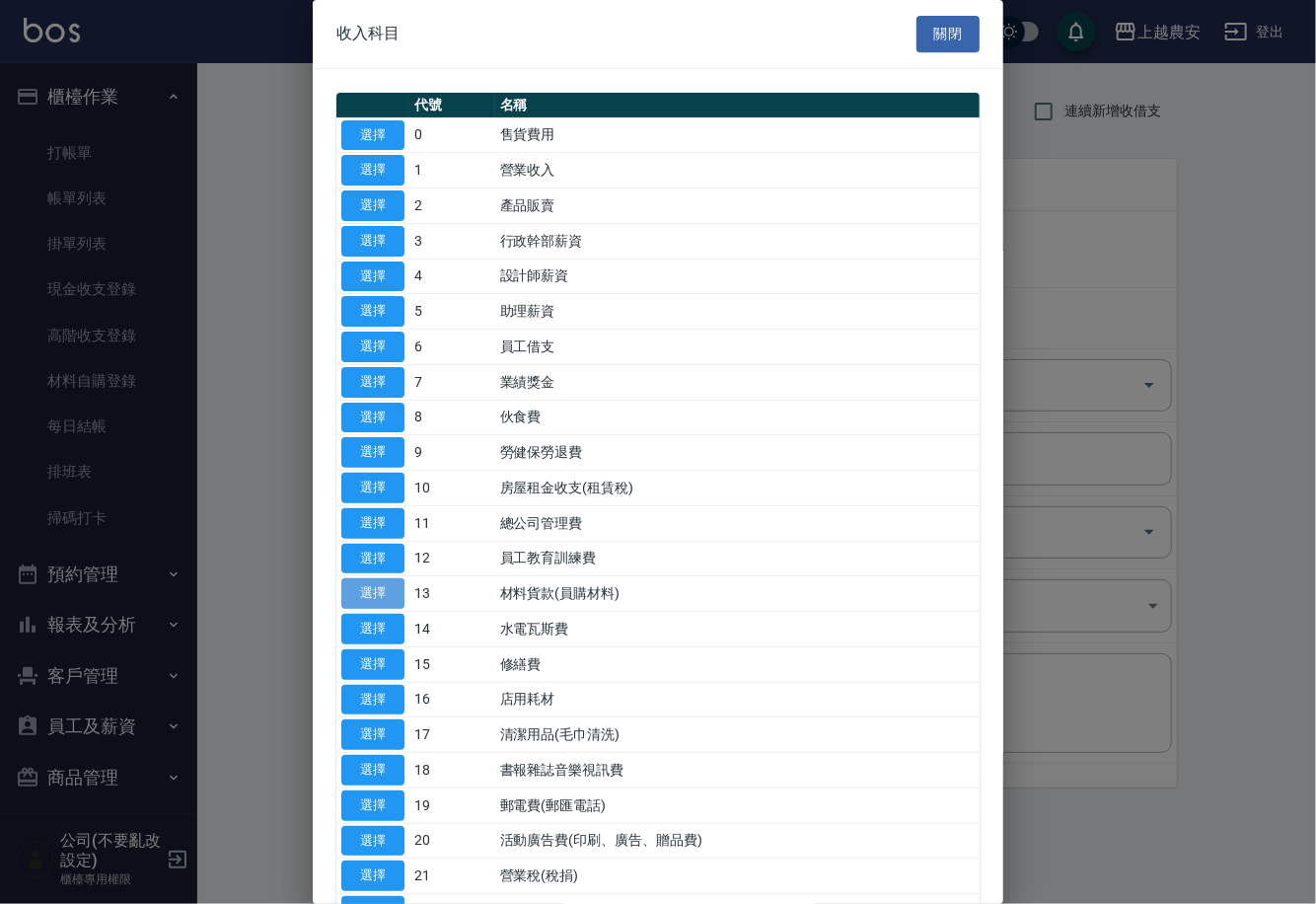 click on "選擇" at bounding box center (373, 593) 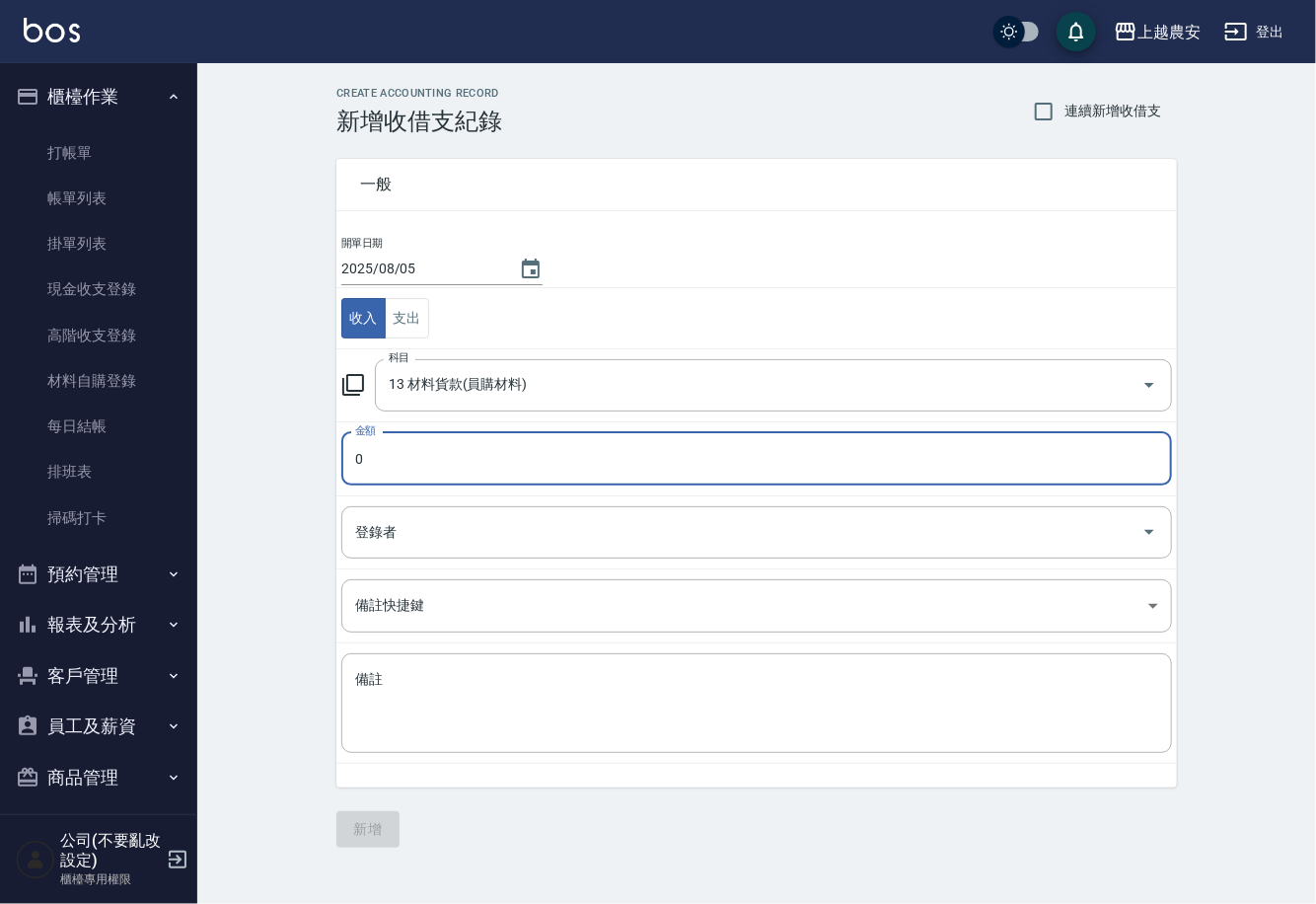 click on "0" at bounding box center (757, 459) 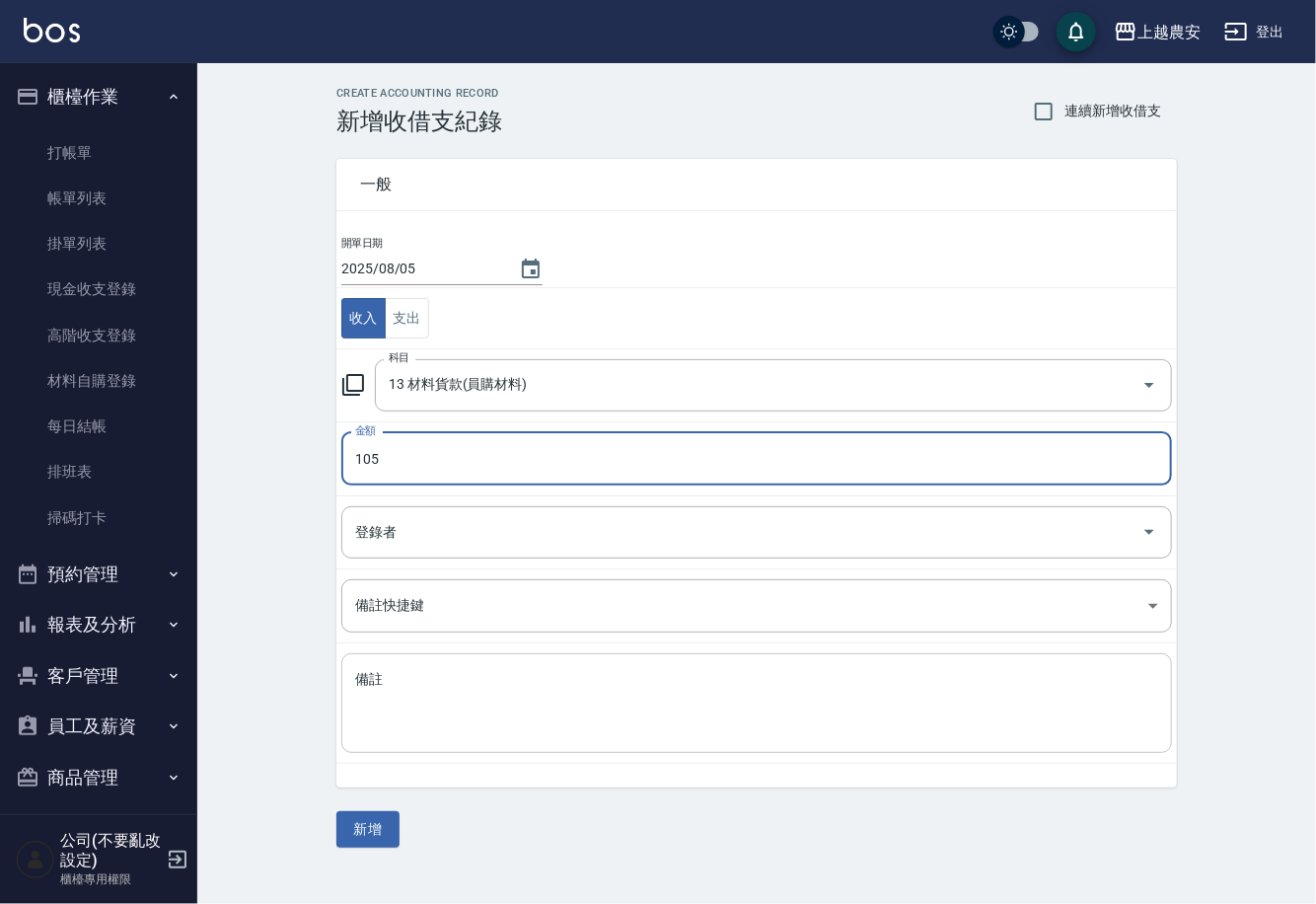 type on "105" 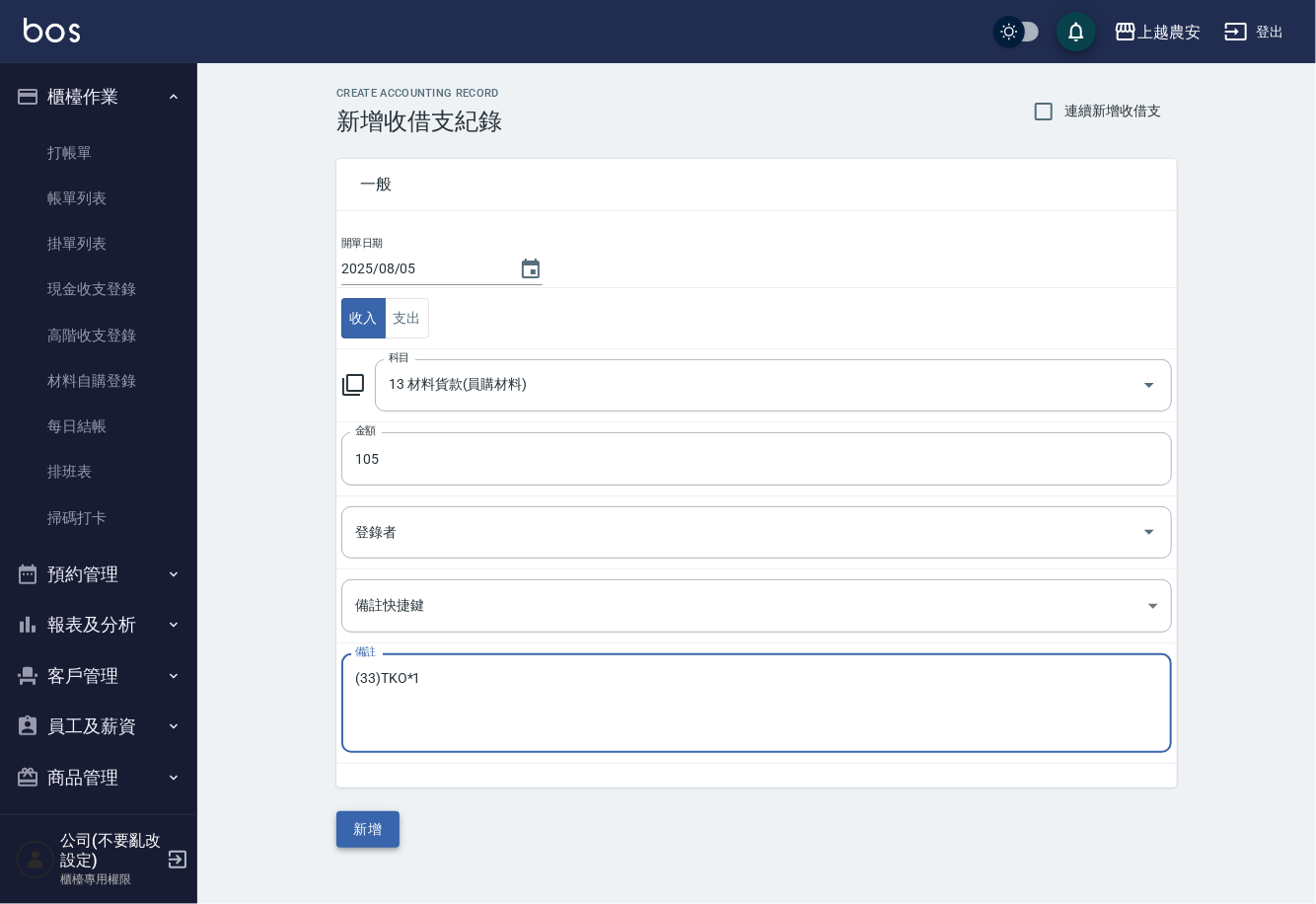 type on "(33)TKO*1" 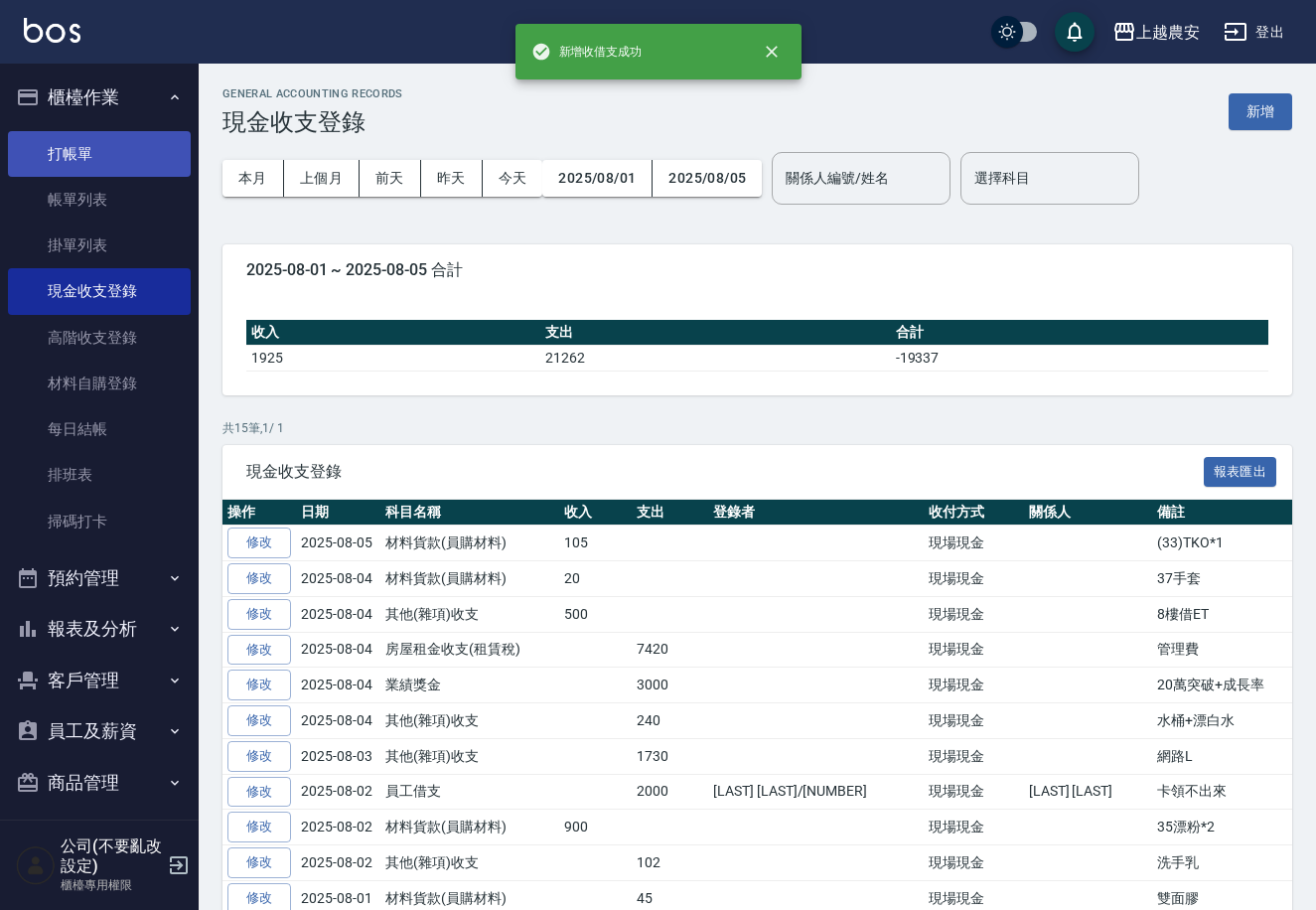 click on "打帳單" at bounding box center [99, 154] 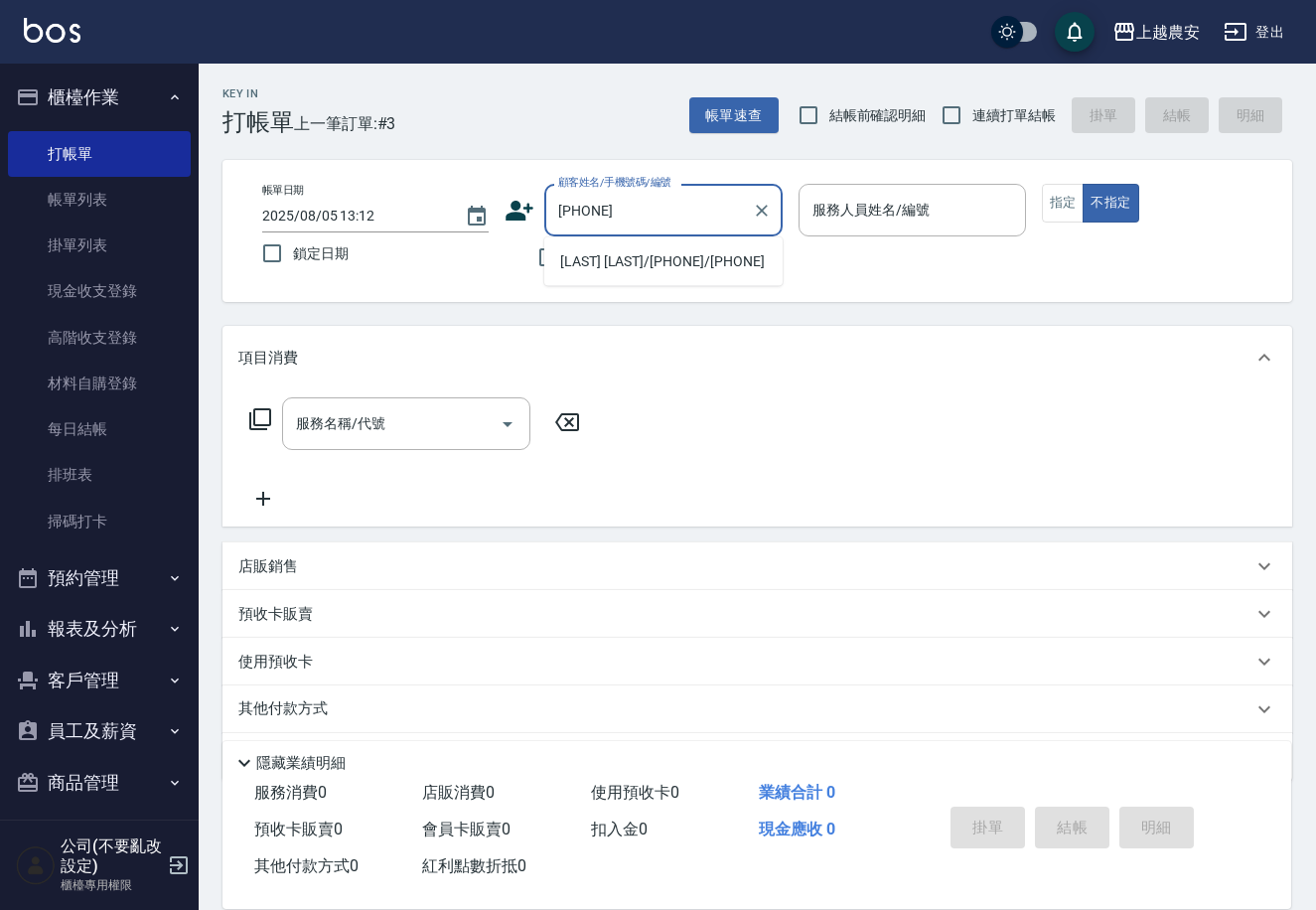 click on "[NAME]/[PHONE]/[PHONE]" at bounding box center (663, 261) 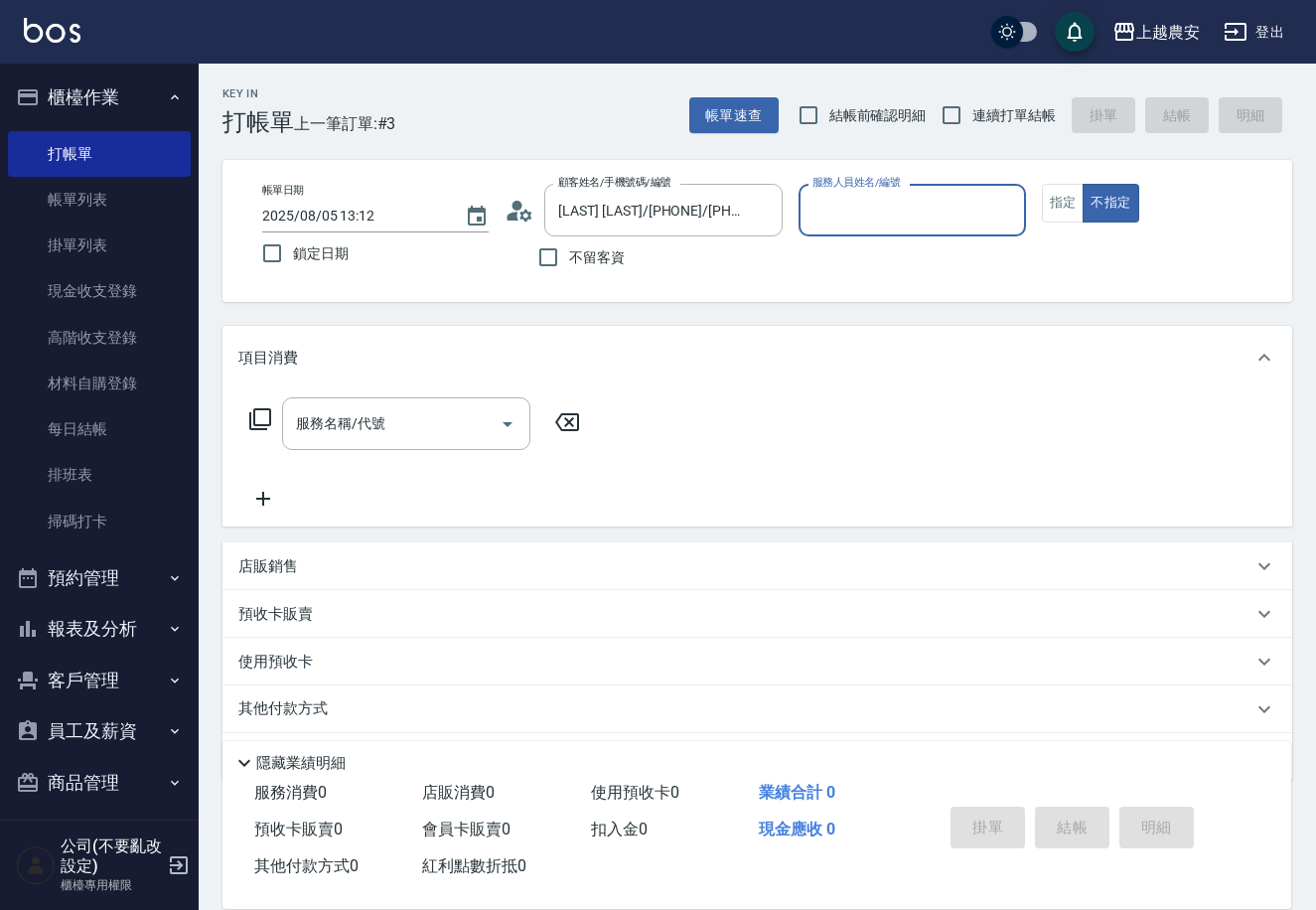type on "Ksa-K" 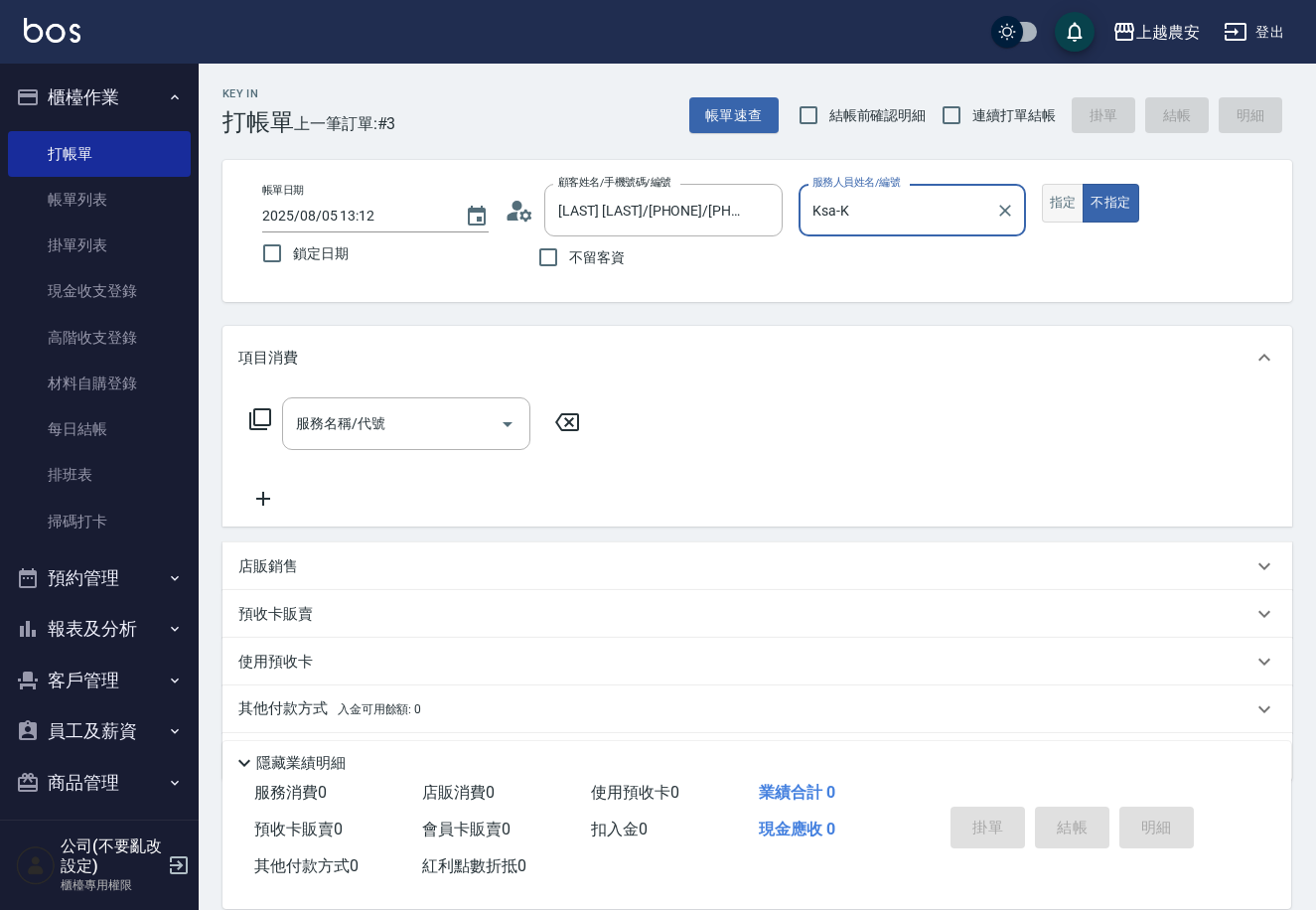 click on "指定" at bounding box center (1063, 203) 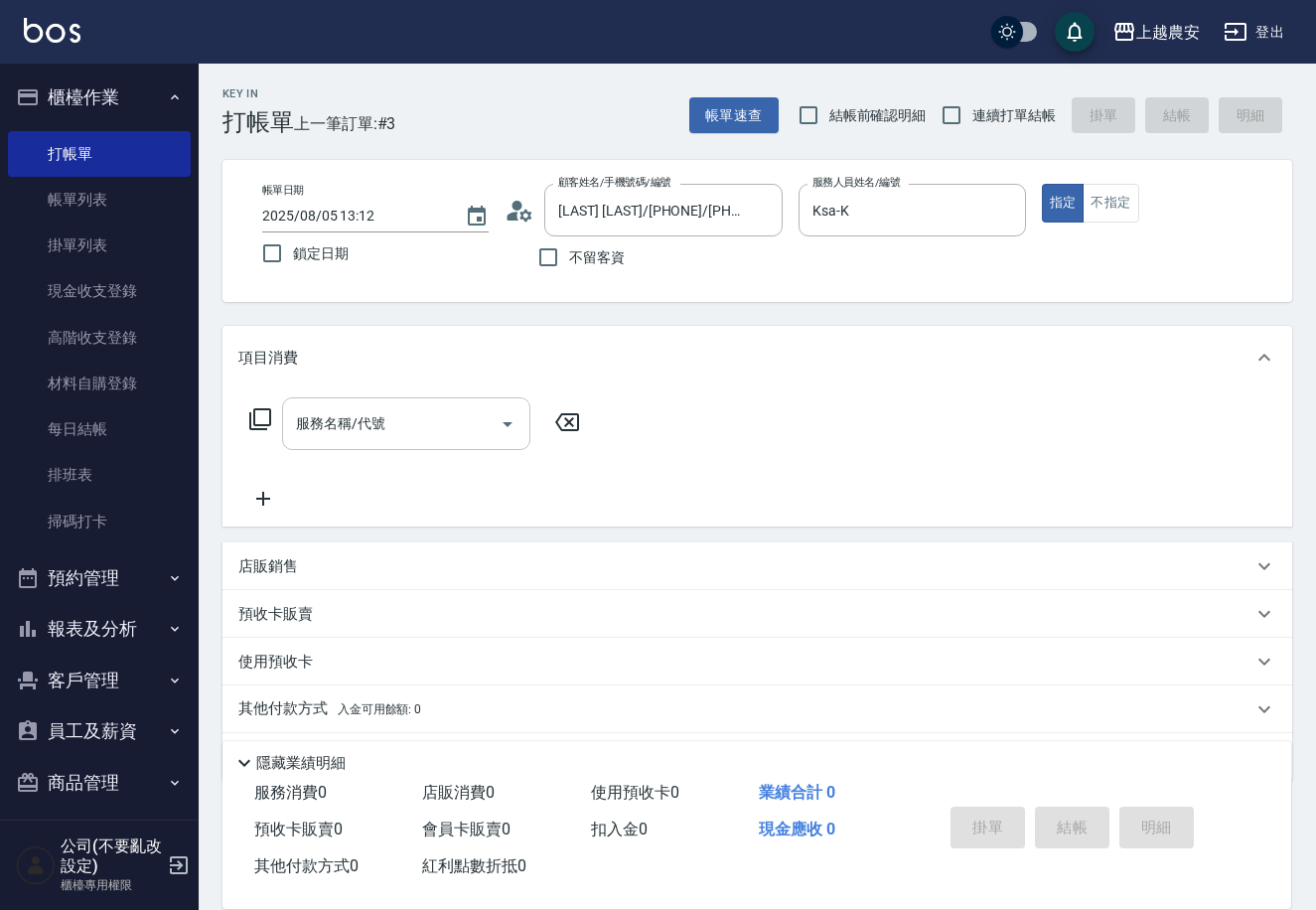 click on "服務名稱/代號" at bounding box center (406, 423) 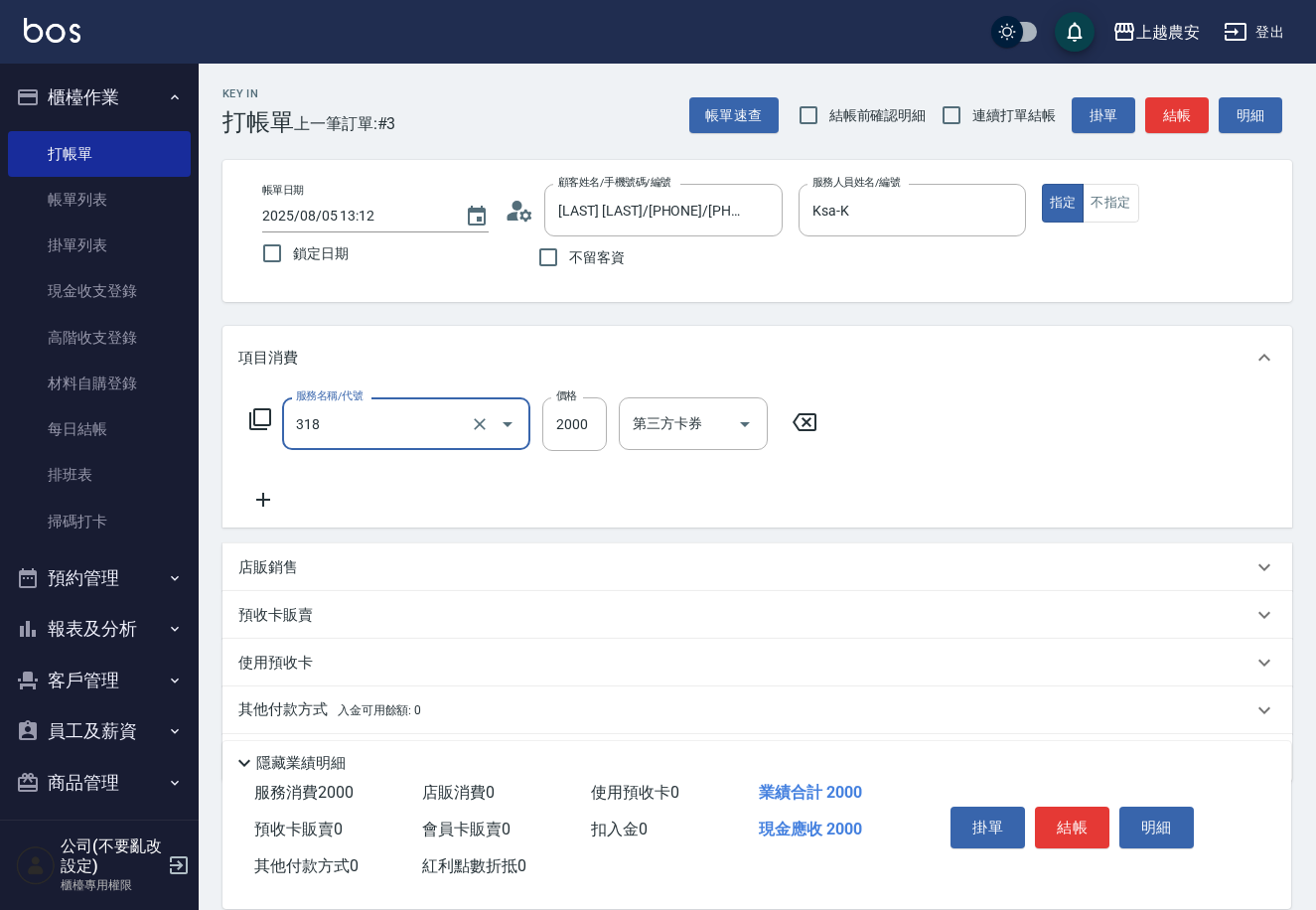 type on "燙髮1500↑(自購)(318)" 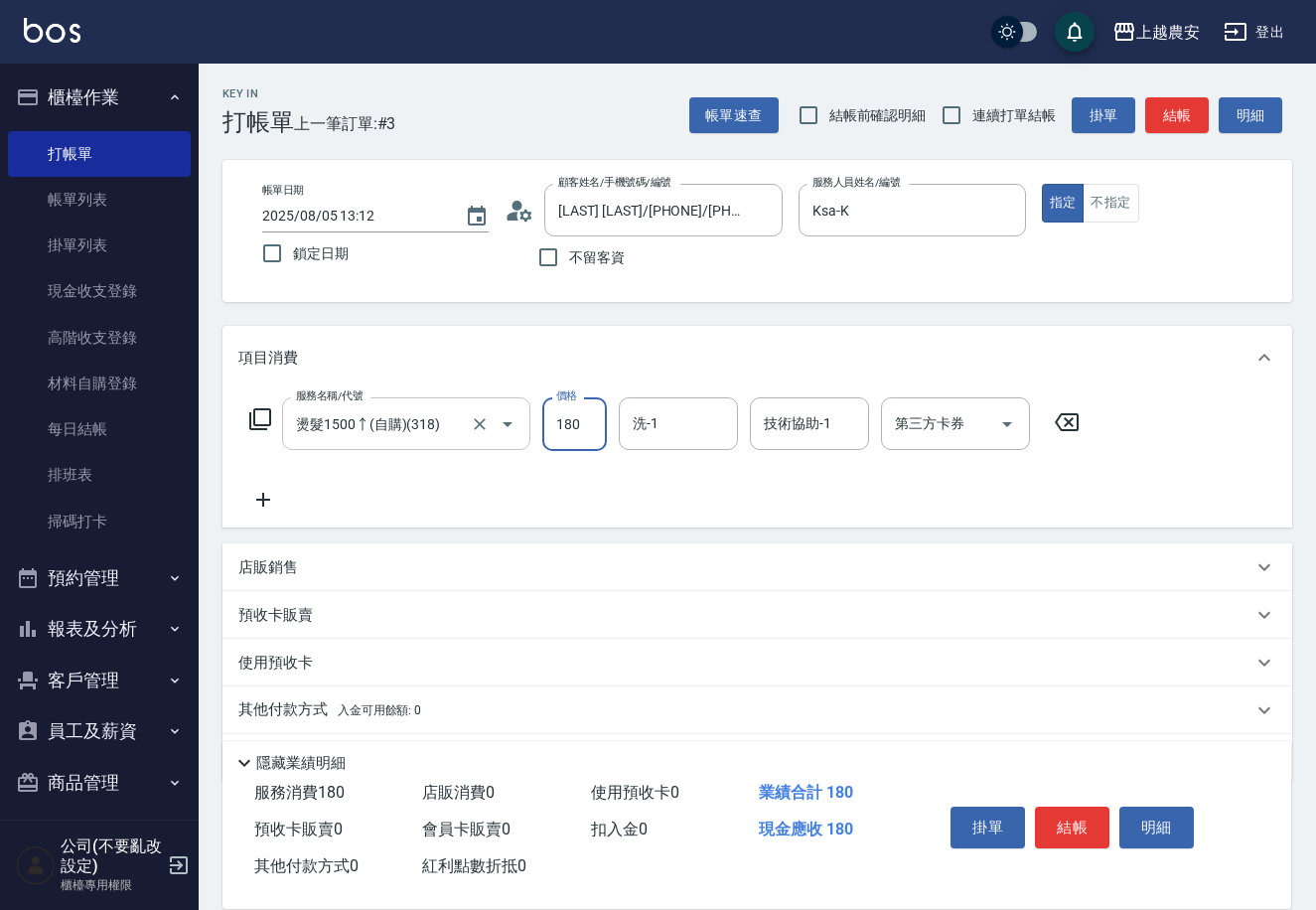 type on "1800" 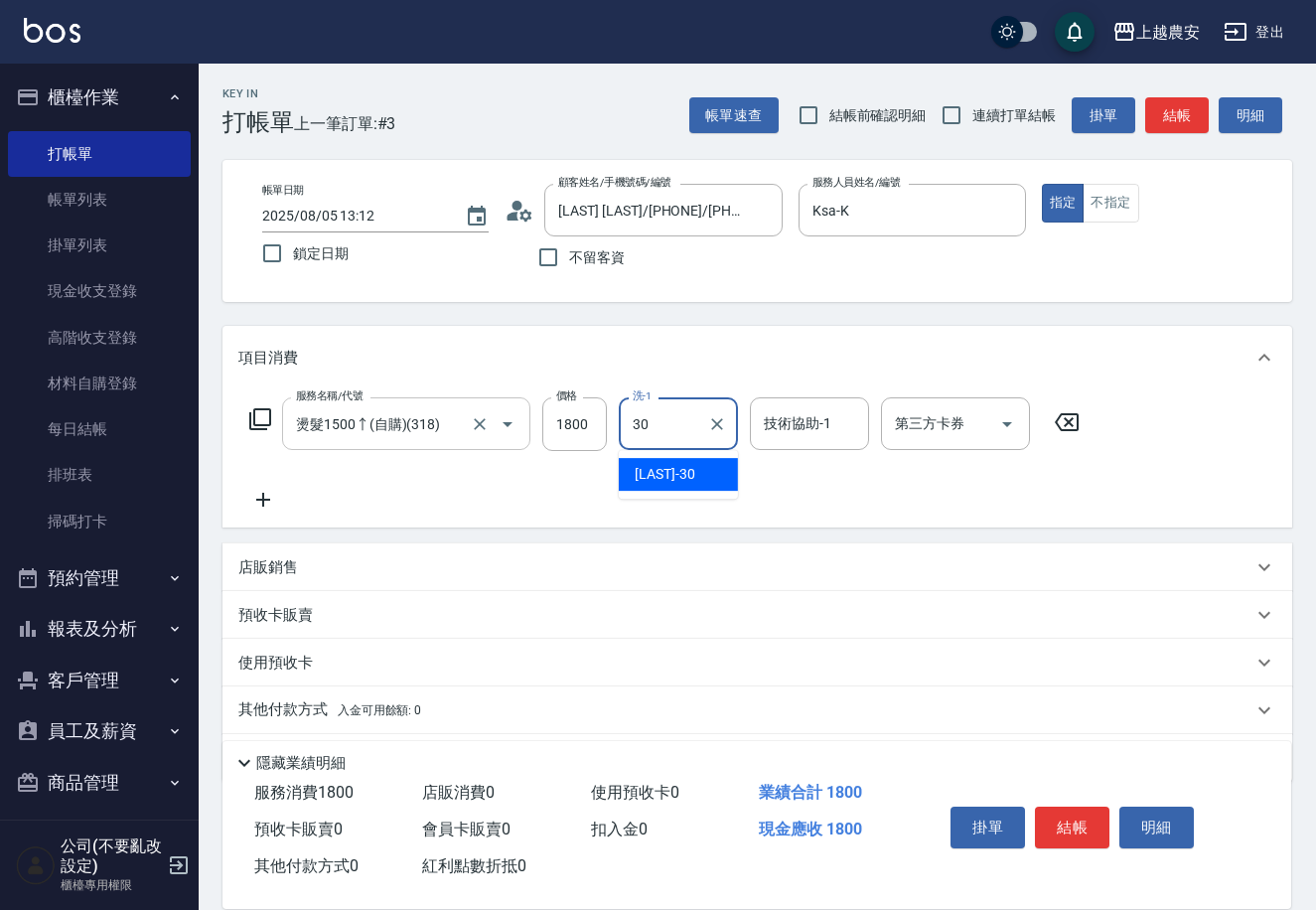 type on "珮珮-30" 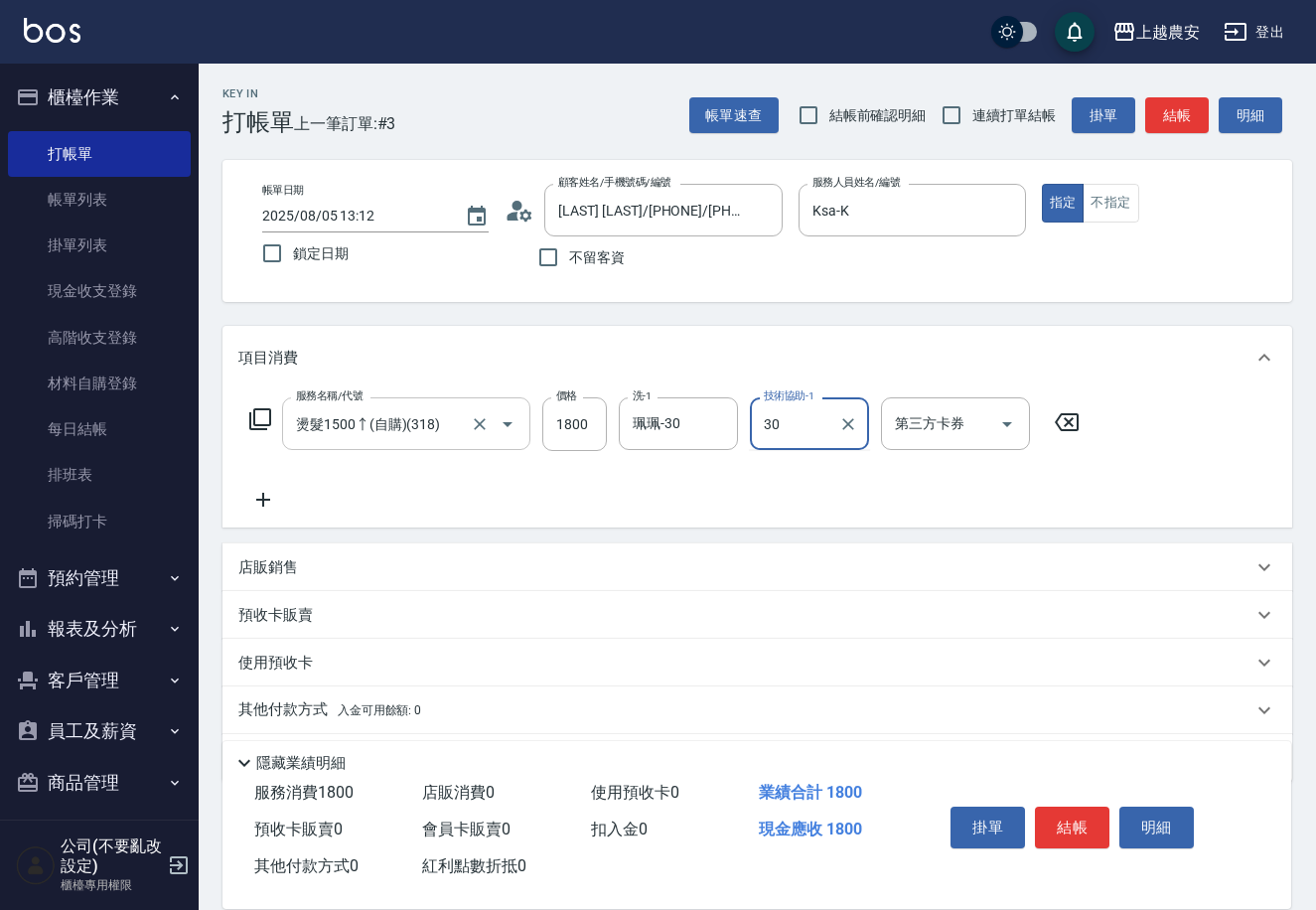 type on "珮珮-30" 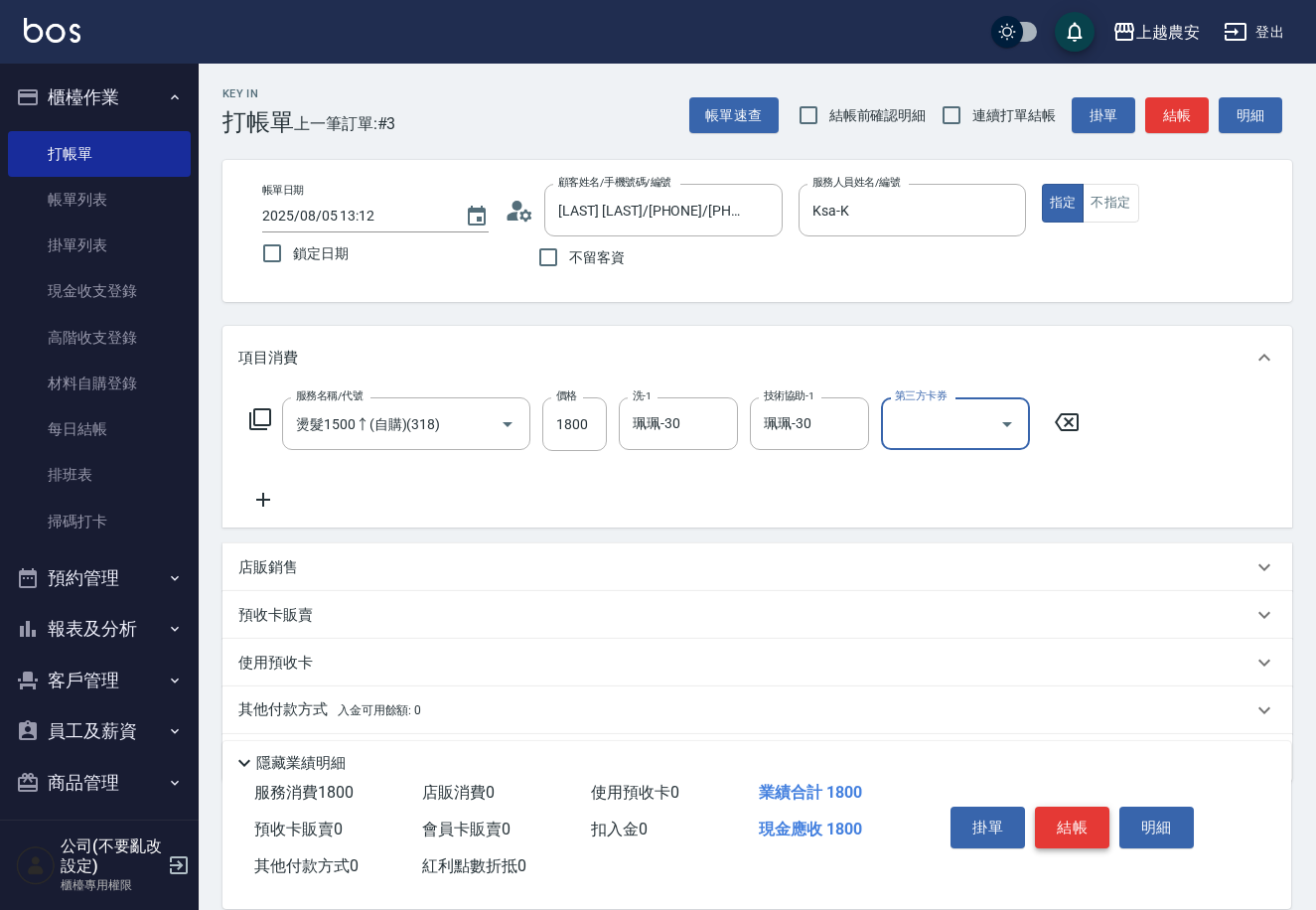 click on "結帳" at bounding box center [1072, 828] 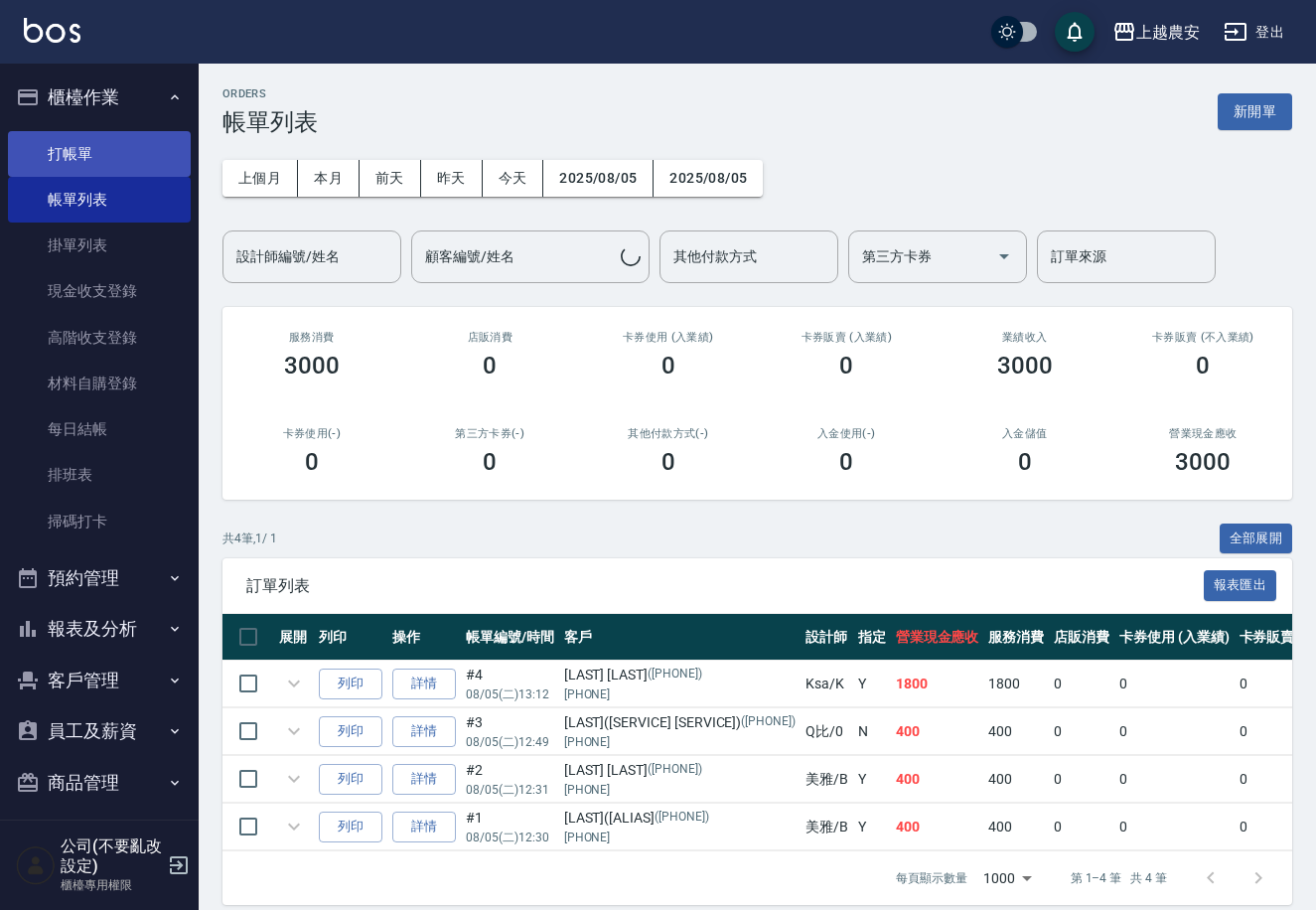 click on "打帳單" at bounding box center [99, 154] 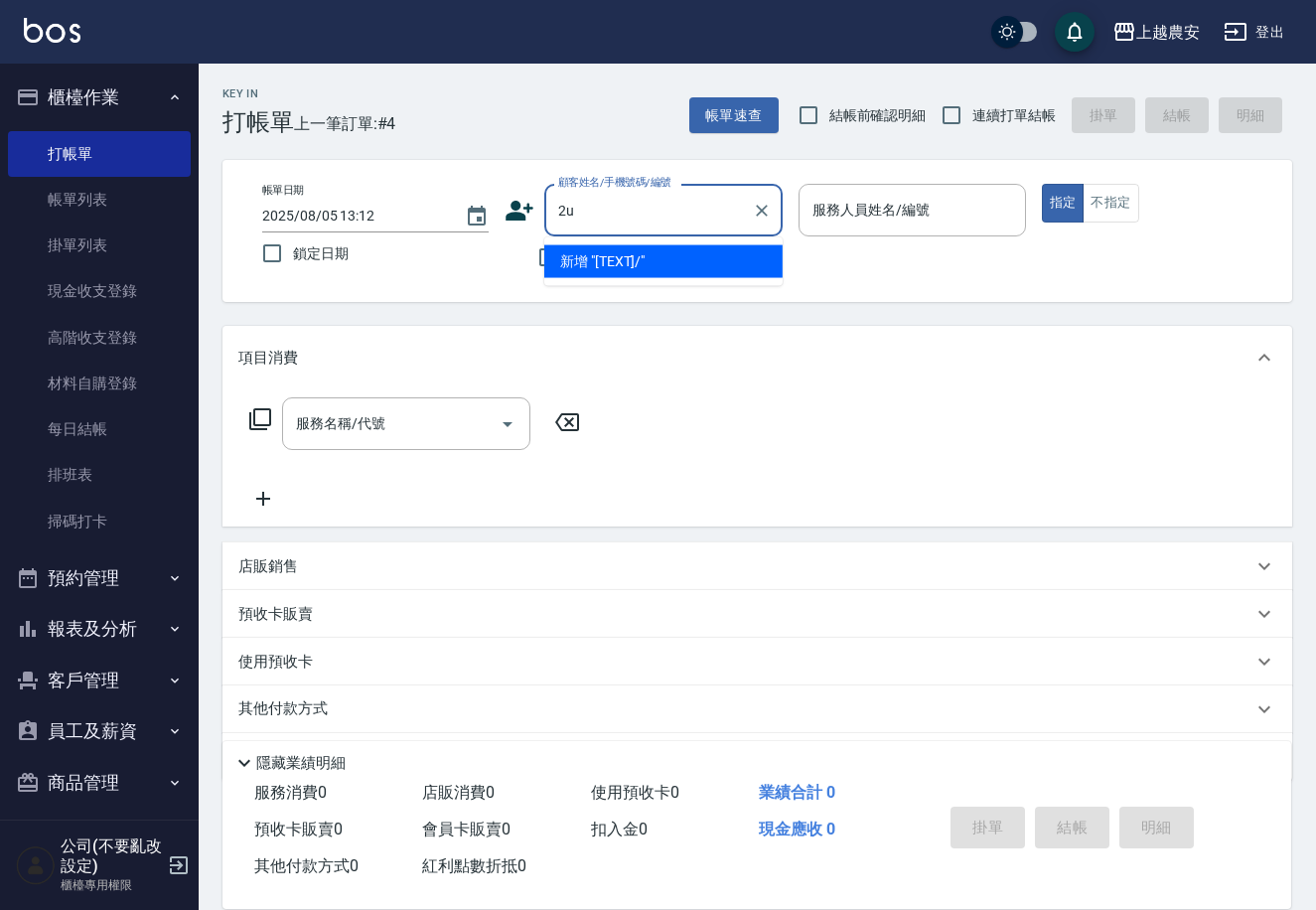 type on "2" 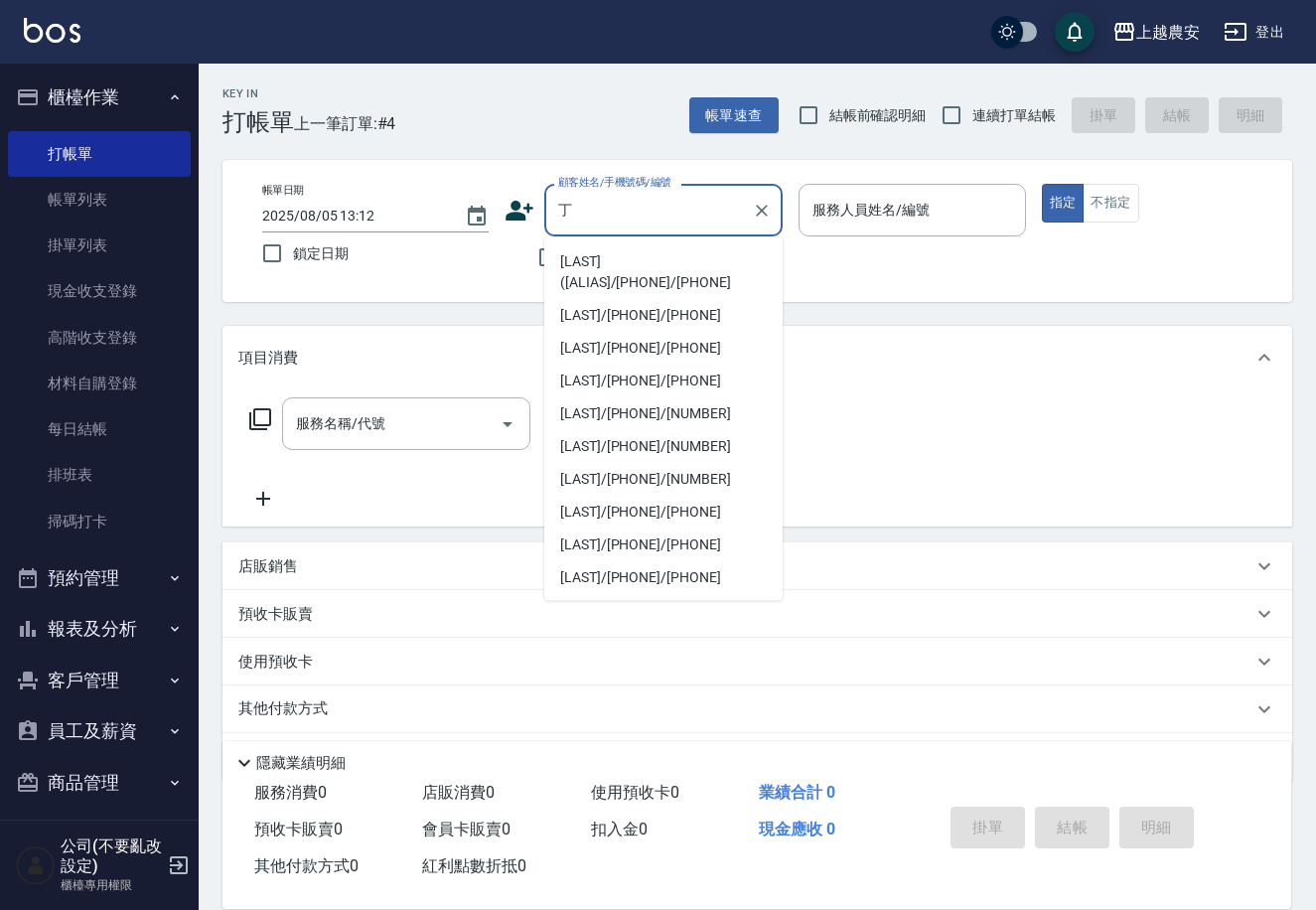 click on "[NAME]([NAME])/[PHONE]/[PHONE]" at bounding box center (663, 272) 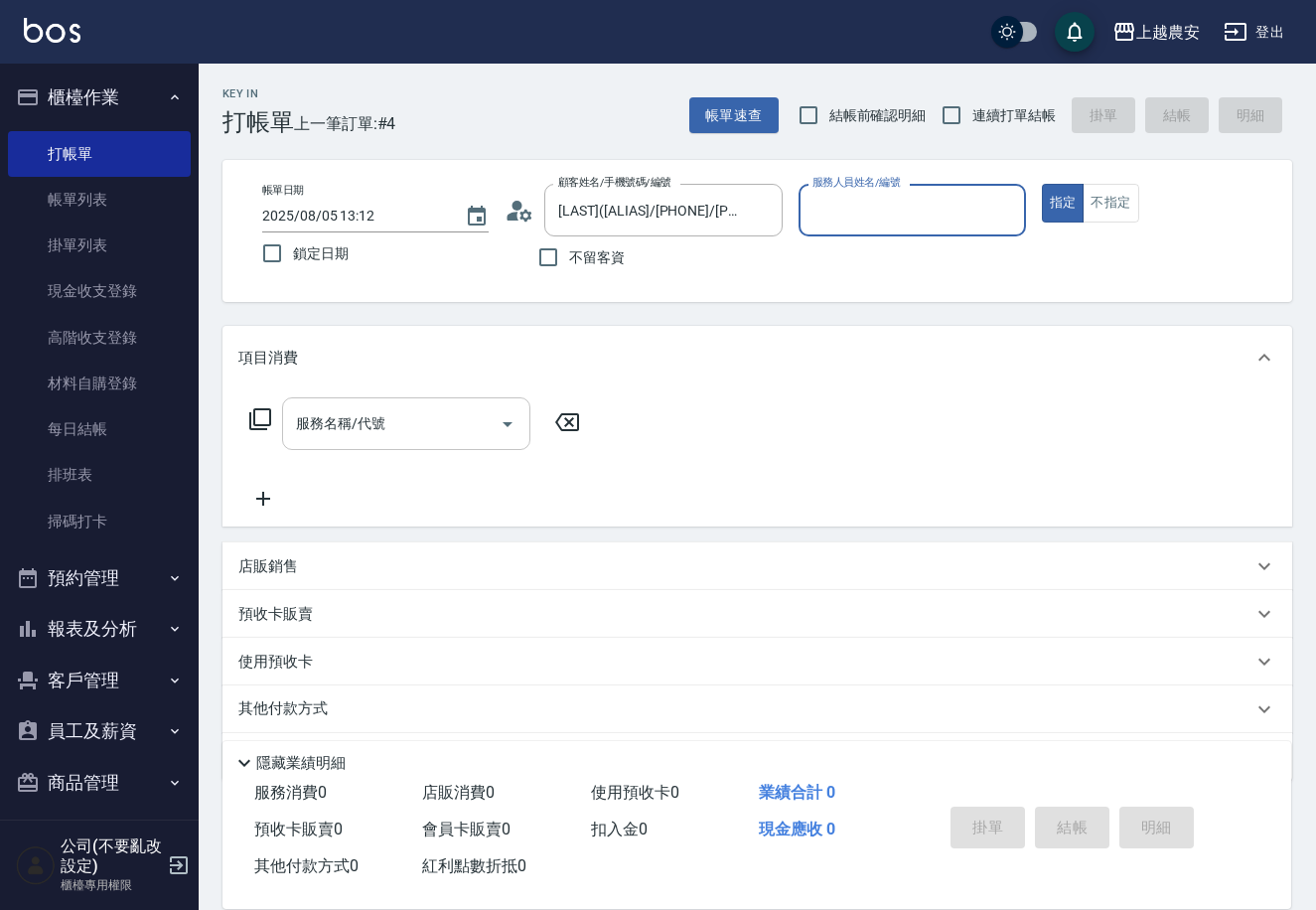 type on "美雅-B" 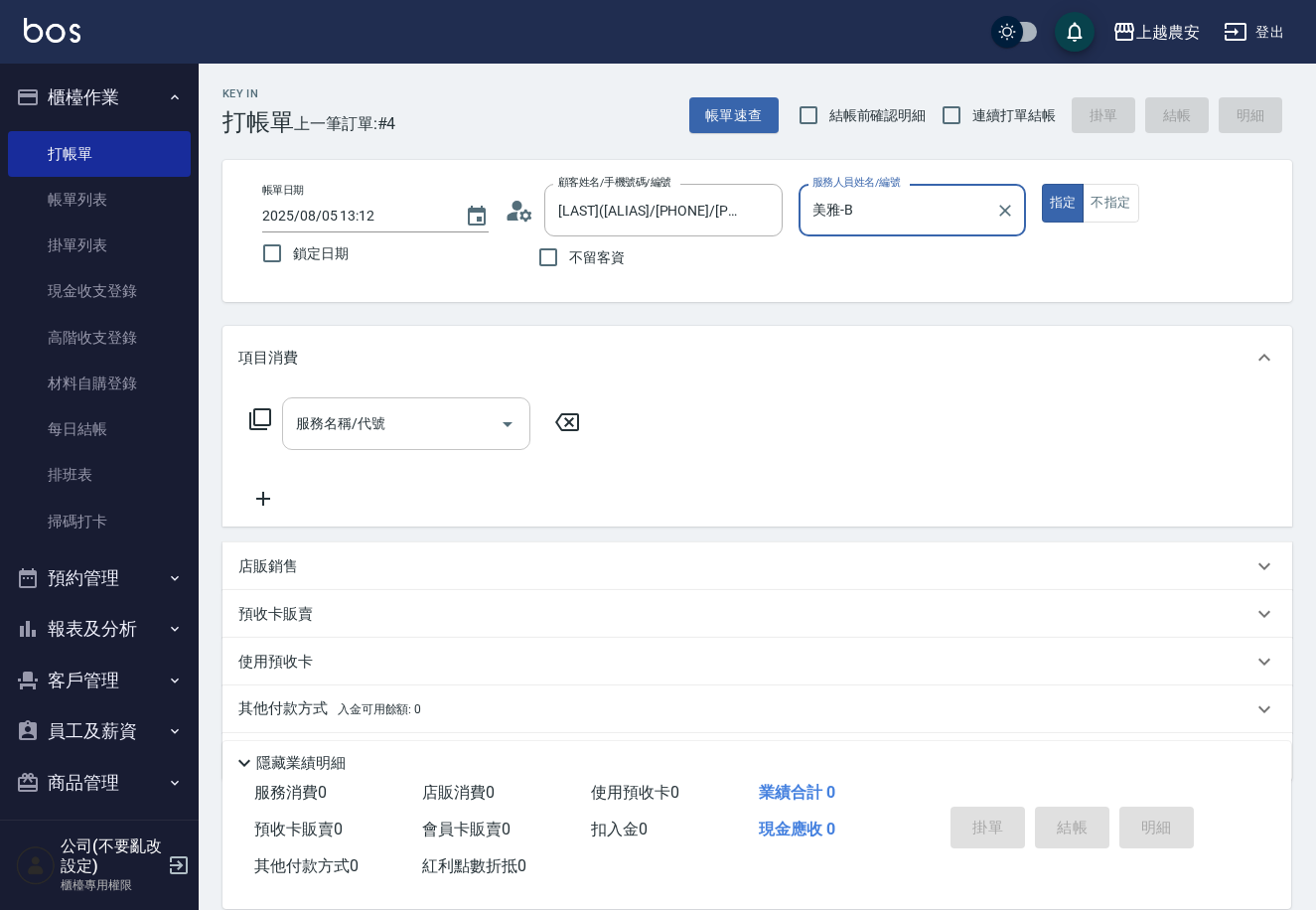 click on "服務名稱/代號 服務名稱/代號" at bounding box center (406, 423) 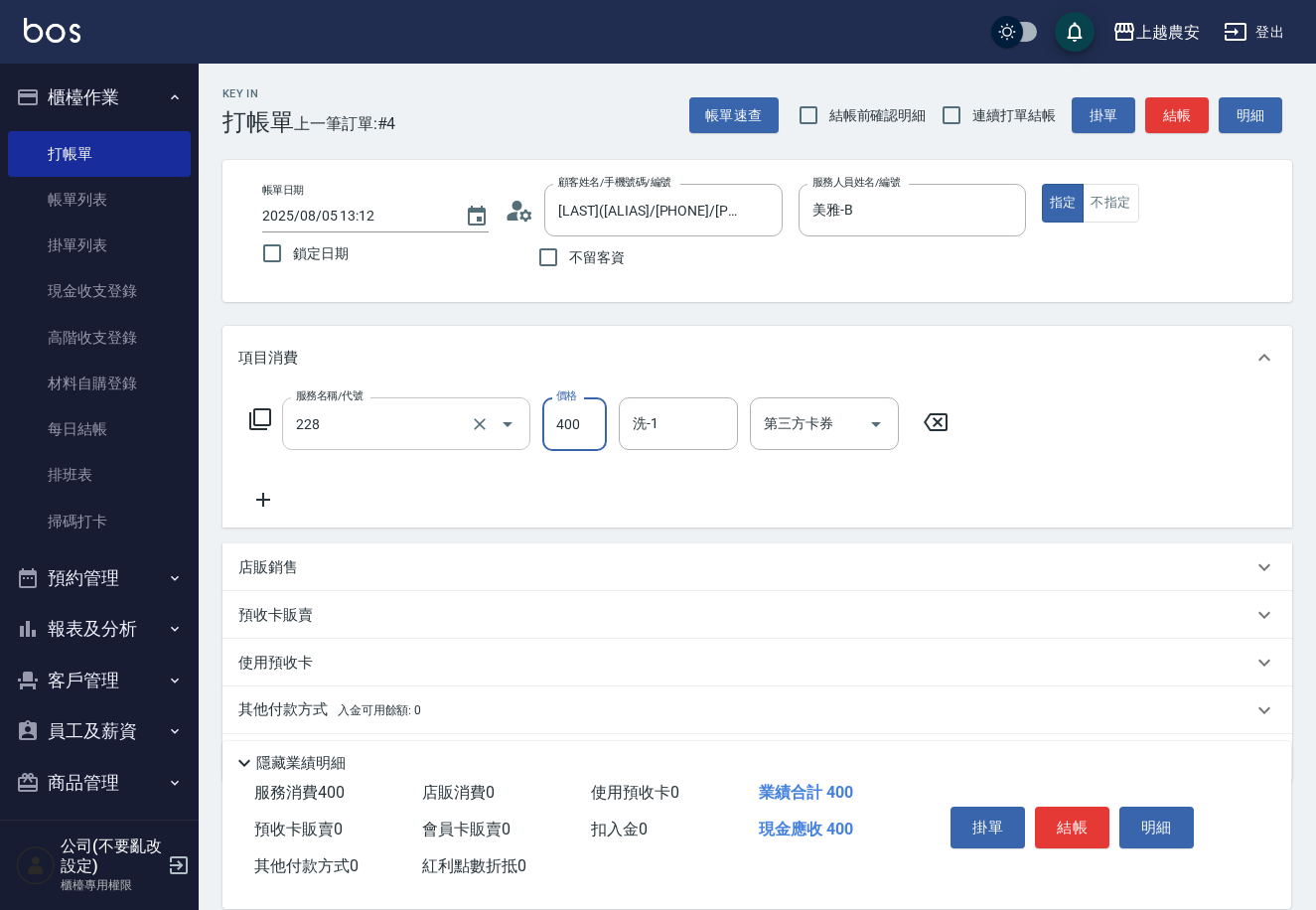 type on "洗髮(228)" 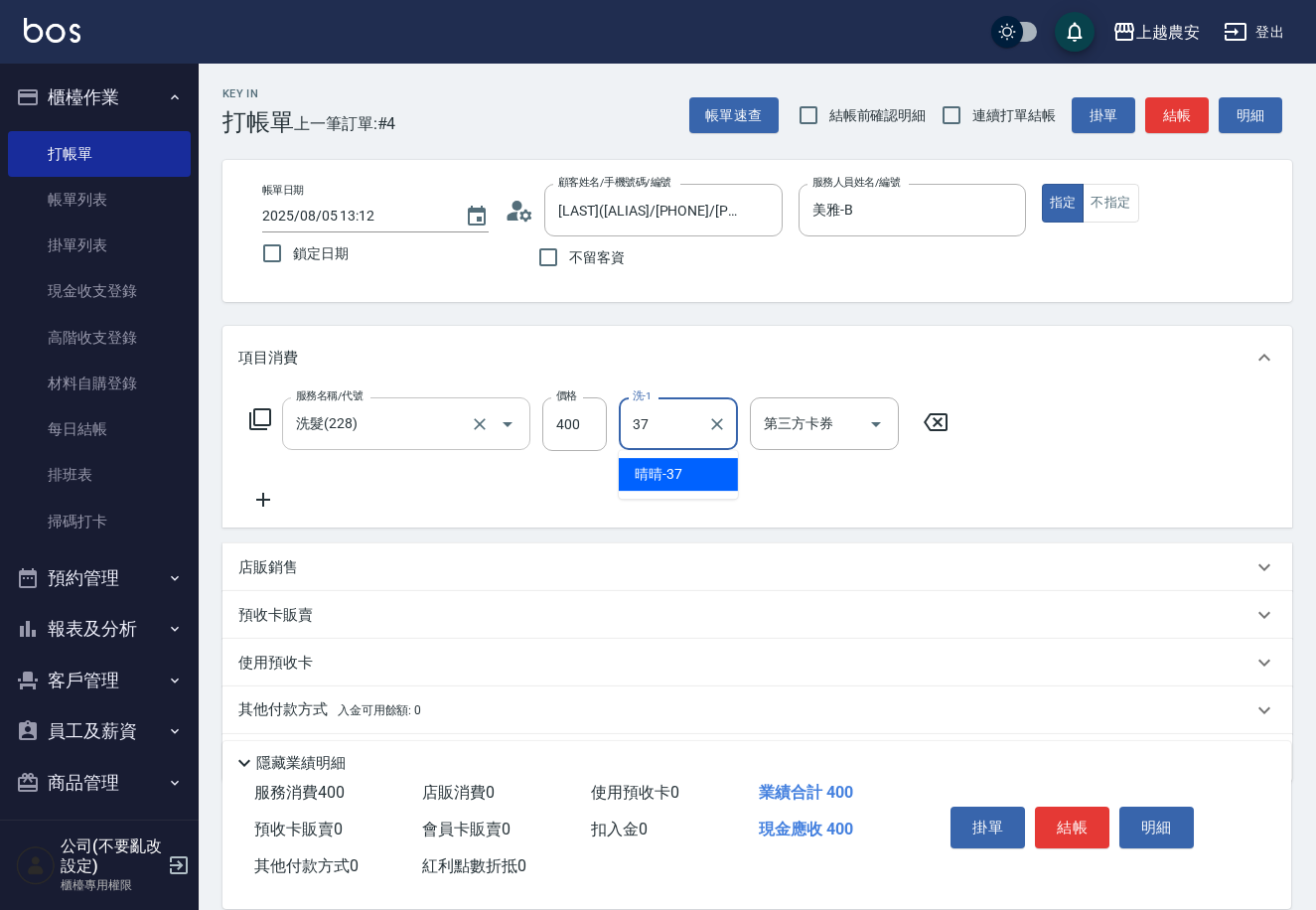 type on "晴晴-37" 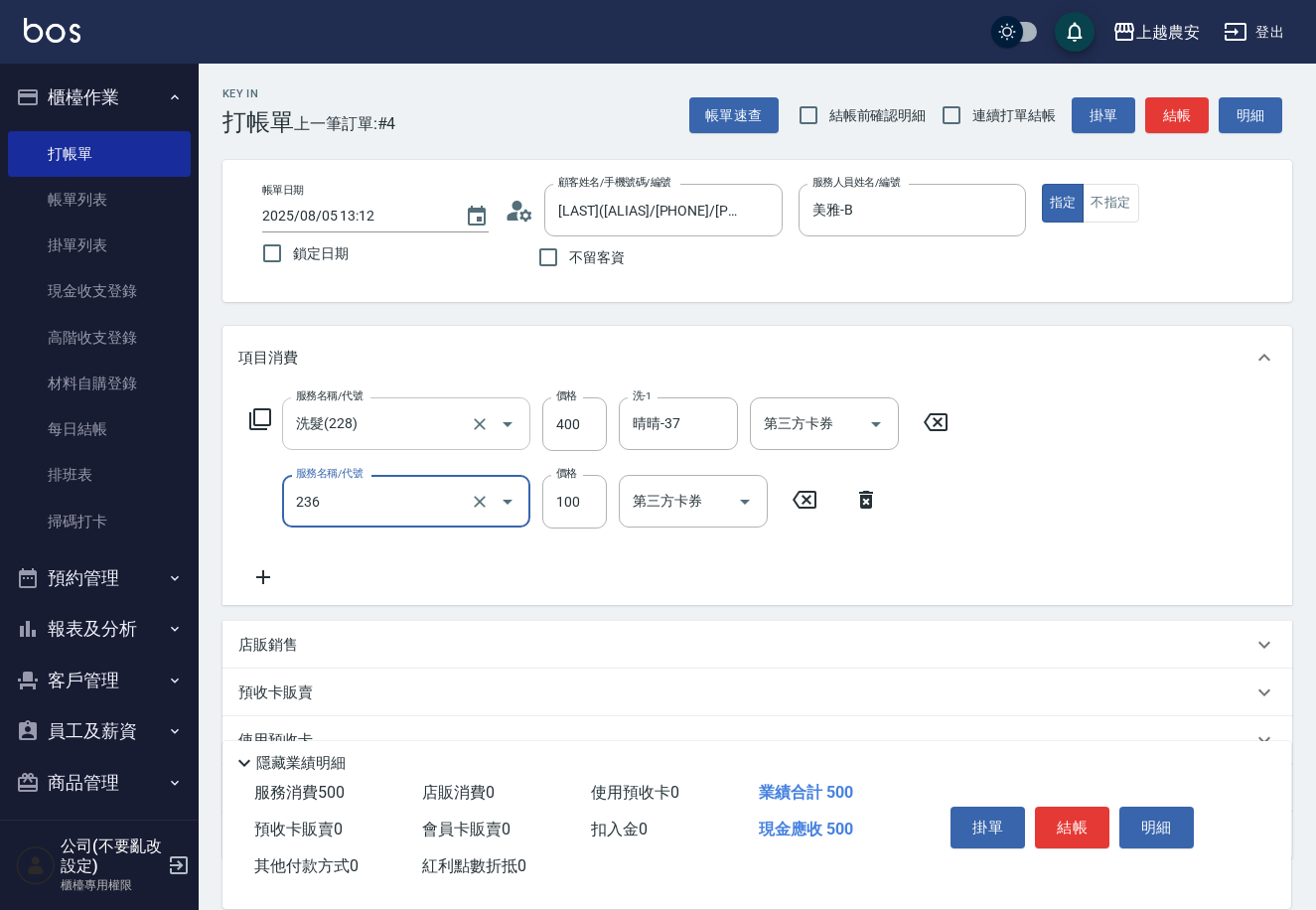 type on "手棒(236)" 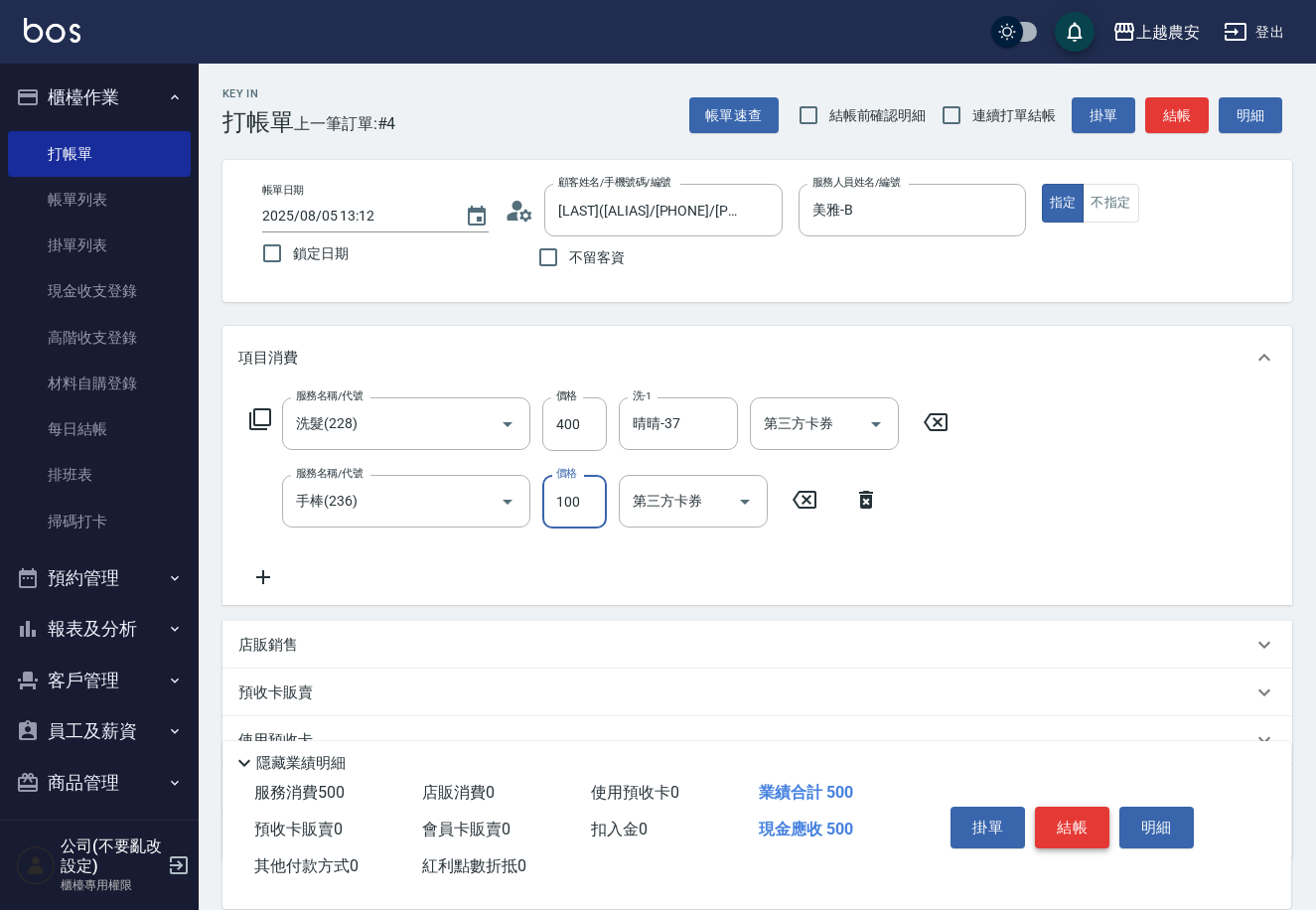 click on "結帳" at bounding box center [1072, 828] 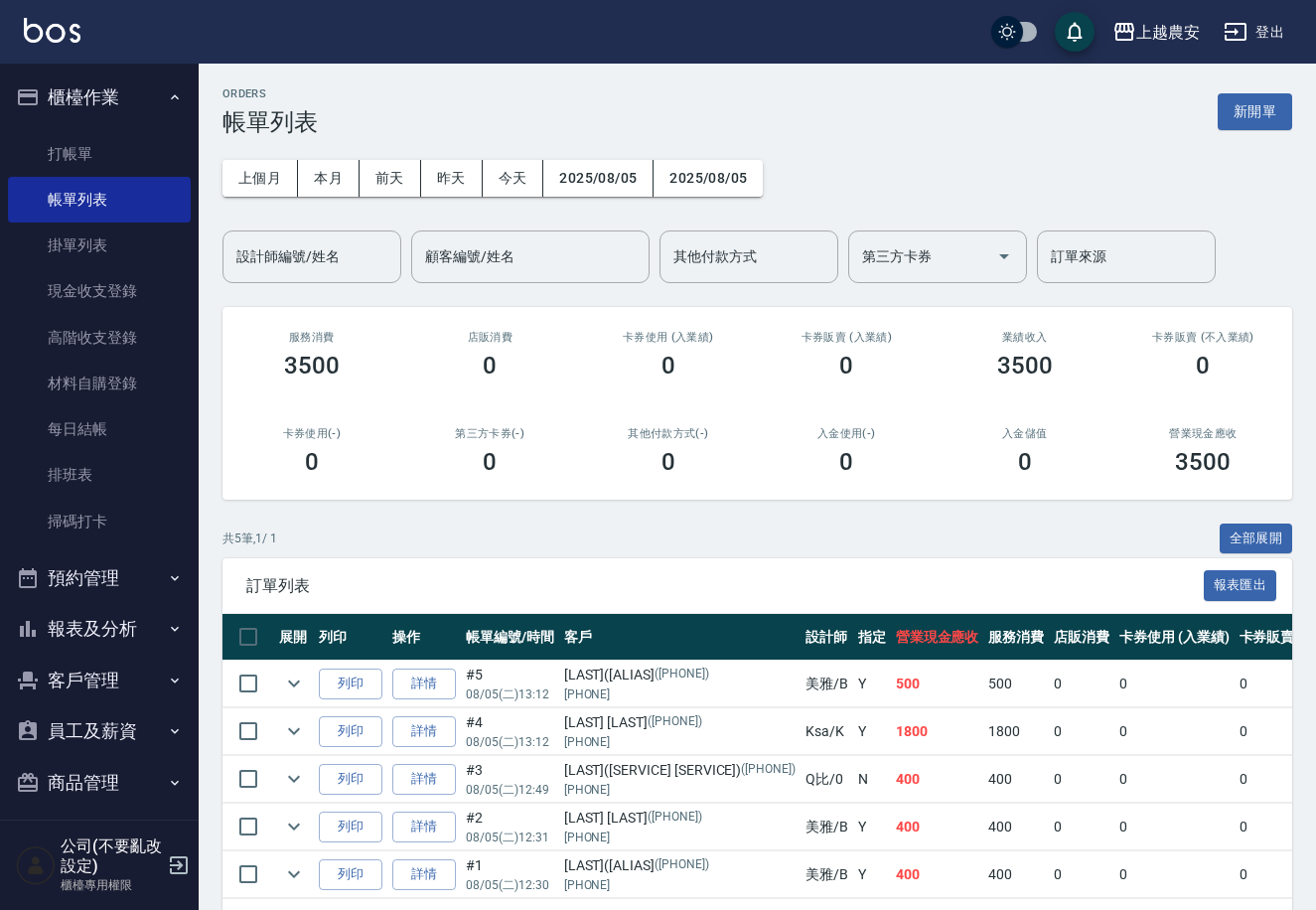 scroll, scrollTop: 84, scrollLeft: 0, axis: vertical 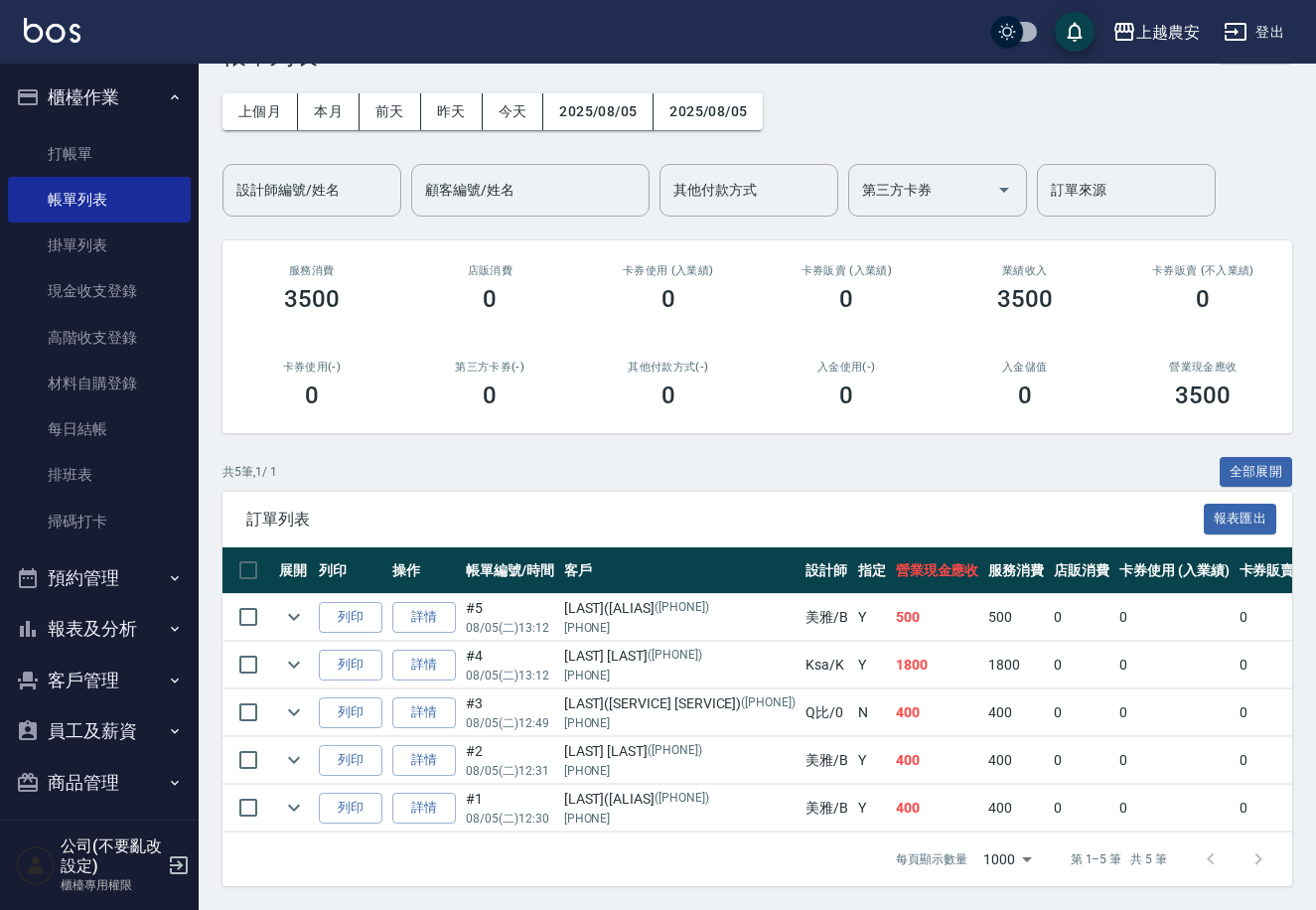 click on "報表及分析" at bounding box center [99, 629] 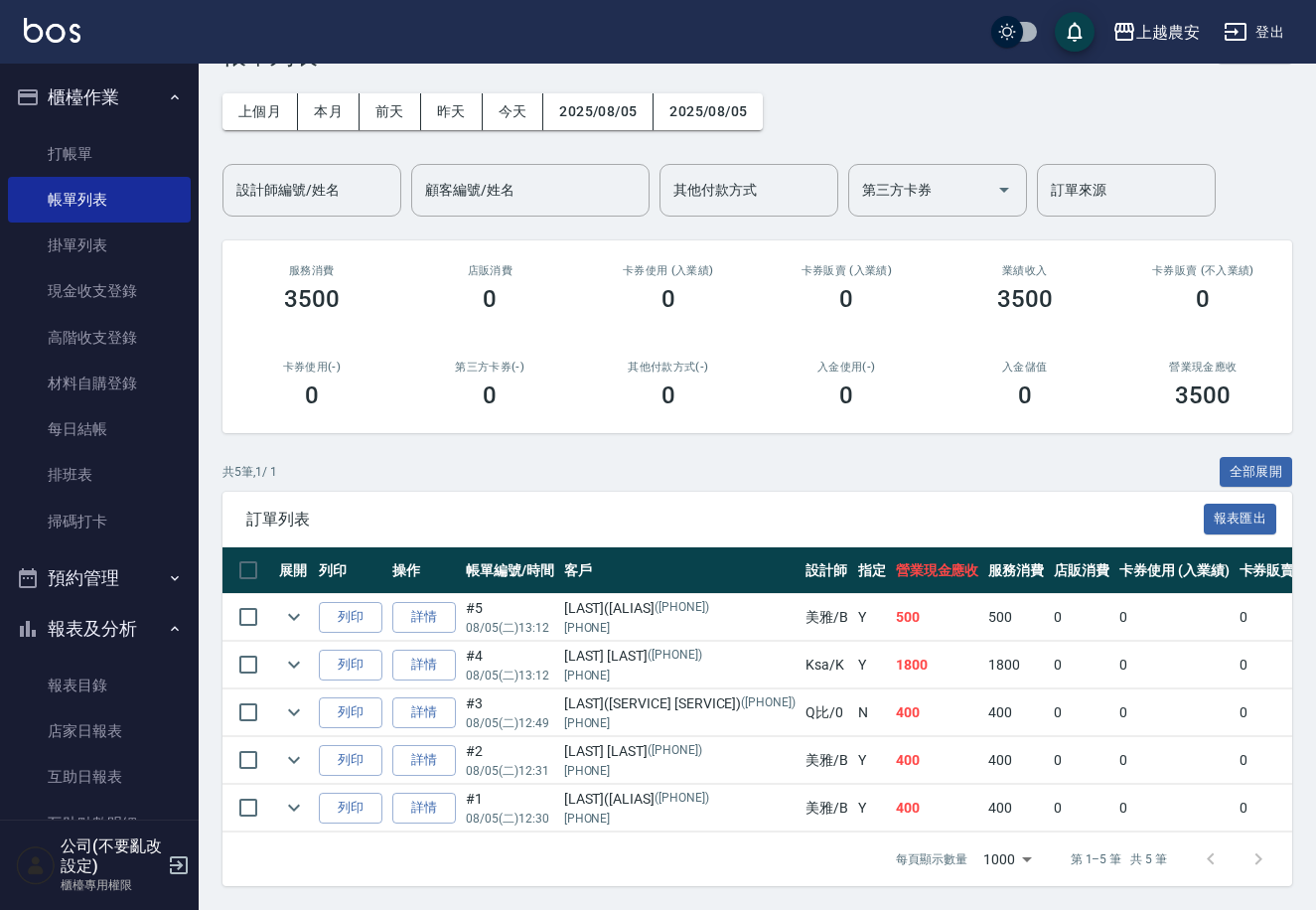 scroll, scrollTop: 113, scrollLeft: 0, axis: vertical 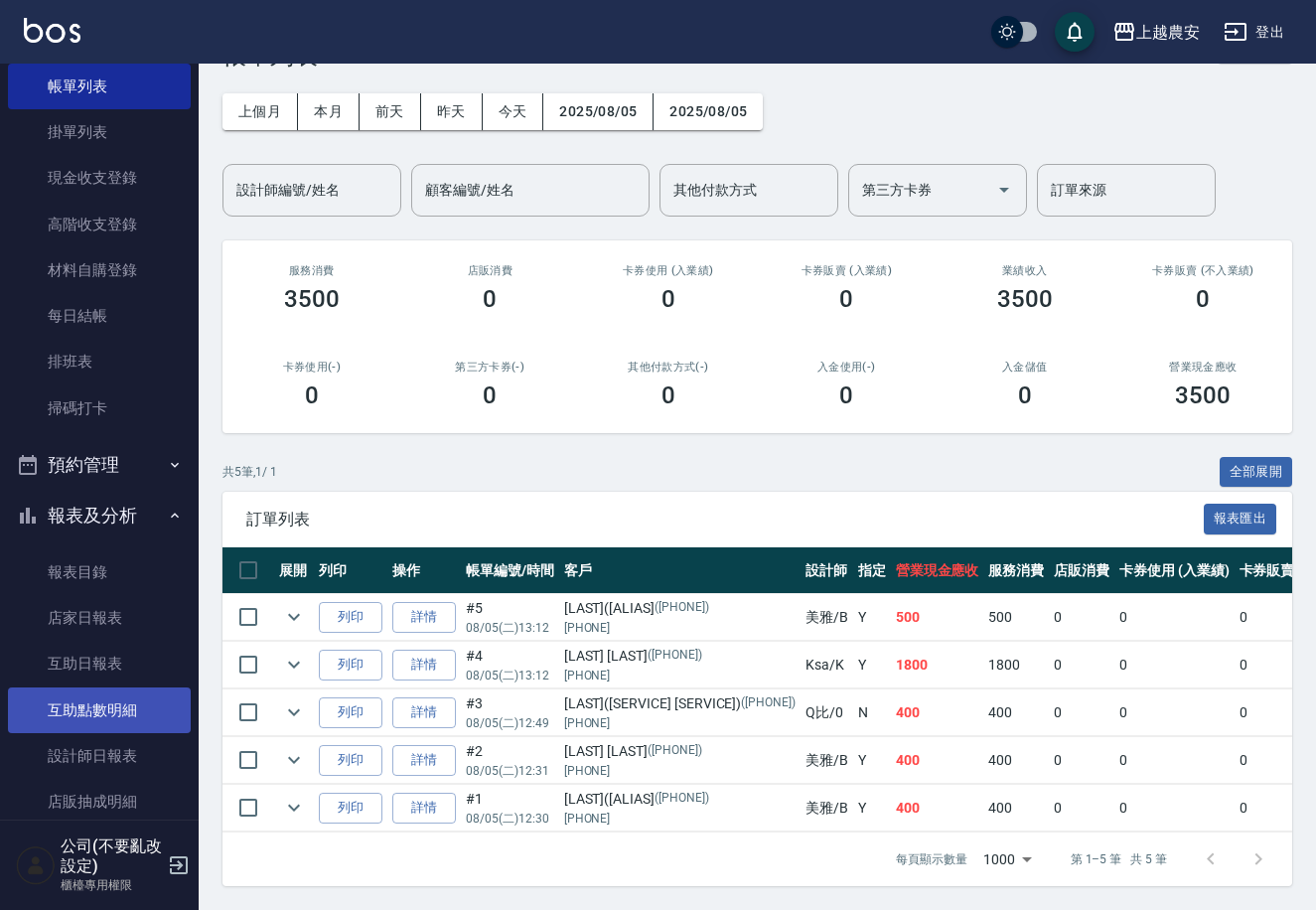 drag, startPoint x: 169, startPoint y: 664, endPoint x: 111, endPoint y: 691, distance: 63.97656 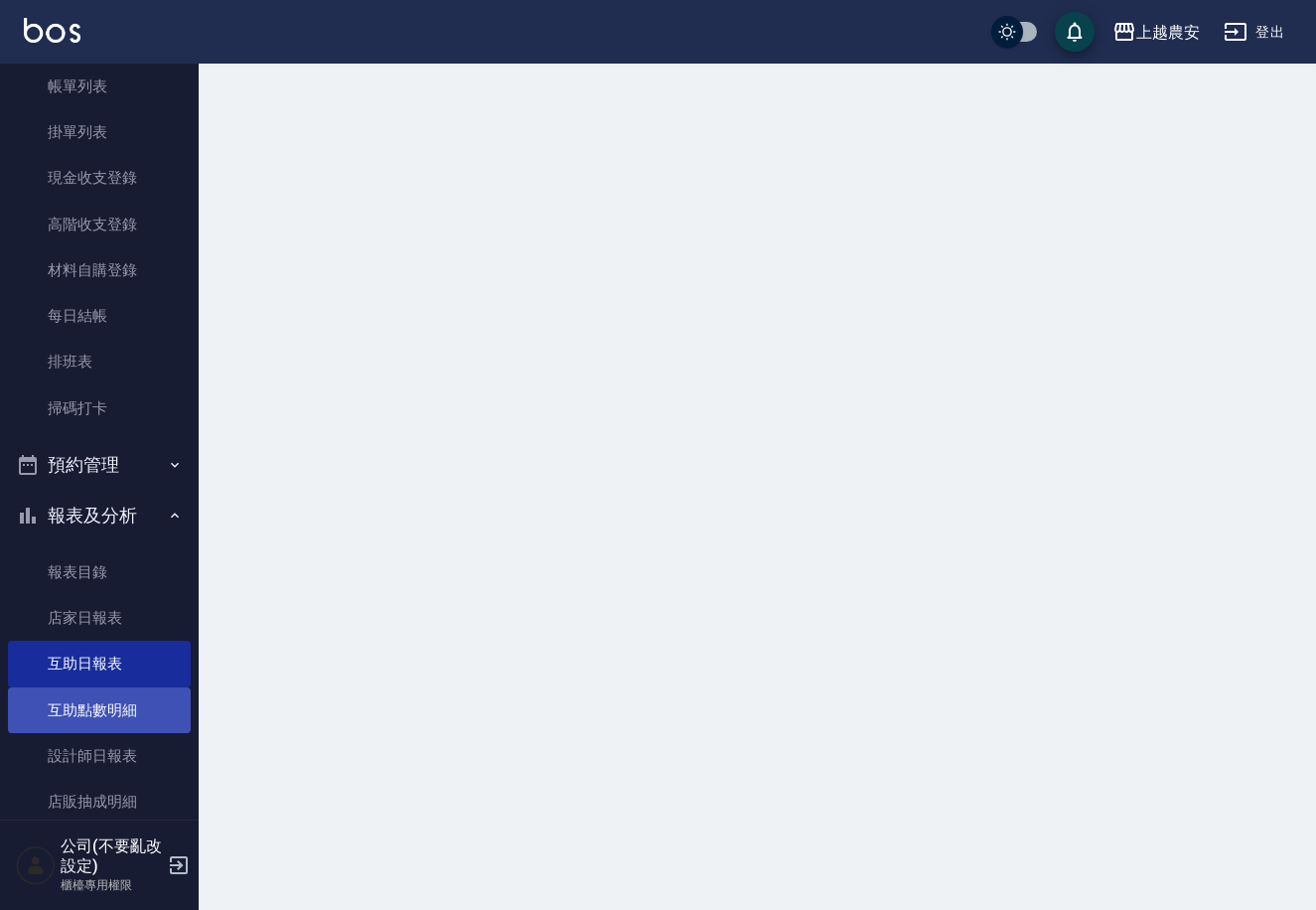 scroll, scrollTop: 0, scrollLeft: 0, axis: both 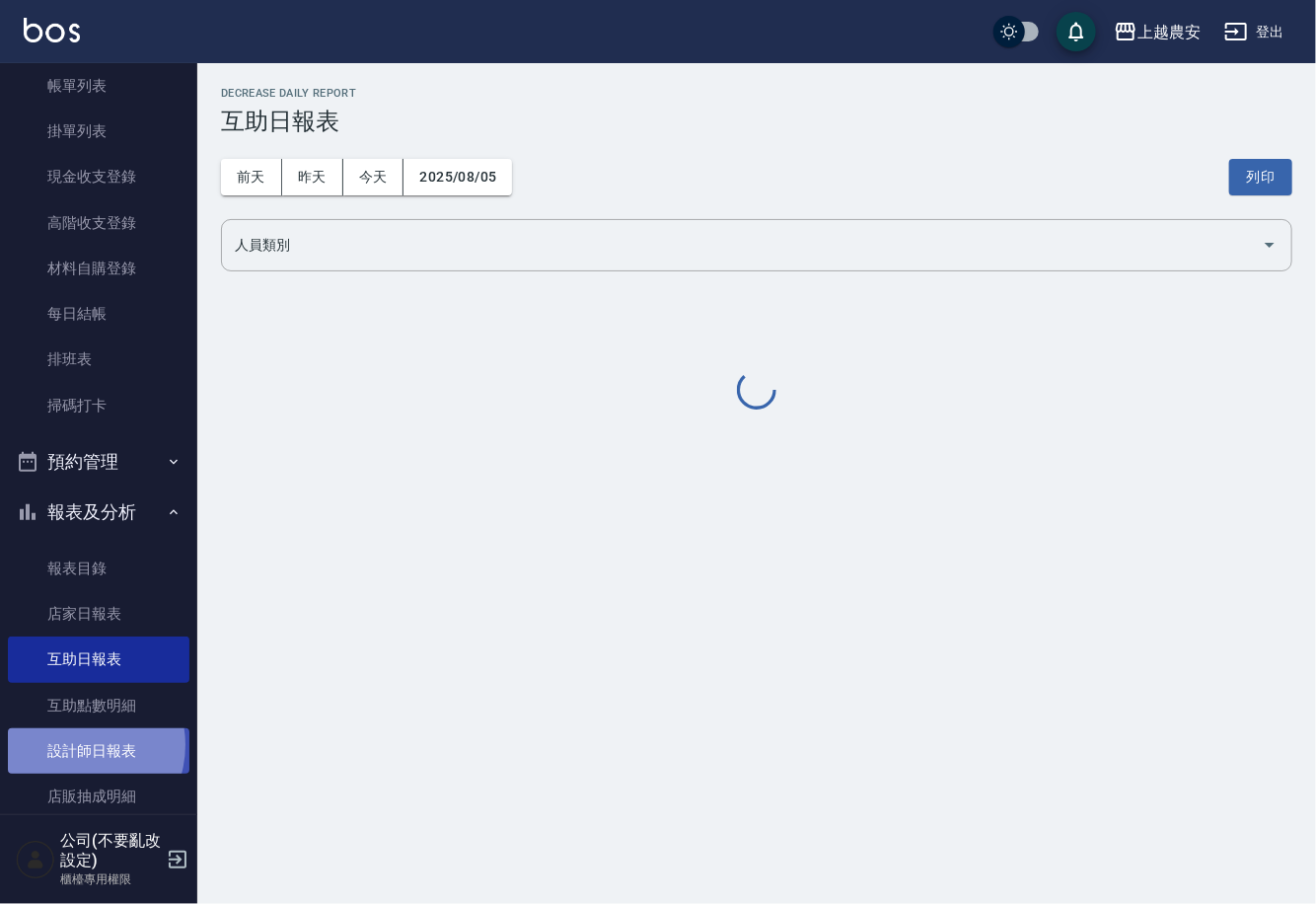 click on "設計師日報表" at bounding box center [99, 751] 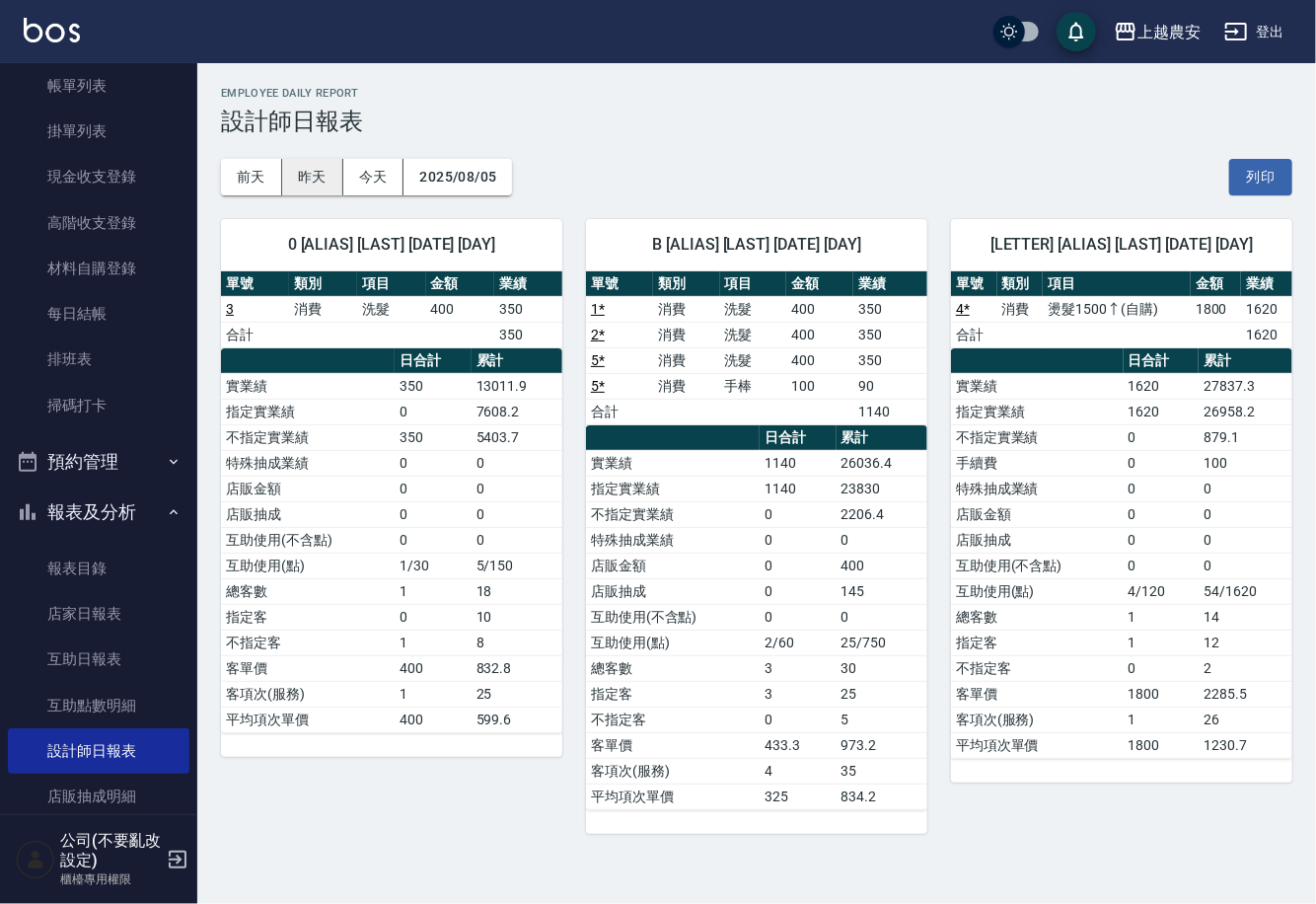 click on "昨天" at bounding box center [313, 177] 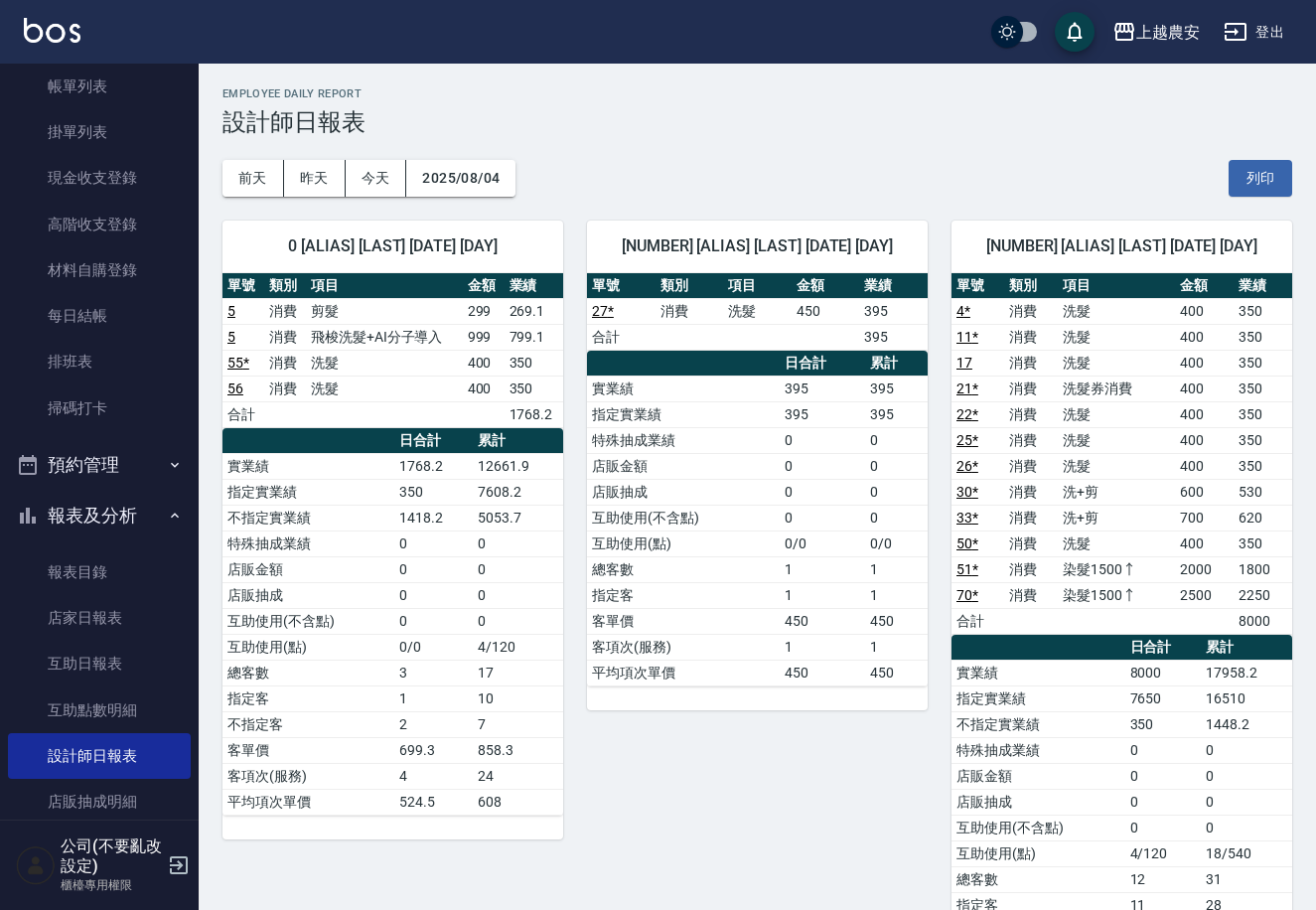scroll, scrollTop: 571, scrollLeft: 0, axis: vertical 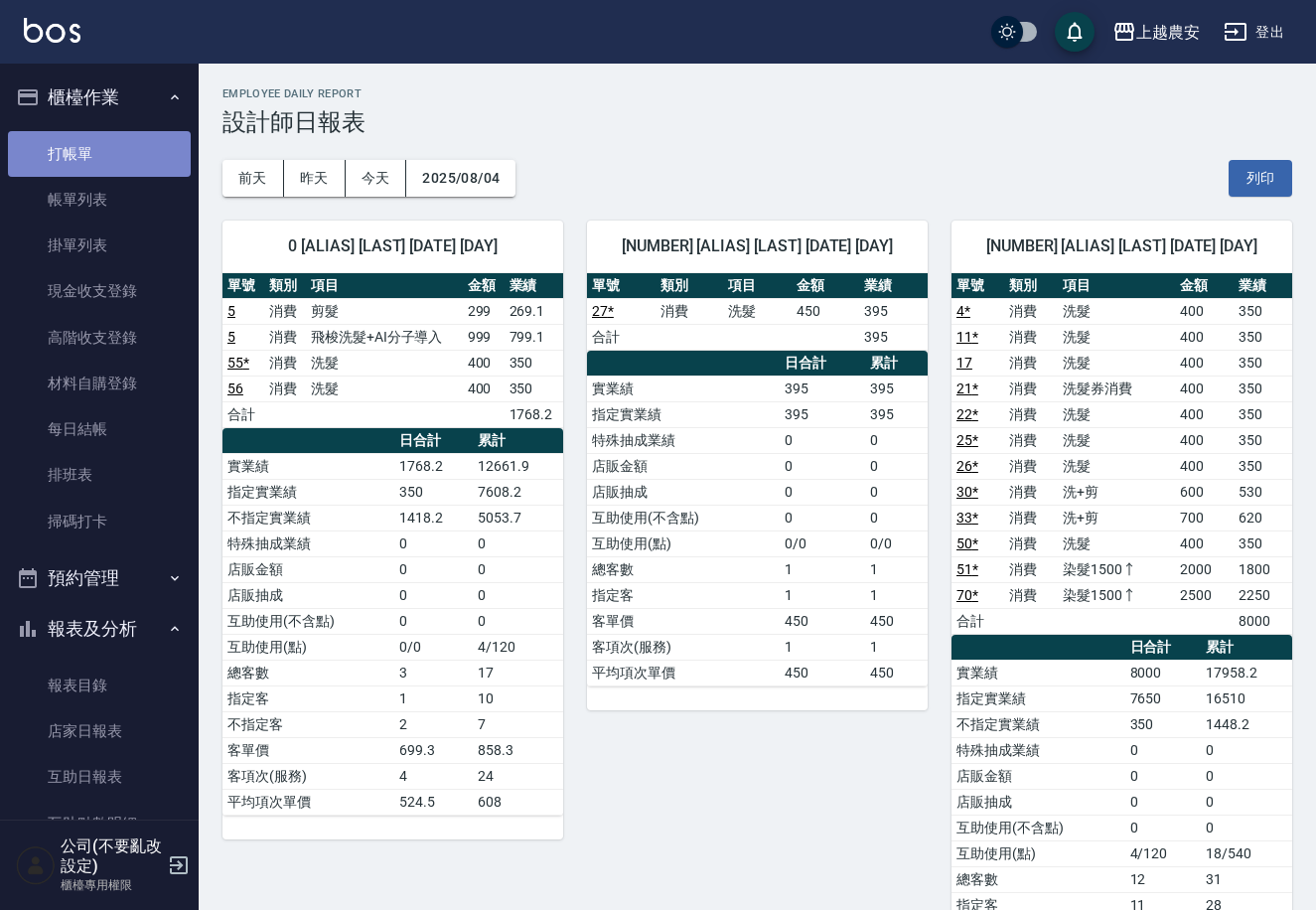 click on "打帳單" at bounding box center (99, 154) 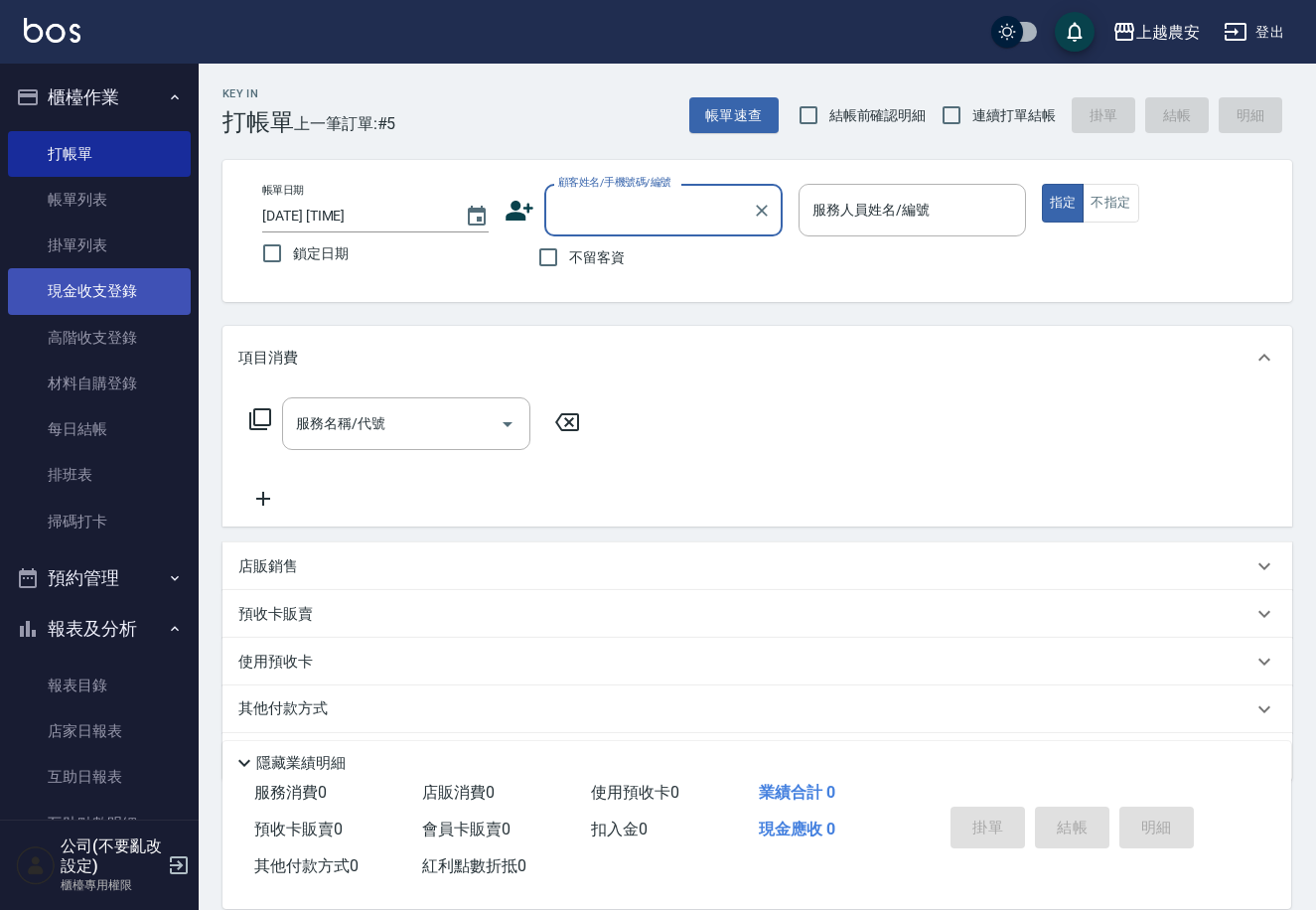 click on "現金收支登錄" at bounding box center [99, 291] 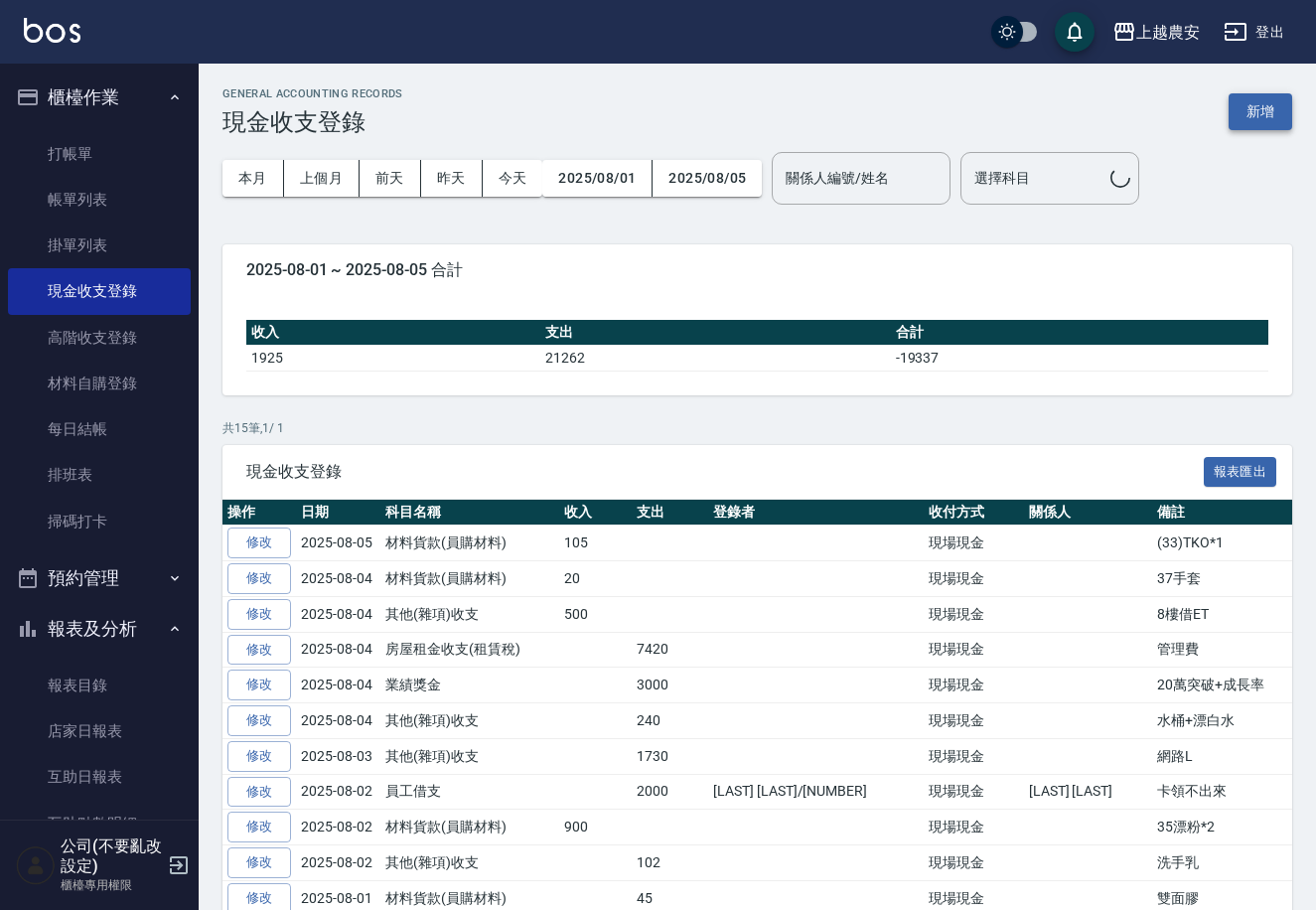 click on "新增" at bounding box center (1260, 111) 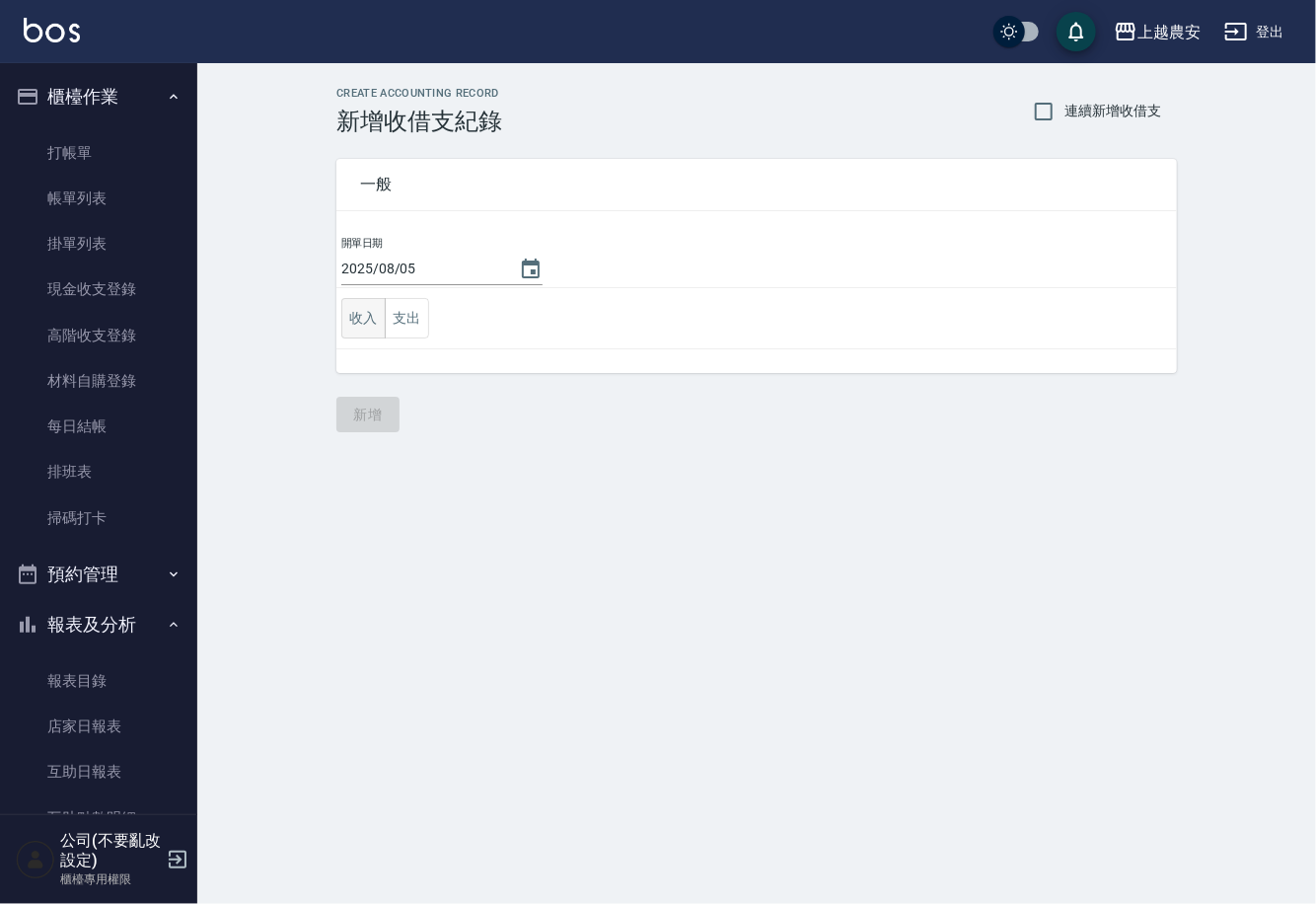 click on "收入" at bounding box center [363, 318] 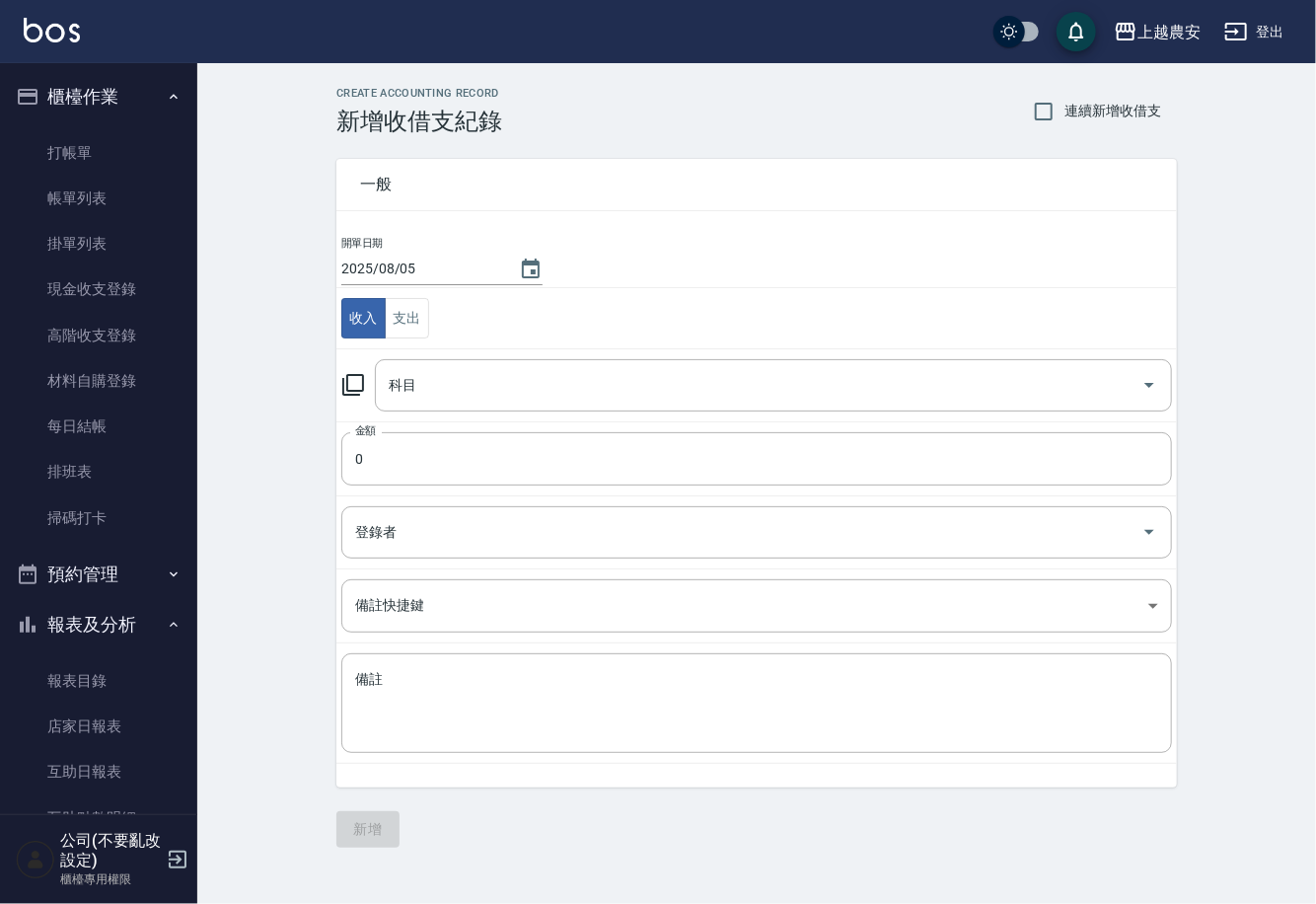 click on "科目 科目" at bounding box center [757, 385] 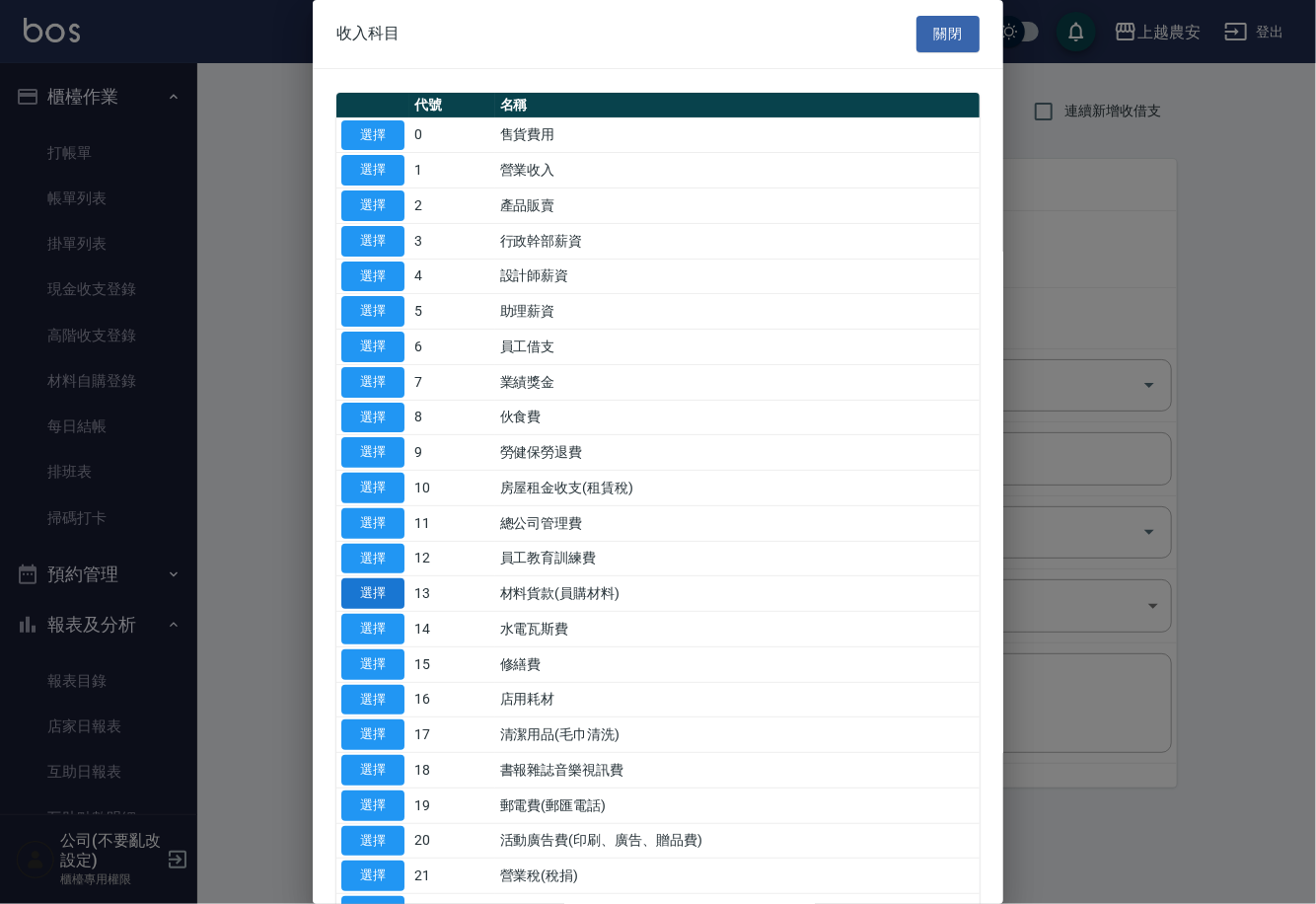 click on "選擇" at bounding box center (373, 593) 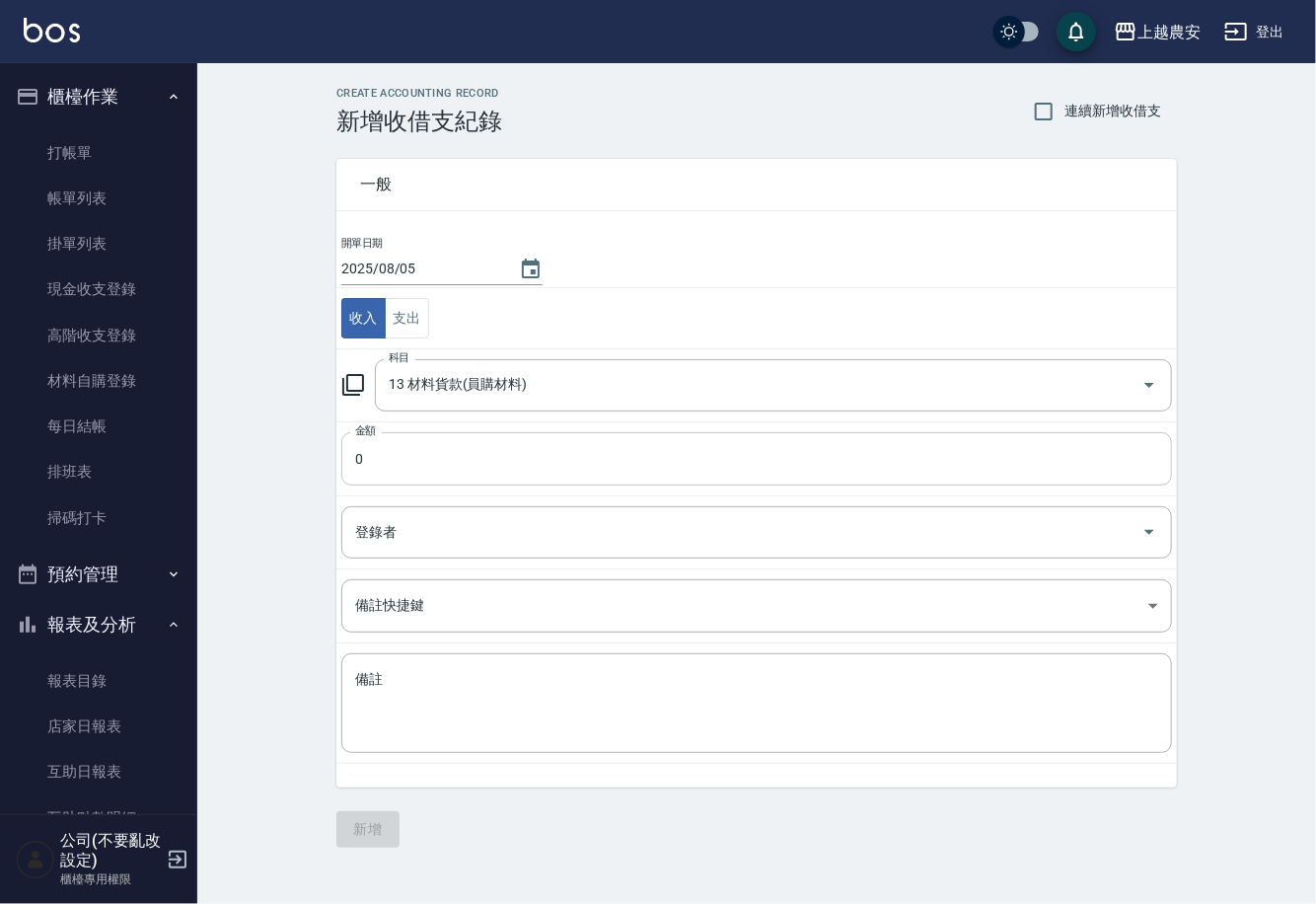 click on "0" at bounding box center (757, 459) 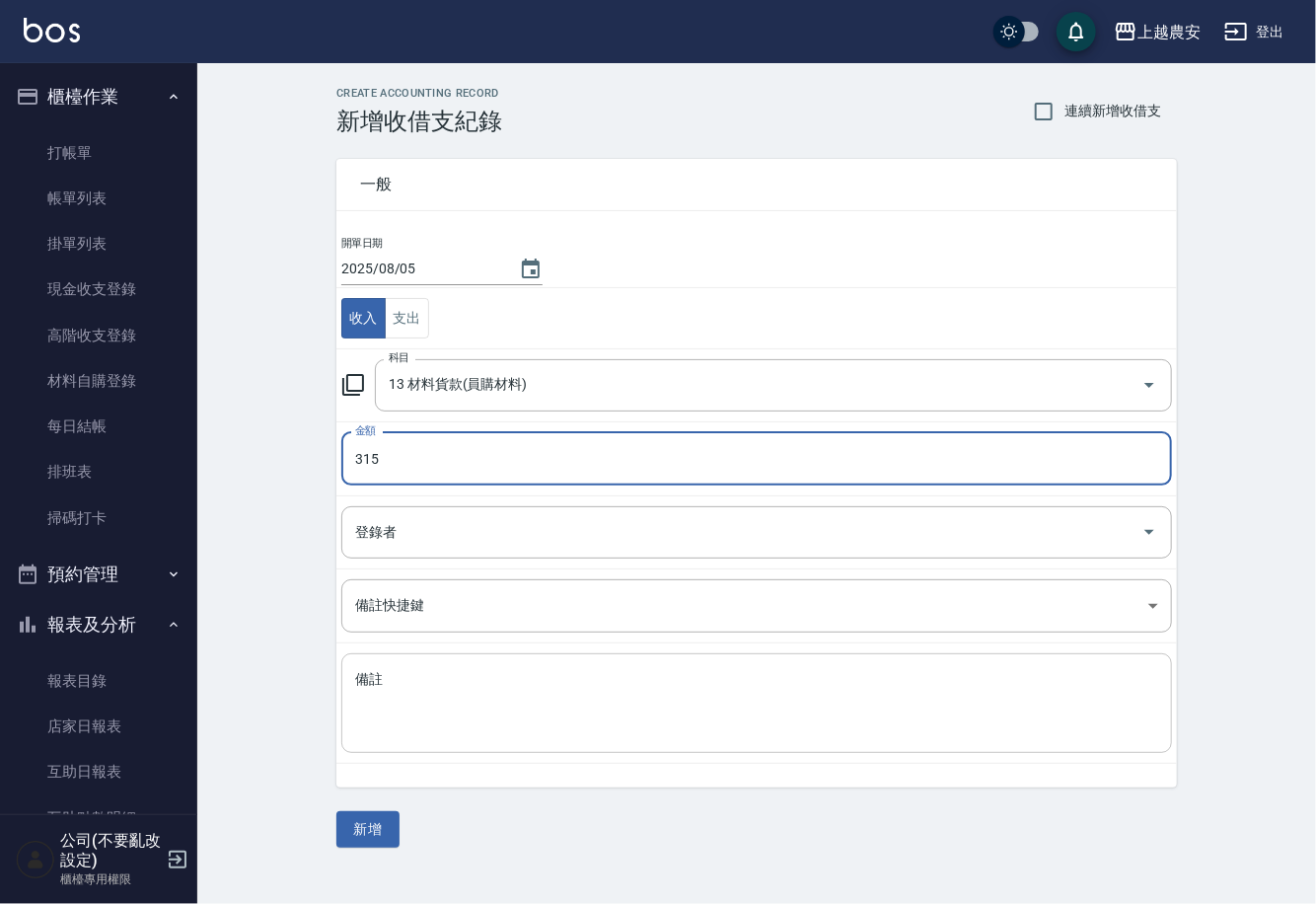 type on "315" 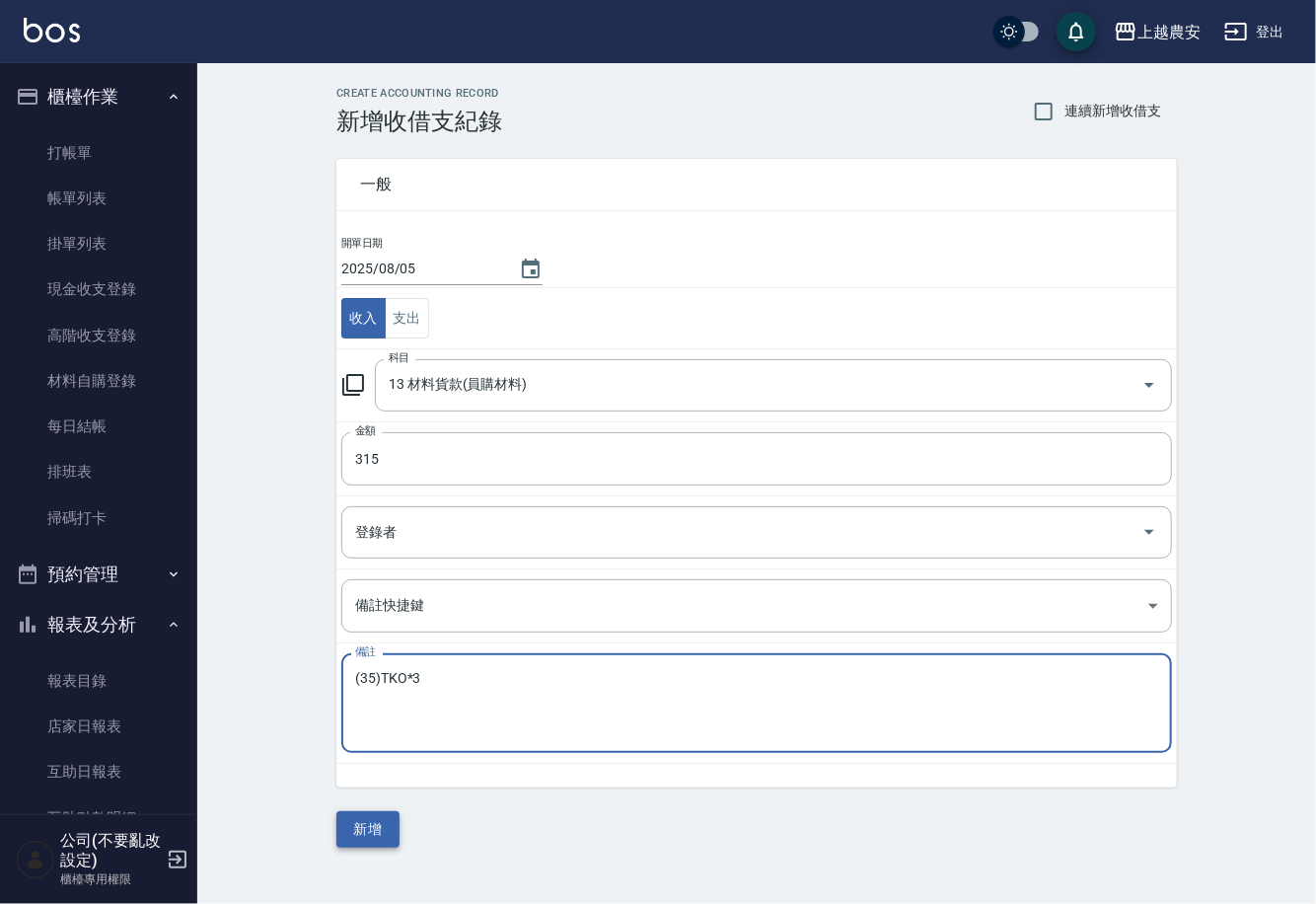 type on "(35)TKO*3" 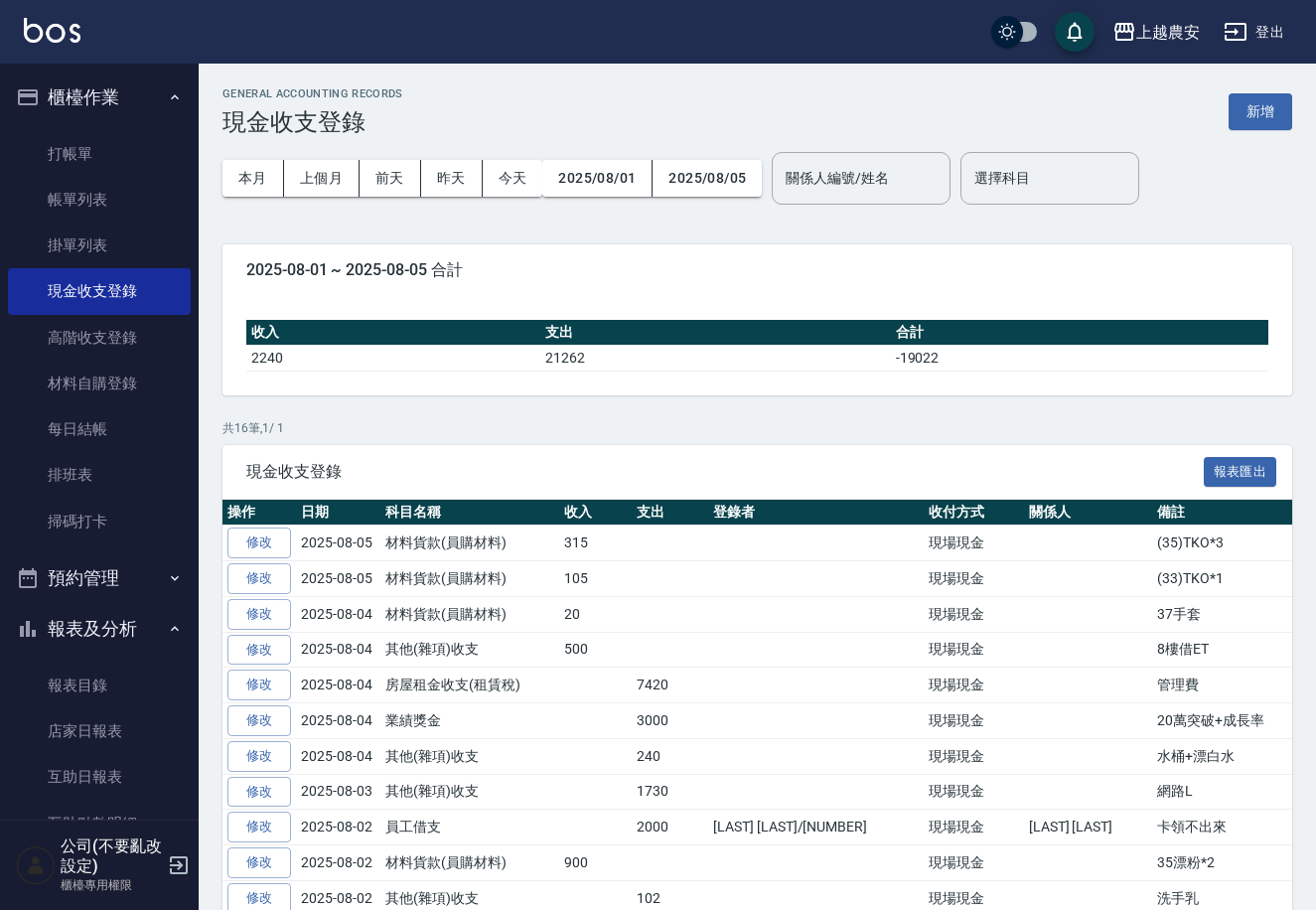 scroll, scrollTop: 302, scrollLeft: 0, axis: vertical 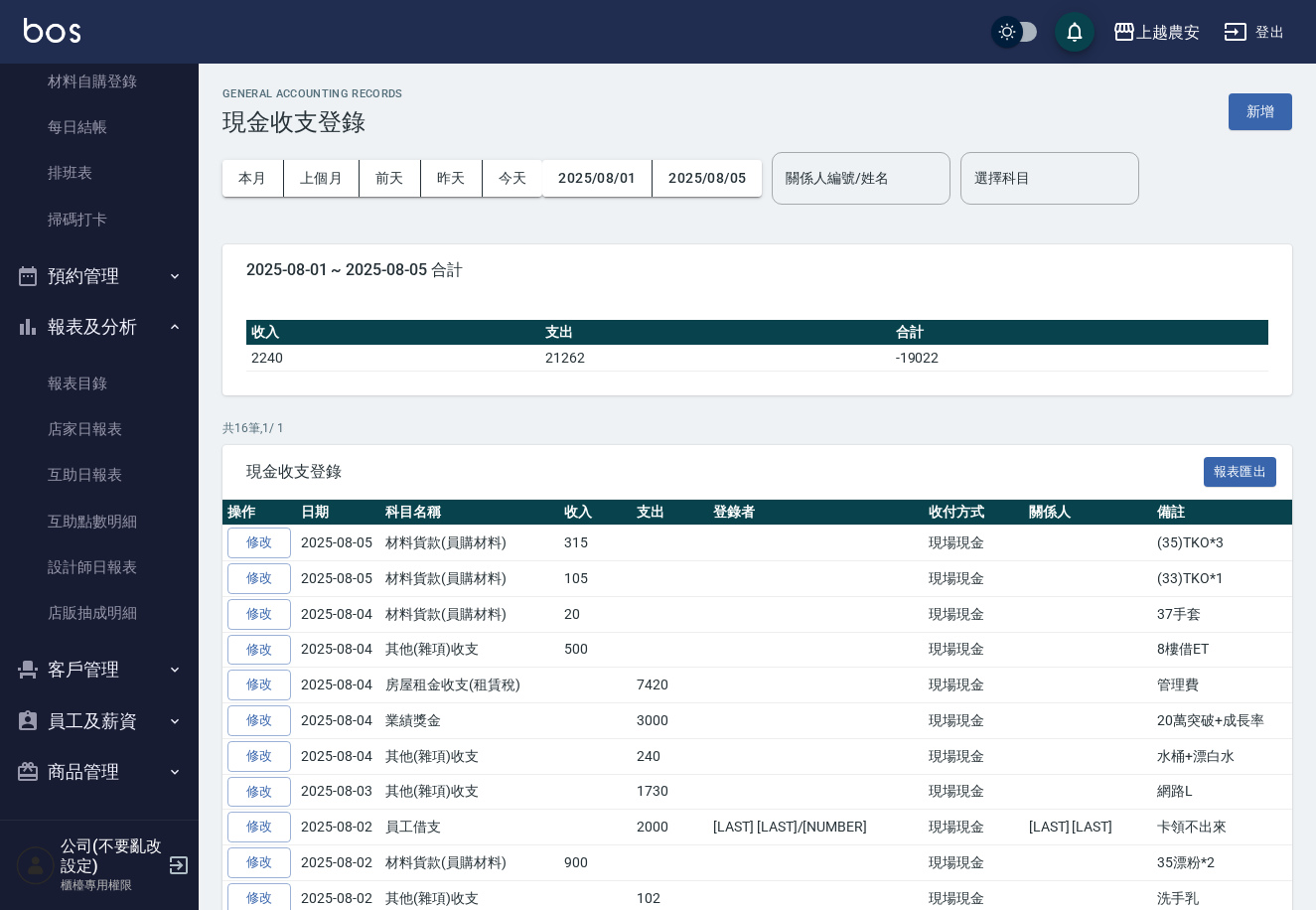 click on "商品管理" at bounding box center (99, 772) 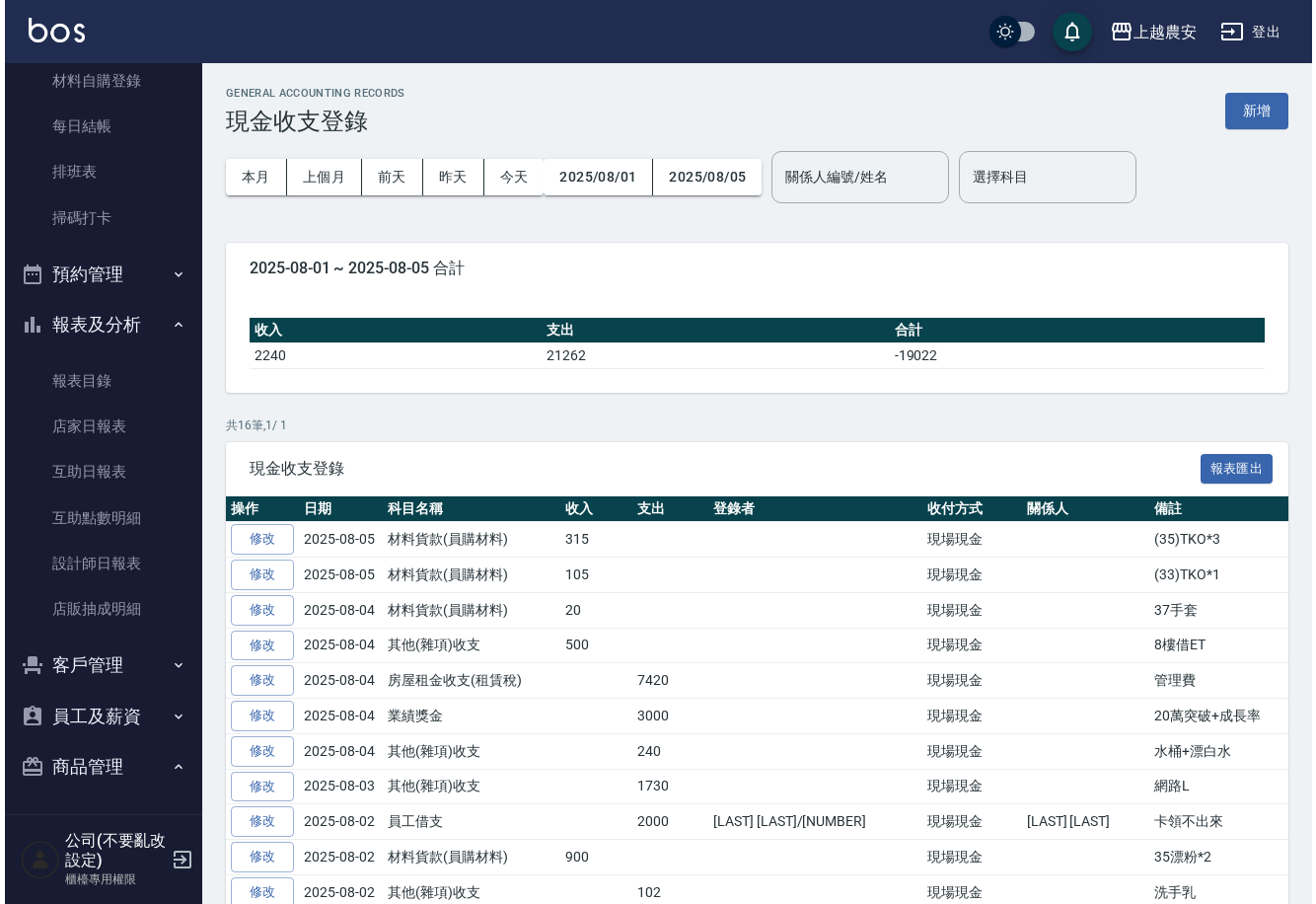 scroll, scrollTop: 407, scrollLeft: 0, axis: vertical 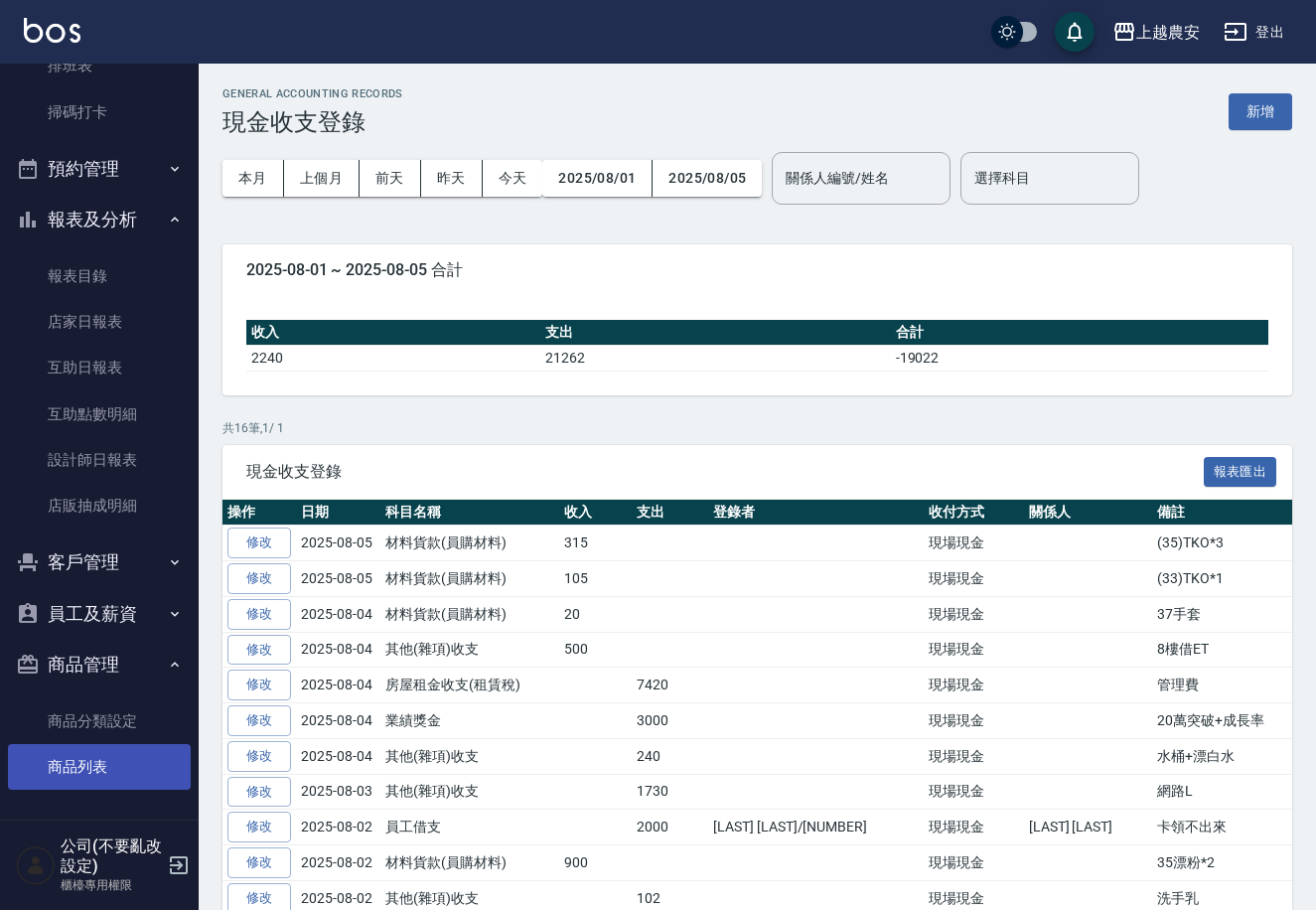 click on "商品列表" at bounding box center (99, 767) 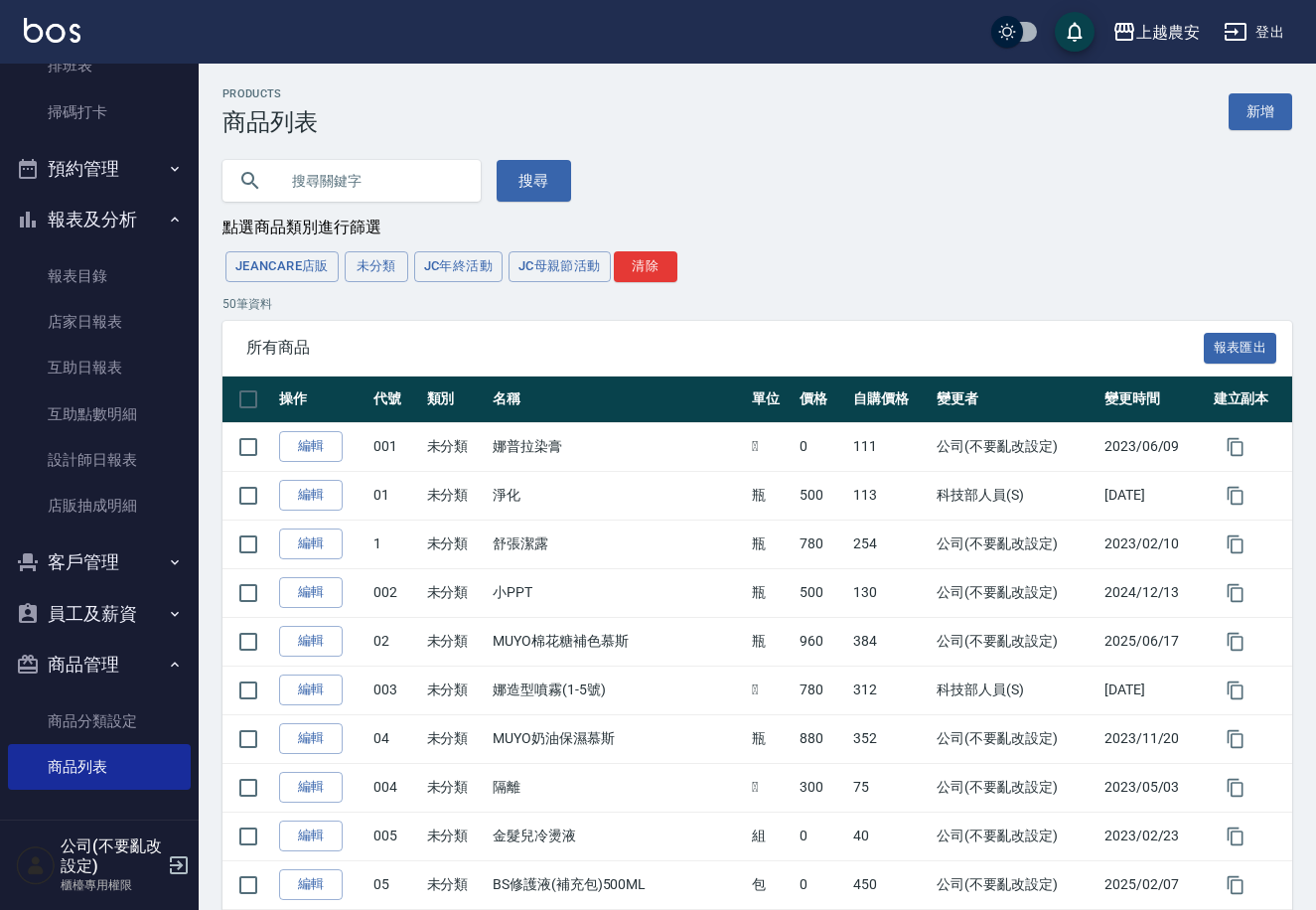 click at bounding box center (371, 181) 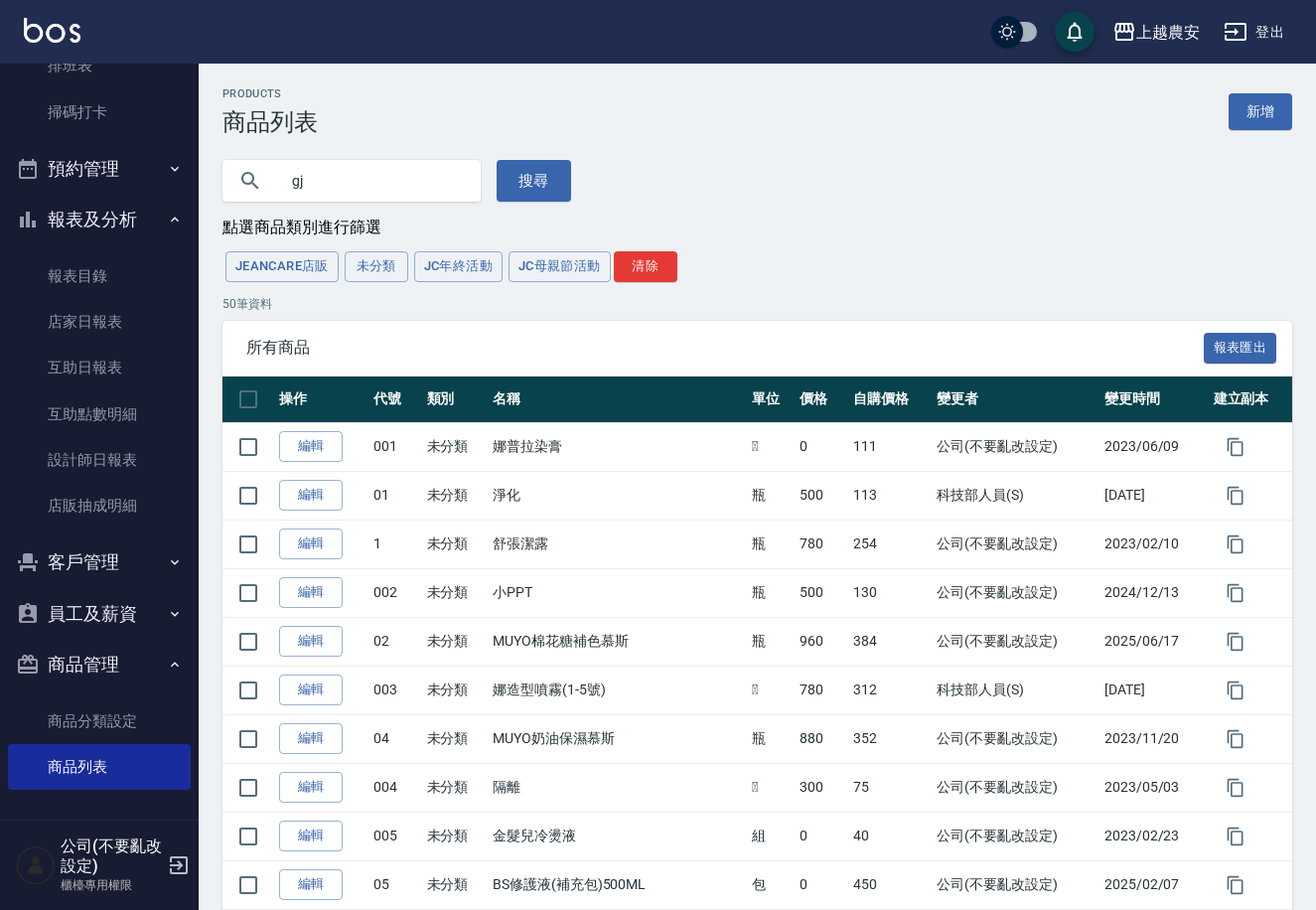 type on "g" 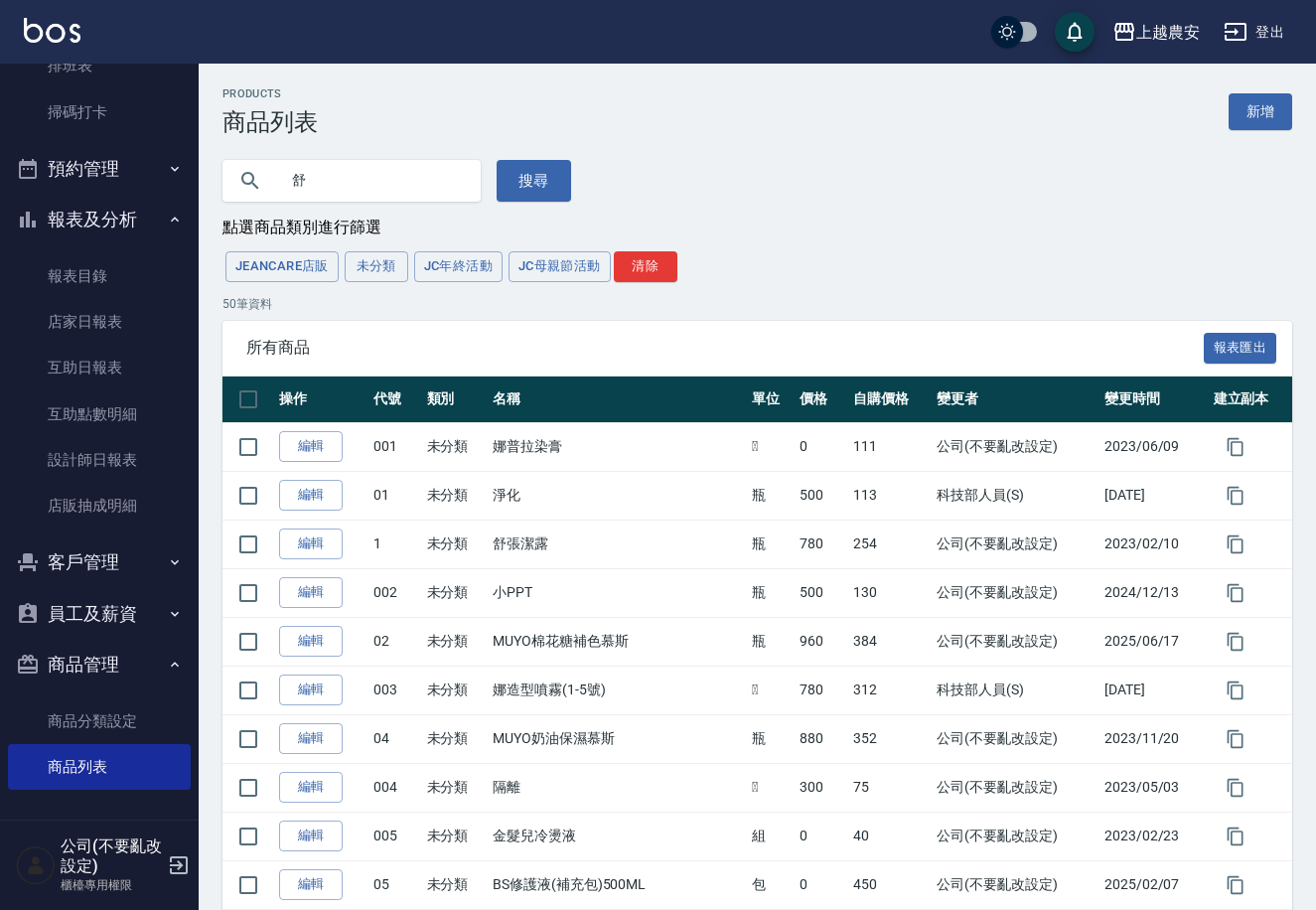 type on "舒" 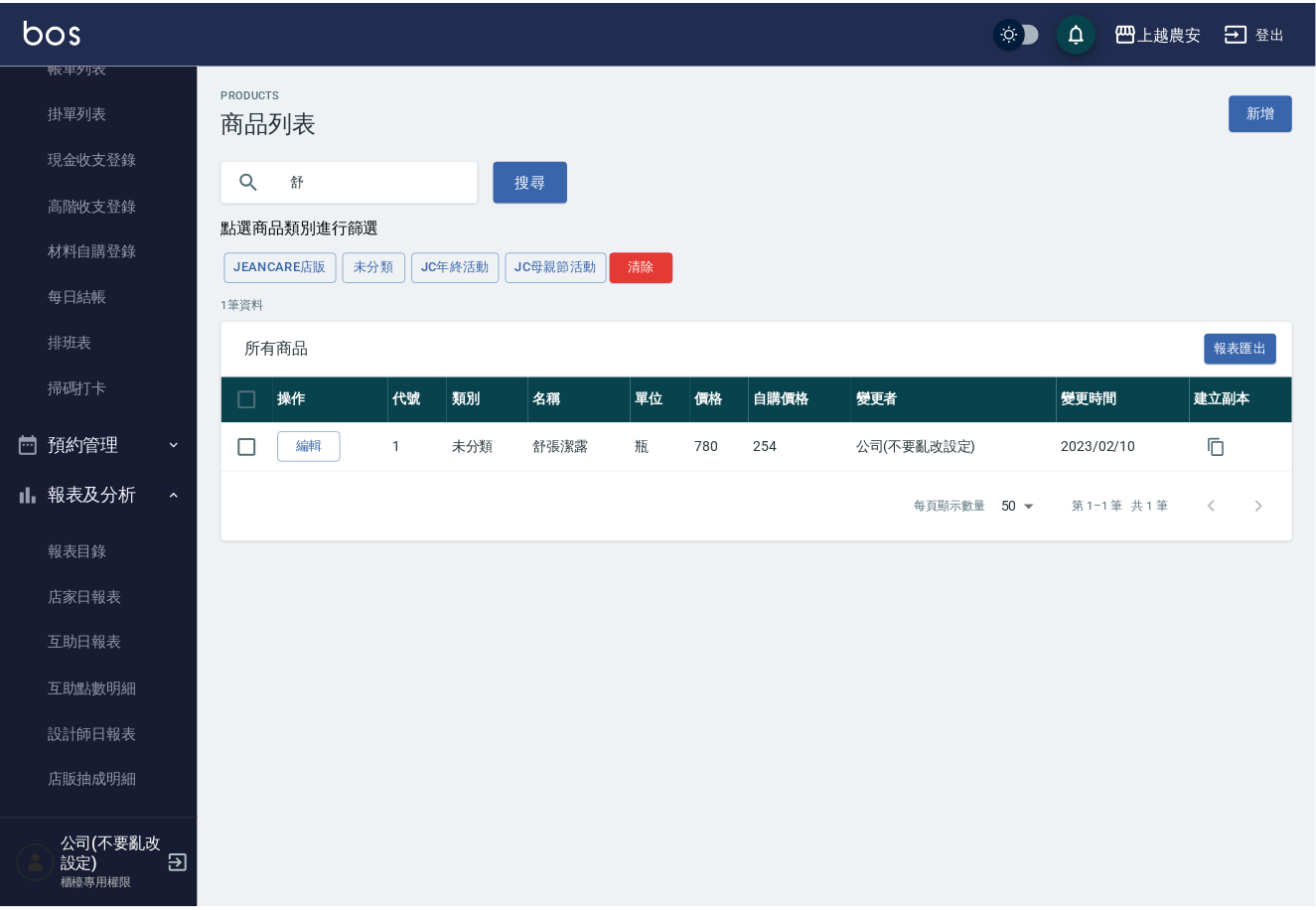 scroll, scrollTop: 0, scrollLeft: 0, axis: both 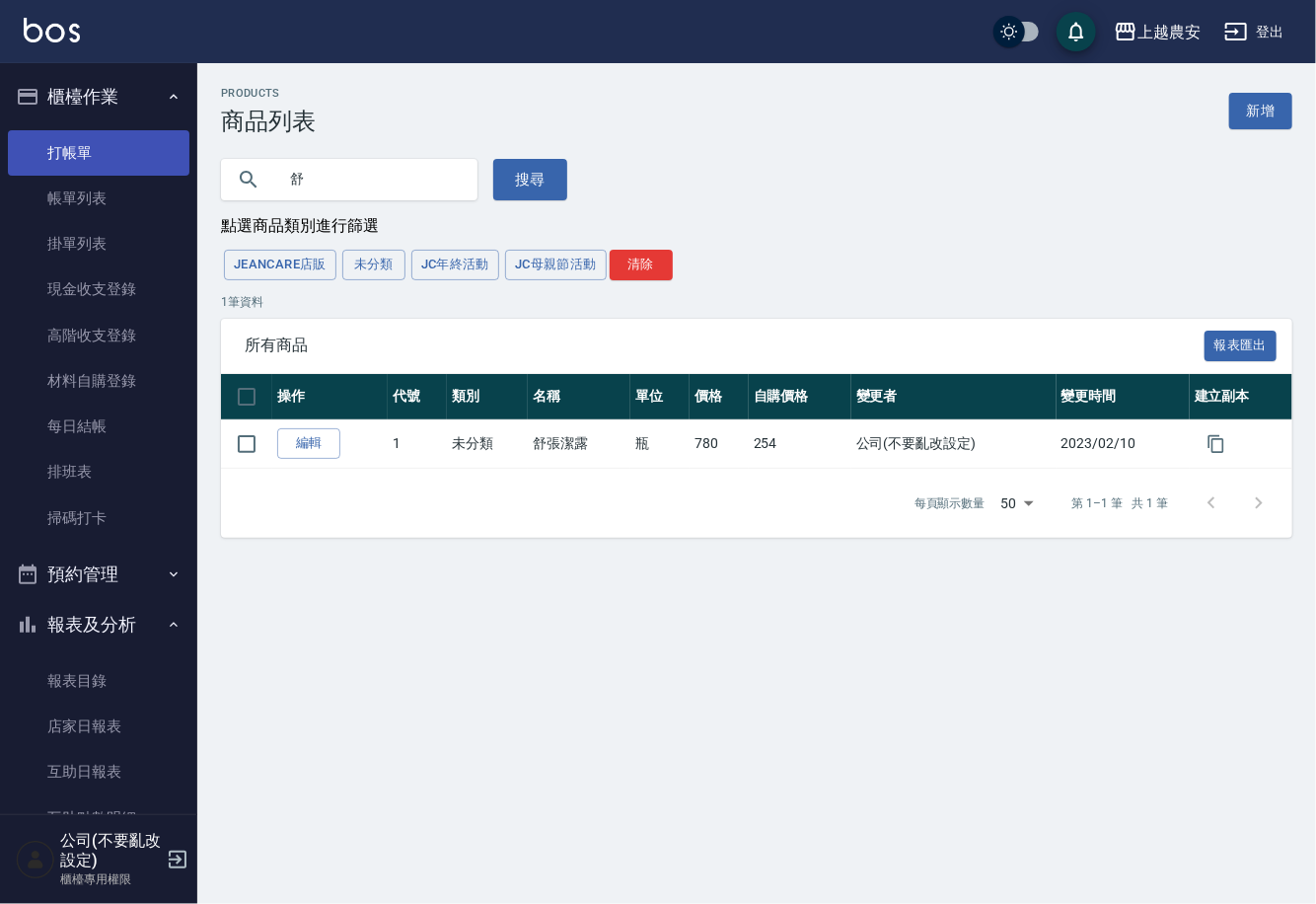 click on "打帳單" at bounding box center (99, 153) 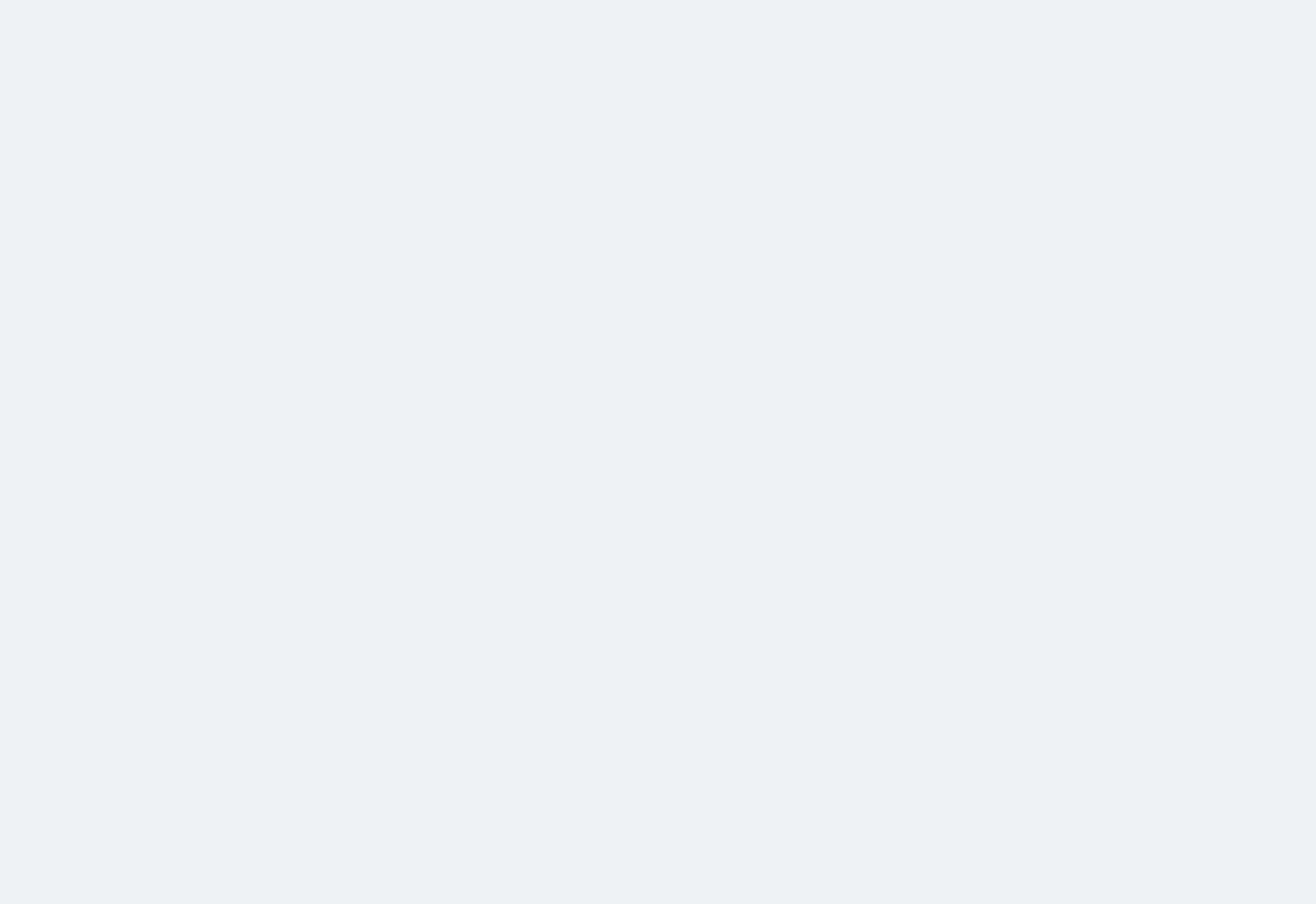 scroll, scrollTop: 0, scrollLeft: 0, axis: both 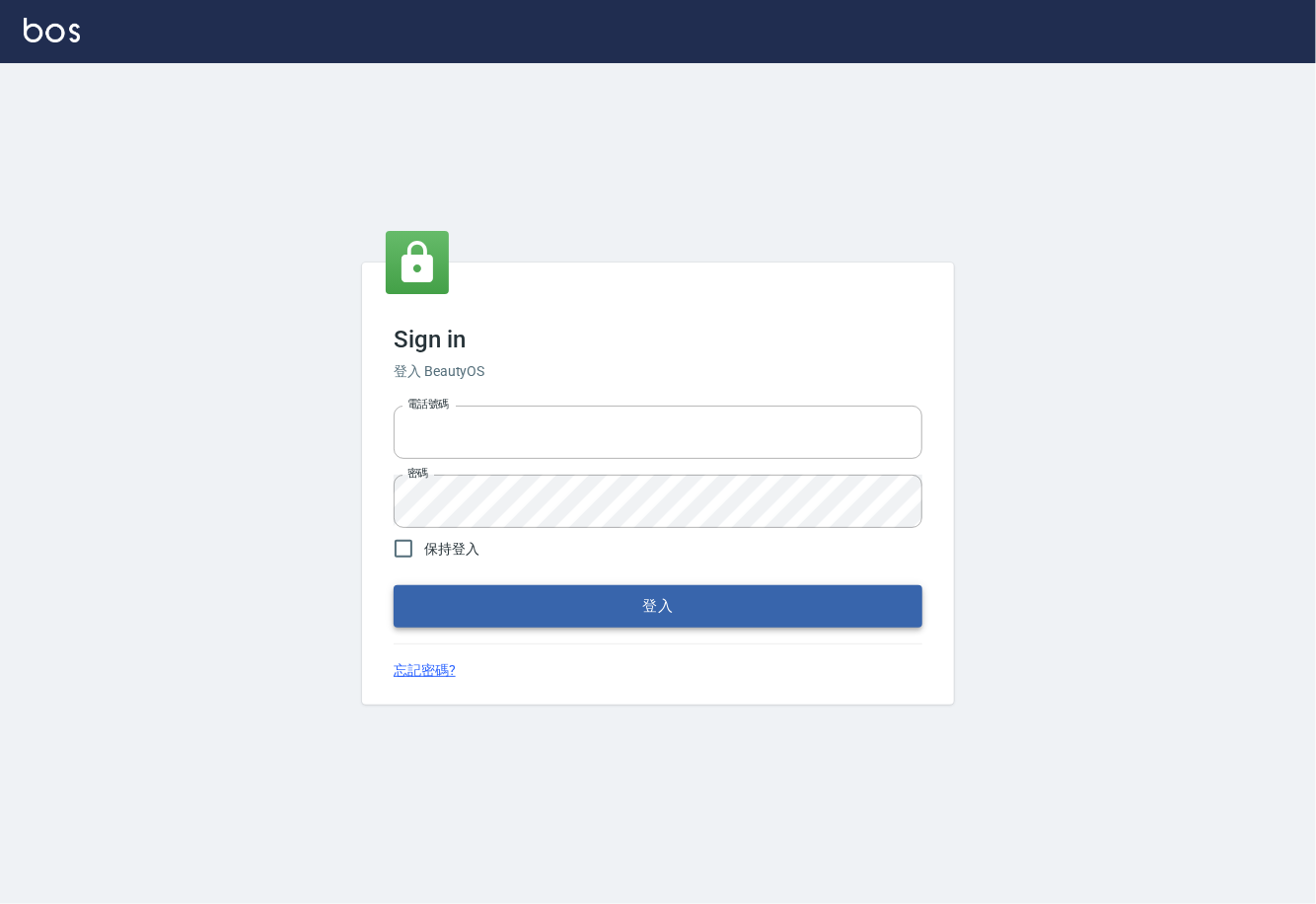type on "0225929166" 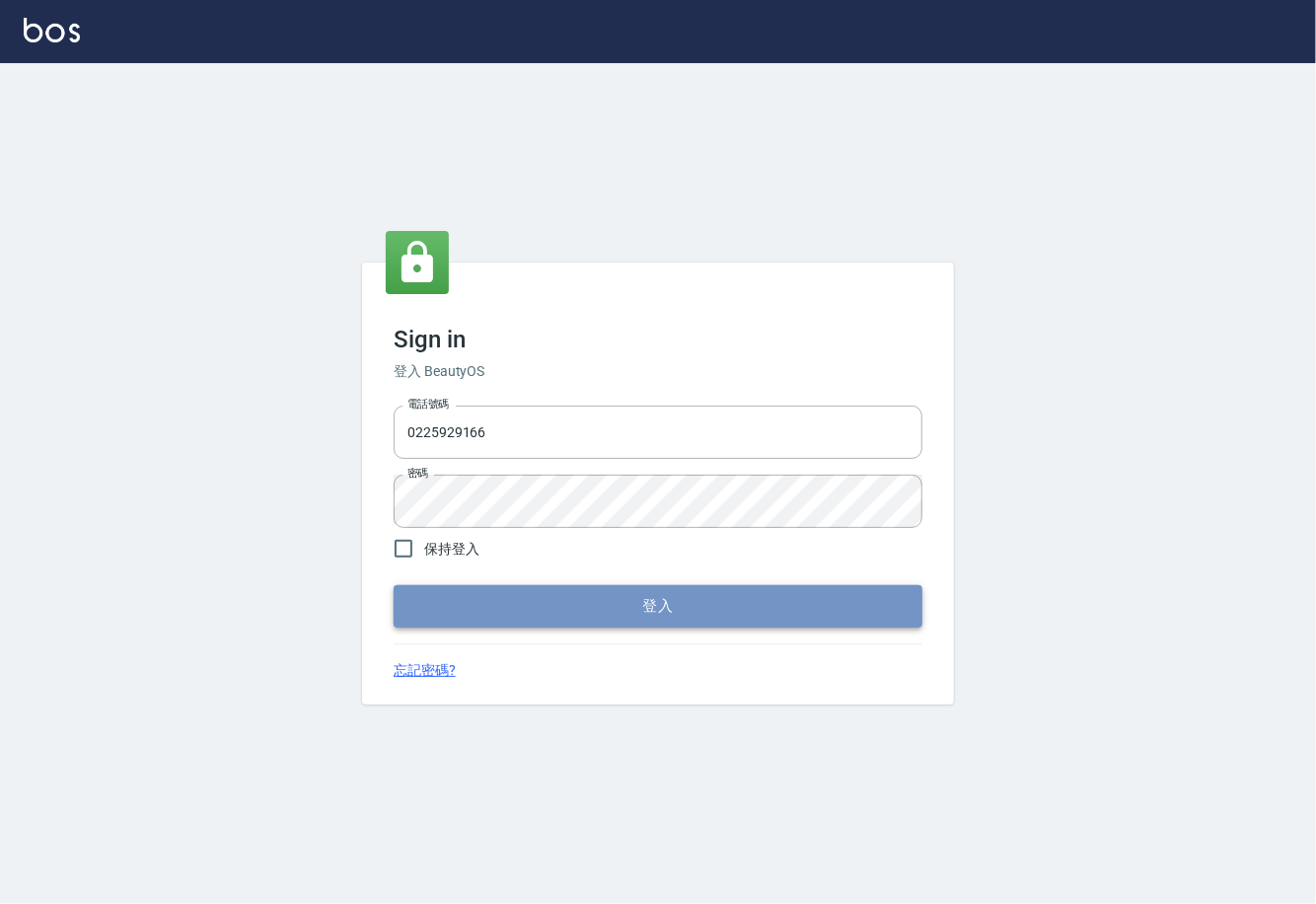 click on "登入" at bounding box center [658, 606] 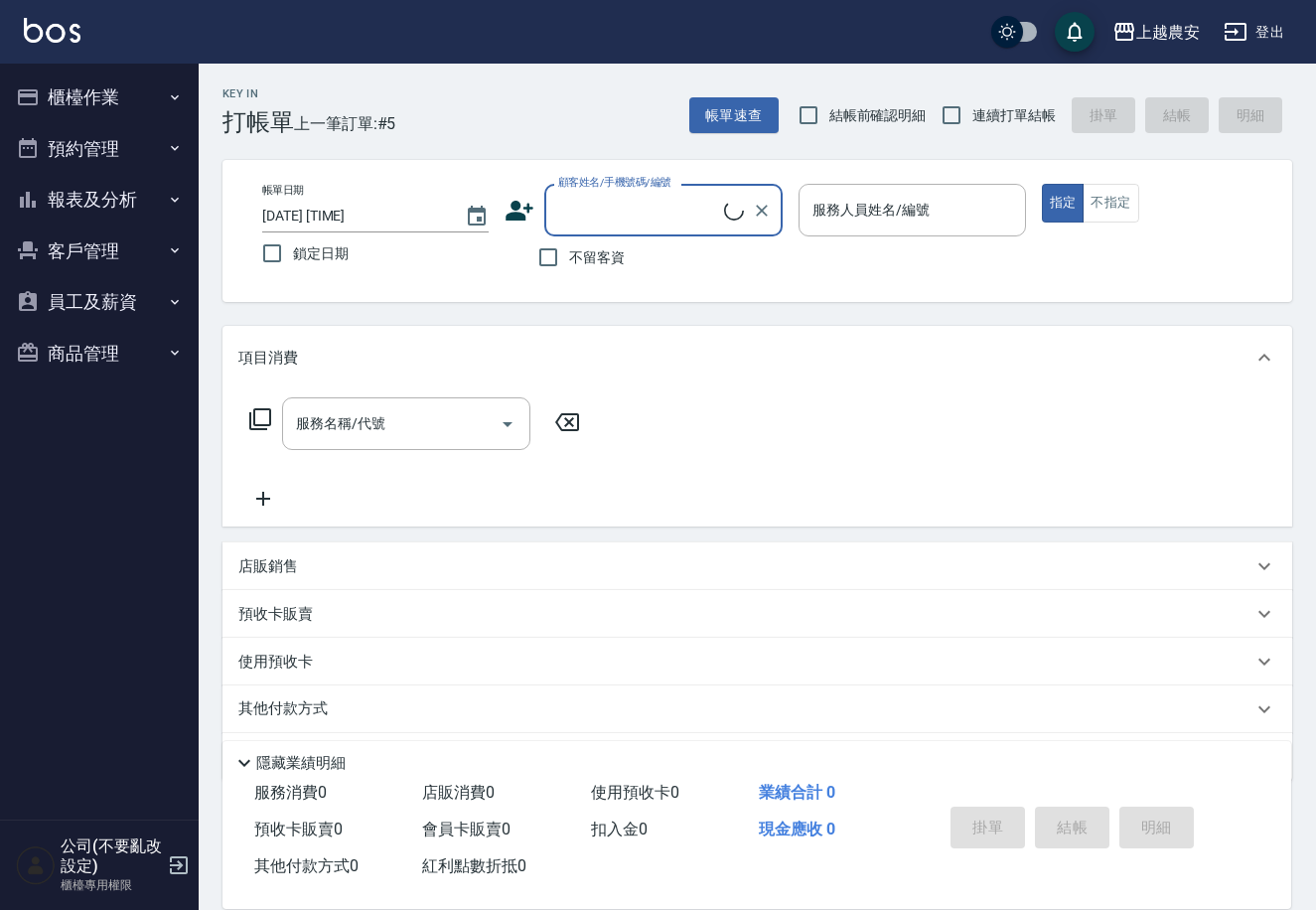click on "商品管理" at bounding box center (99, 354) 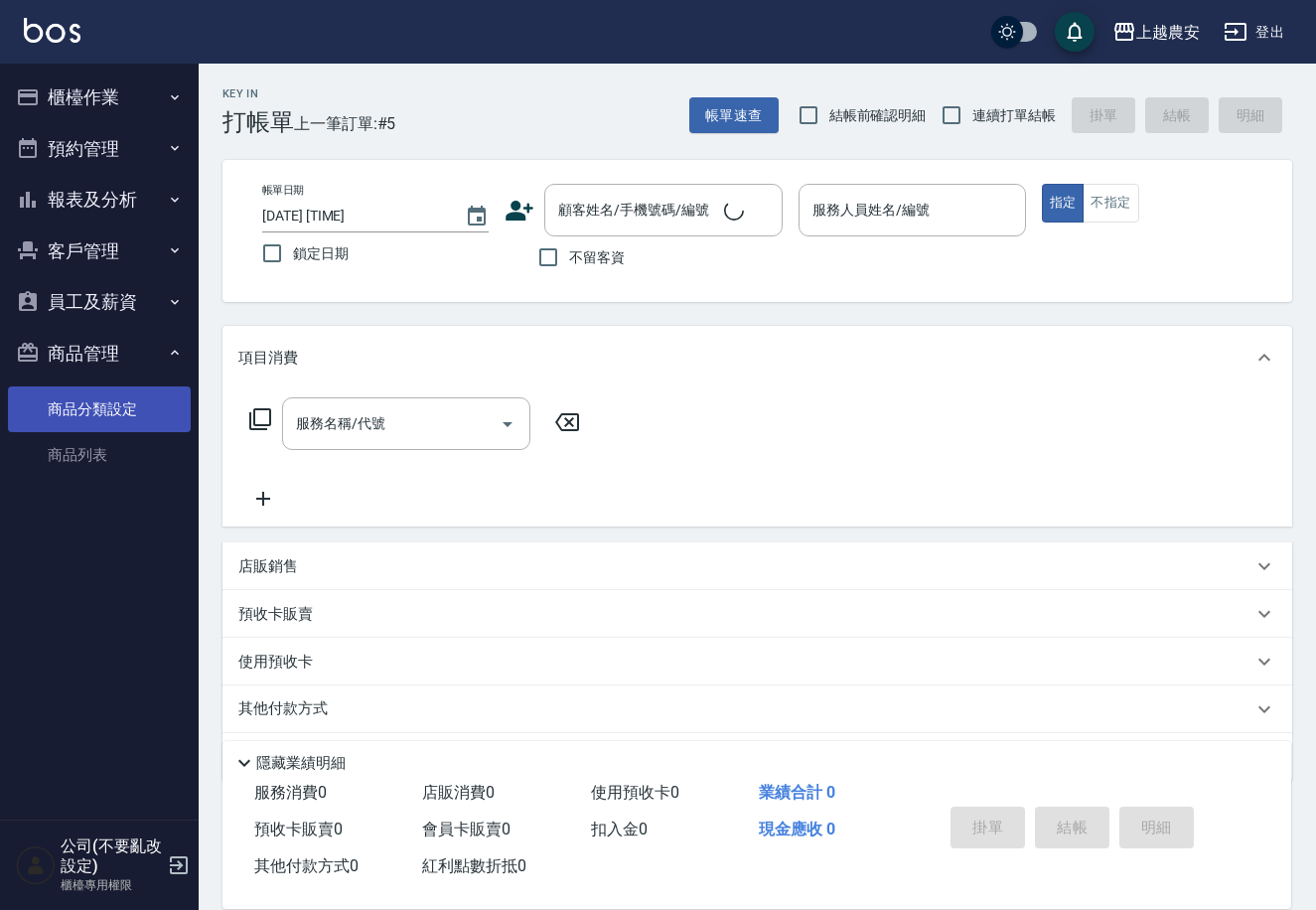 click on "商品列表" at bounding box center [99, 455] 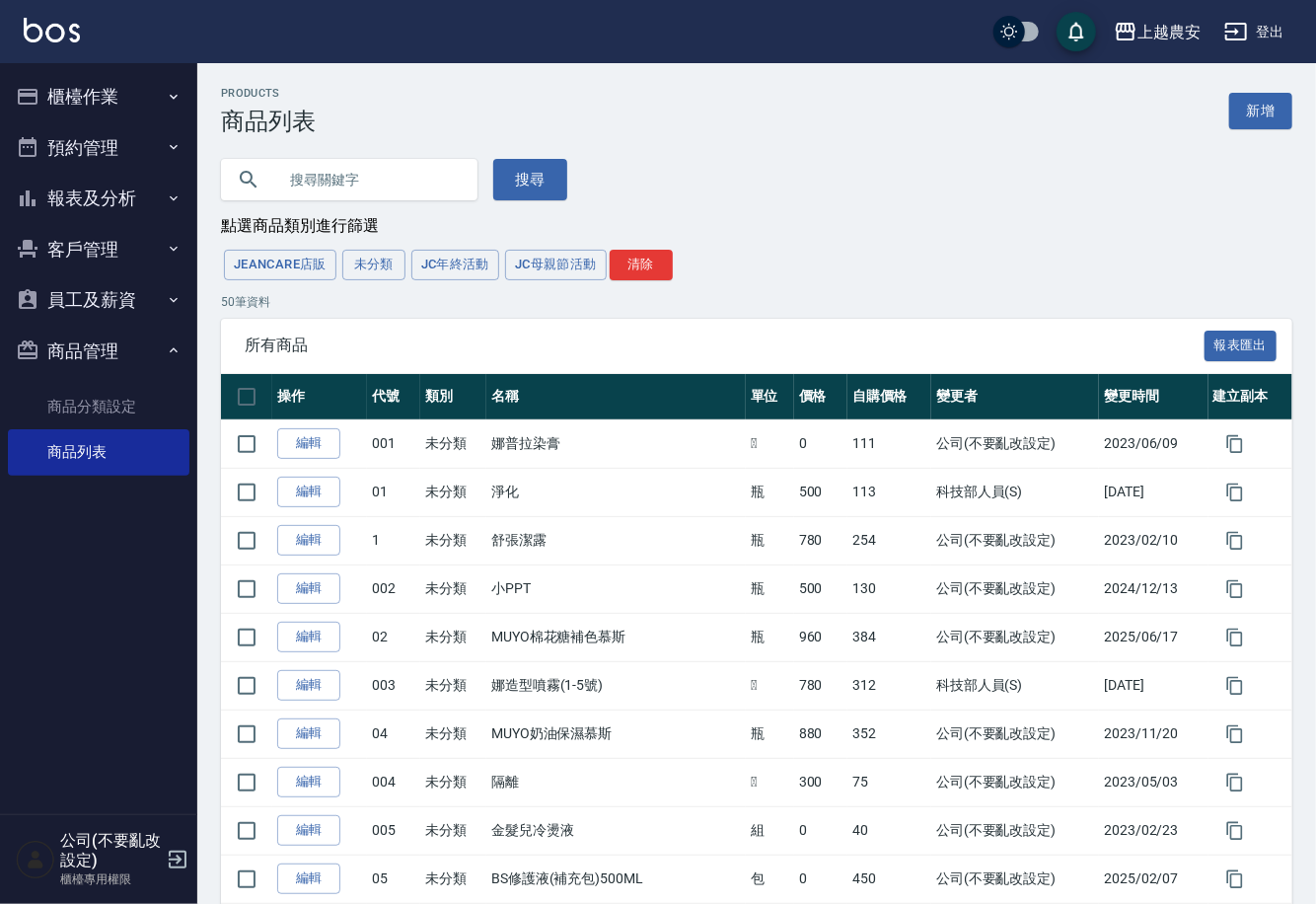 click on "商品列表" at bounding box center [99, 452] 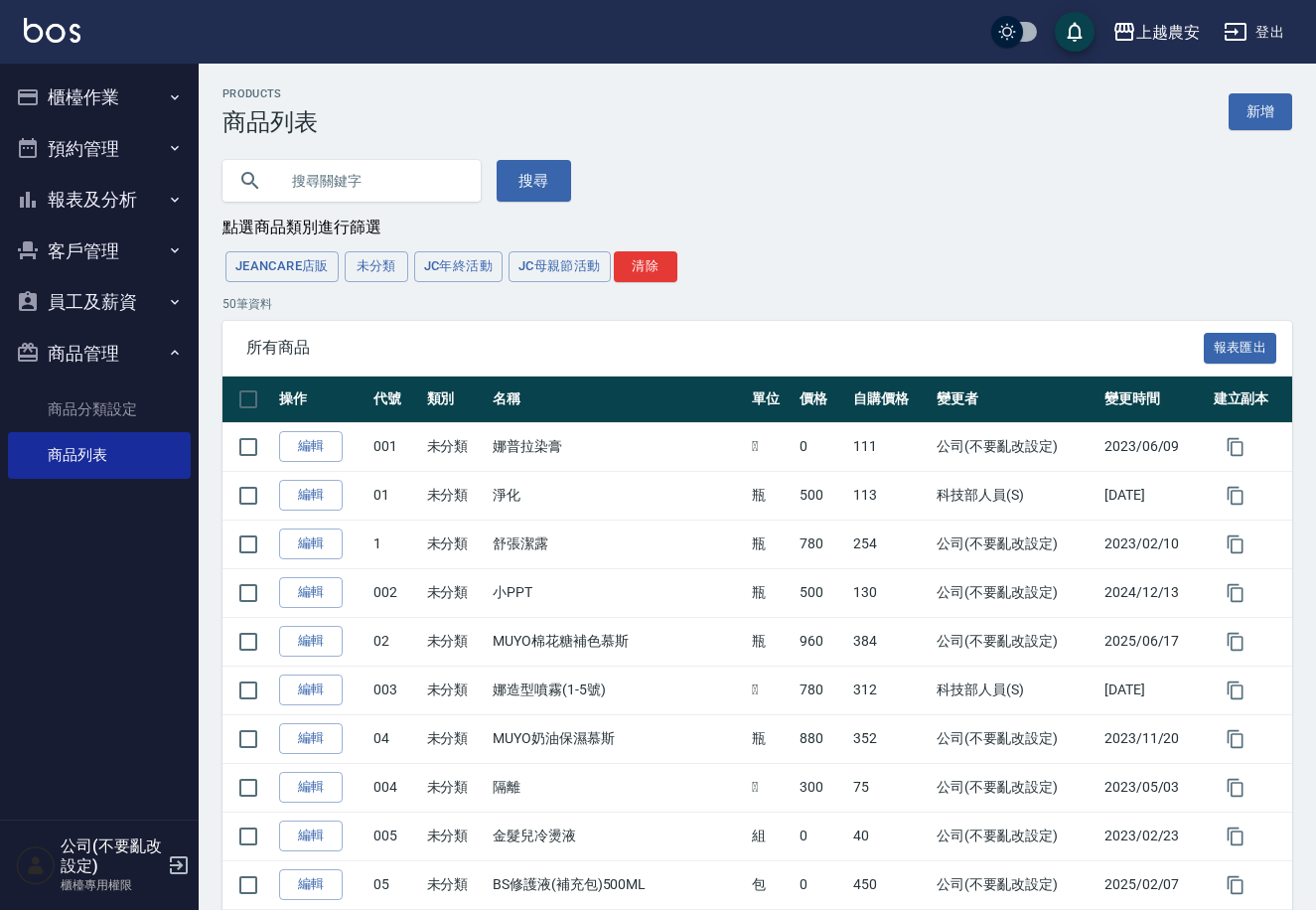 click at bounding box center [371, 181] 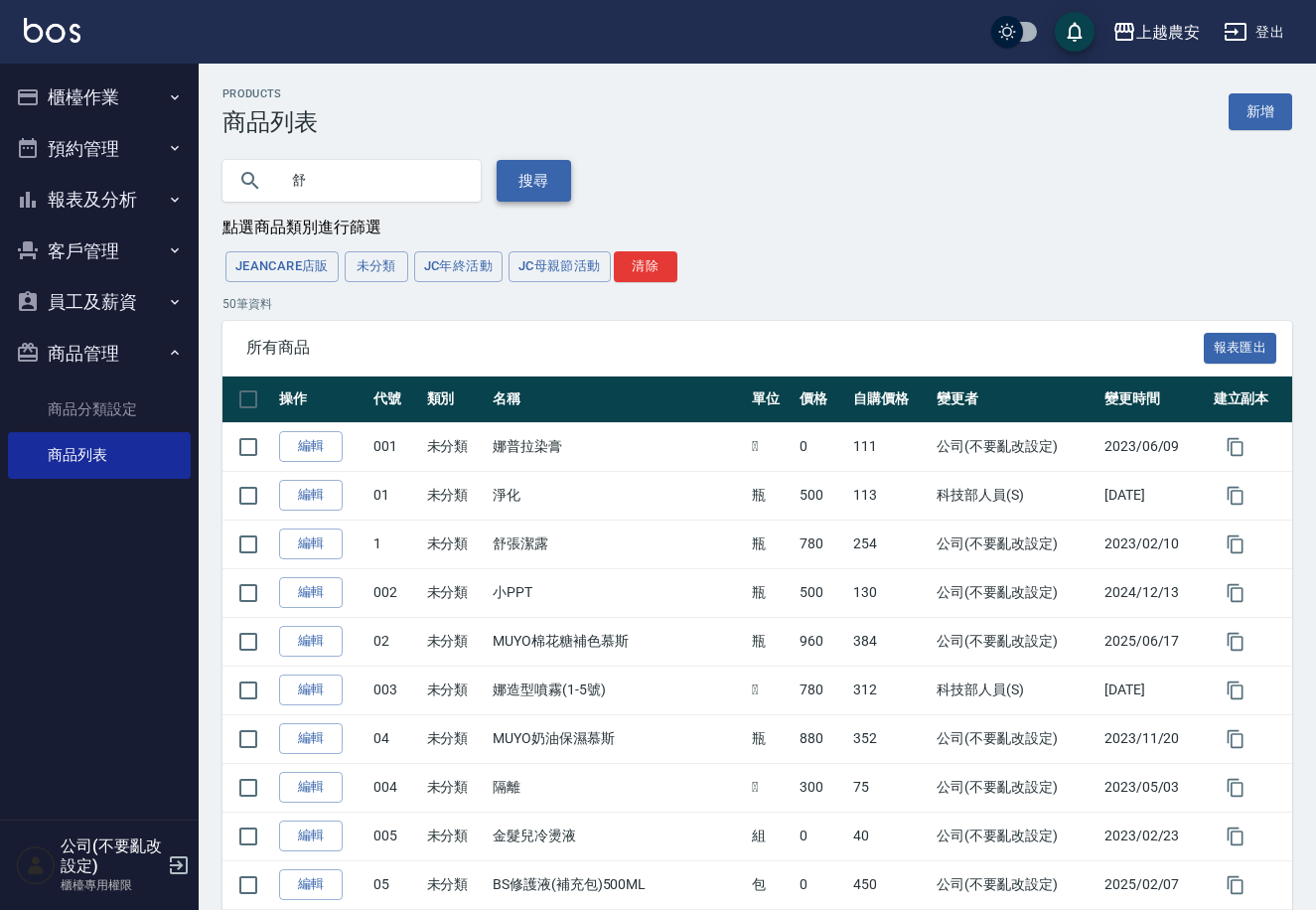 type on "舒" 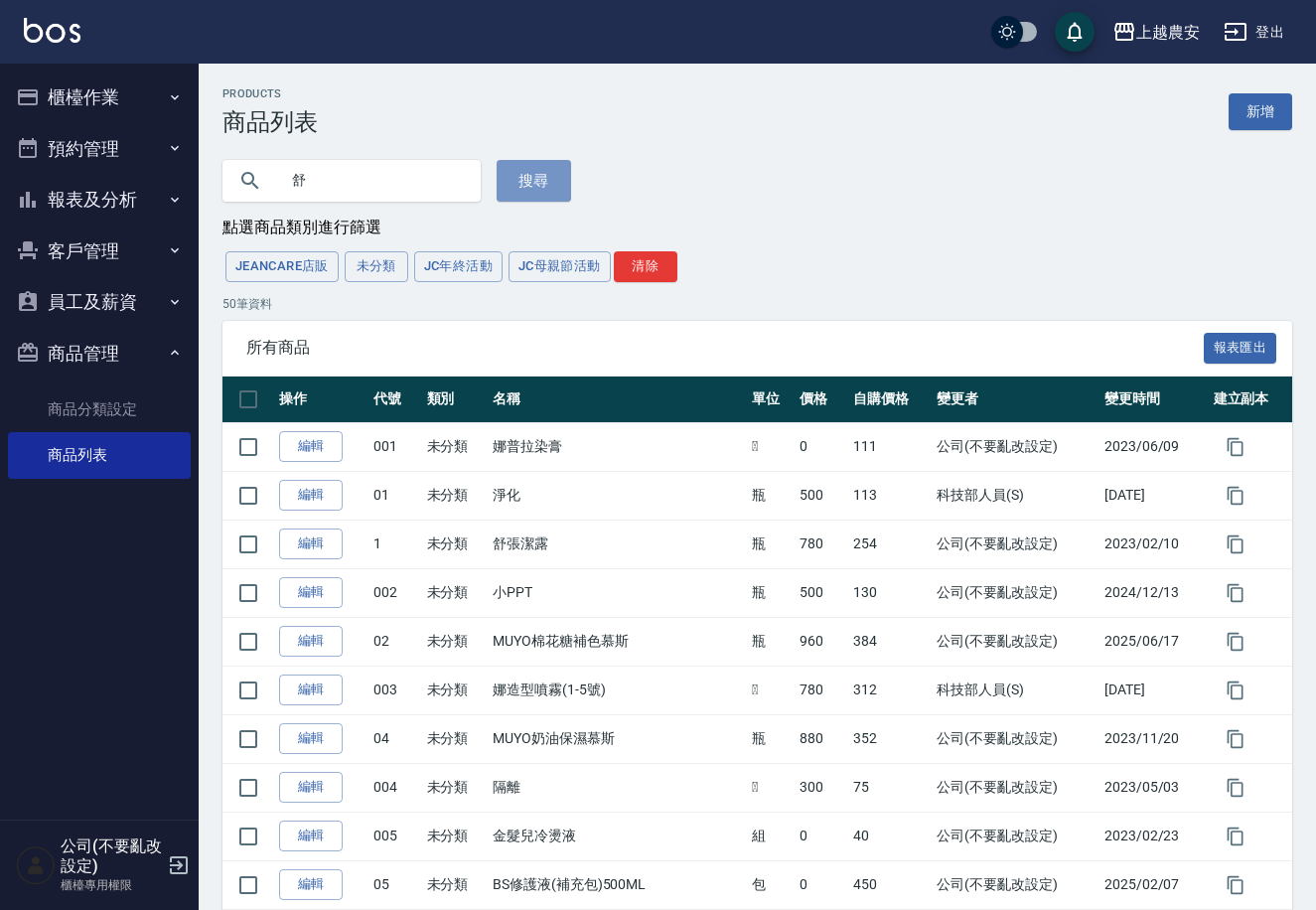 drag, startPoint x: 516, startPoint y: 190, endPoint x: 625, endPoint y: 91, distance: 147.2481 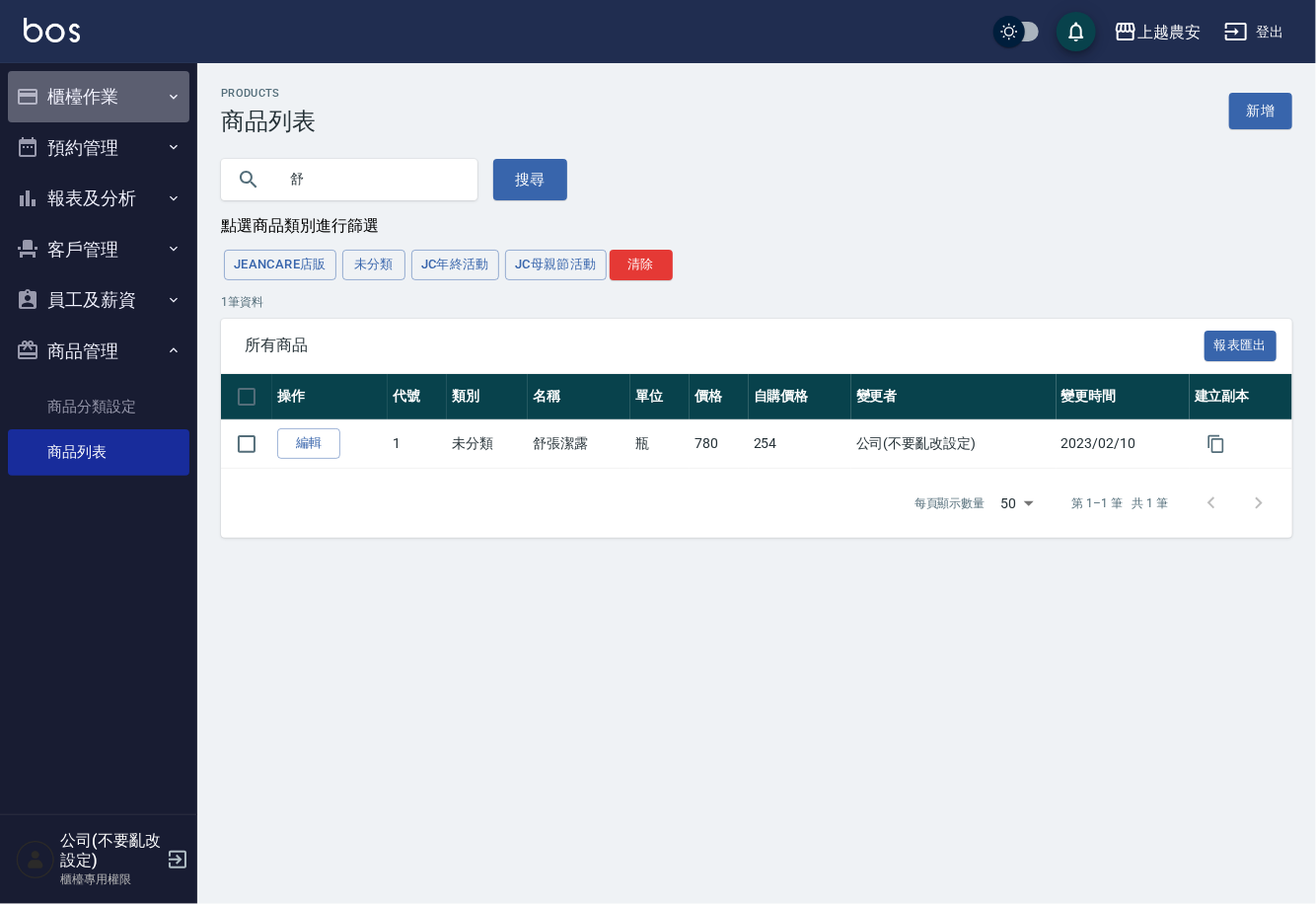 click on "櫃檯作業" at bounding box center (99, 97) 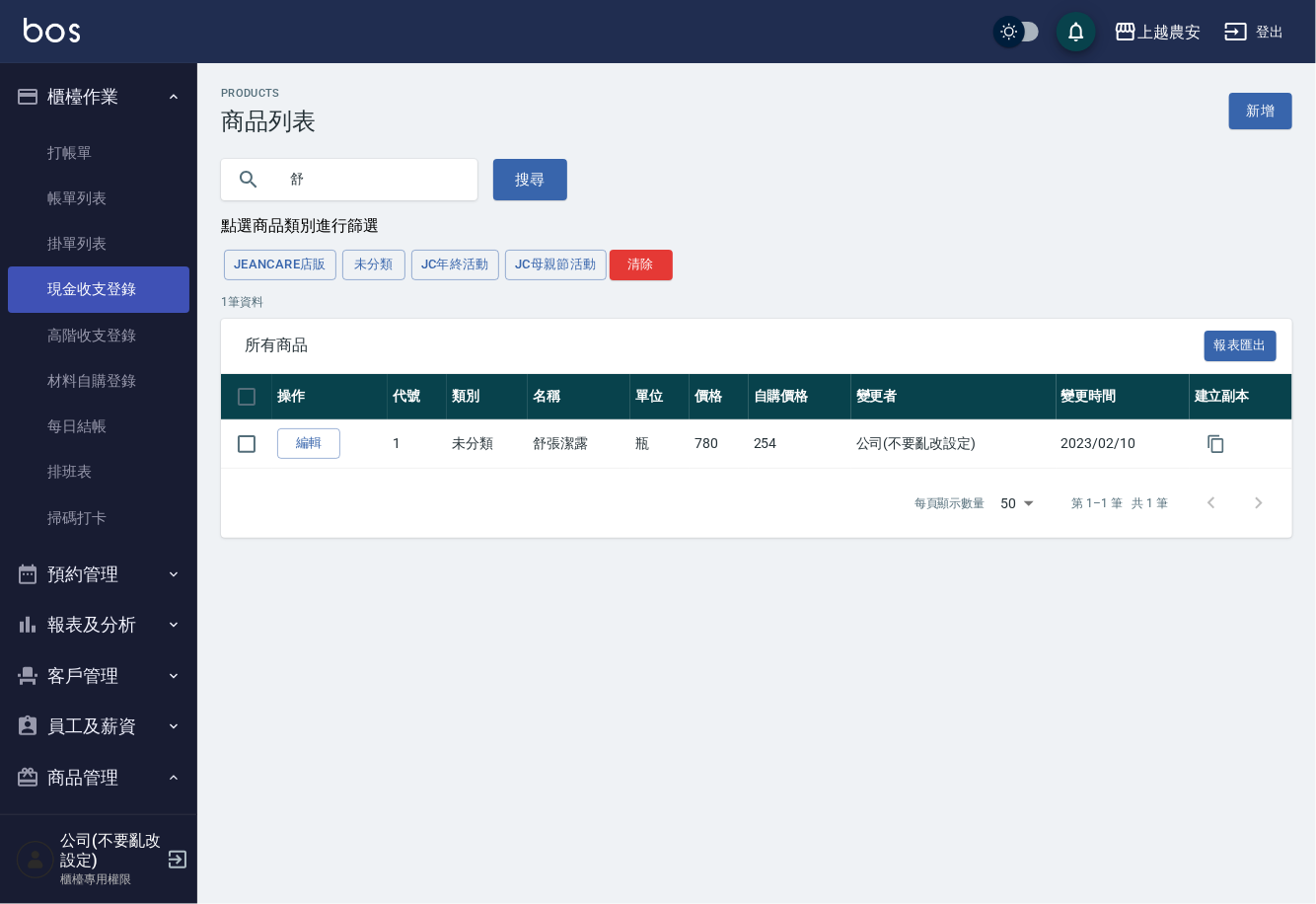 click on "現金收支登錄" at bounding box center (99, 289) 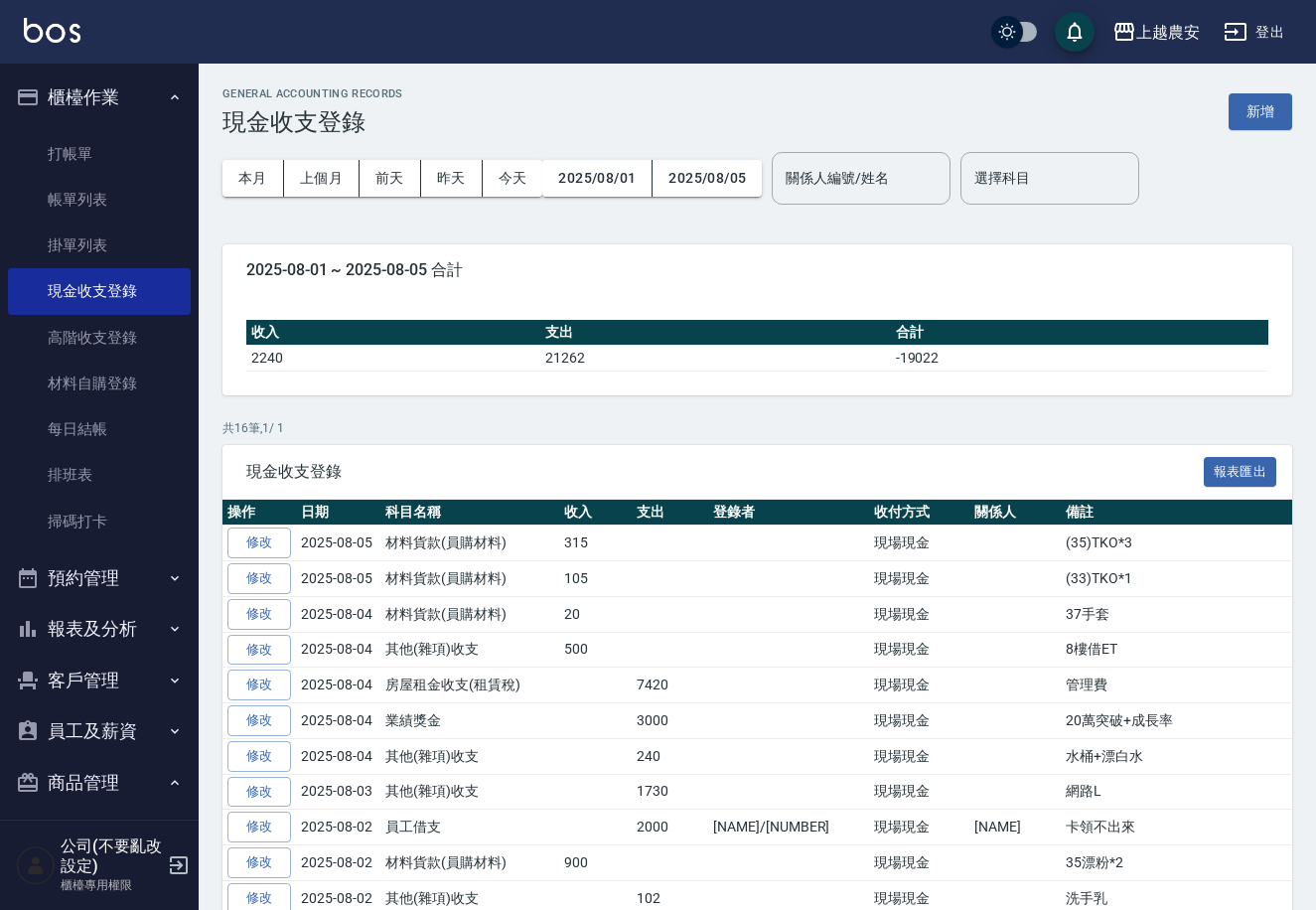 click on "新增" at bounding box center (1260, 111) 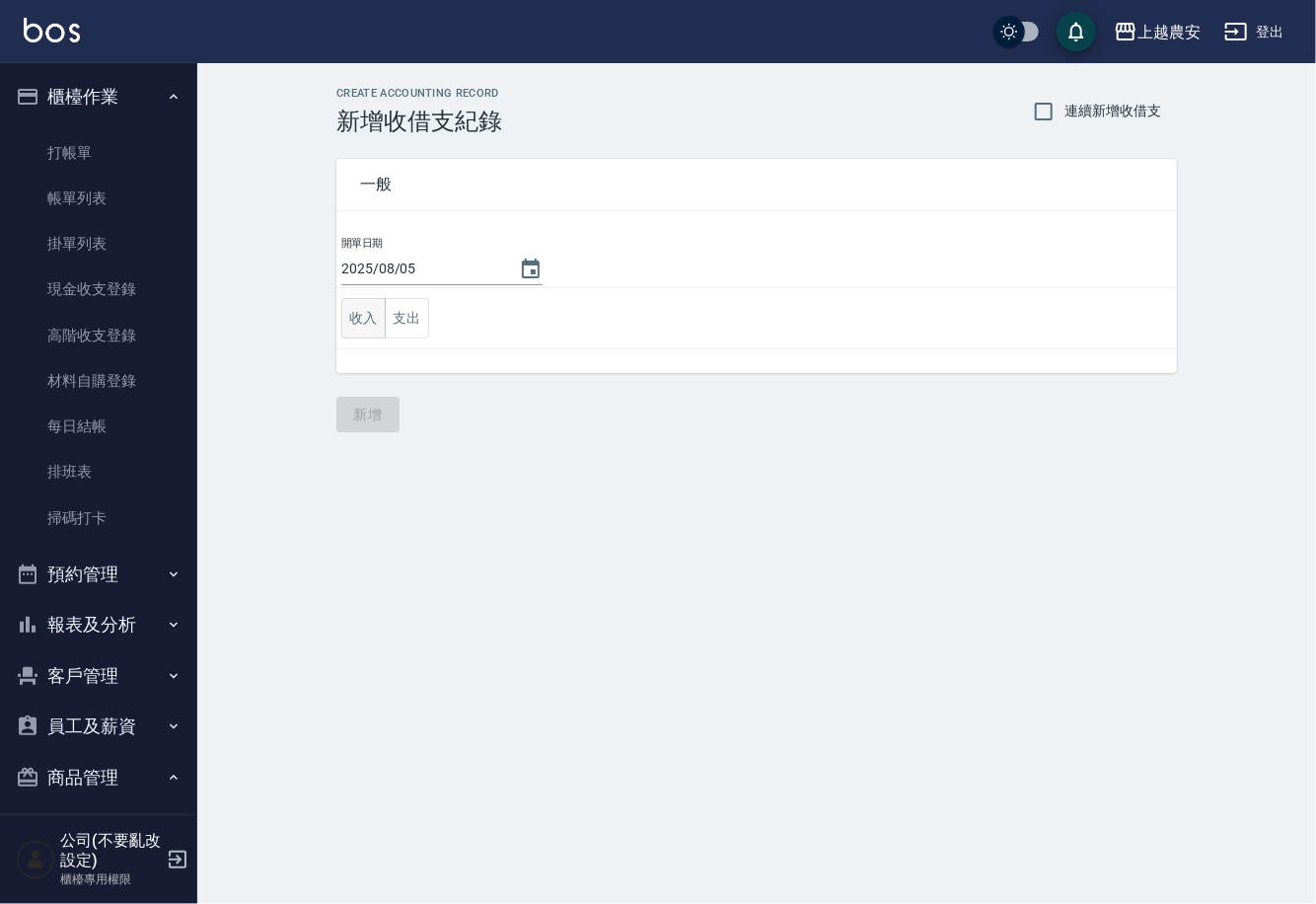 click on "收入" at bounding box center [363, 318] 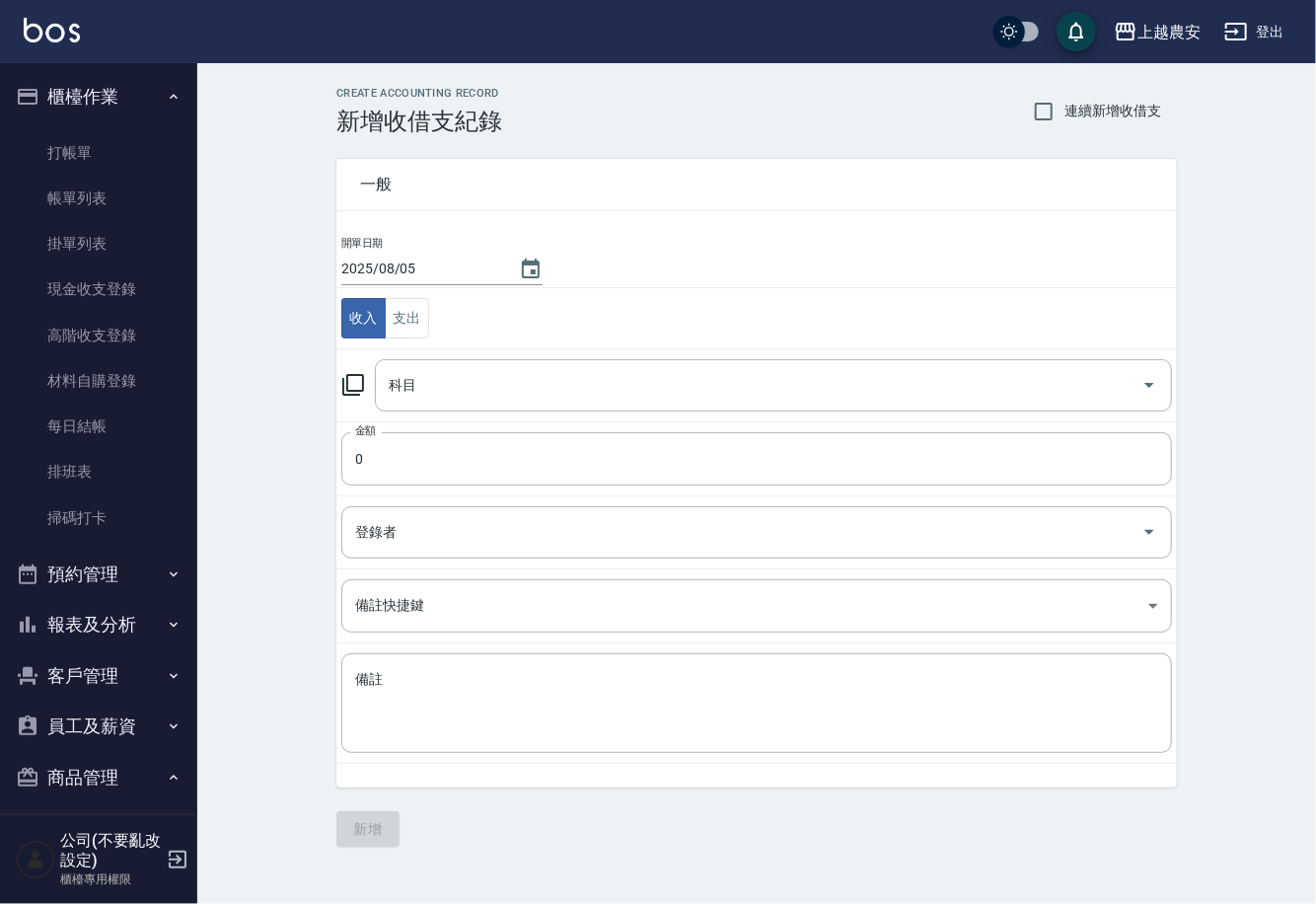 click 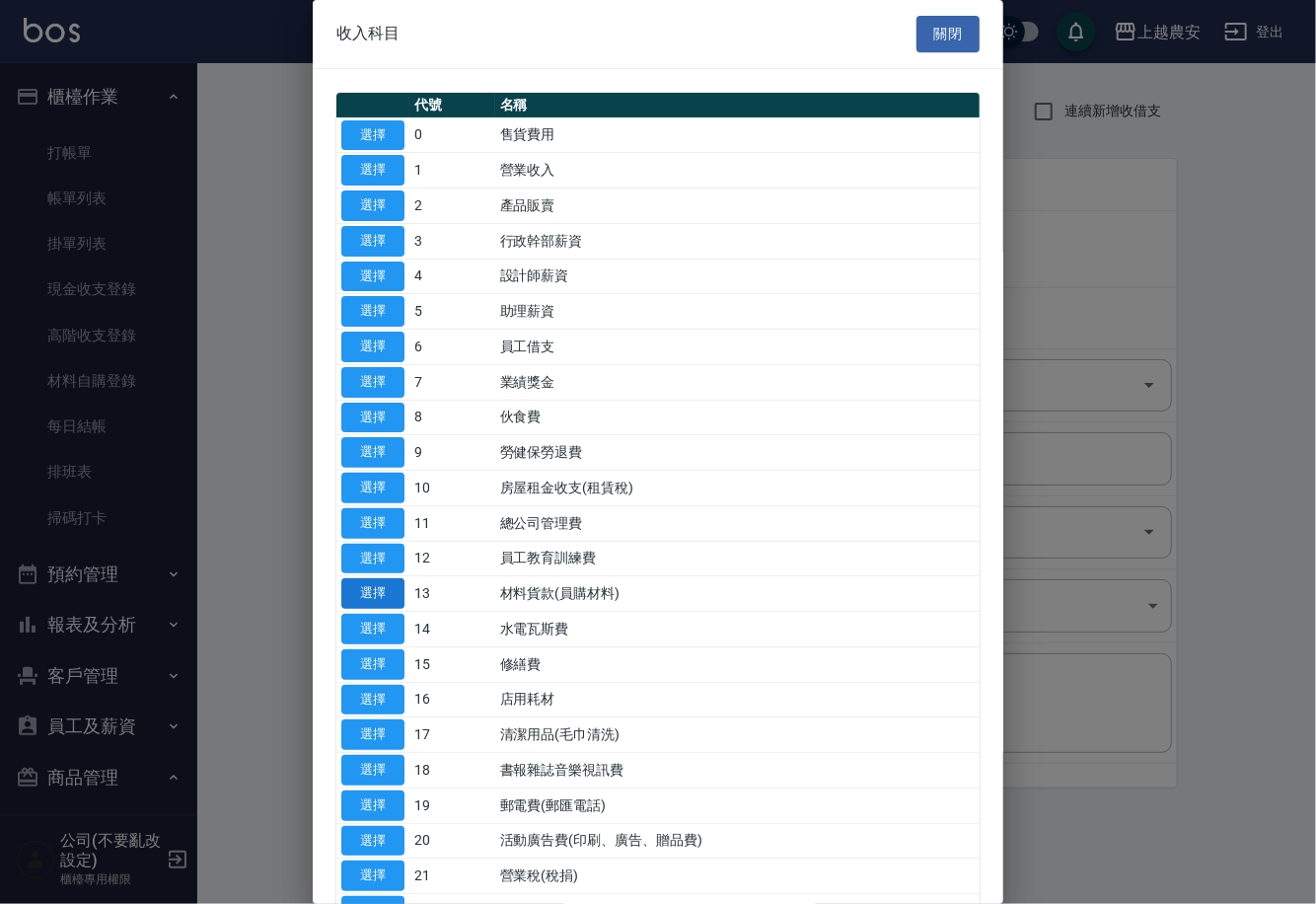 click on "選擇" at bounding box center (373, 593) 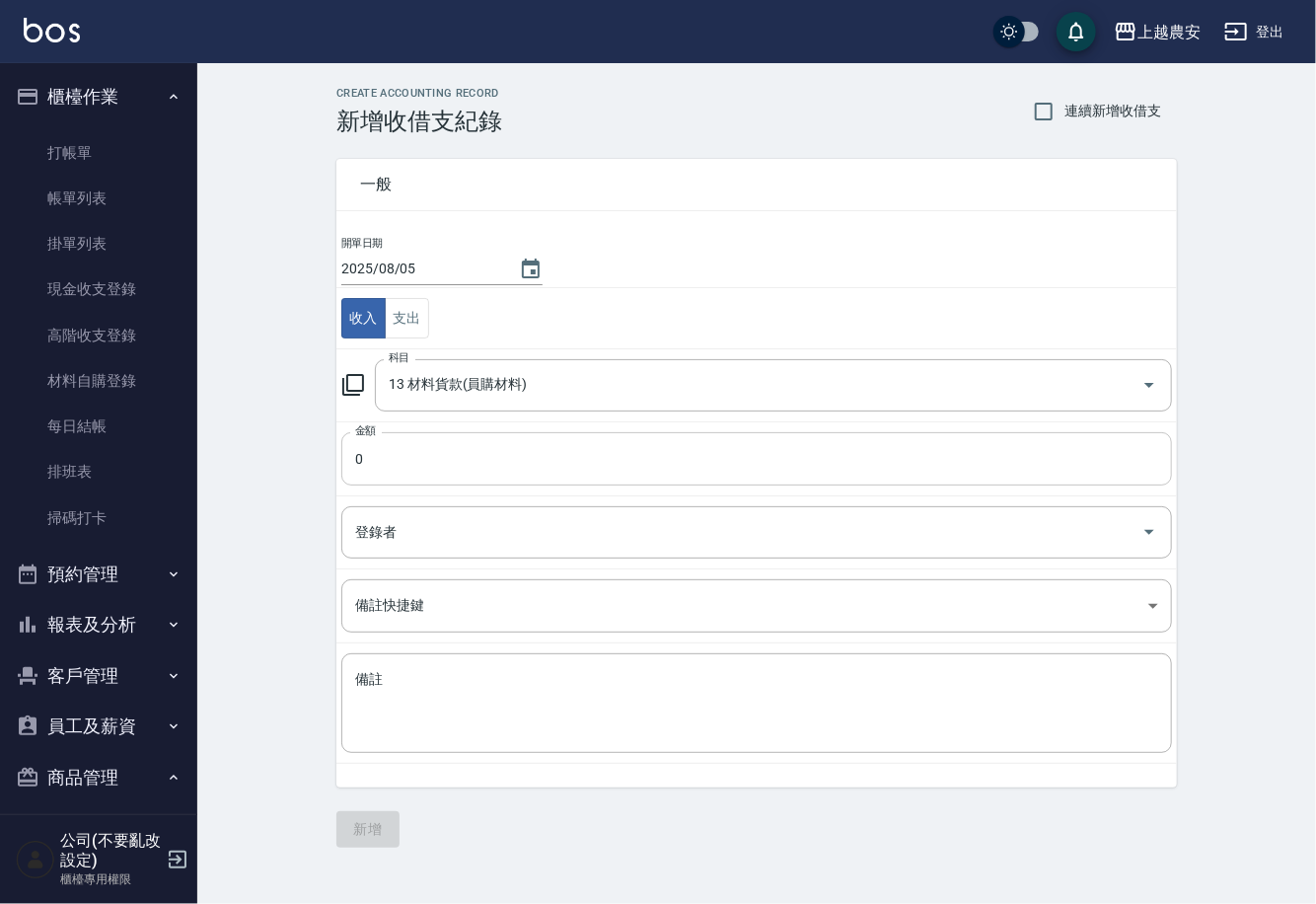 click on "0" at bounding box center [757, 459] 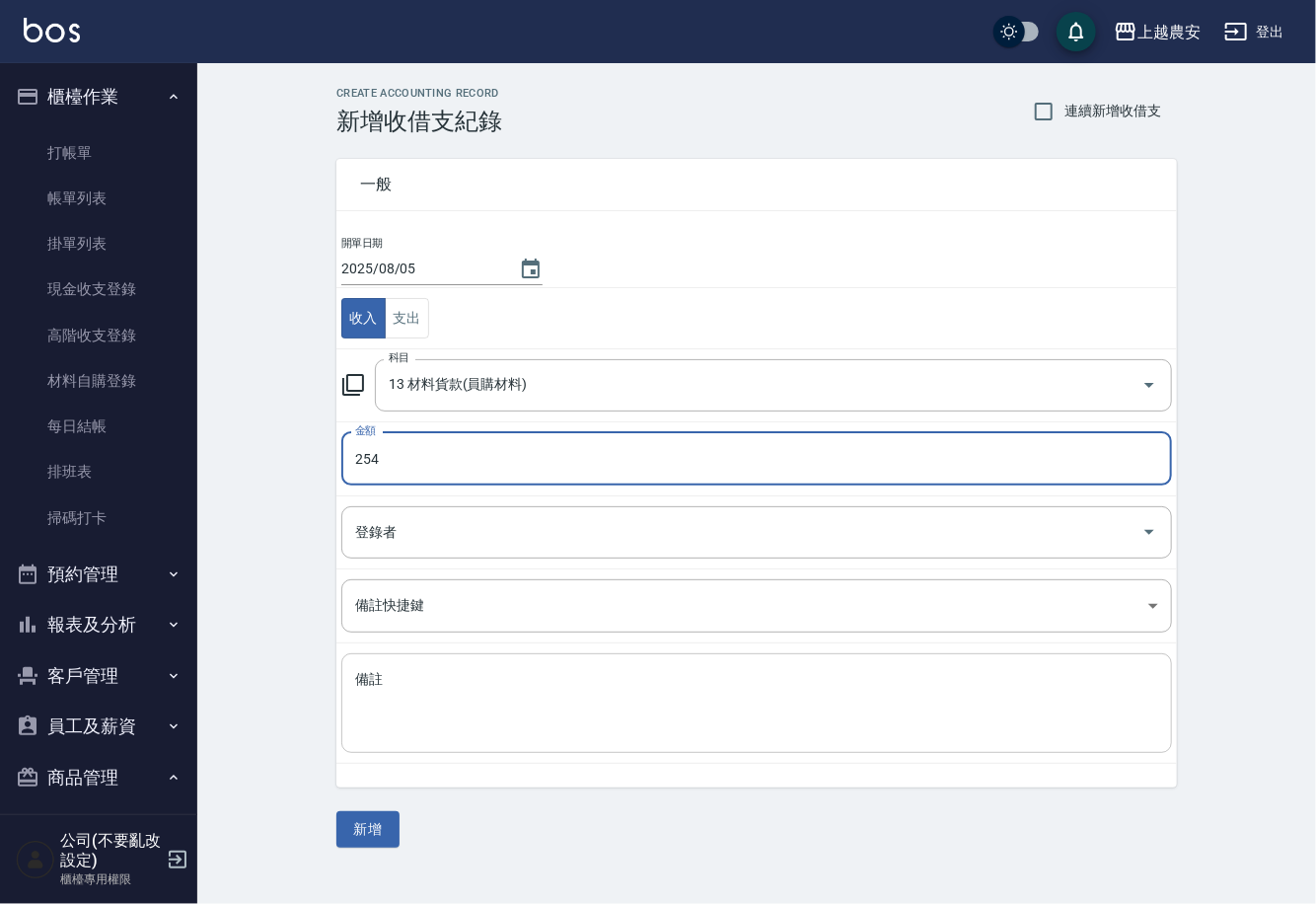 type on "254" 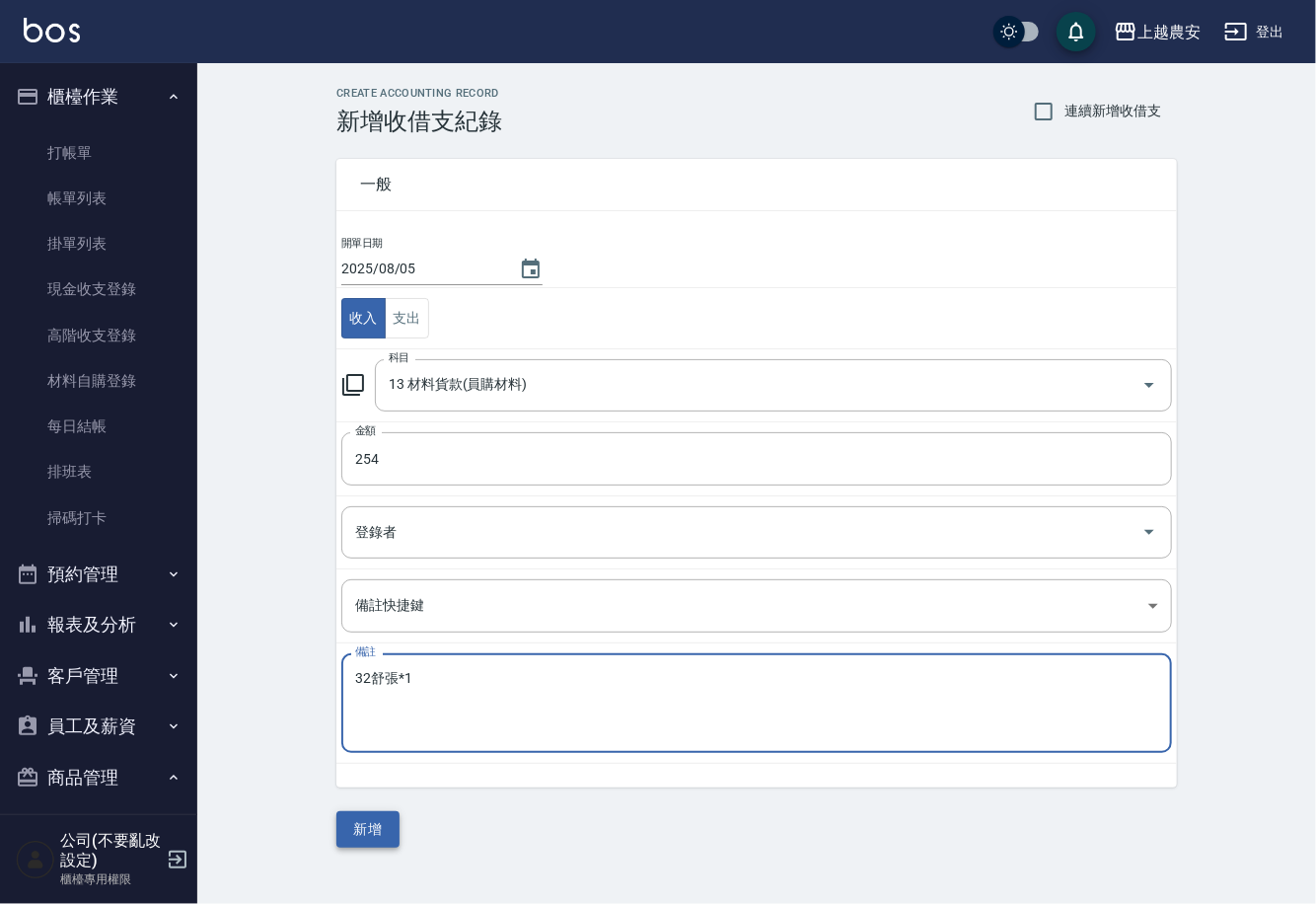 type on "32舒張*1" 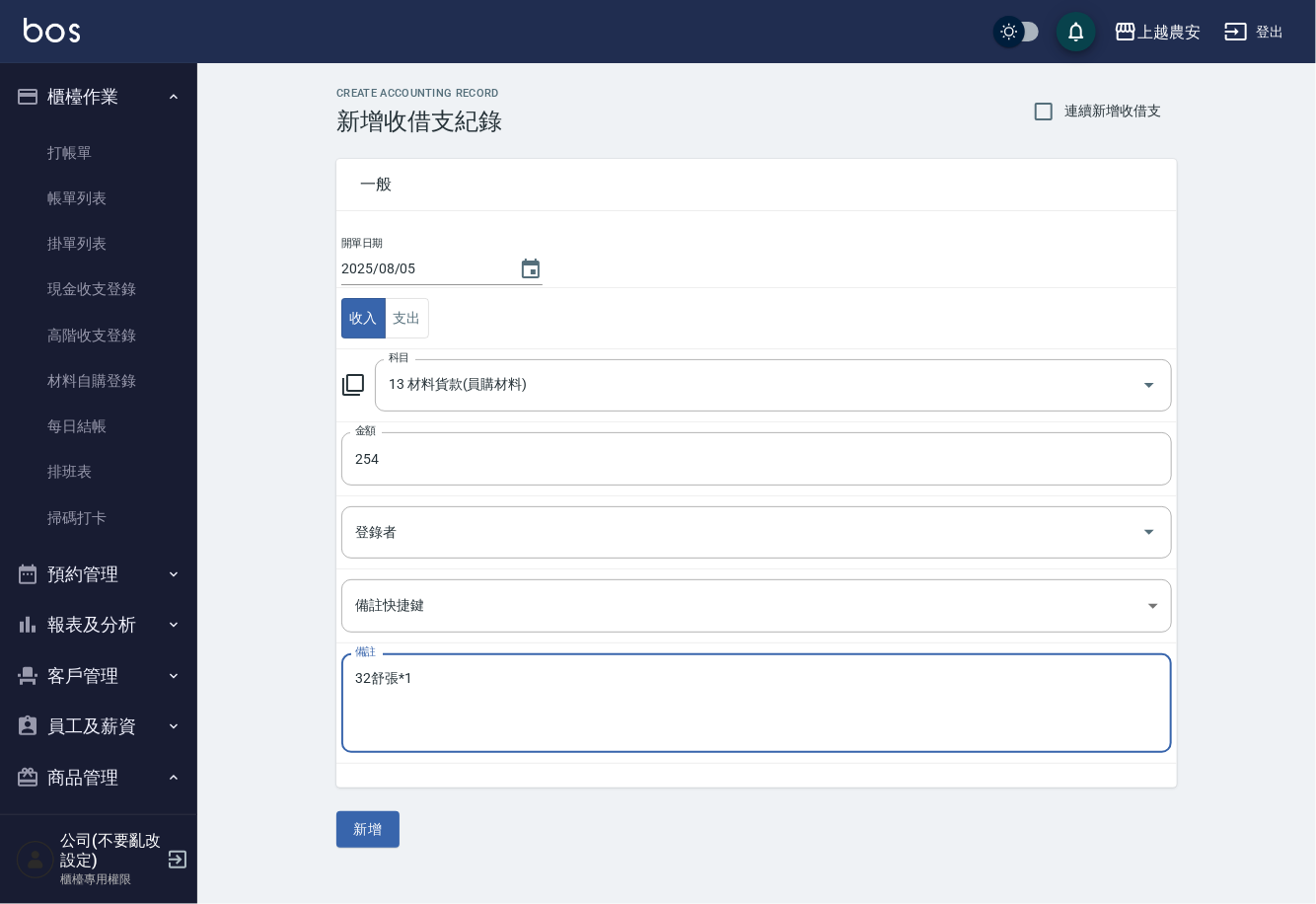 click on "新增" at bounding box center (368, 829) 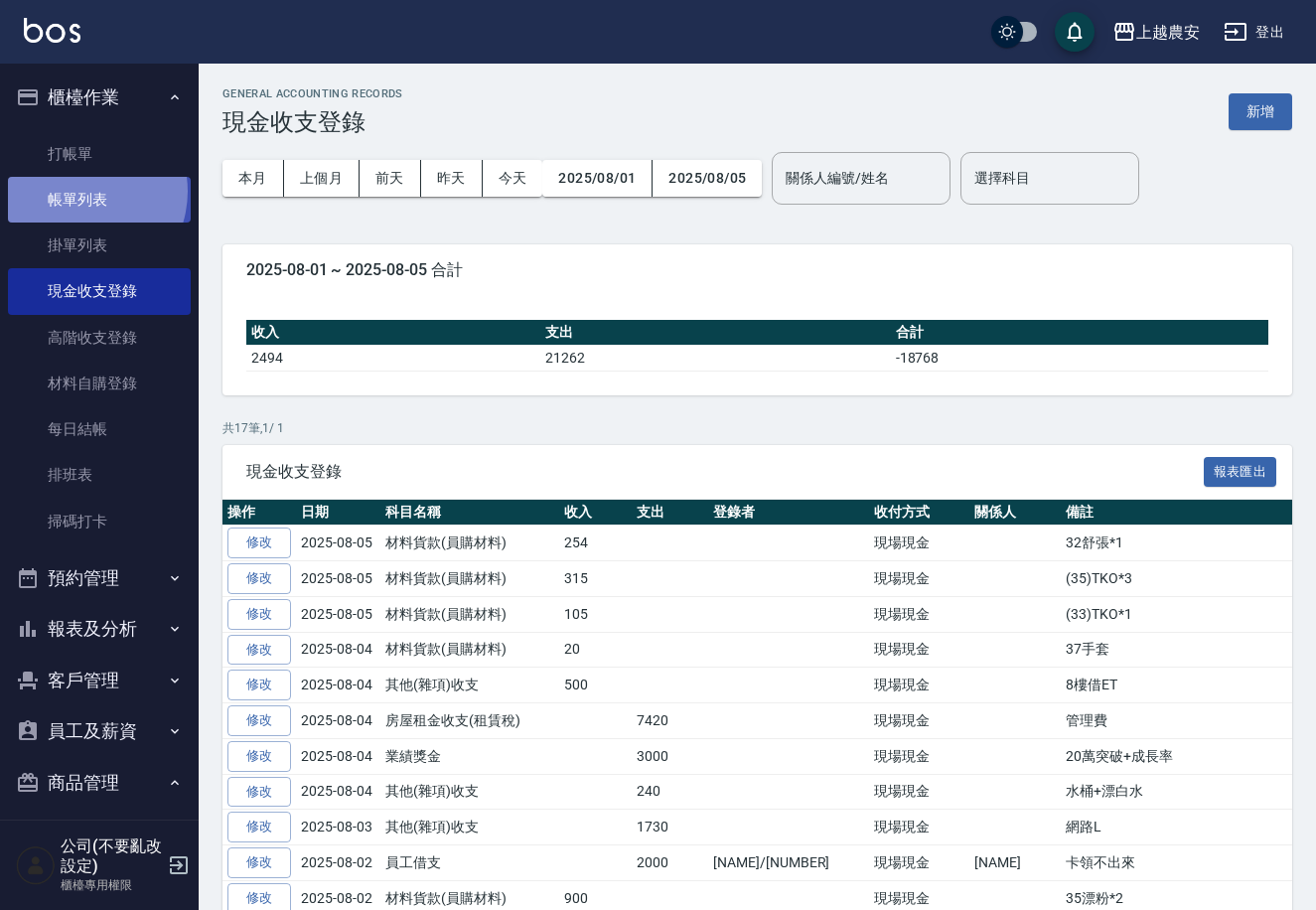 click on "帳單列表" at bounding box center (99, 200) 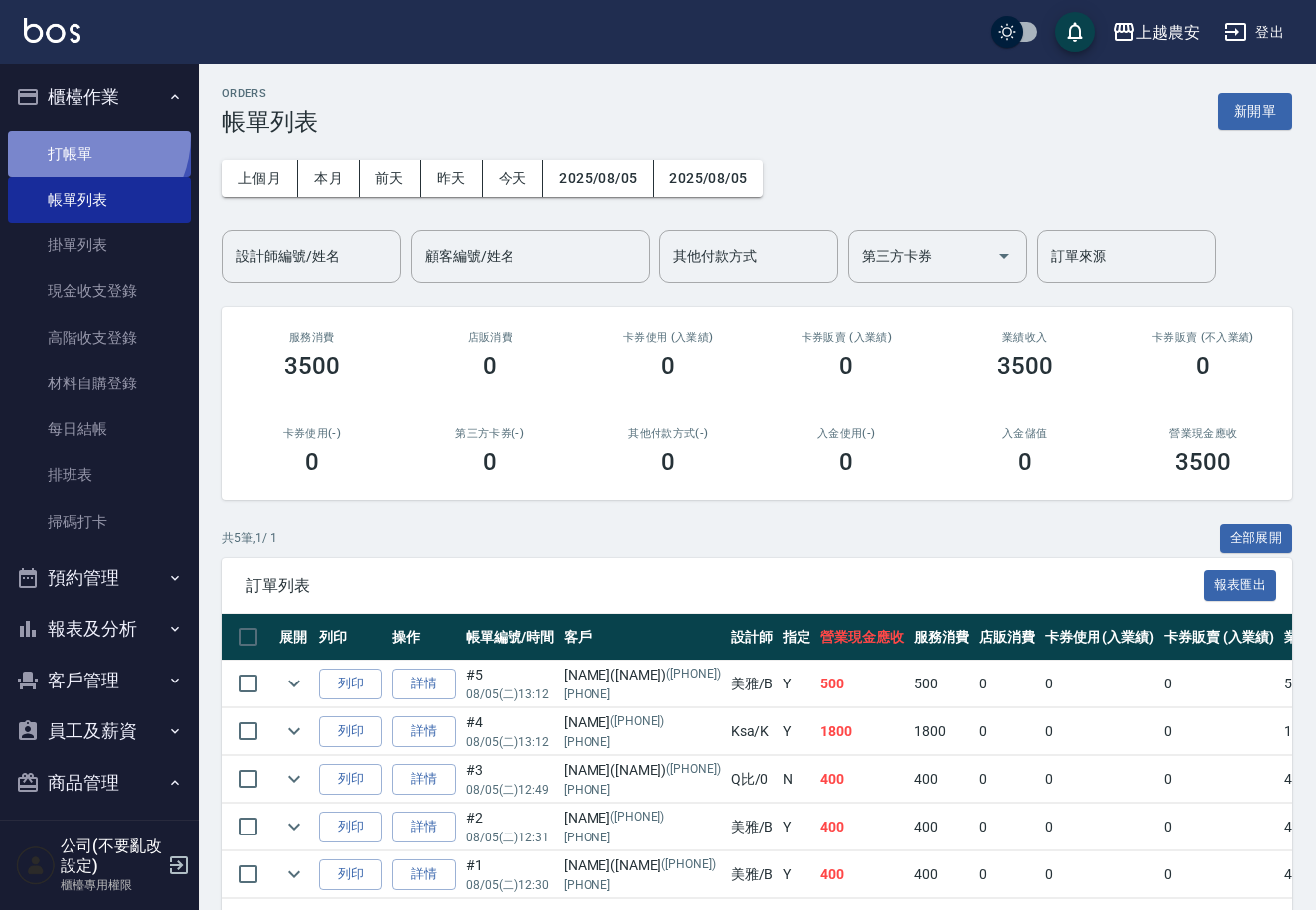 click on "打帳單" at bounding box center [99, 154] 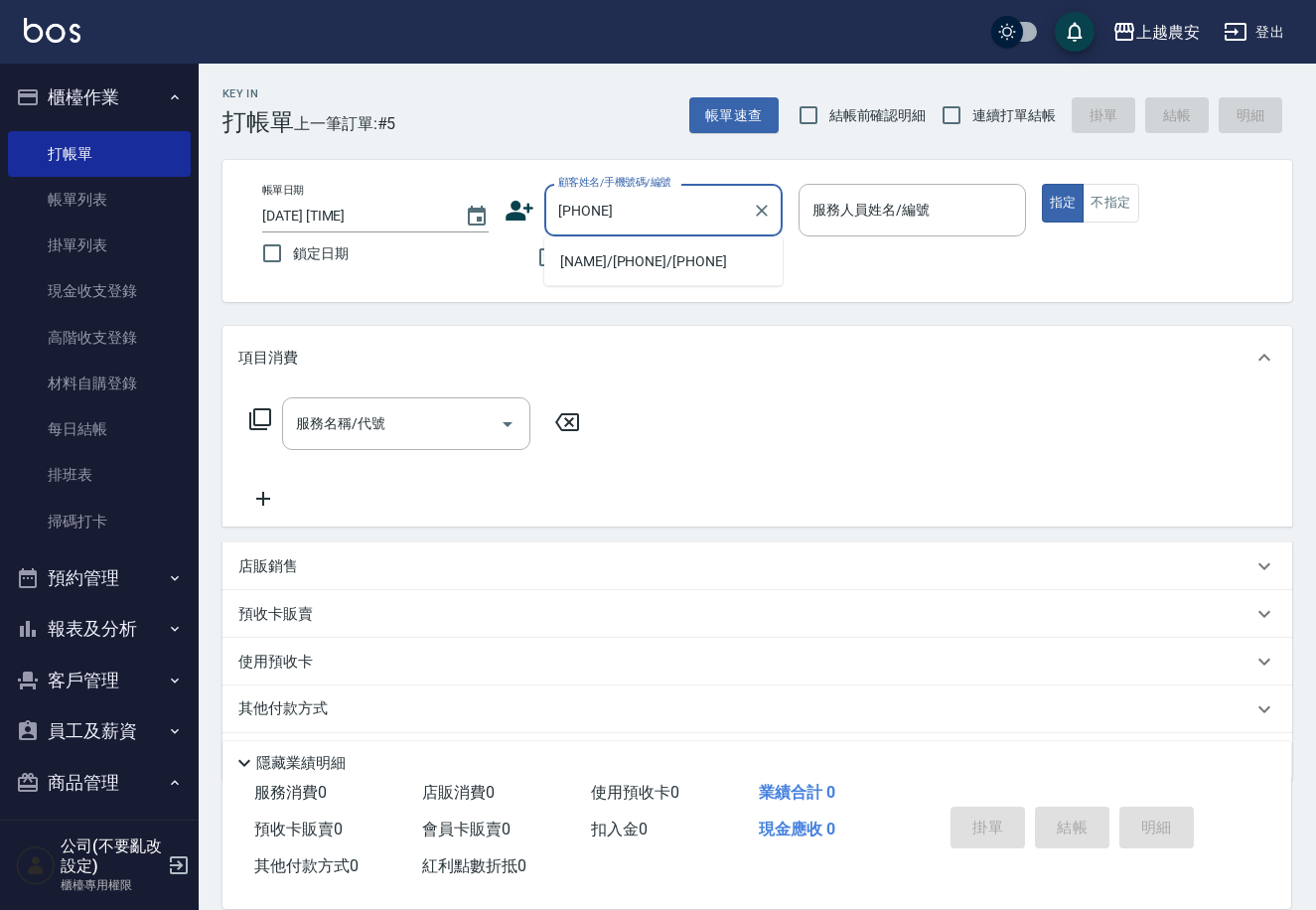 click on "[NAME]/[PHONE]/[PHONE]" at bounding box center (663, 261) 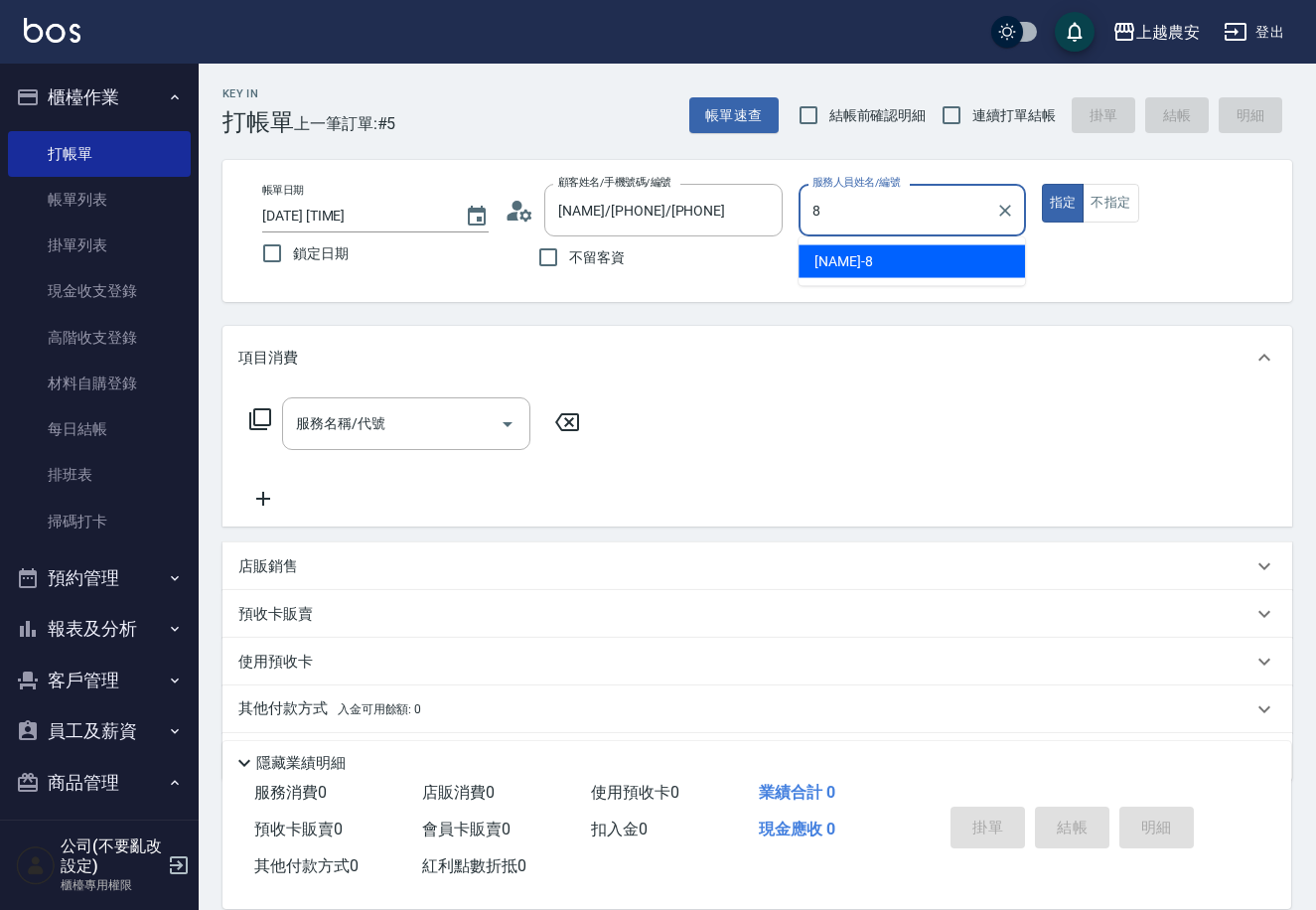 type on "黛慧-8" 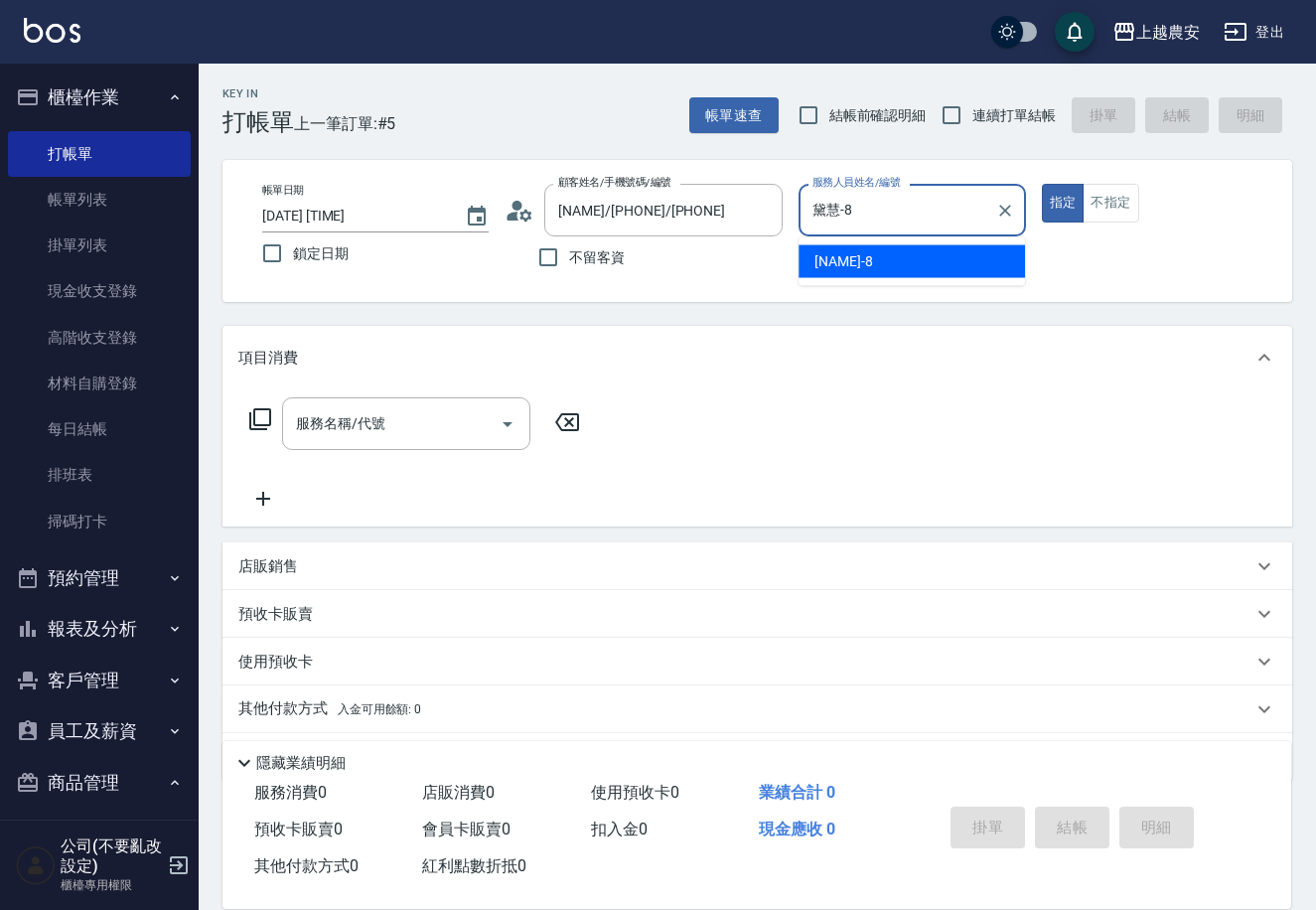 type on "true" 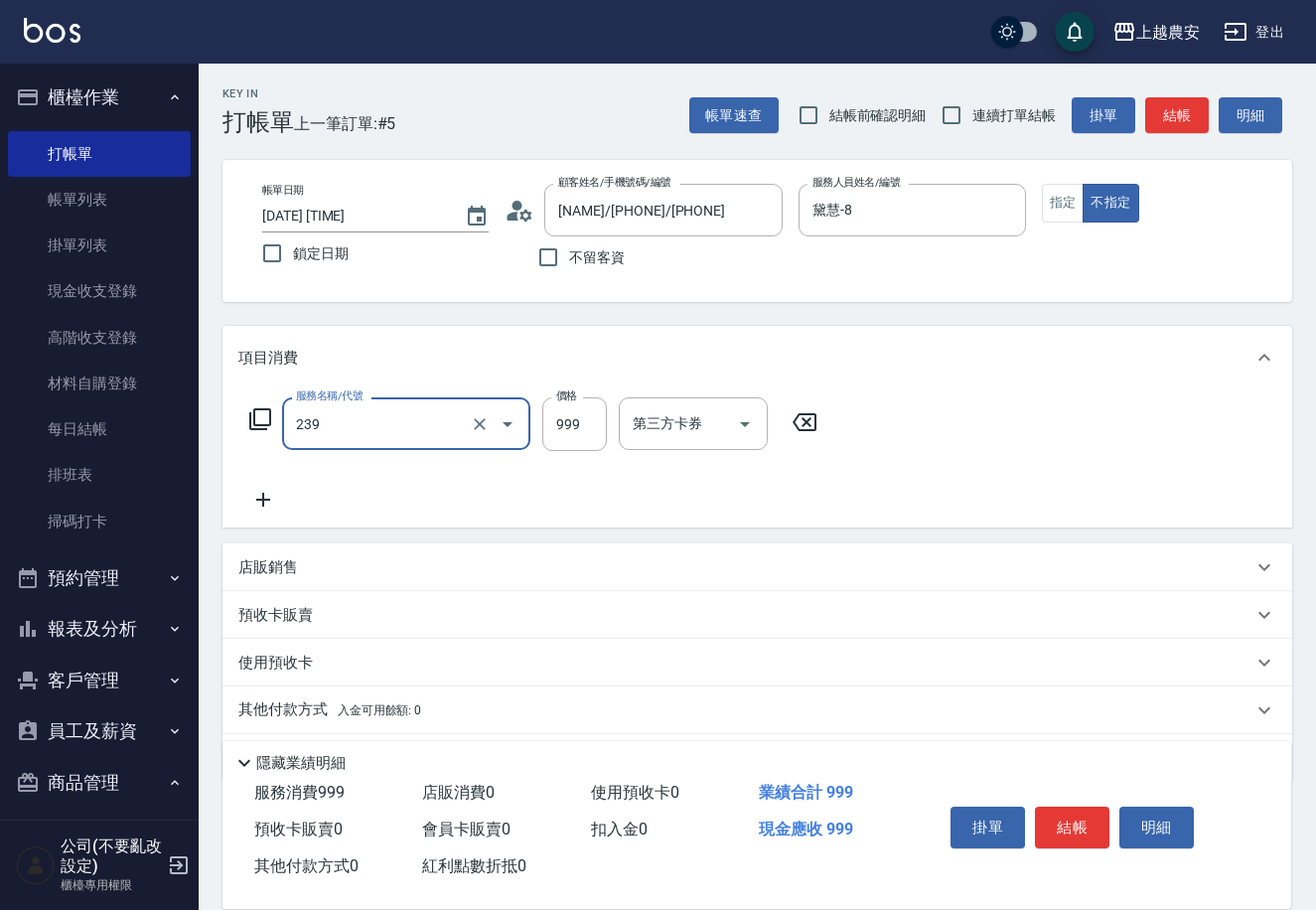 type on "頭皮SPA洗髮(239)" 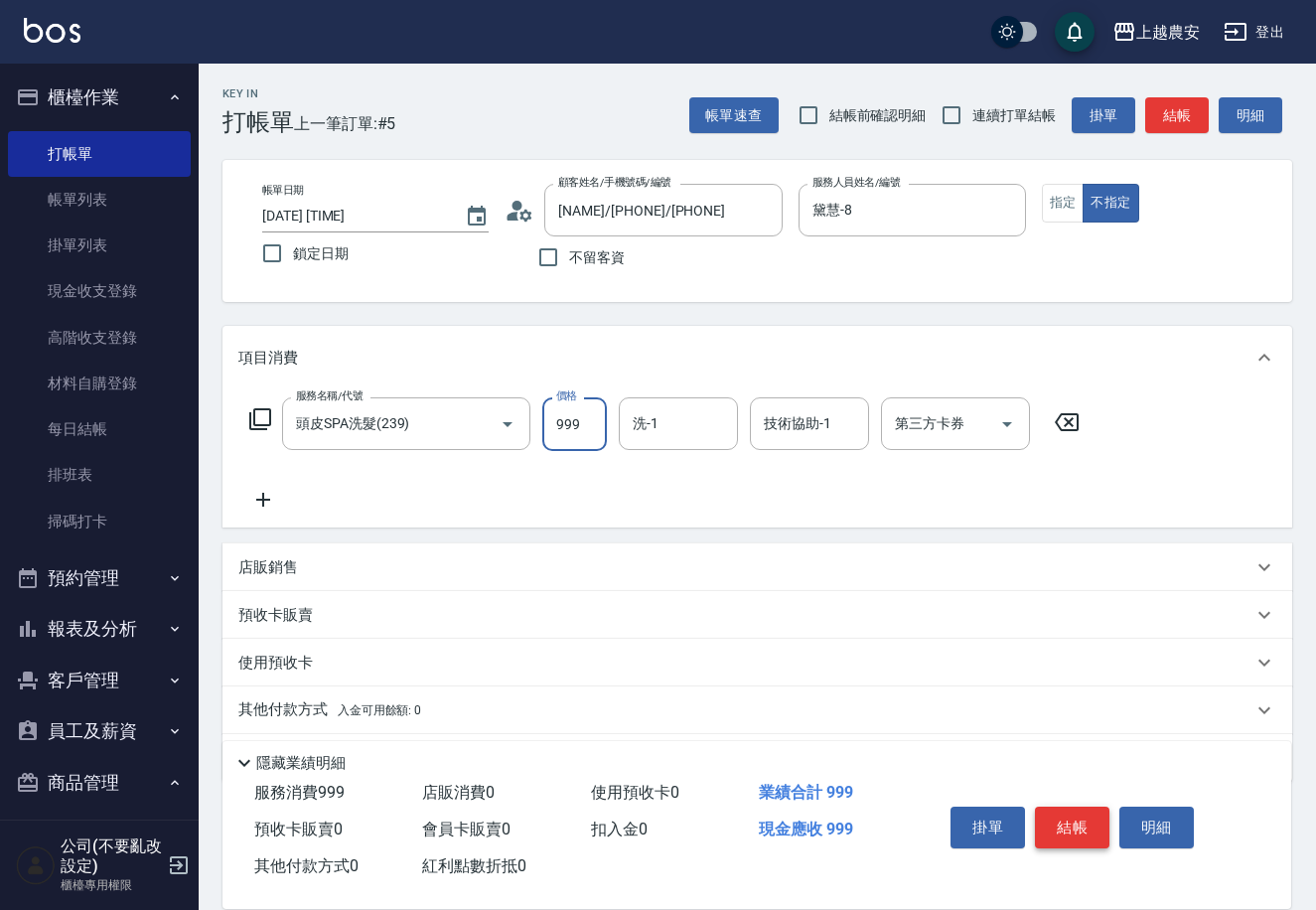 click on "結帳" at bounding box center [1072, 828] 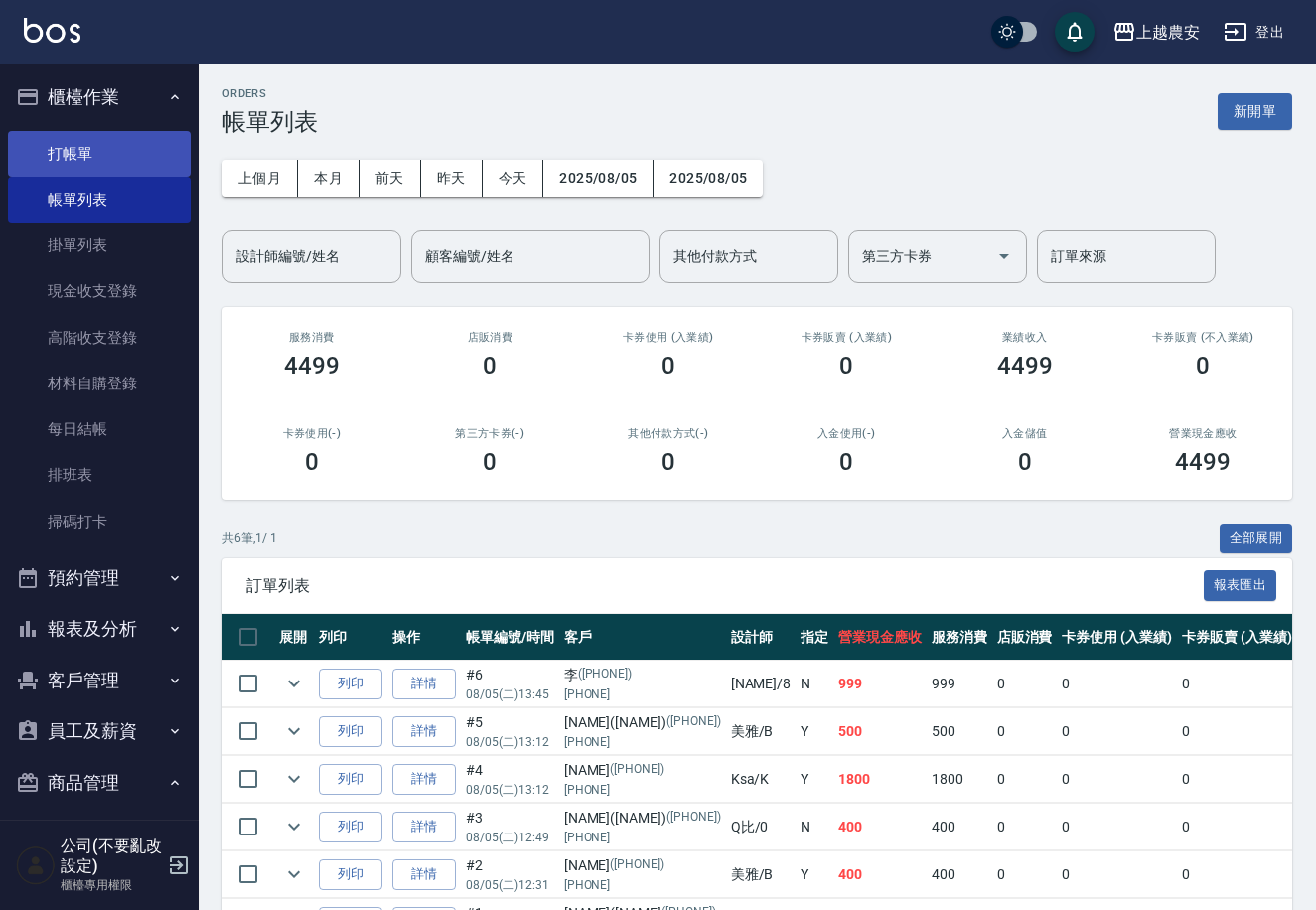 click on "打帳單" at bounding box center [99, 154] 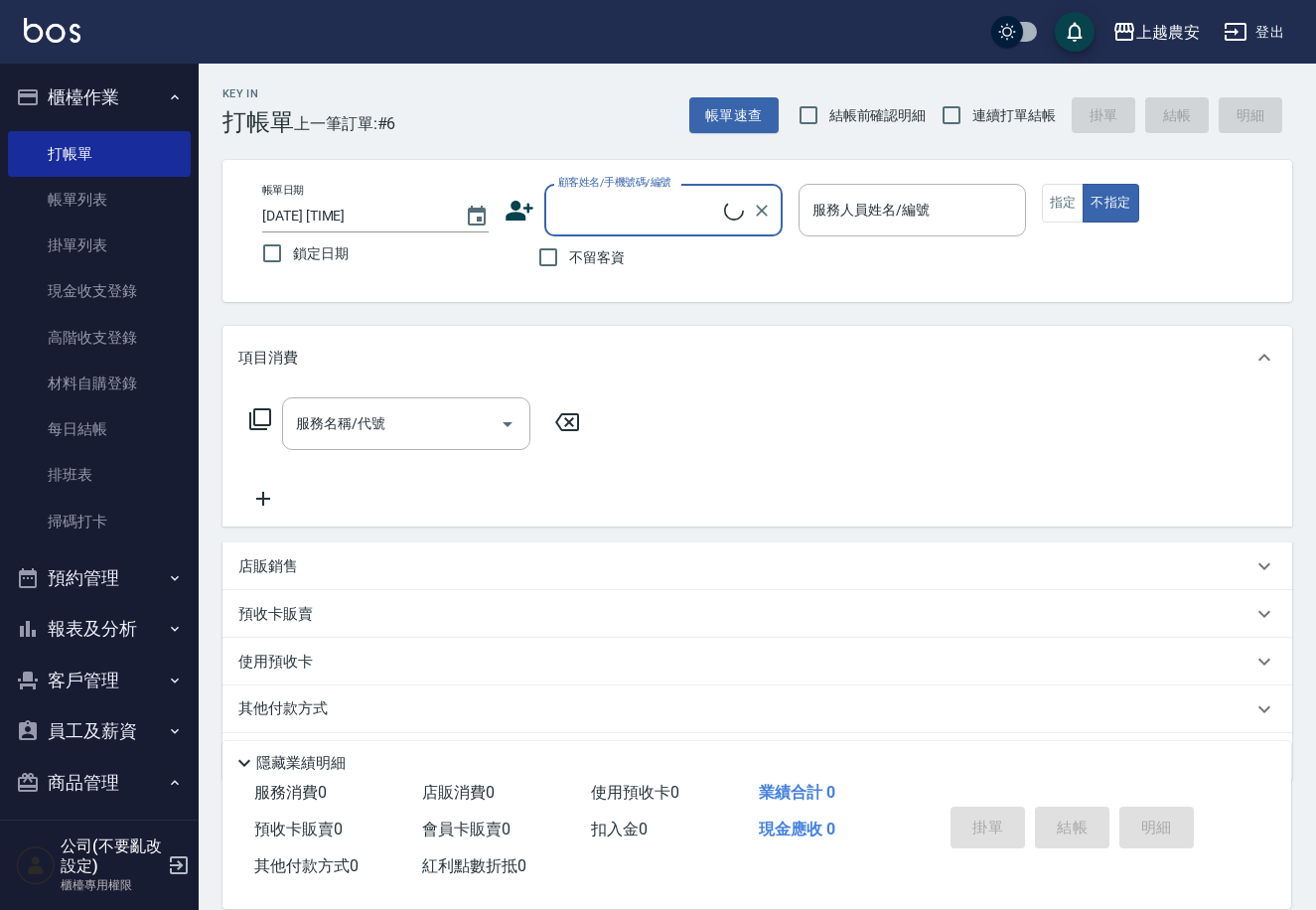 click on "不留客資" at bounding box center [597, 257] 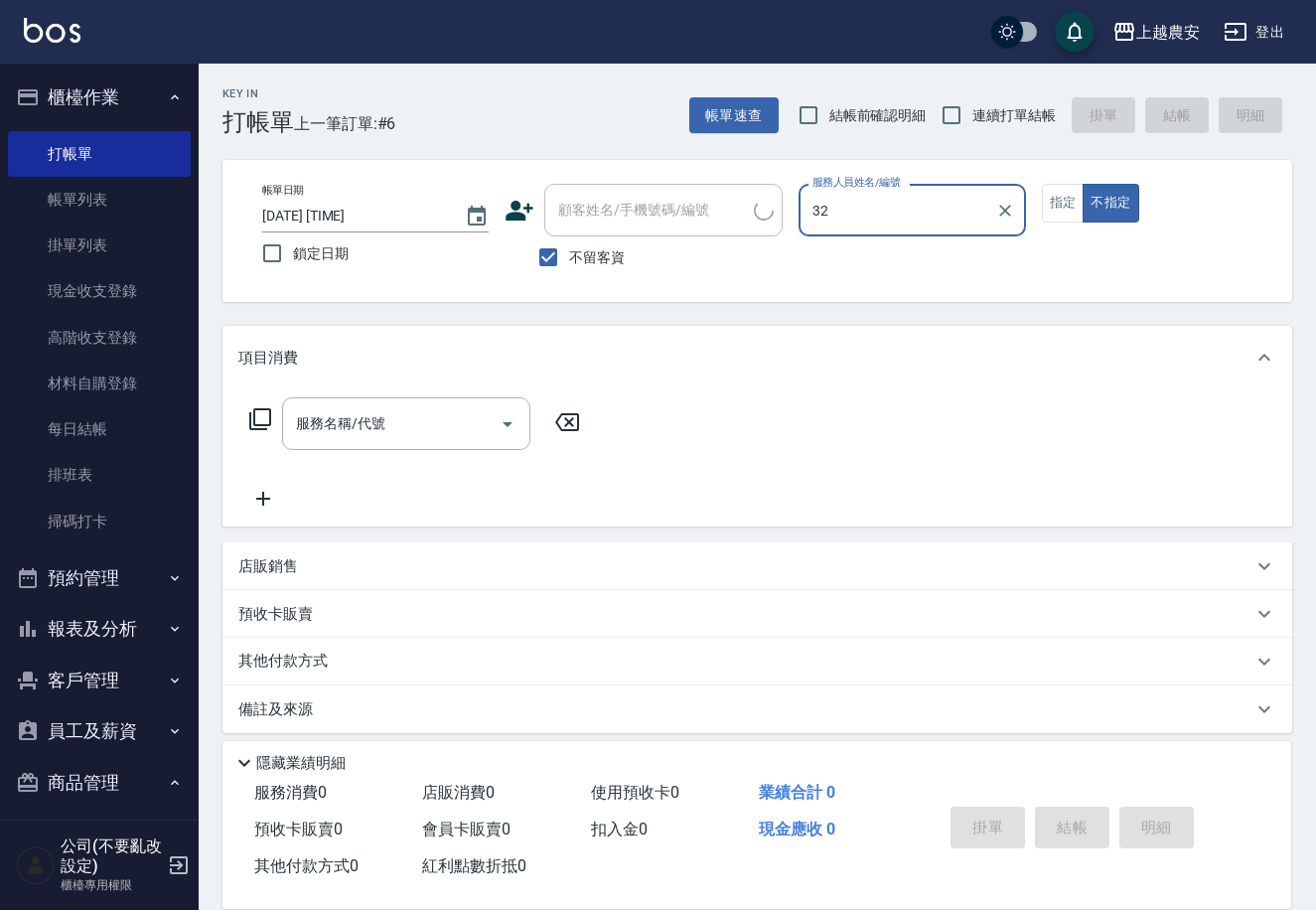 type on "[NAME]-[NUMBER]" 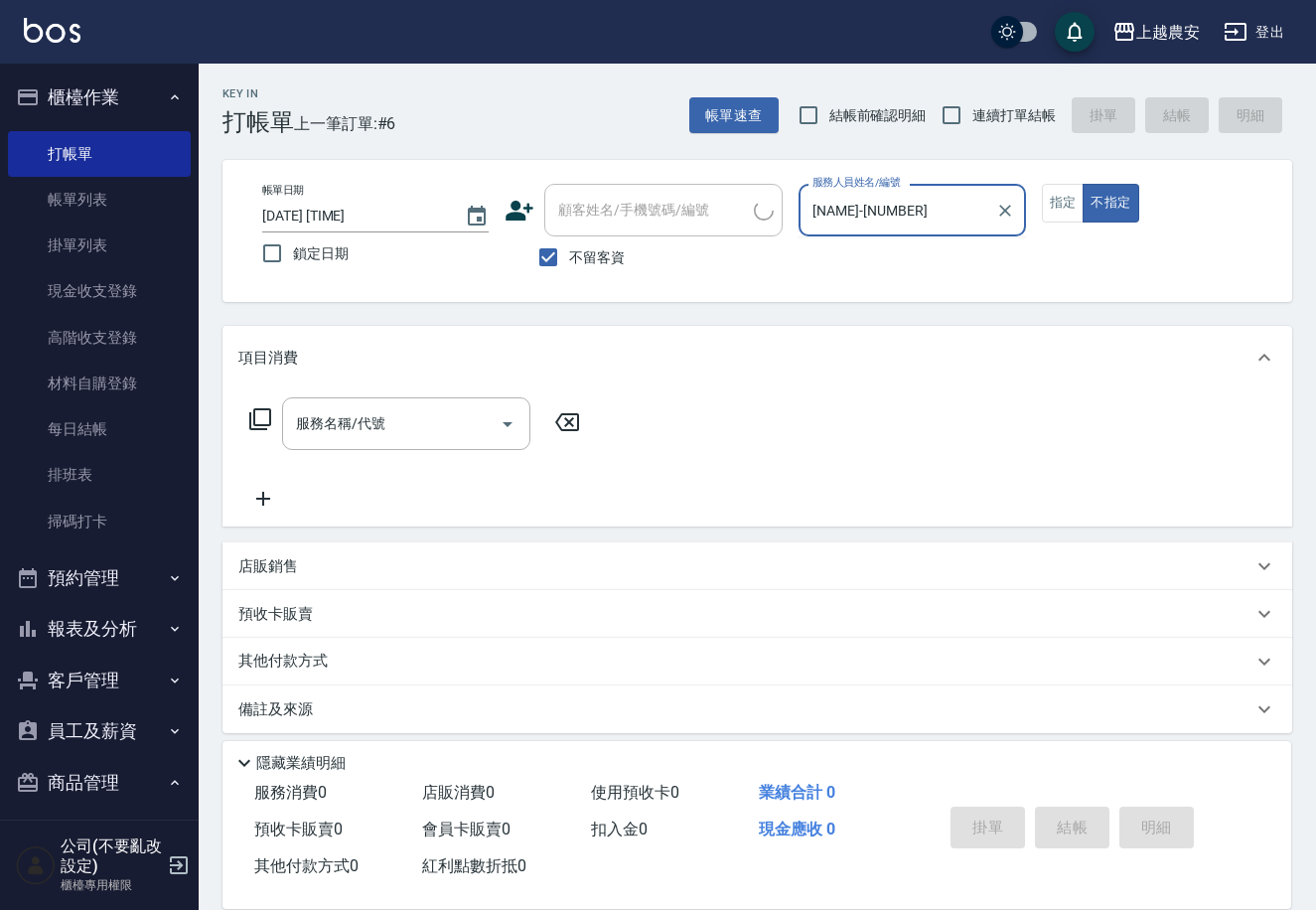 type on "false" 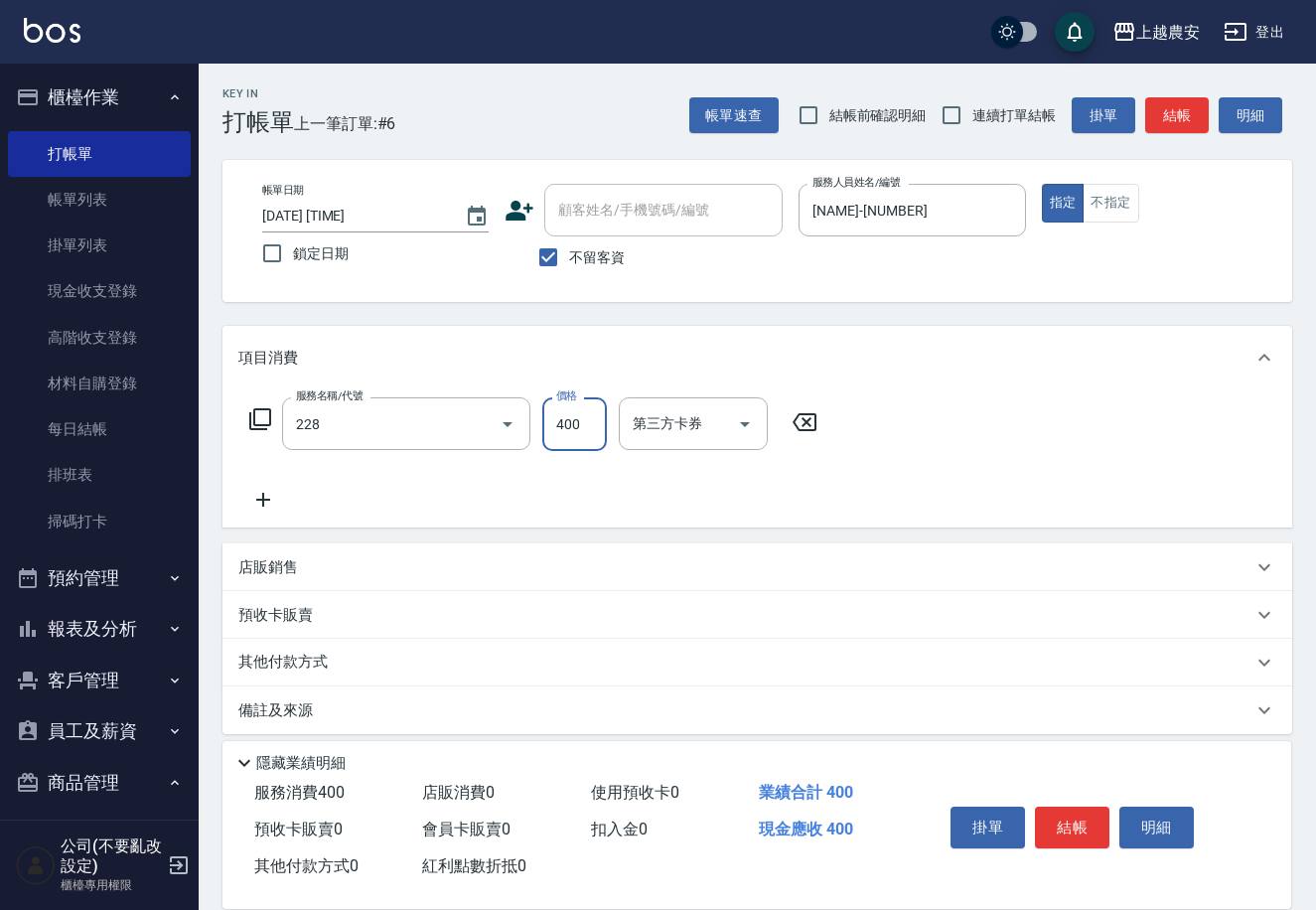 type on "洗髮(228)" 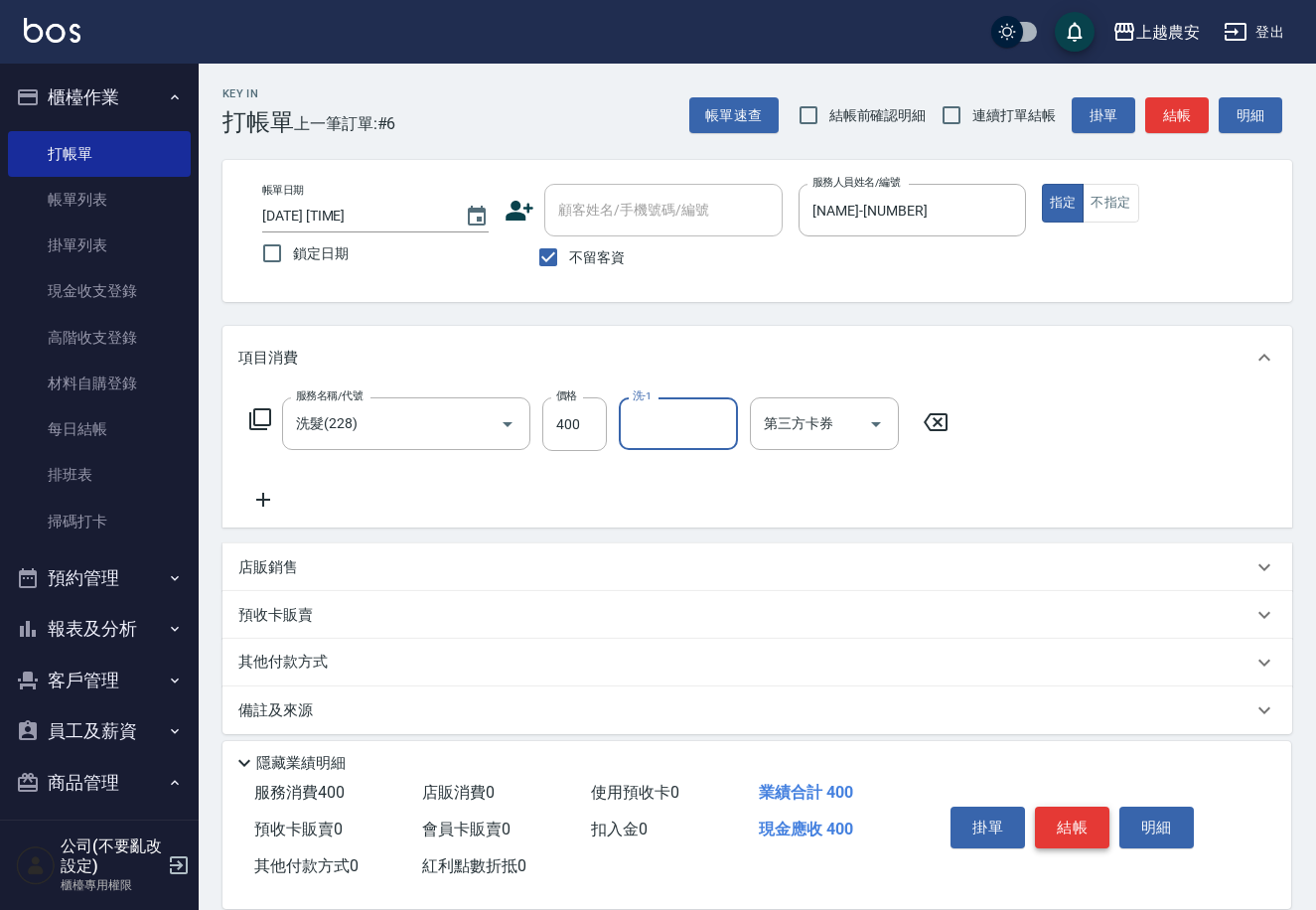 click on "結帳" at bounding box center (1072, 828) 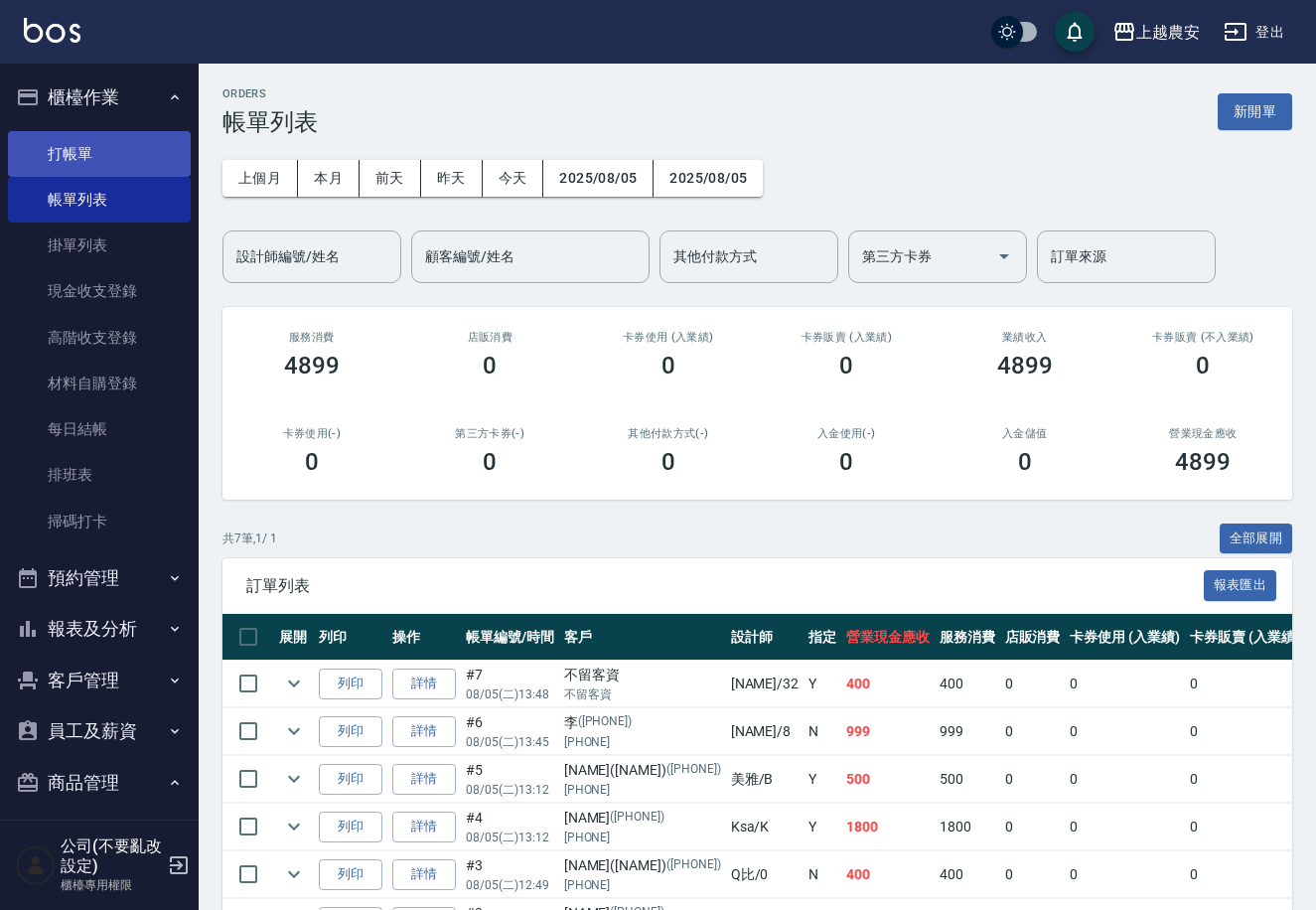 click on "打帳單" at bounding box center [99, 154] 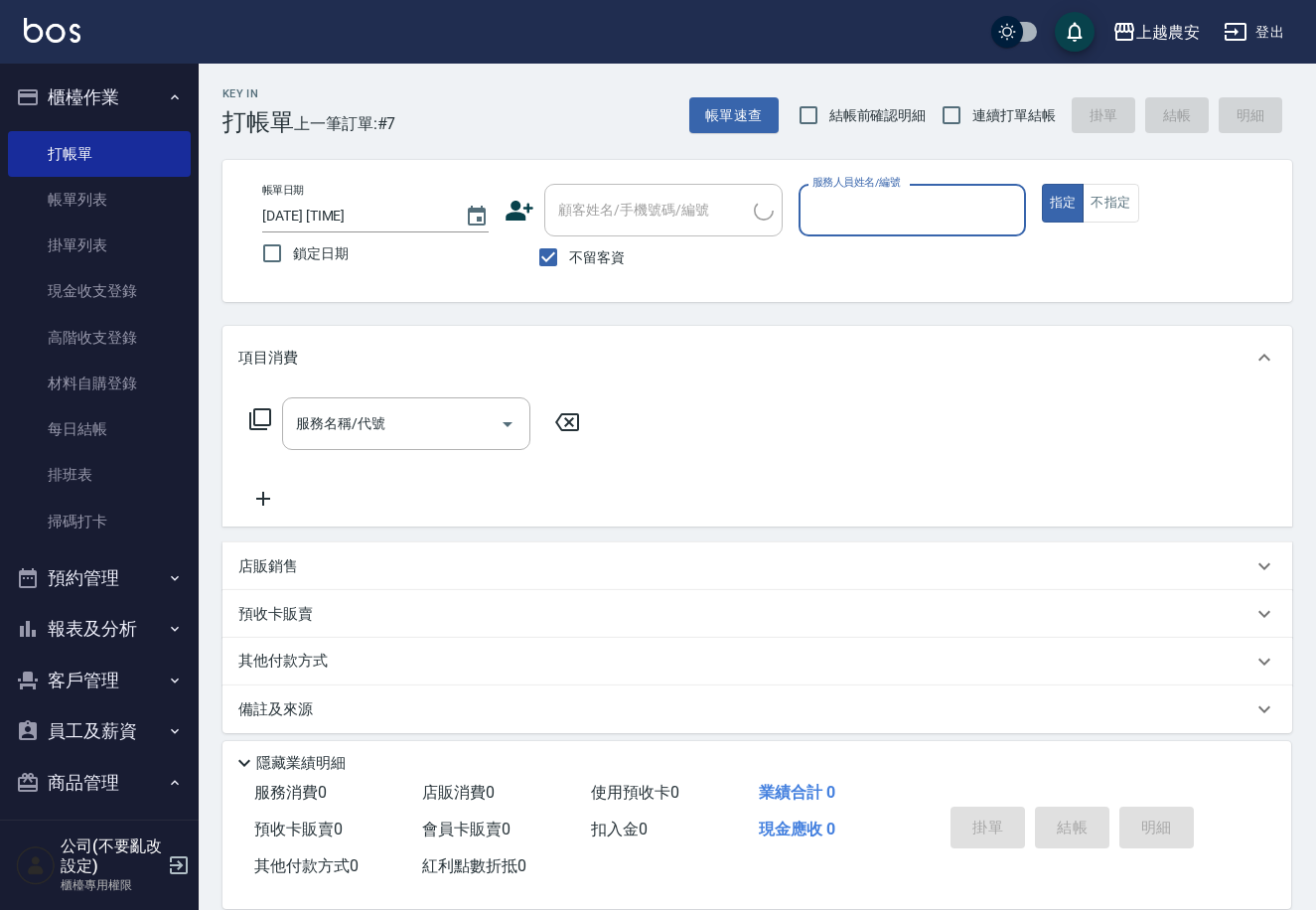 click on "不留客資" at bounding box center (597, 257) 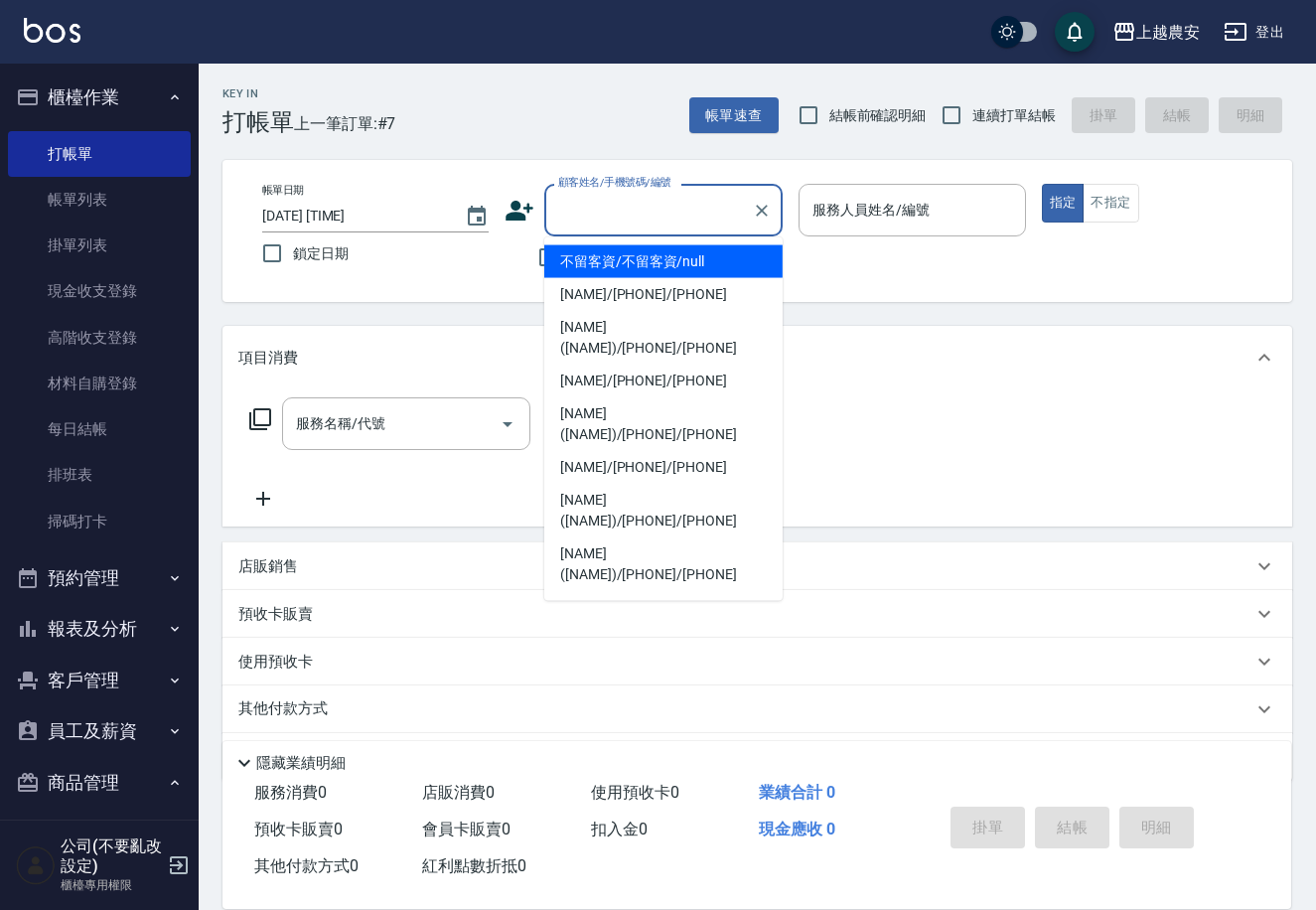 click on "顧客姓名/手機號碼/編號" at bounding box center [649, 210] 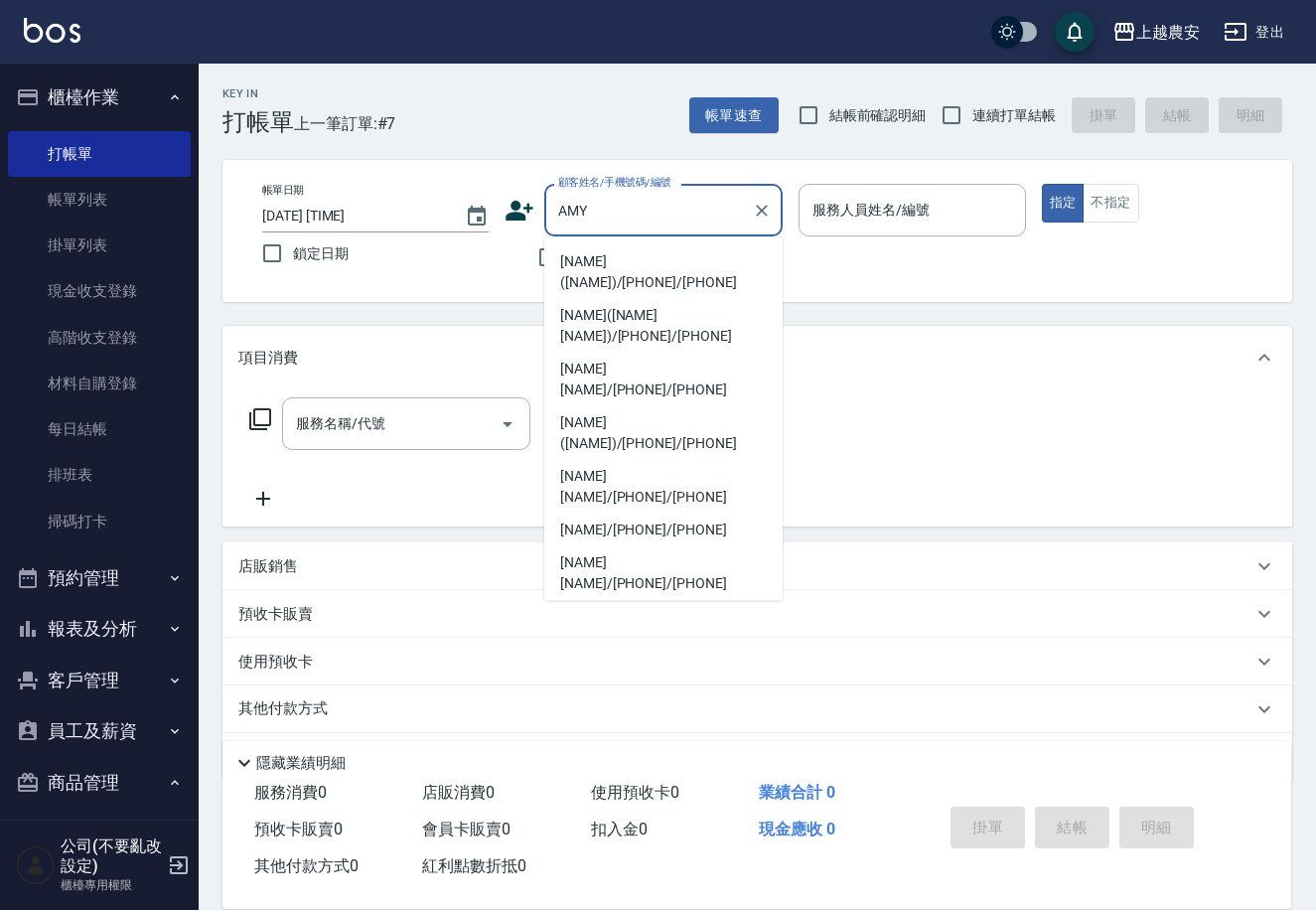 click on "[NAME]([NAME])/[PHONE]/[PHONE]" at bounding box center [663, 272] 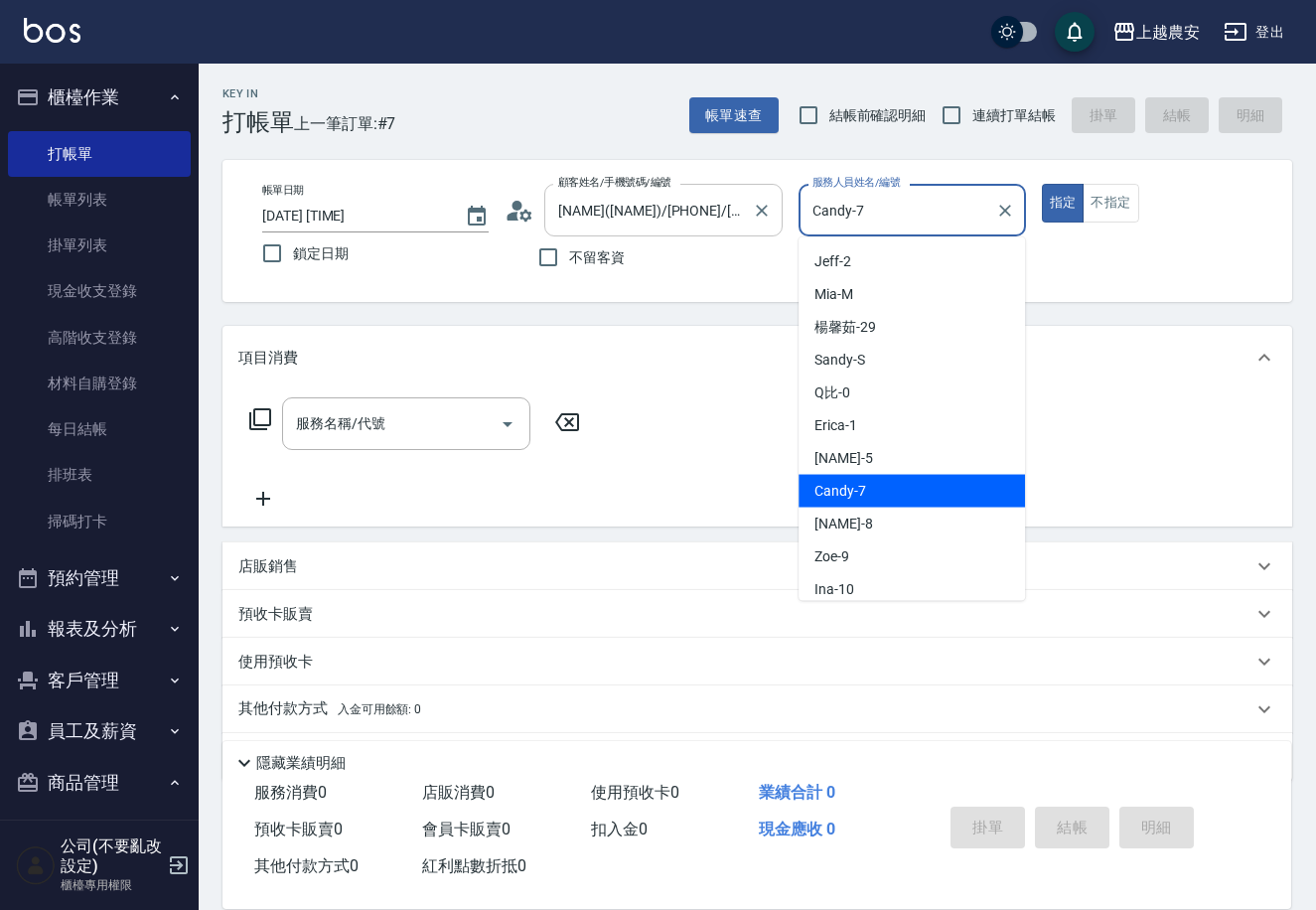 drag, startPoint x: 863, startPoint y: 206, endPoint x: 739, endPoint y: 235, distance: 127.346 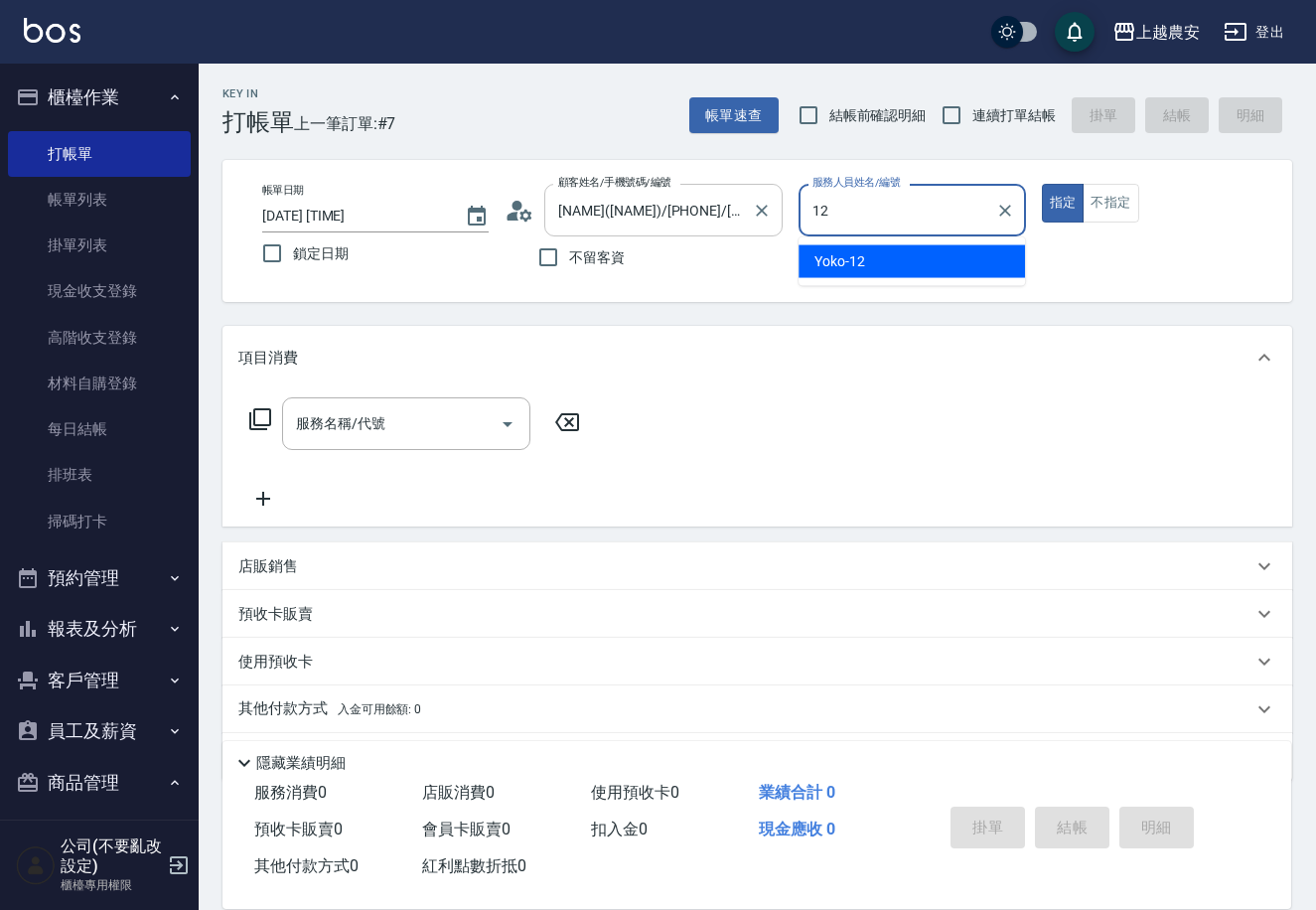 type on "12" 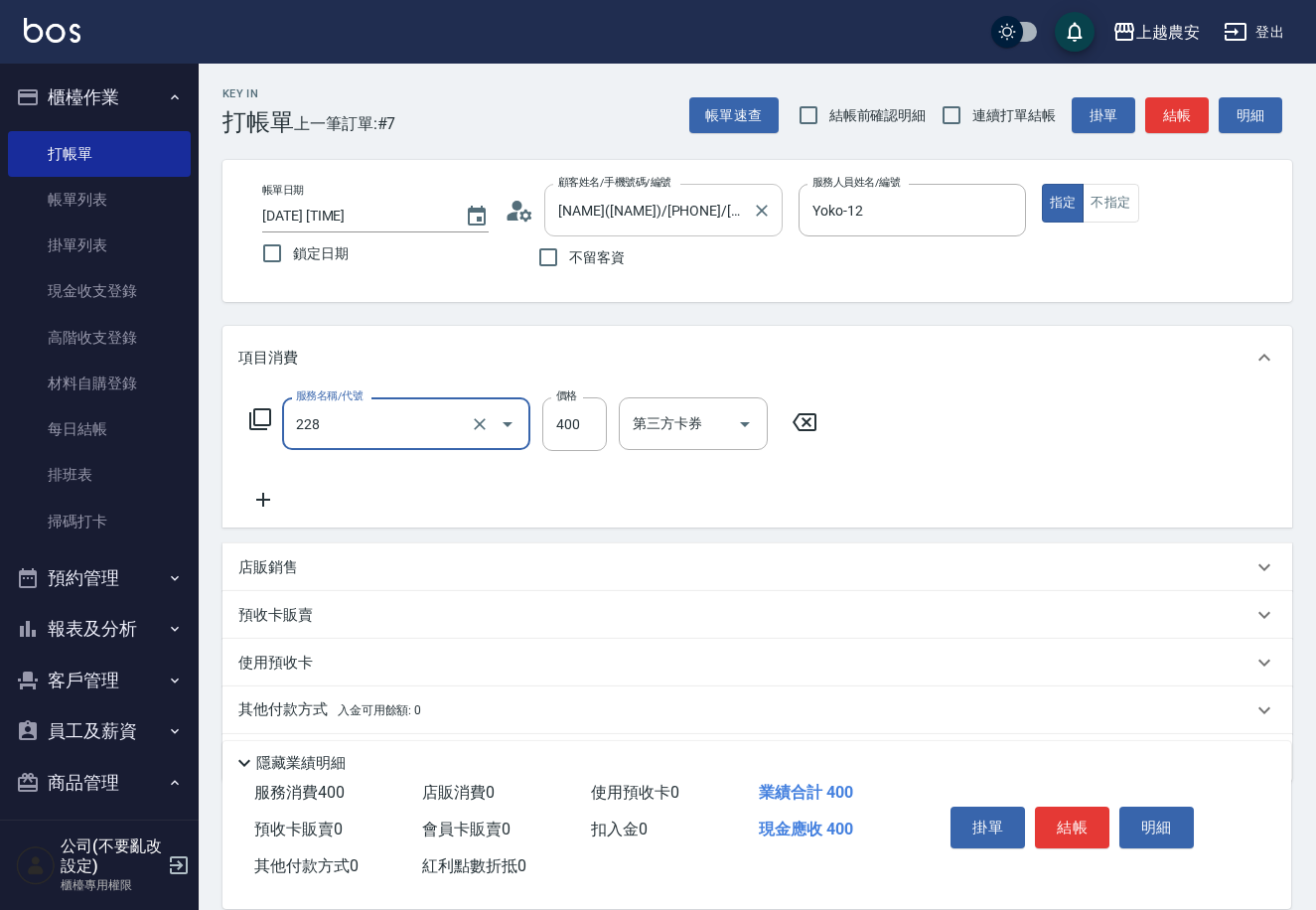 type on "洗髮(228)" 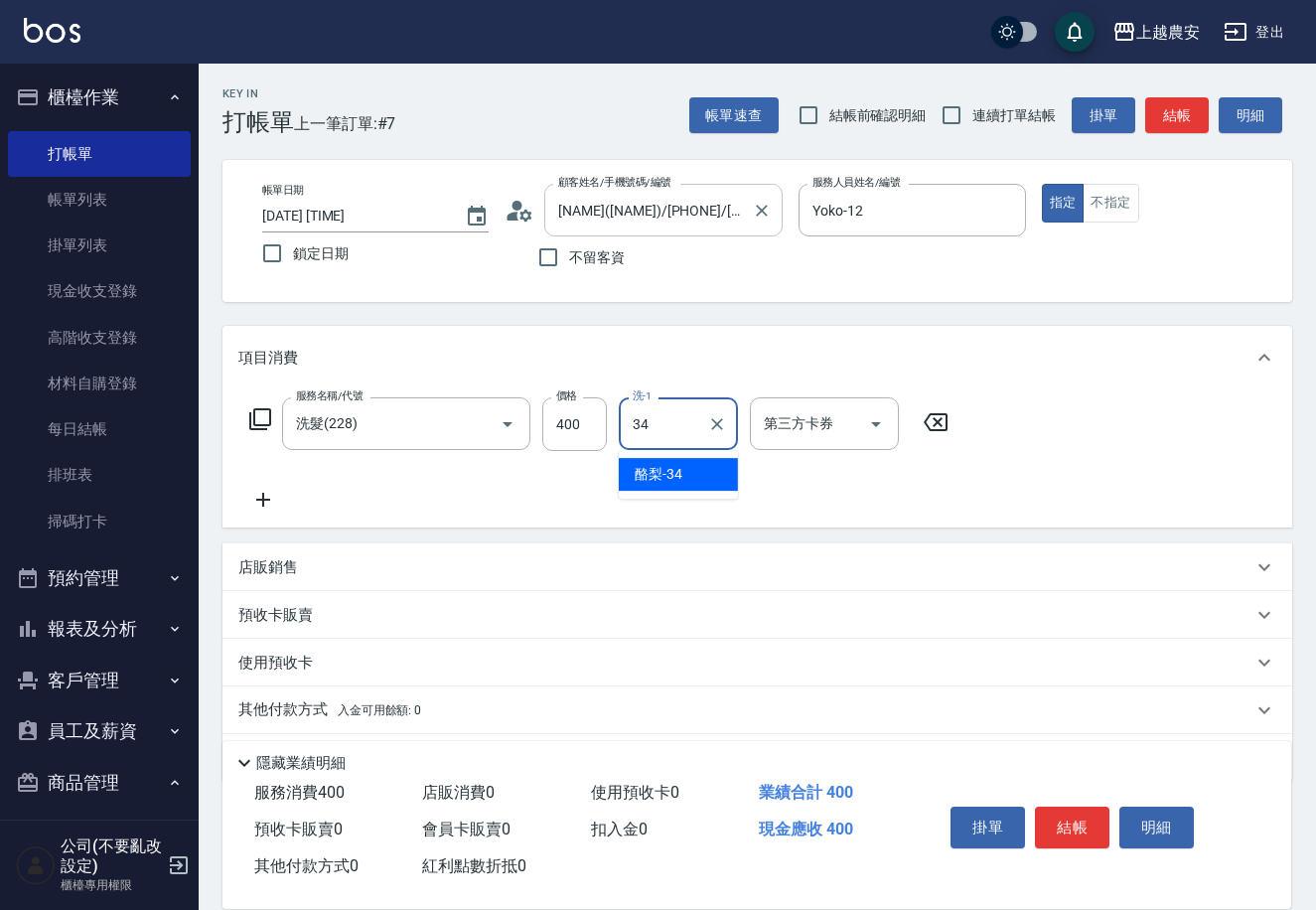 type on "酪梨-34" 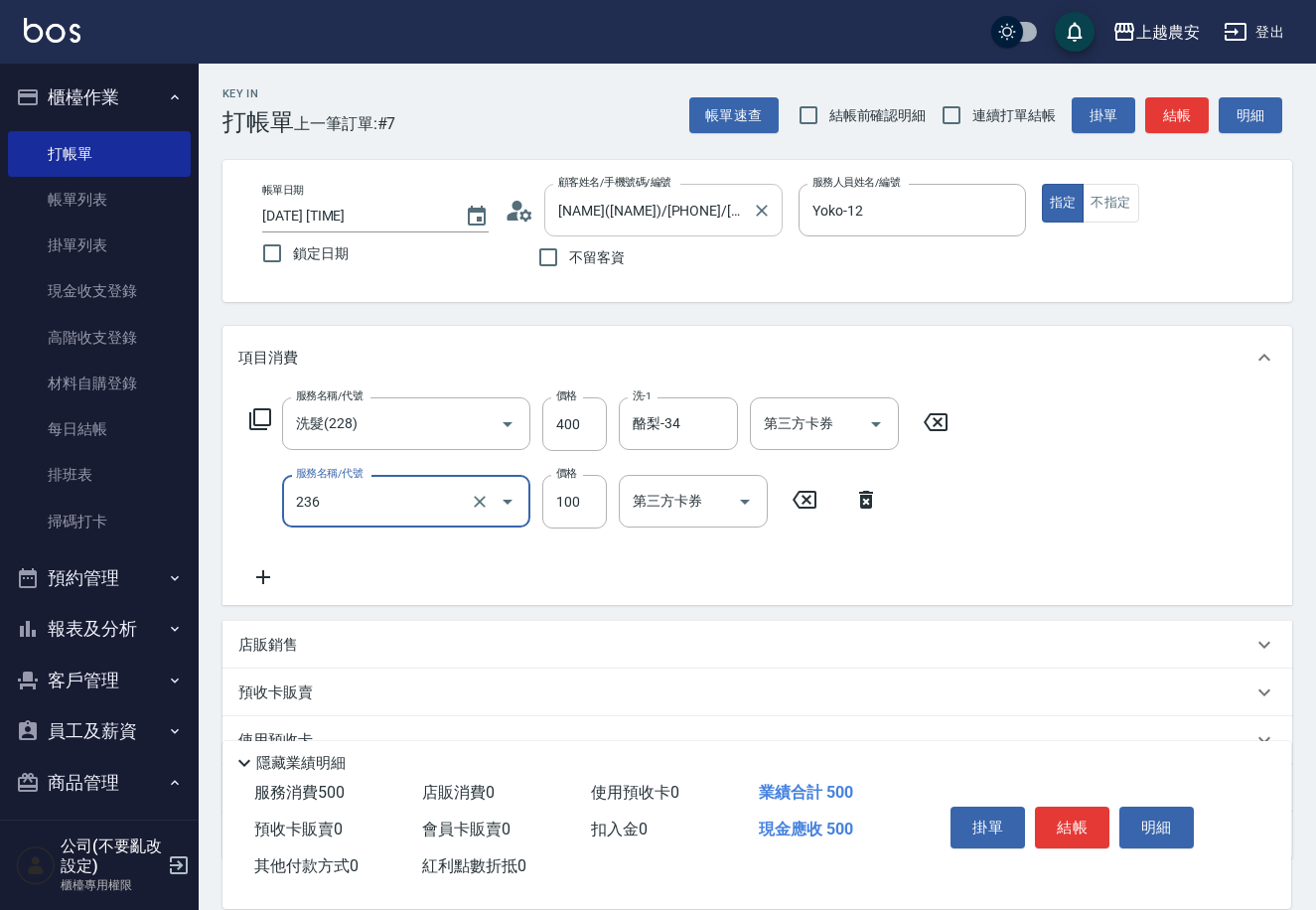 type on "手棒(236)" 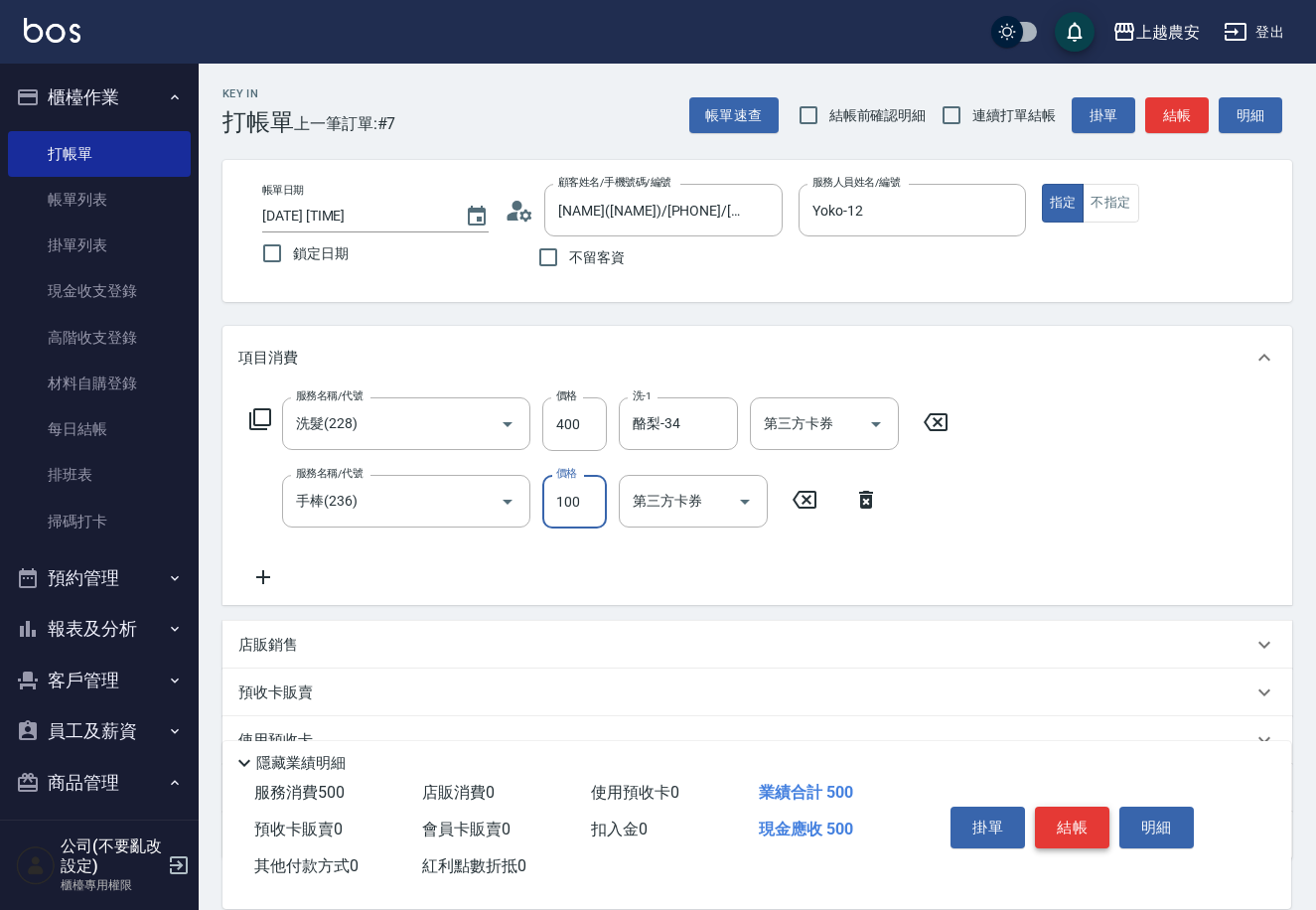 click on "結帳" at bounding box center (1072, 828) 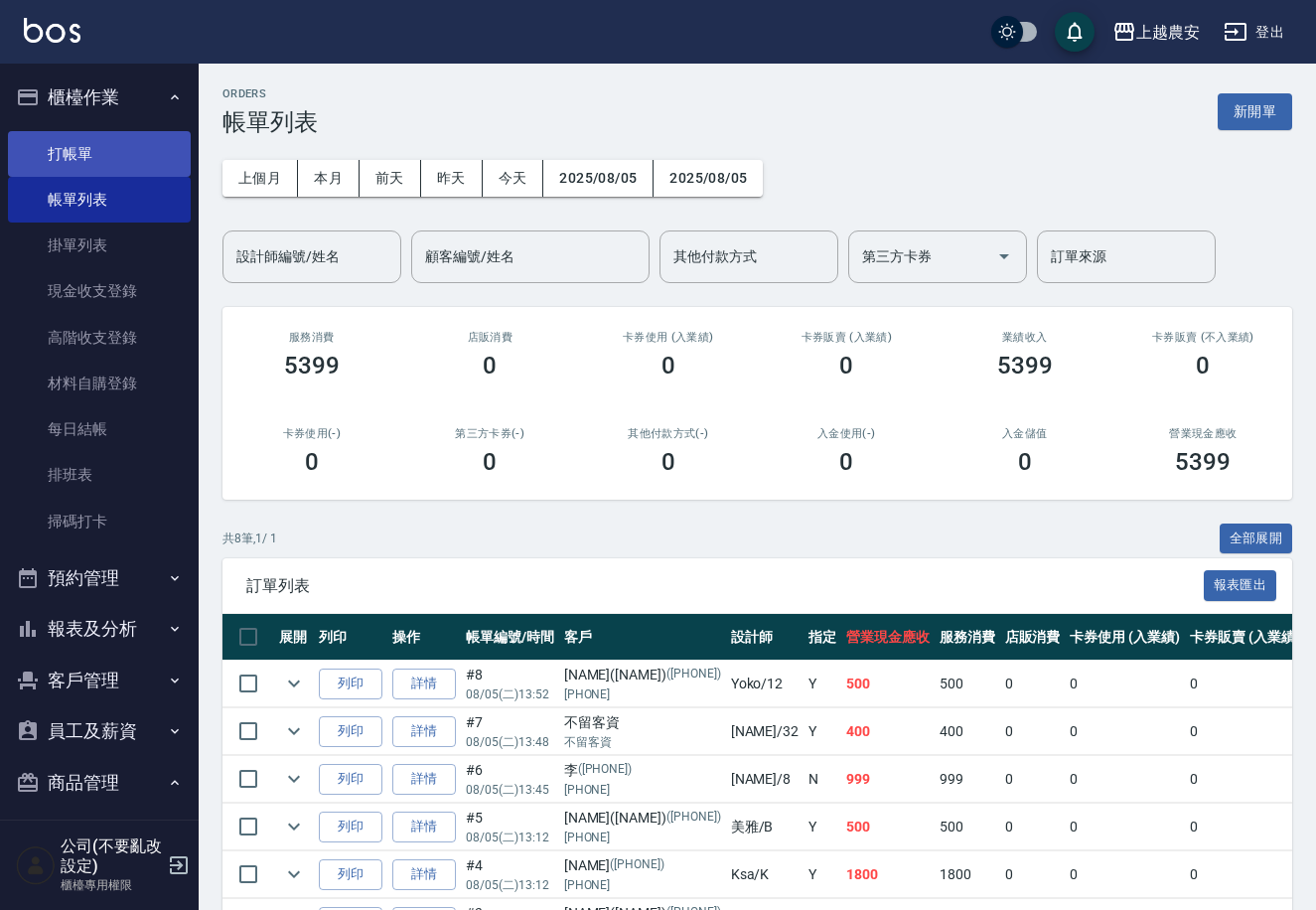 click on "打帳單" at bounding box center (99, 154) 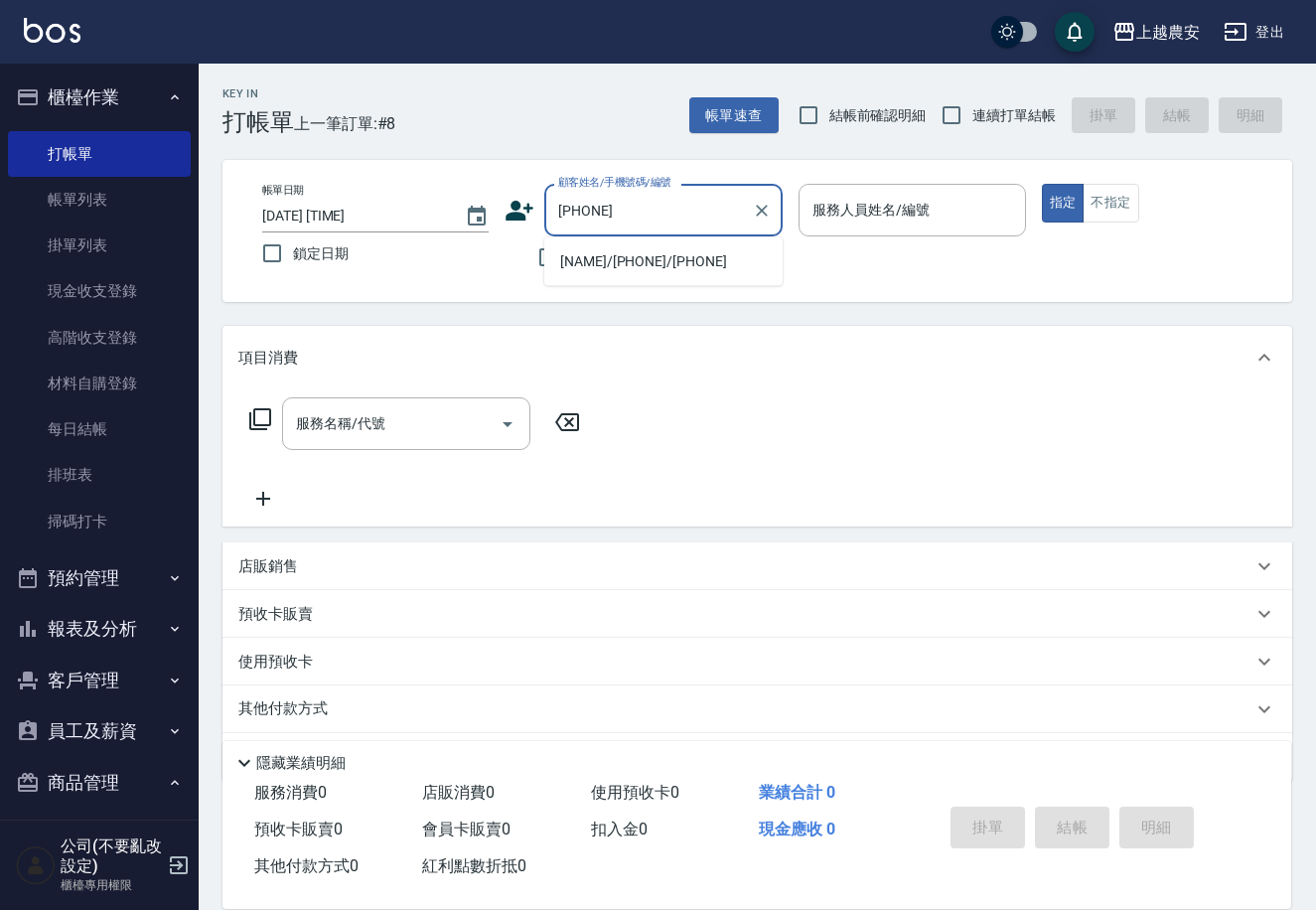 click on "[NAME]/[PHONE]/[PHONE]" at bounding box center (663, 261) 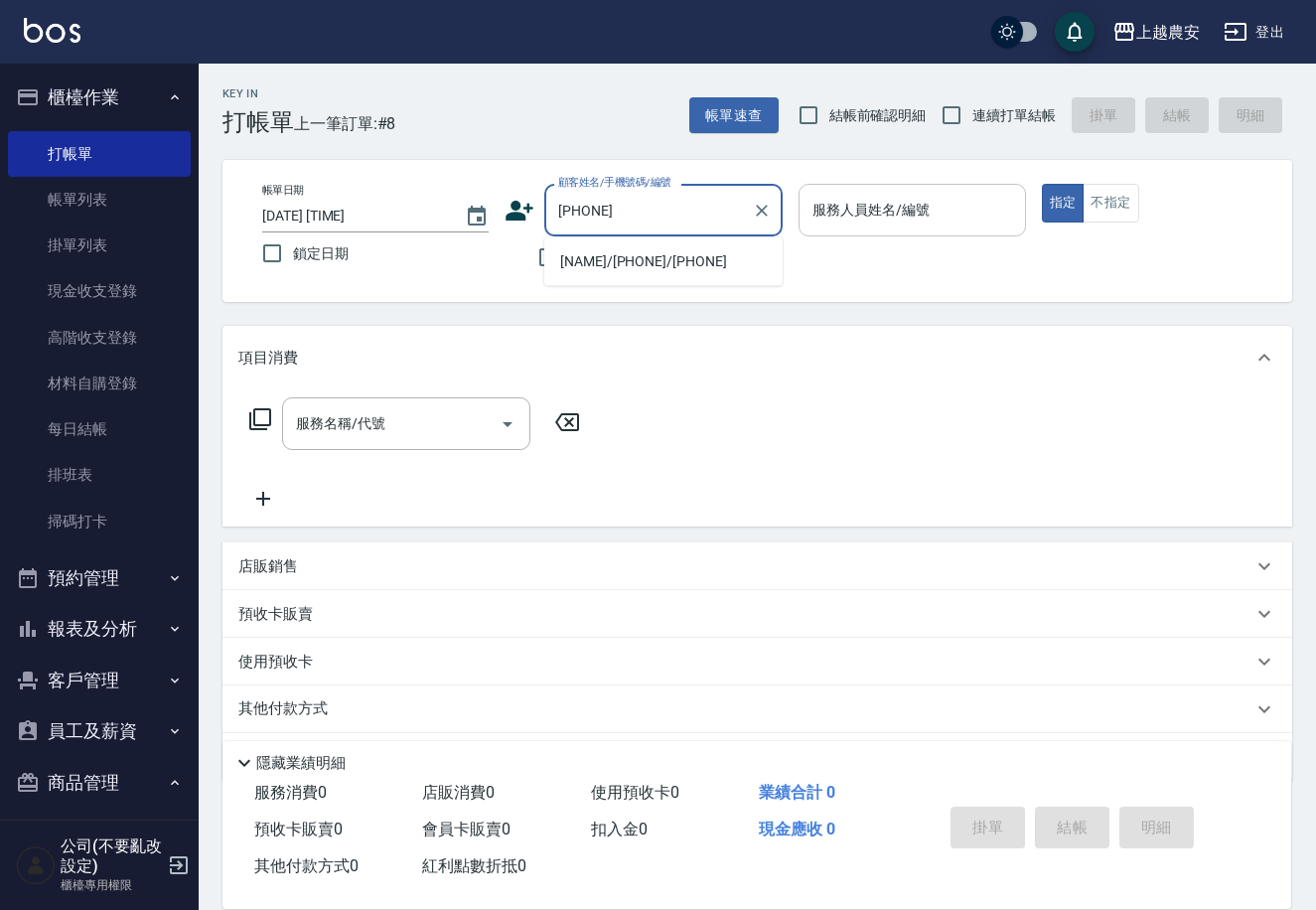type on "[NAME]/[PHONE]/[PHONE]" 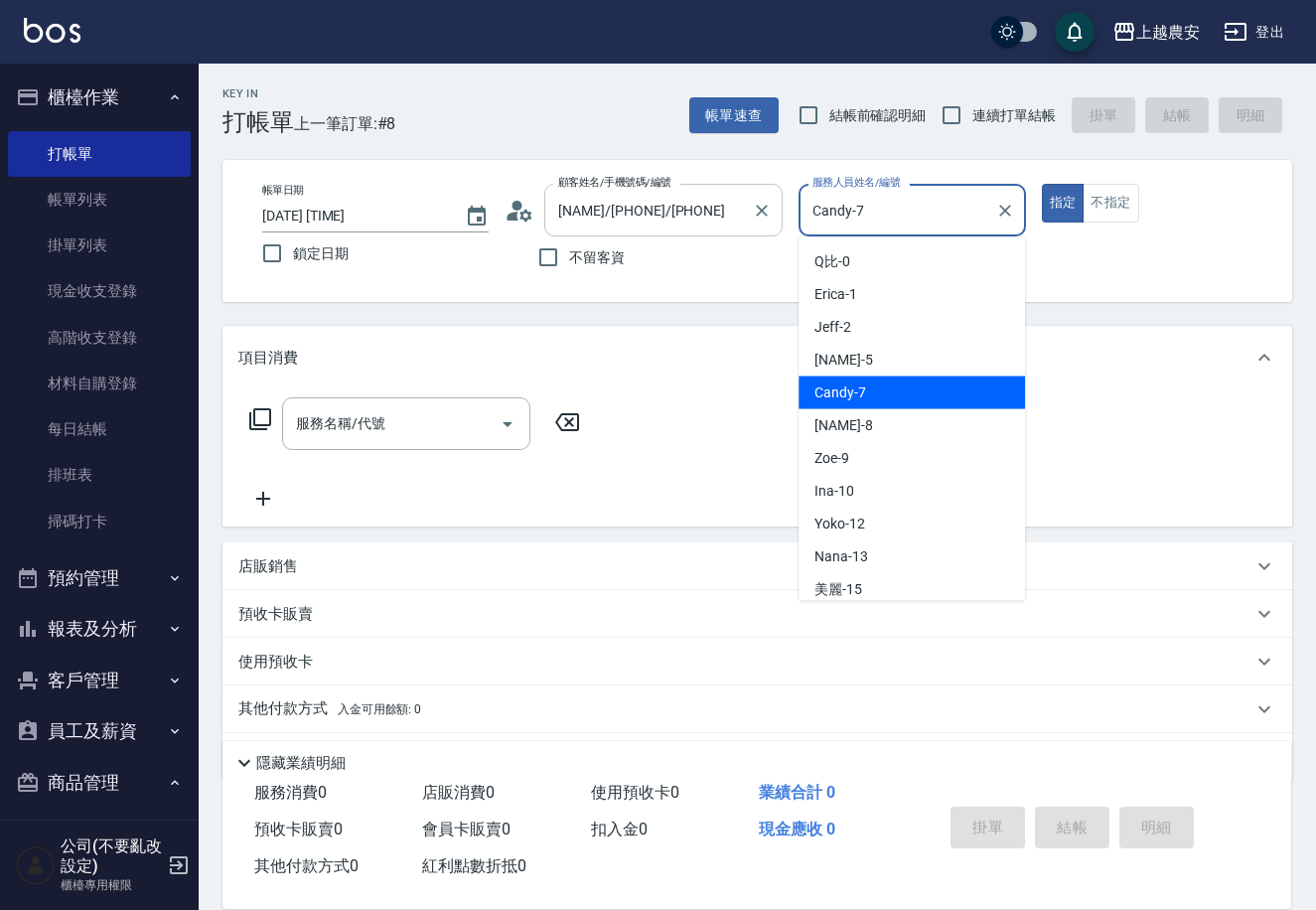 drag, startPoint x: 871, startPoint y: 199, endPoint x: 752, endPoint y: 230, distance: 122.9715 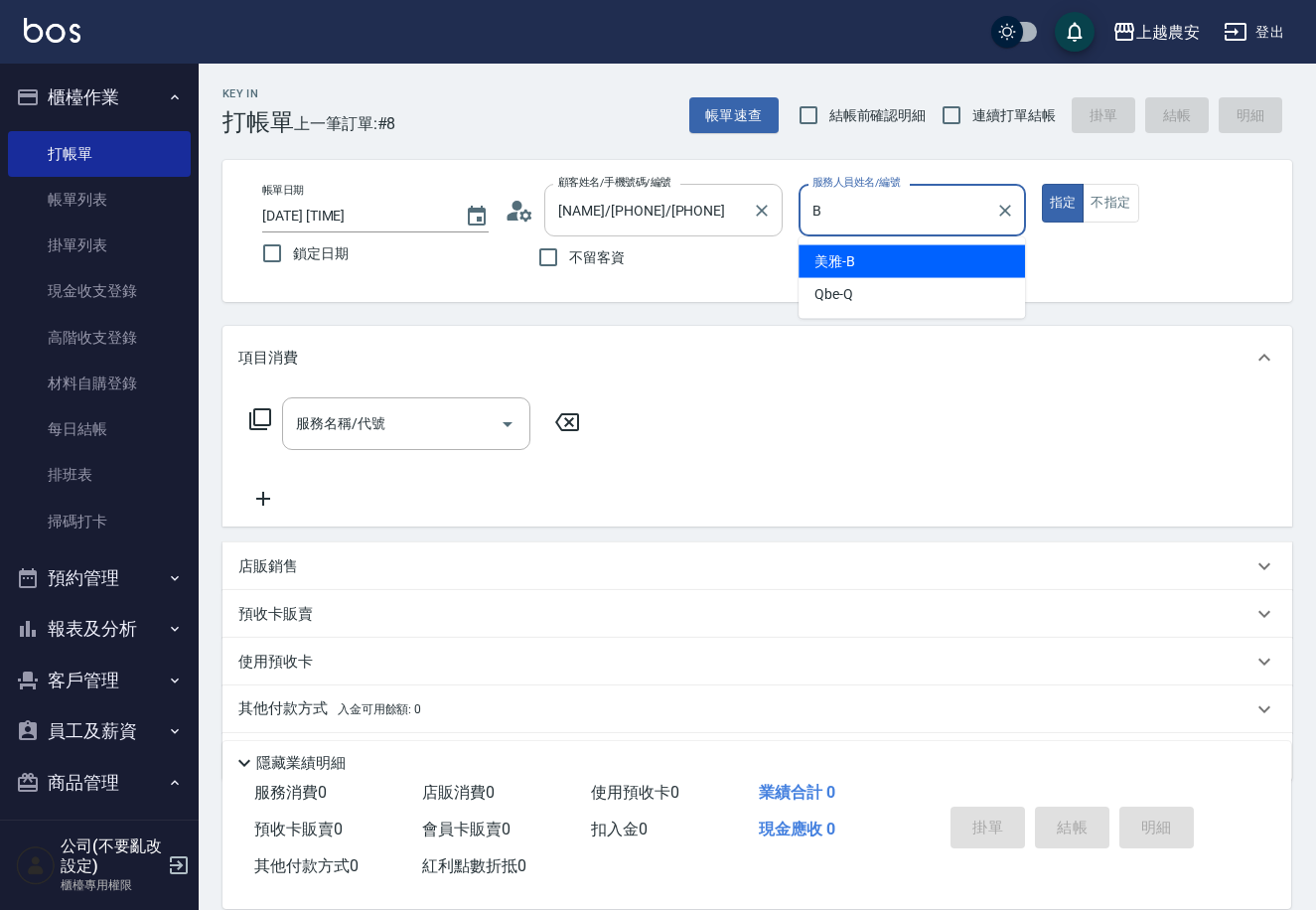 type on "美雅-B" 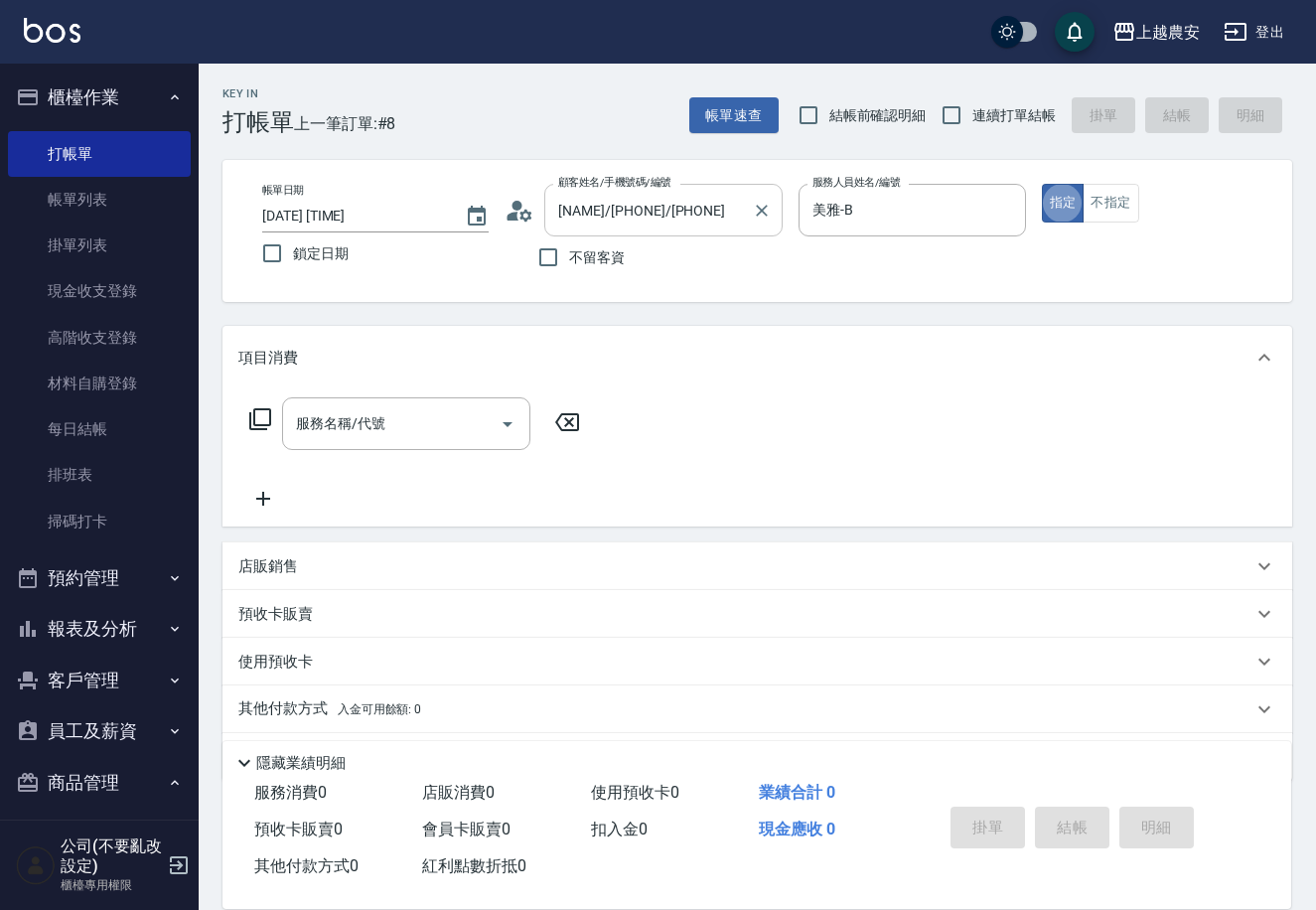 type on "true" 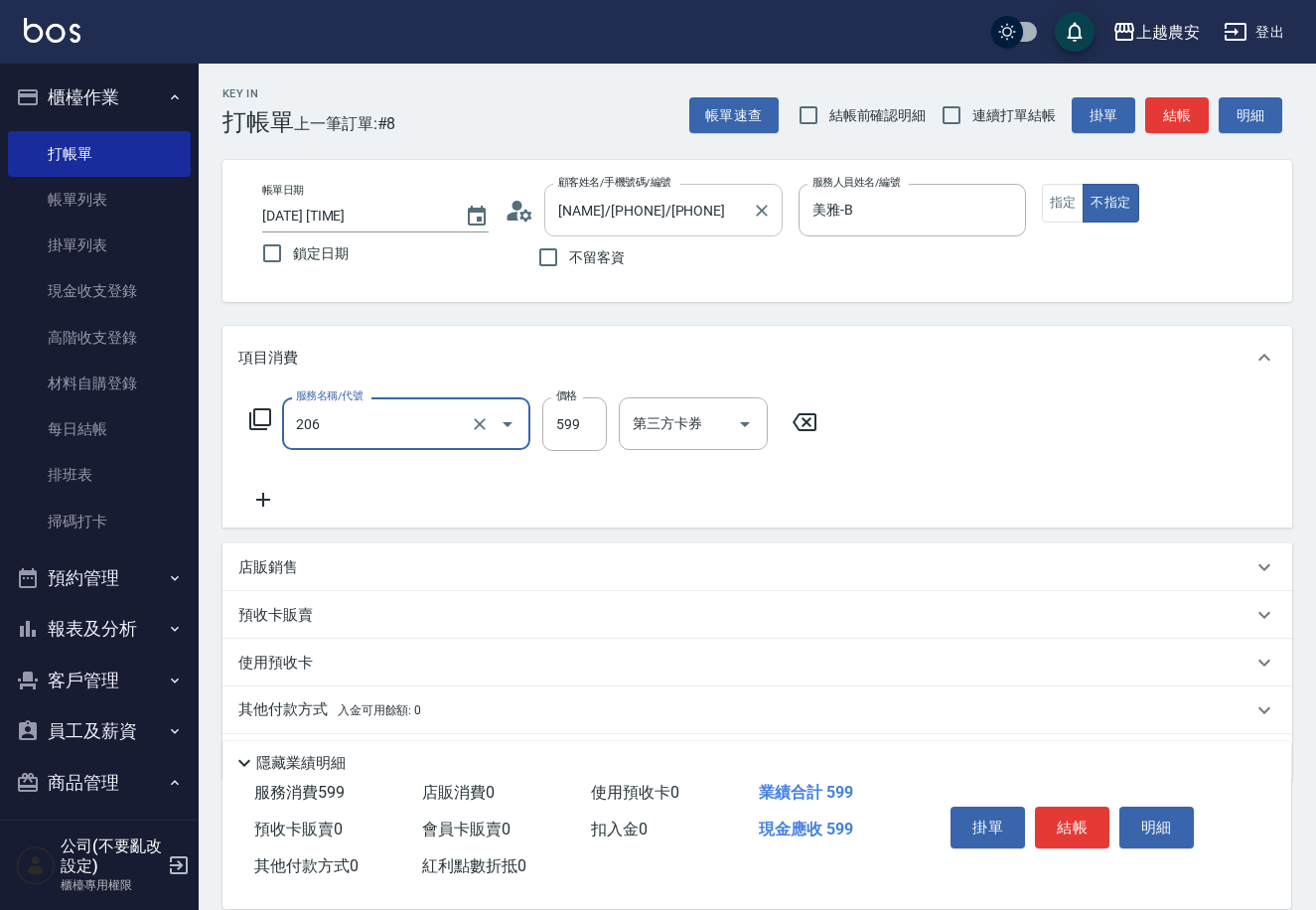 type on "洗+剪(206)" 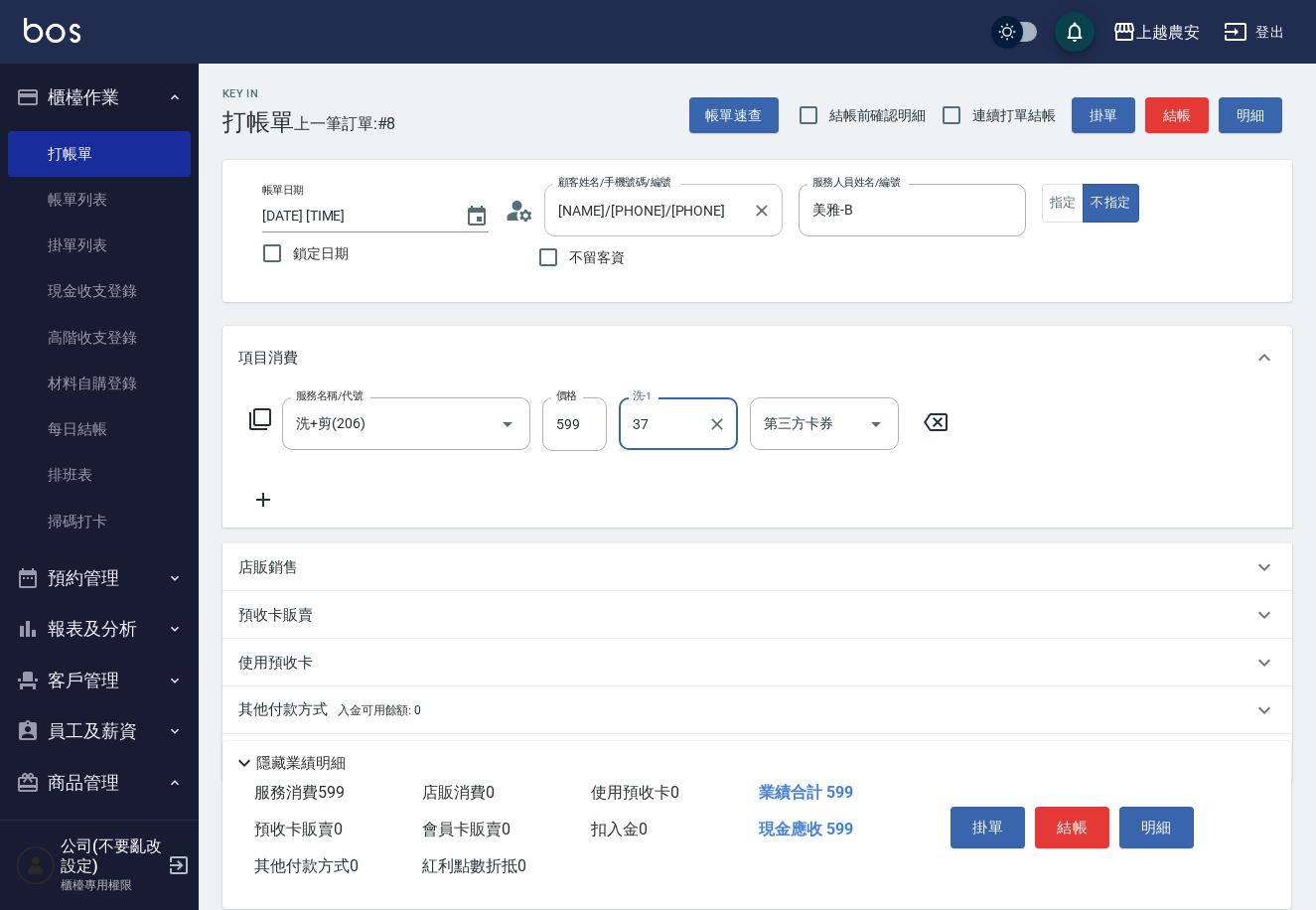 type on "晴晴-37" 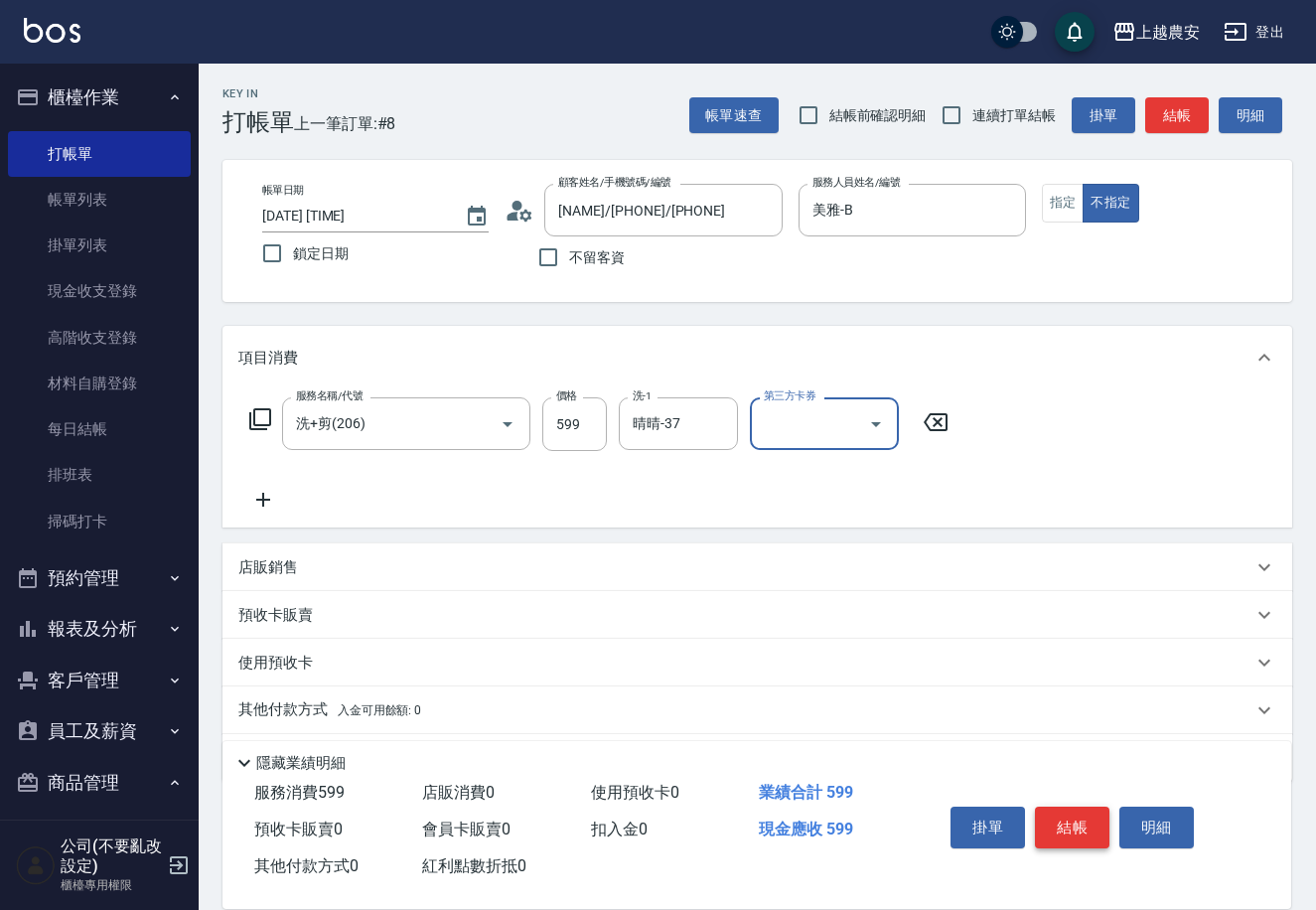 click on "結帳" at bounding box center (1072, 828) 